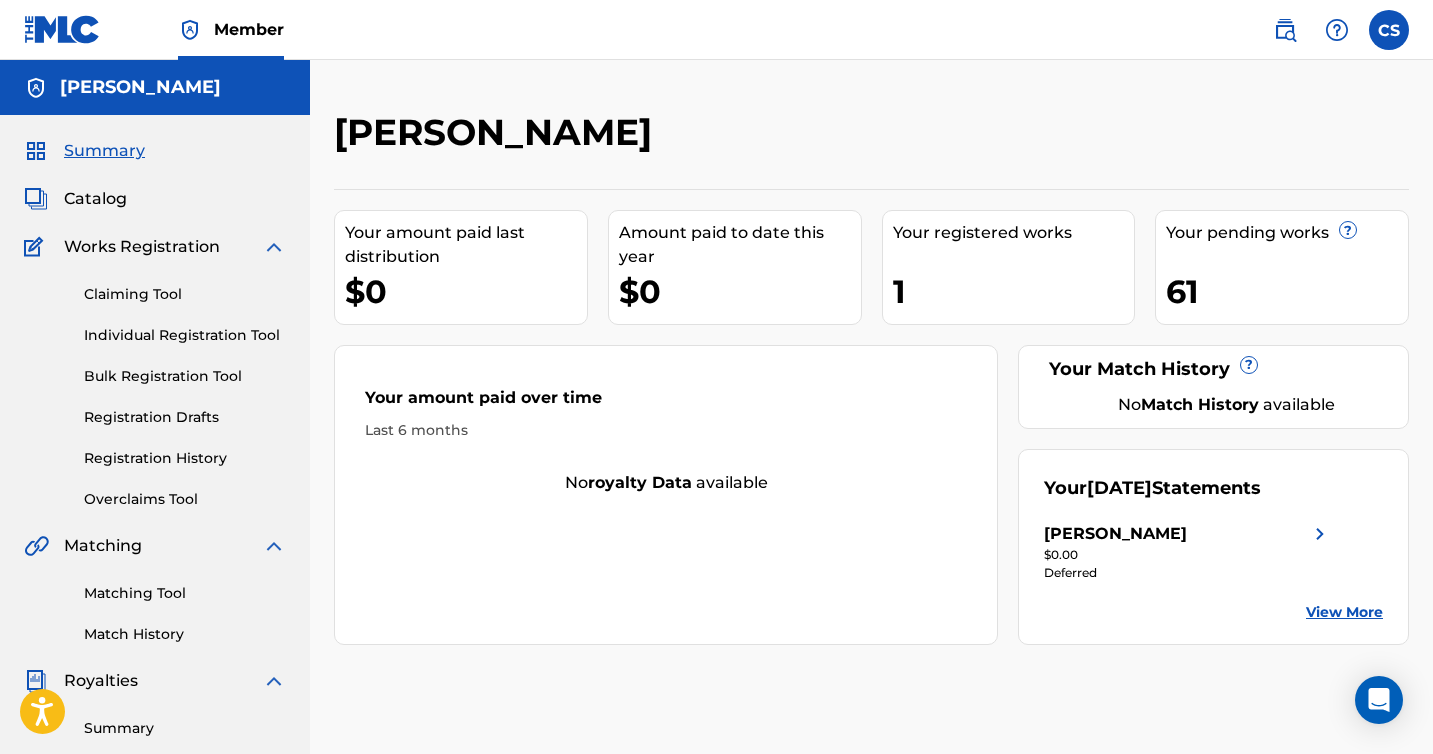 scroll, scrollTop: 0, scrollLeft: 0, axis: both 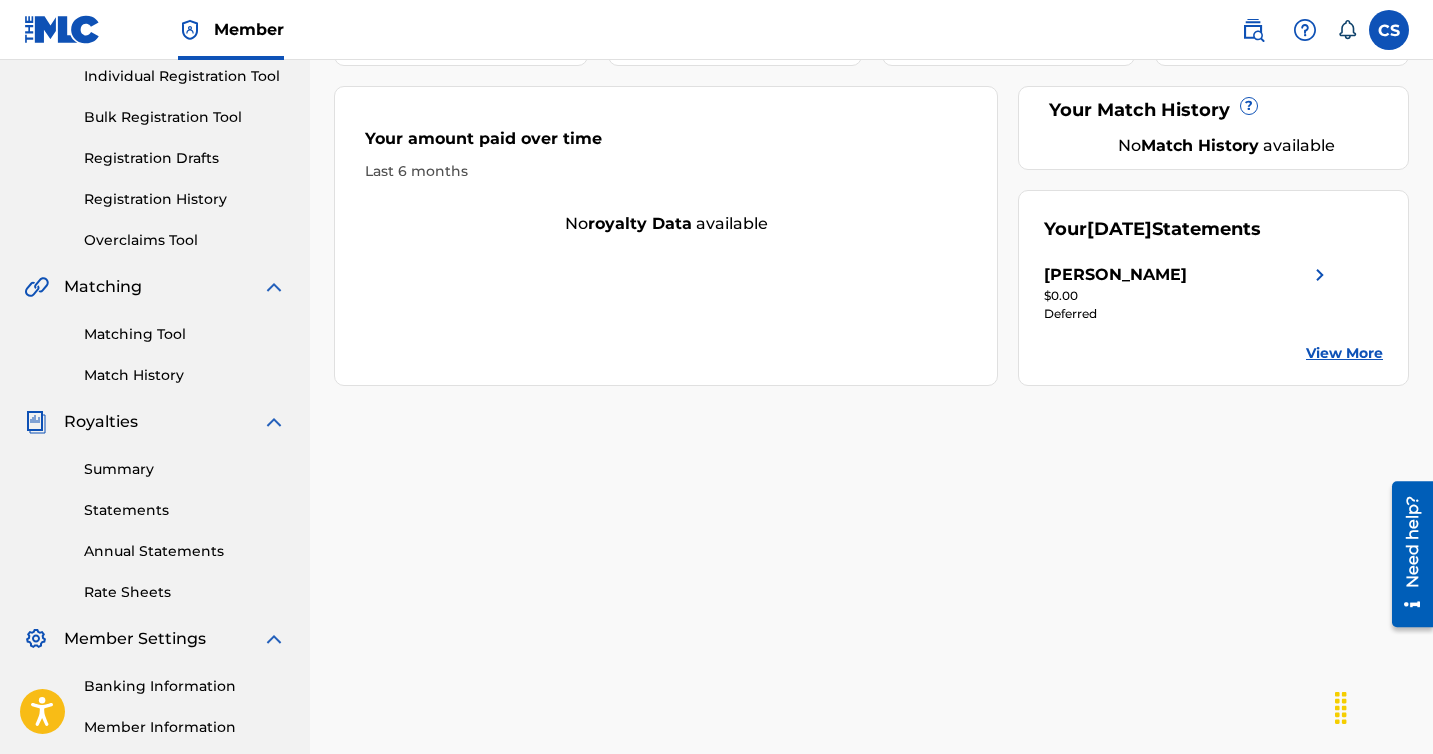 click on "Matching Tool" at bounding box center (185, 334) 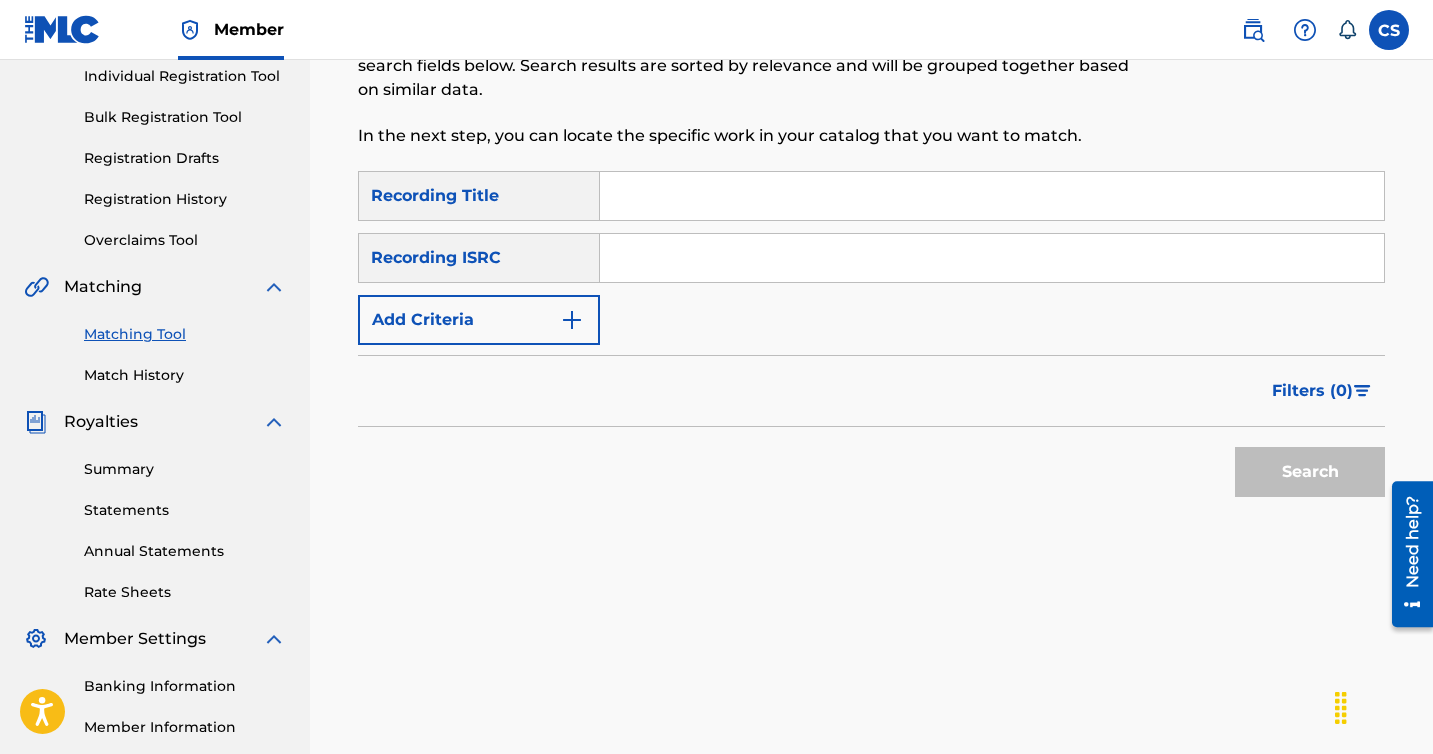 scroll, scrollTop: 0, scrollLeft: 0, axis: both 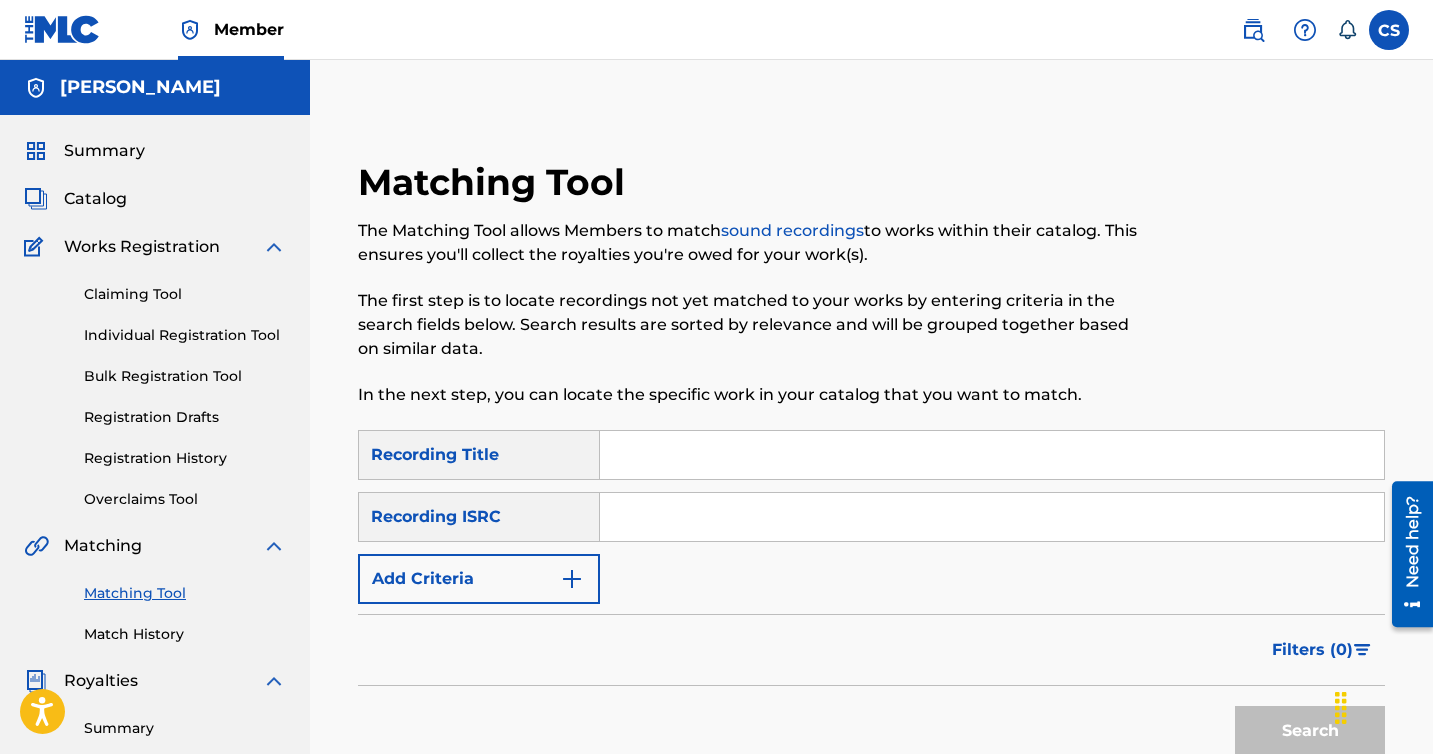 click at bounding box center [992, 455] 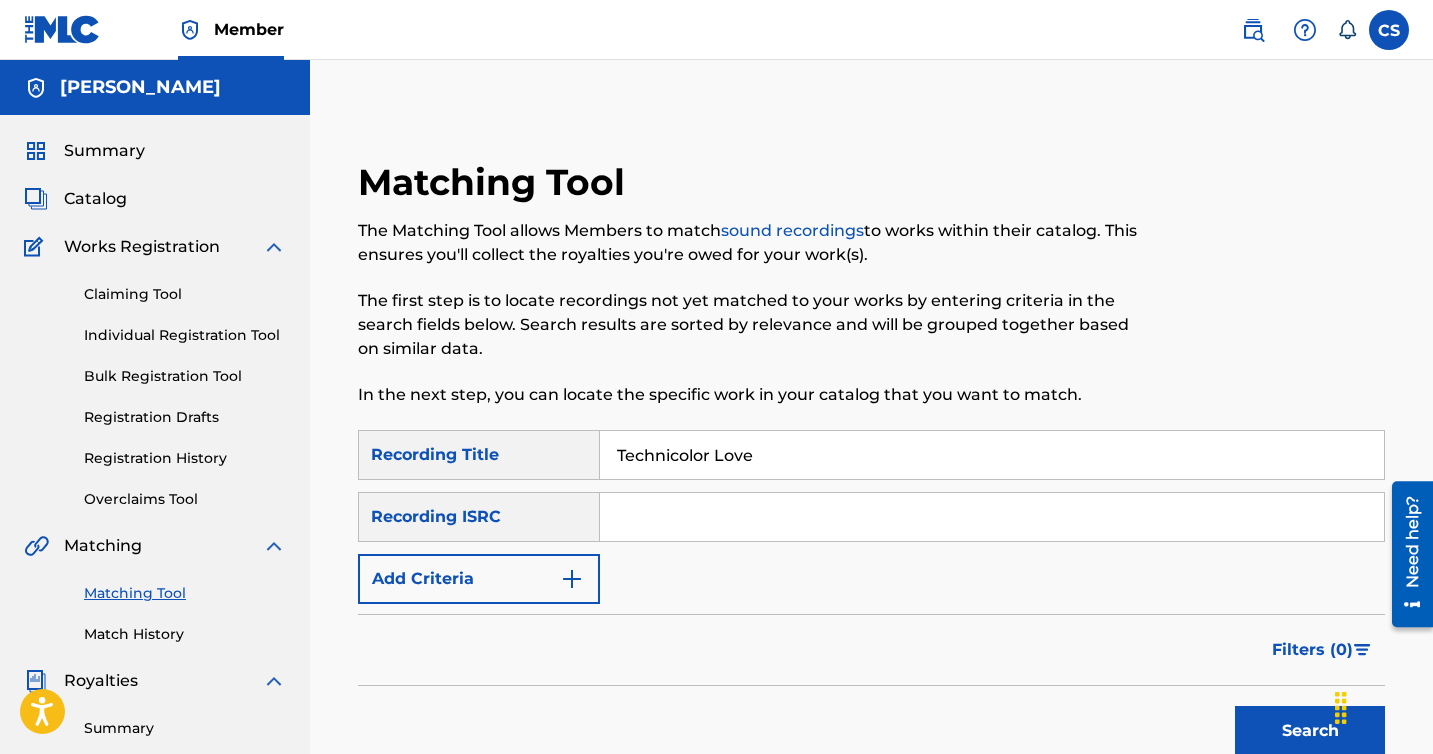 type on "Technicolor Love" 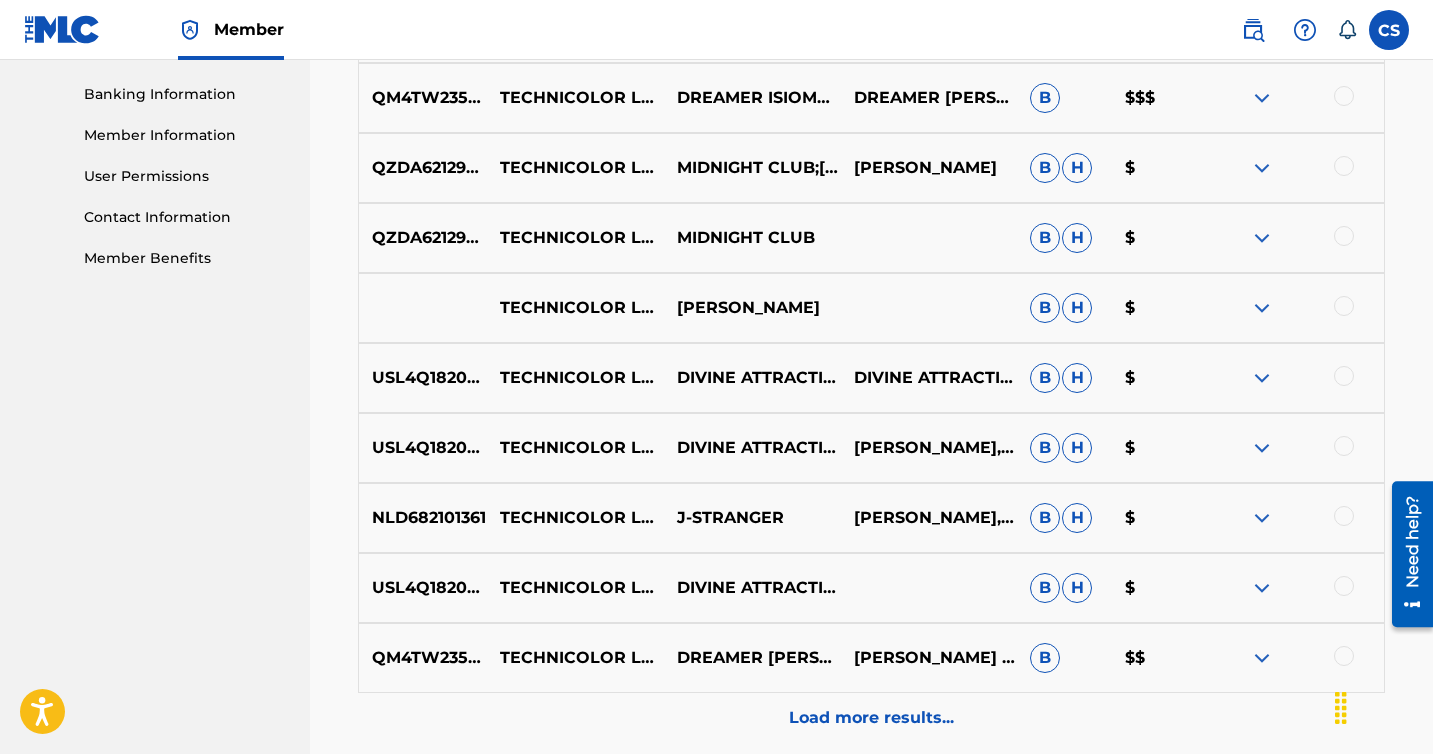 scroll, scrollTop: 860, scrollLeft: 0, axis: vertical 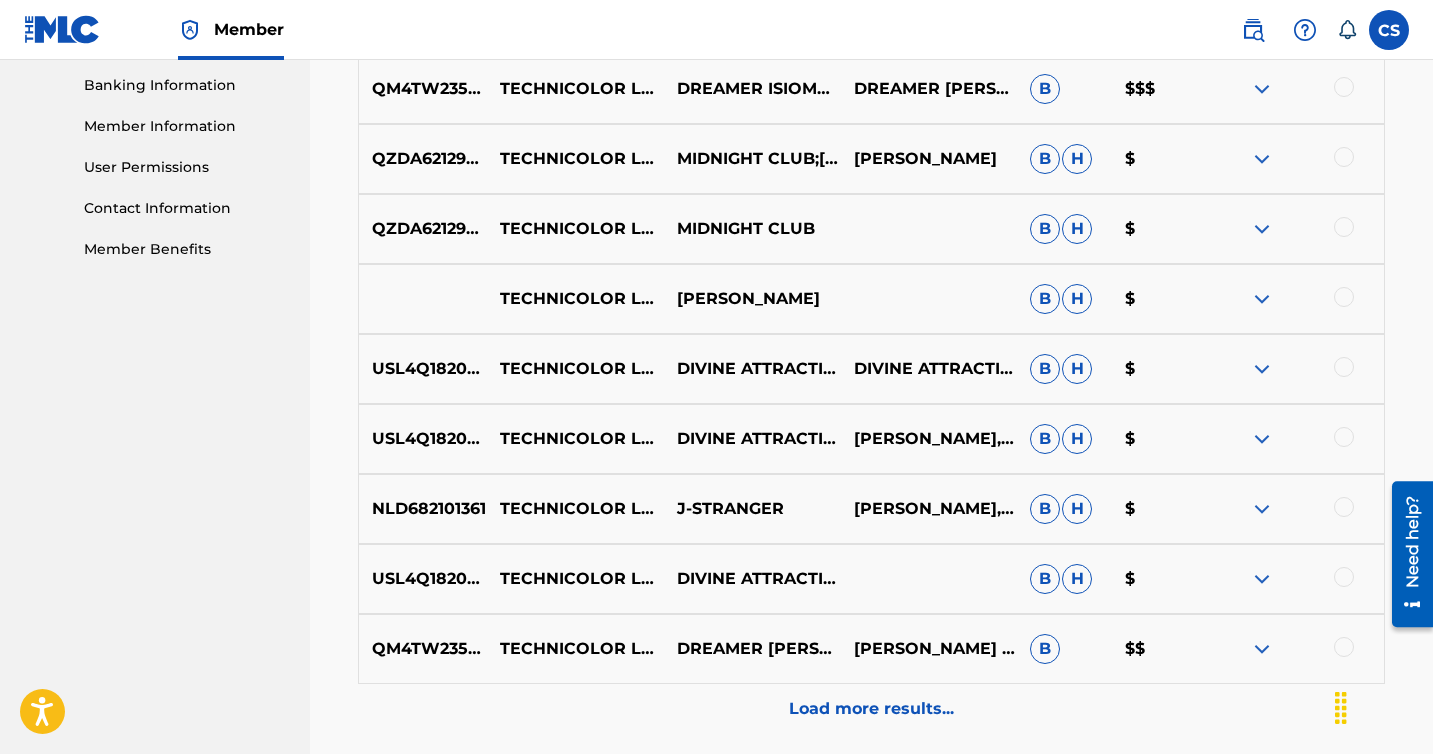 click at bounding box center (1262, 439) 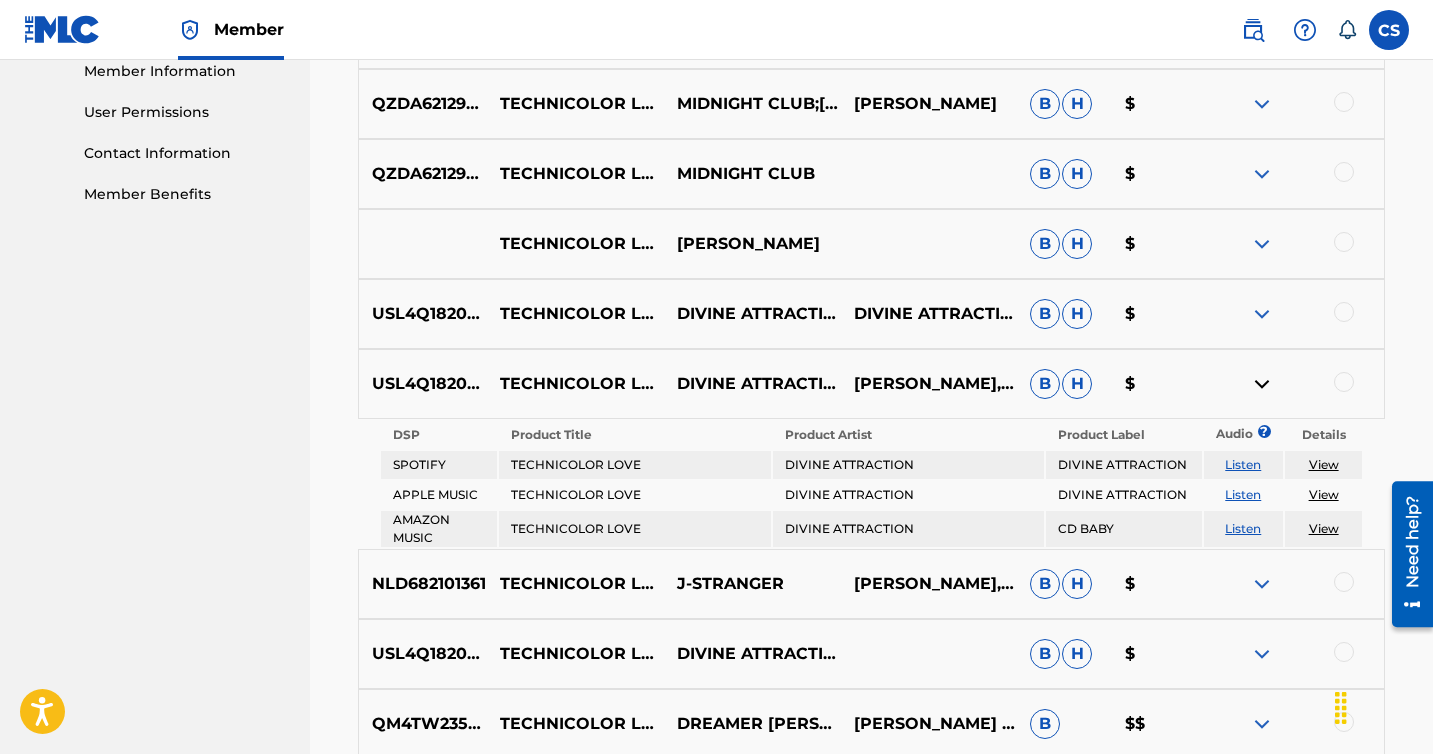 scroll, scrollTop: 918, scrollLeft: 0, axis: vertical 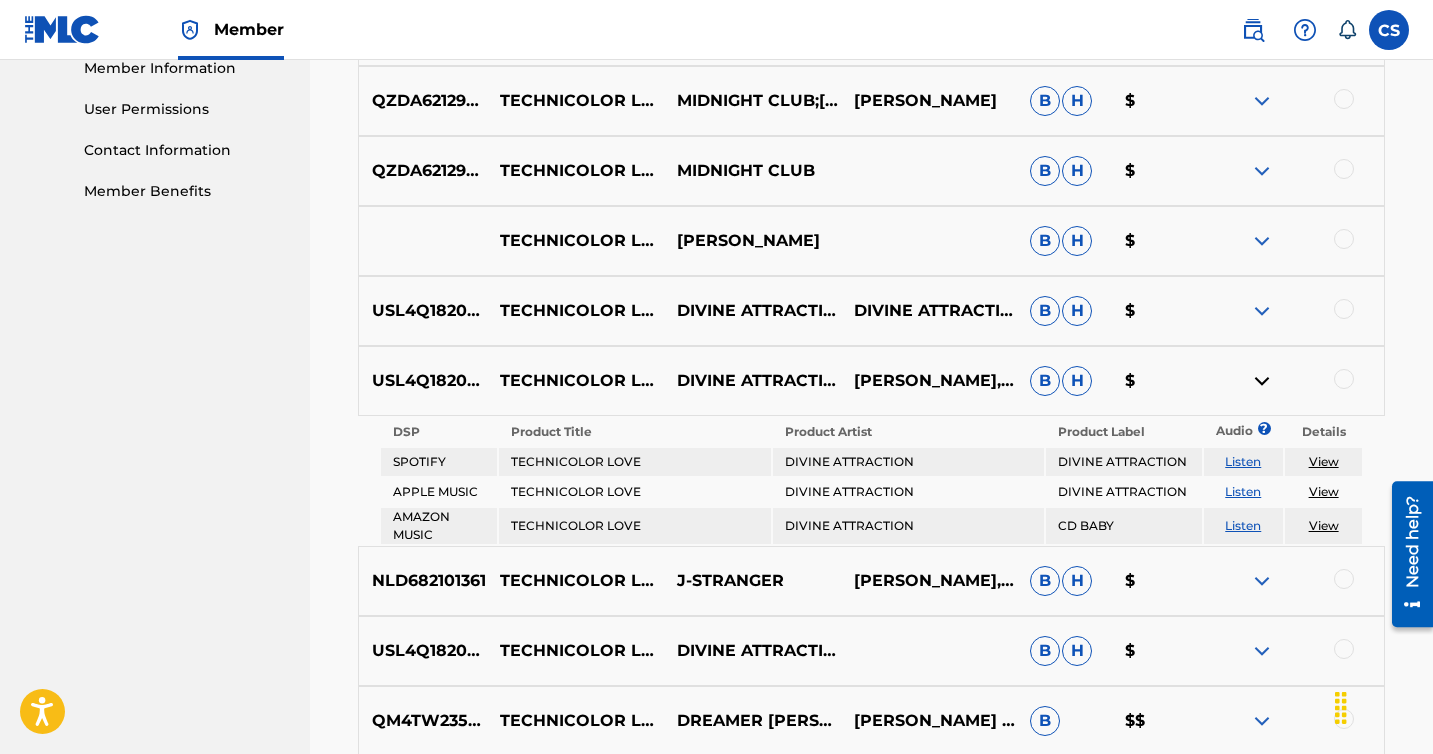 click at bounding box center [1262, 381] 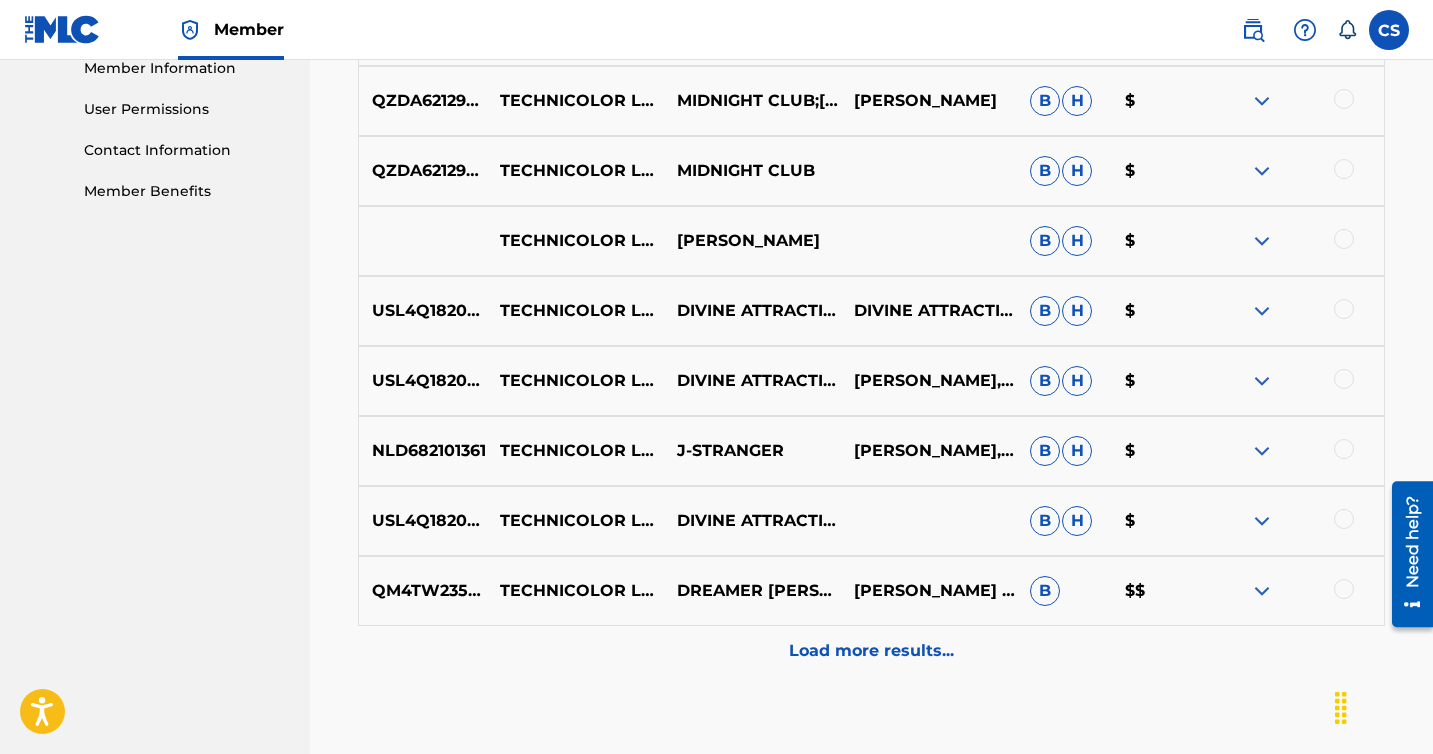 click at bounding box center (1262, 311) 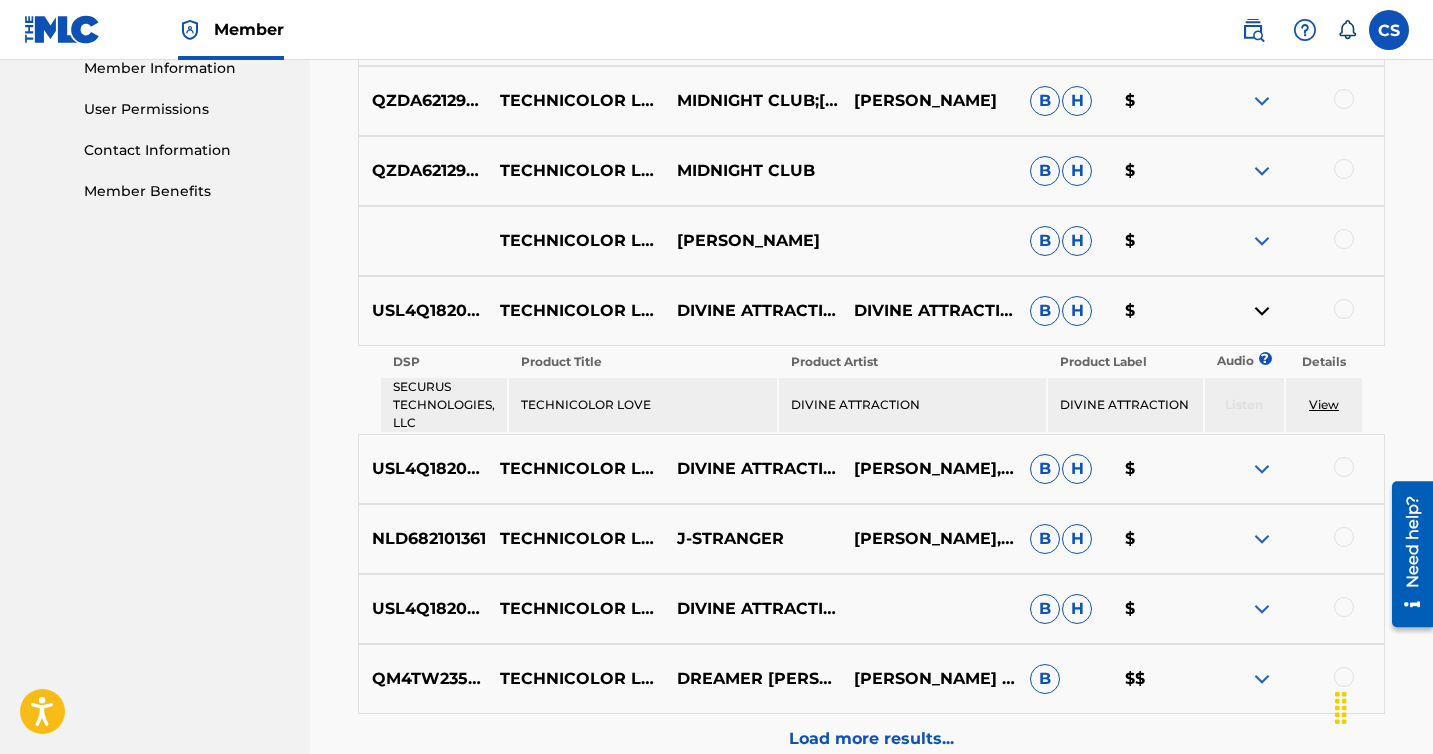 click at bounding box center (1262, 311) 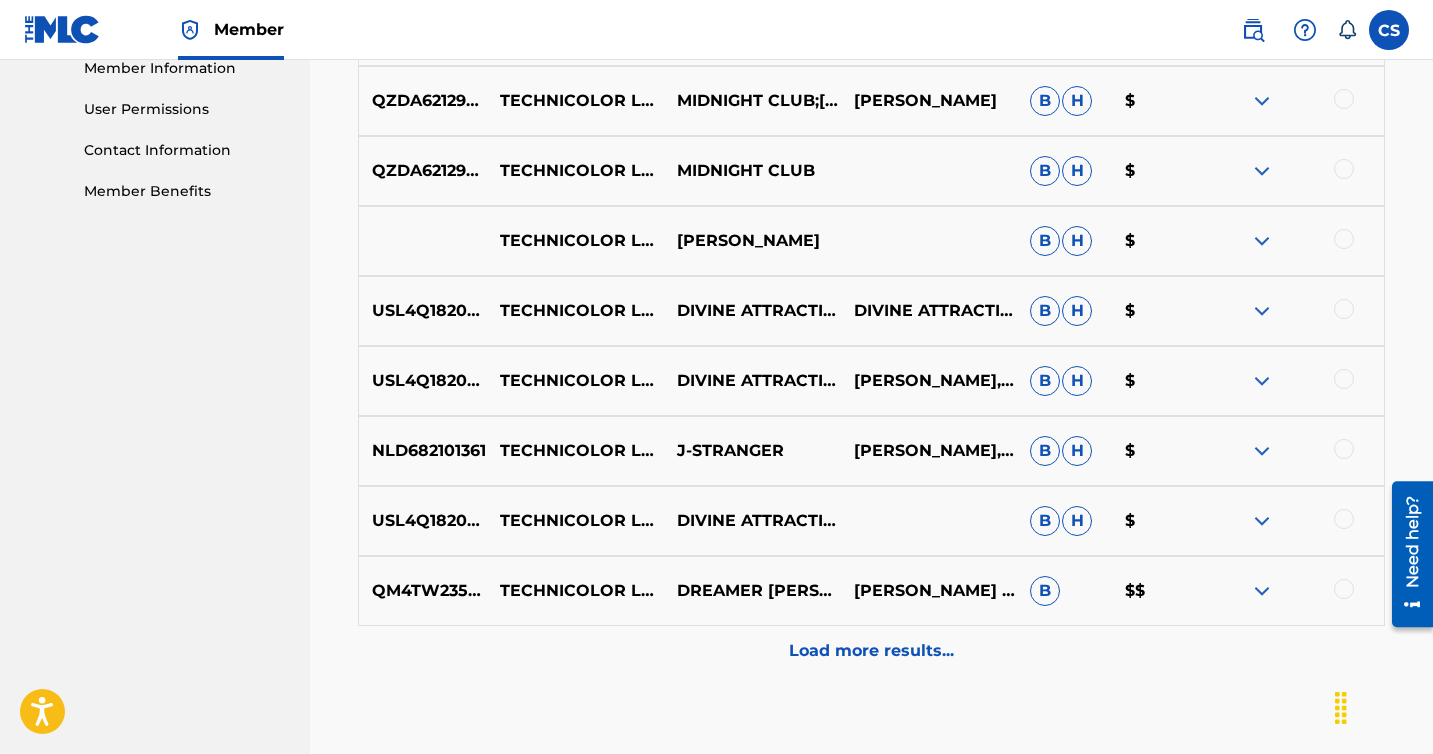 click at bounding box center (1262, 521) 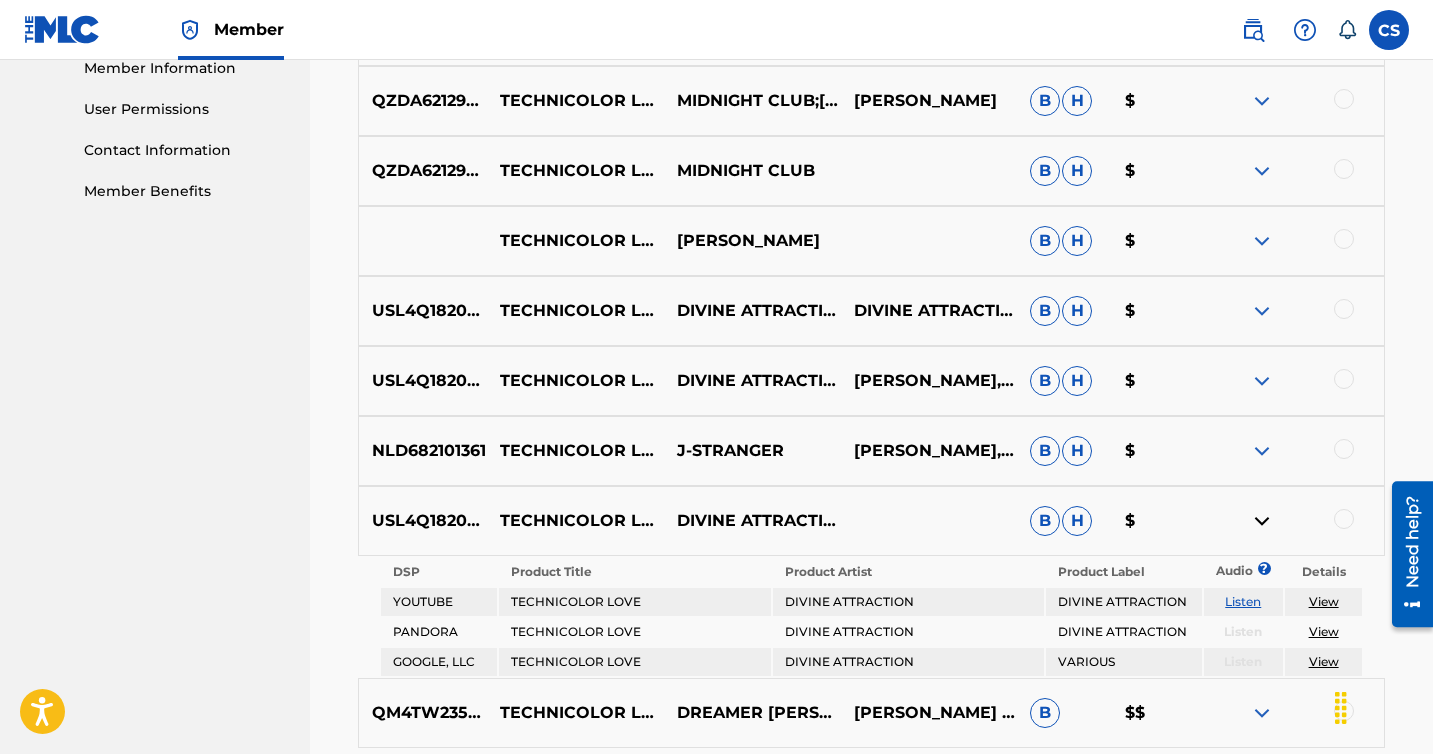 click at bounding box center [1262, 521] 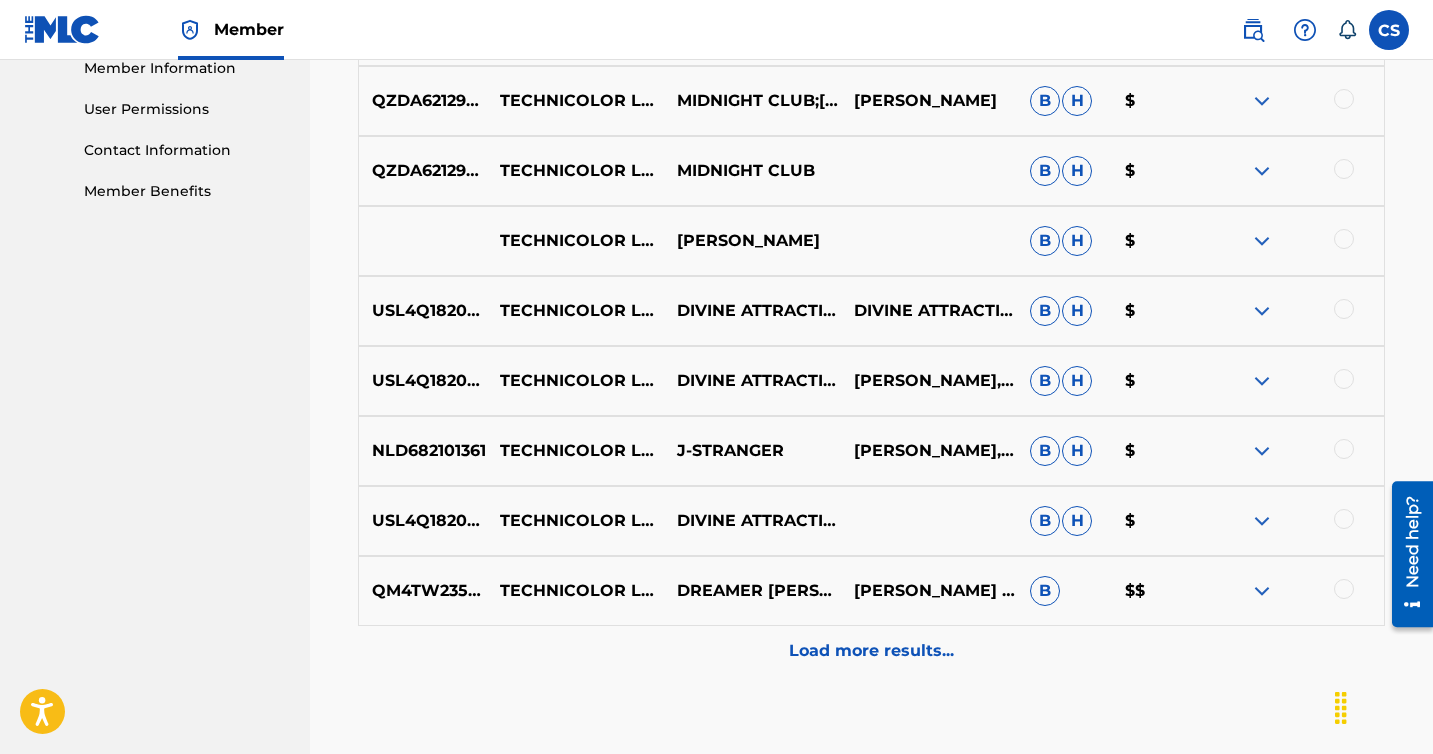 click at bounding box center [1262, 381] 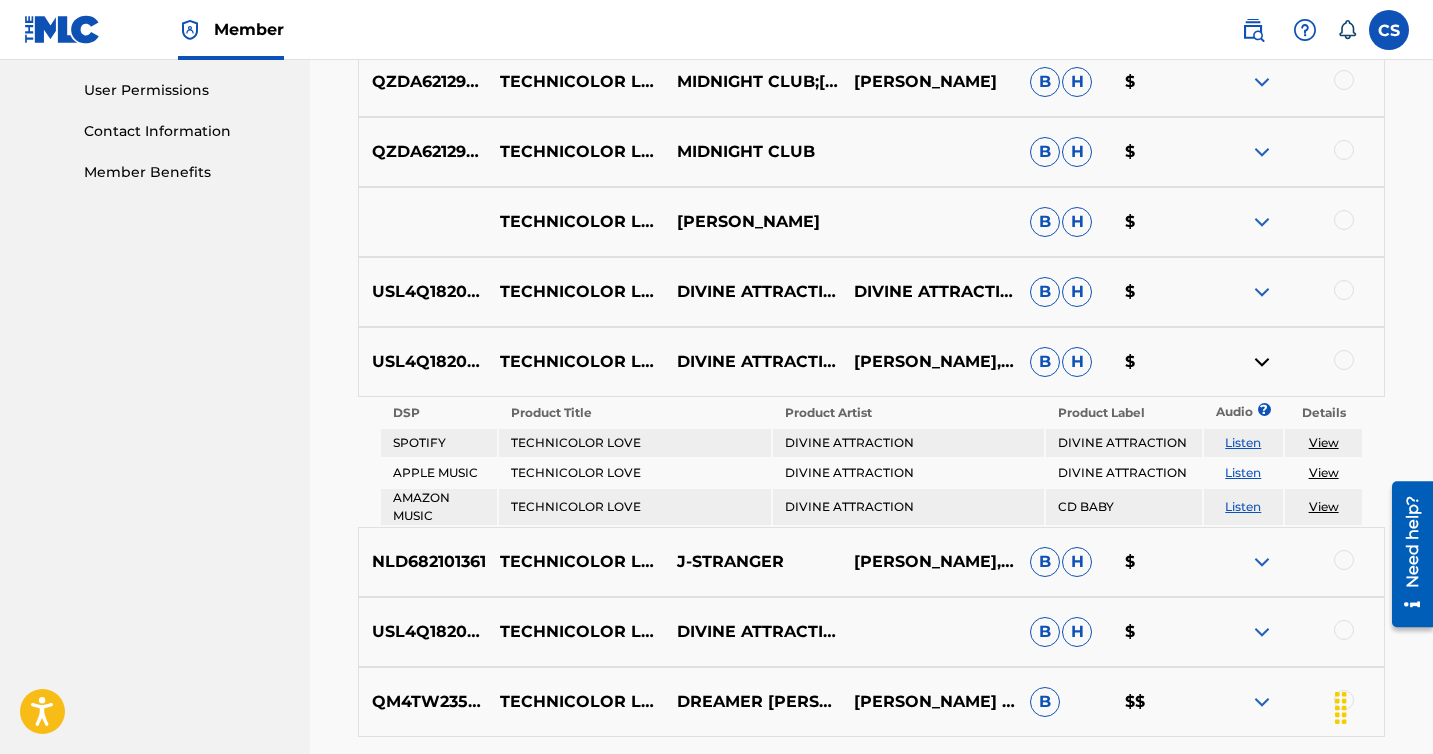 scroll, scrollTop: 942, scrollLeft: 0, axis: vertical 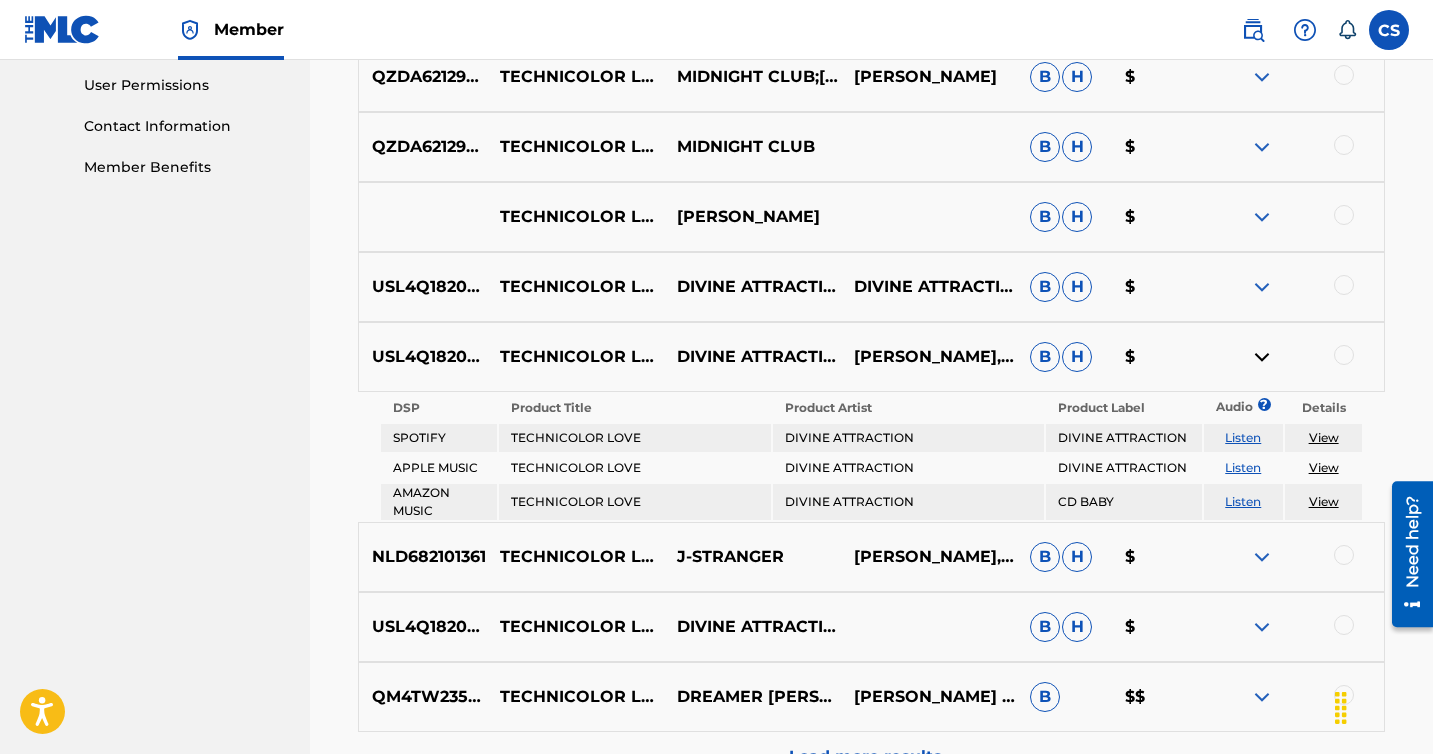 click at bounding box center (1262, 357) 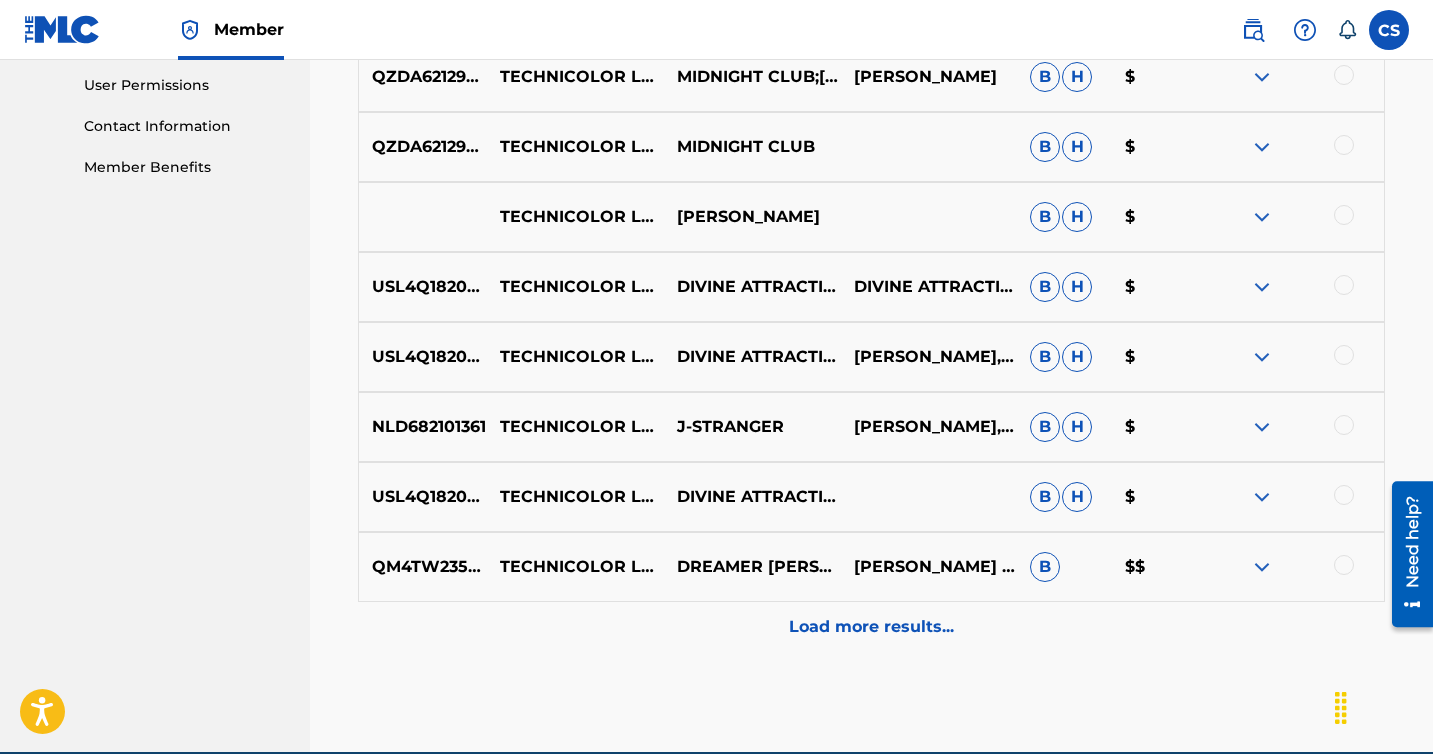 click at bounding box center [1344, 355] 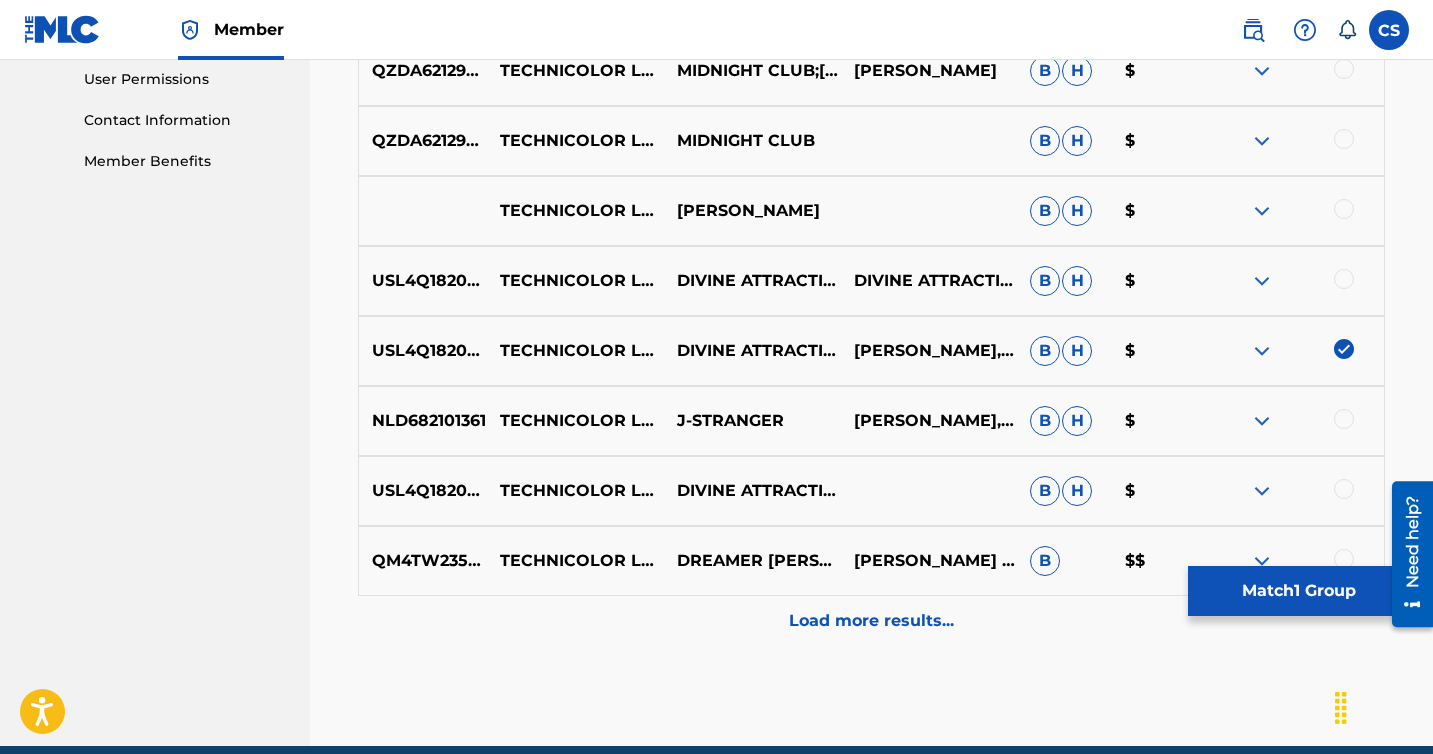 scroll, scrollTop: 1036, scrollLeft: 0, axis: vertical 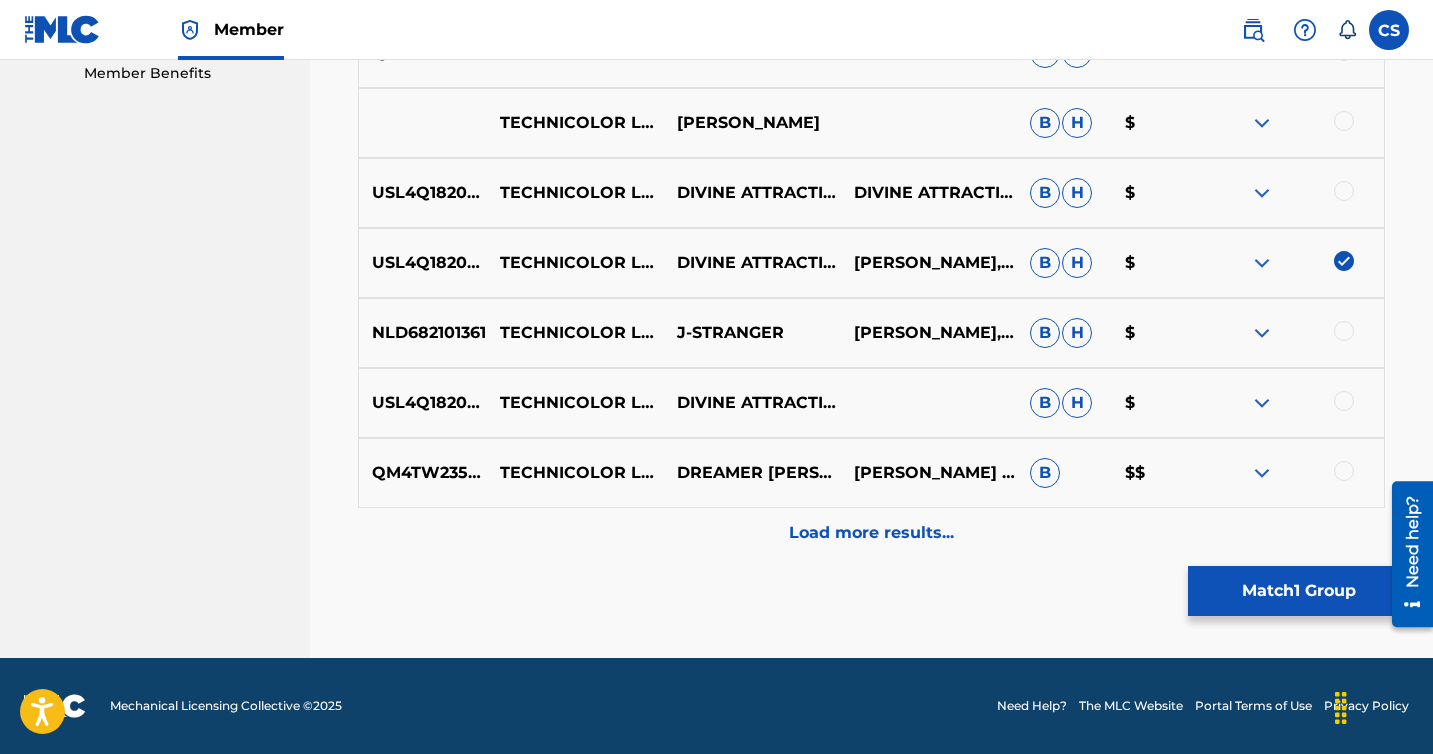 click on "Match  1 Group" at bounding box center [1298, 591] 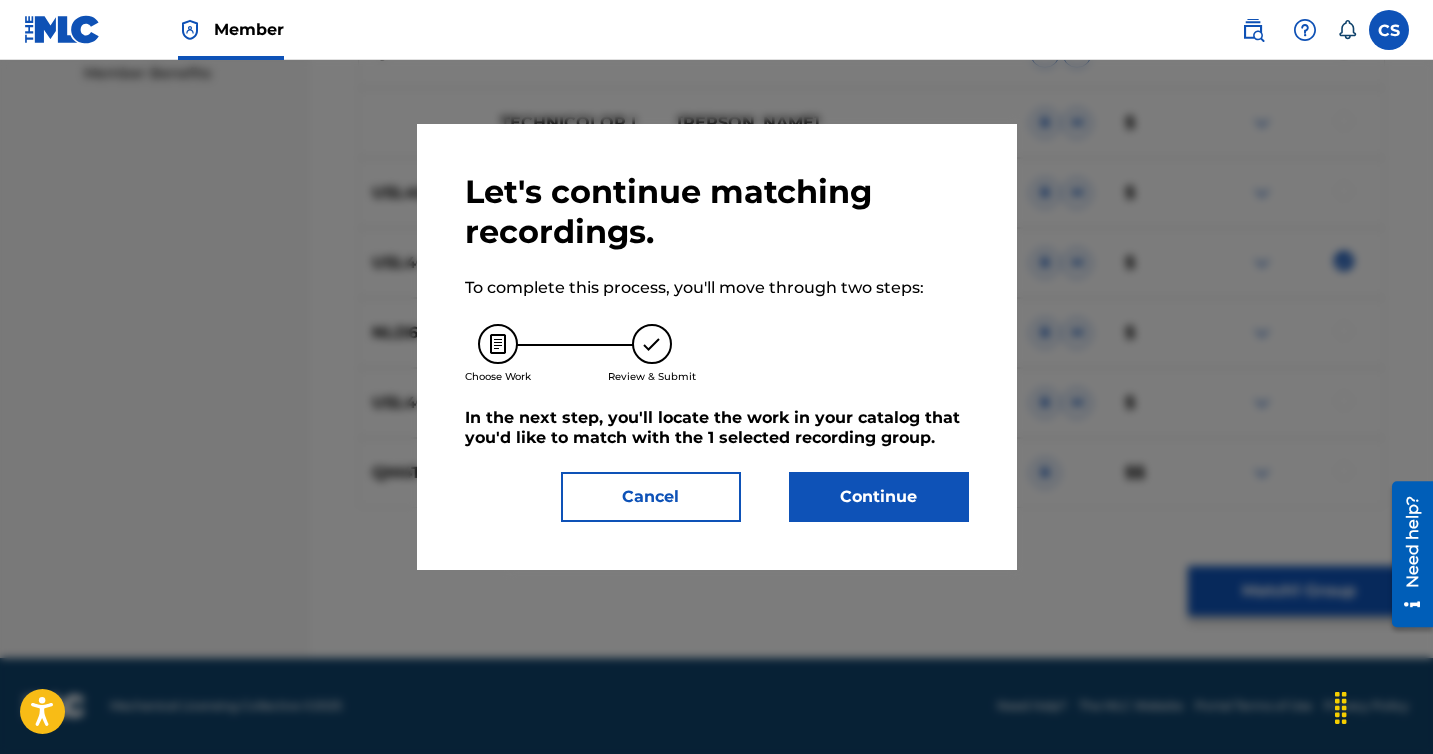 click on "Continue" at bounding box center (879, 497) 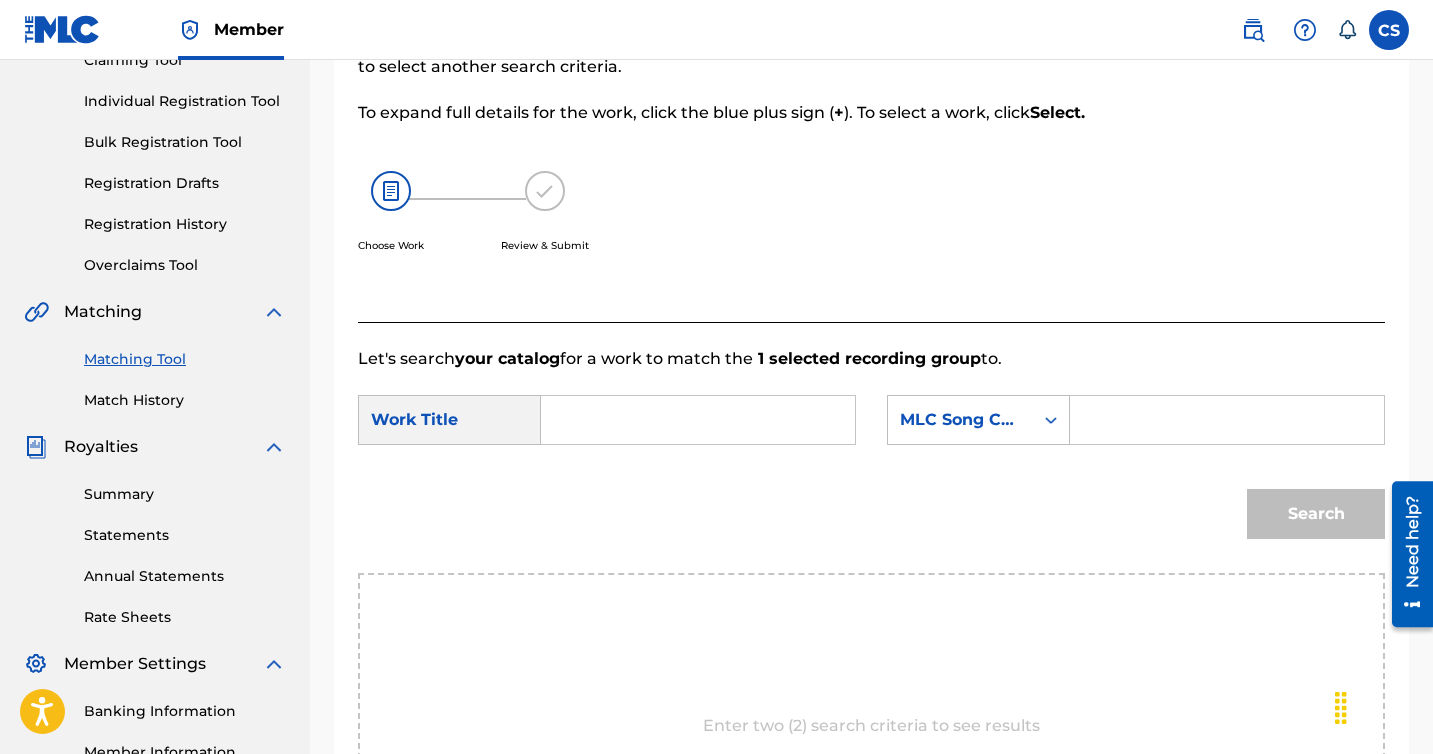 scroll, scrollTop: 46, scrollLeft: 0, axis: vertical 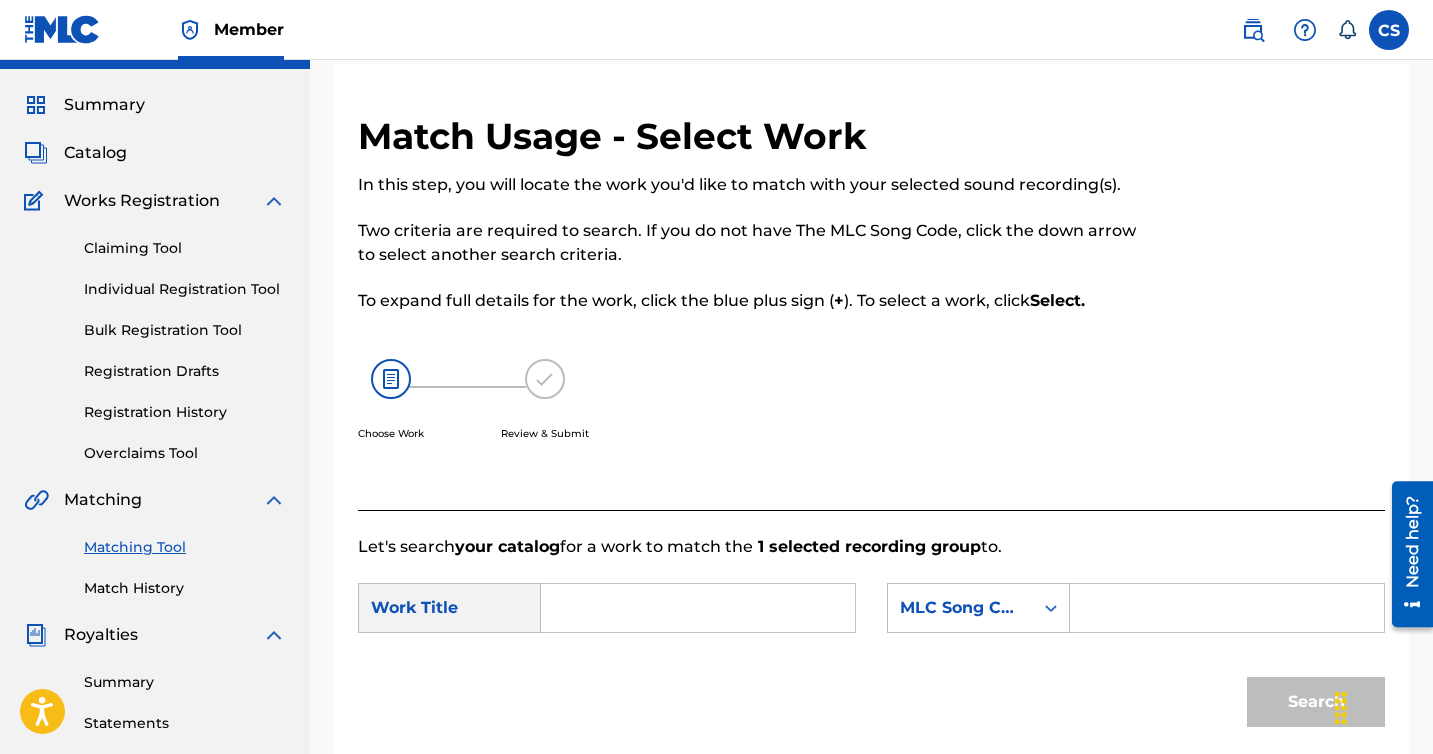 click on "Claiming Tool" at bounding box center (185, 248) 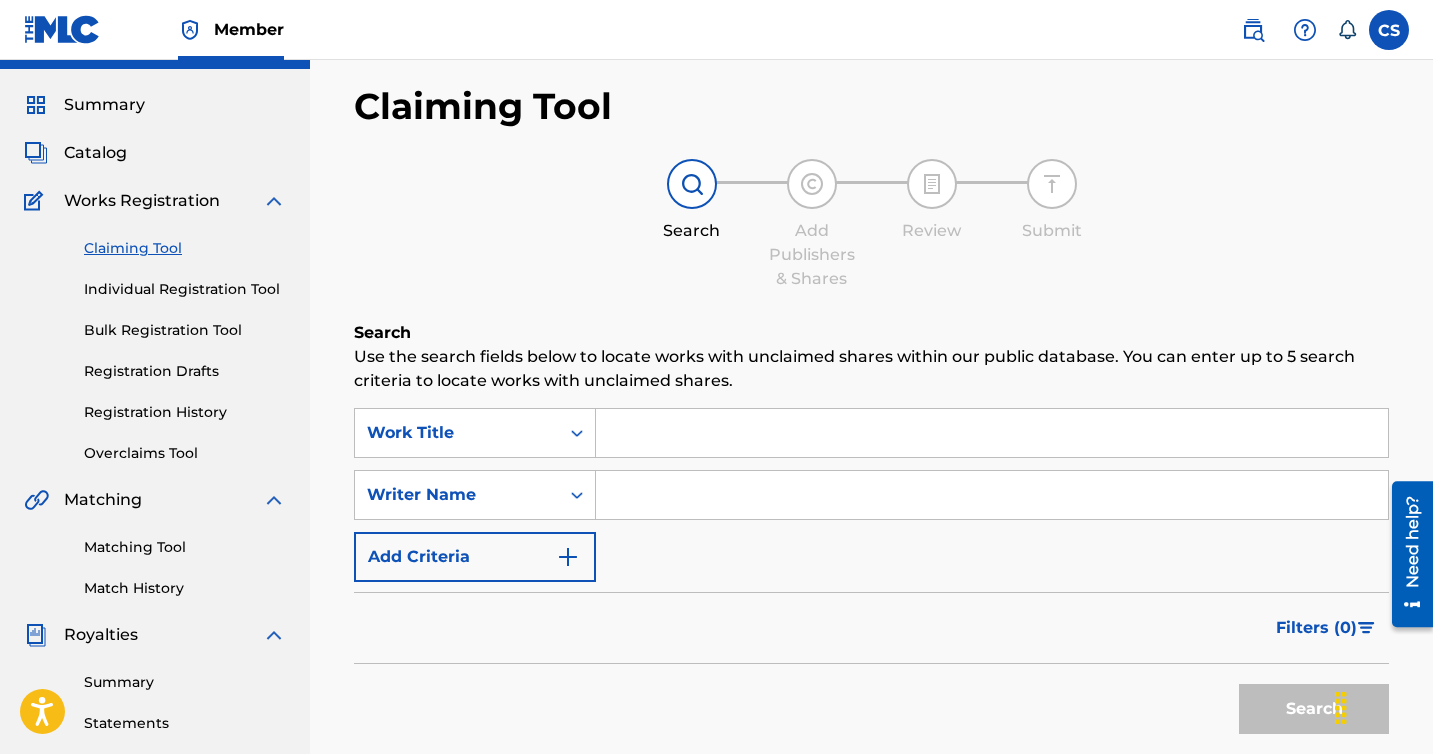 scroll, scrollTop: 0, scrollLeft: 0, axis: both 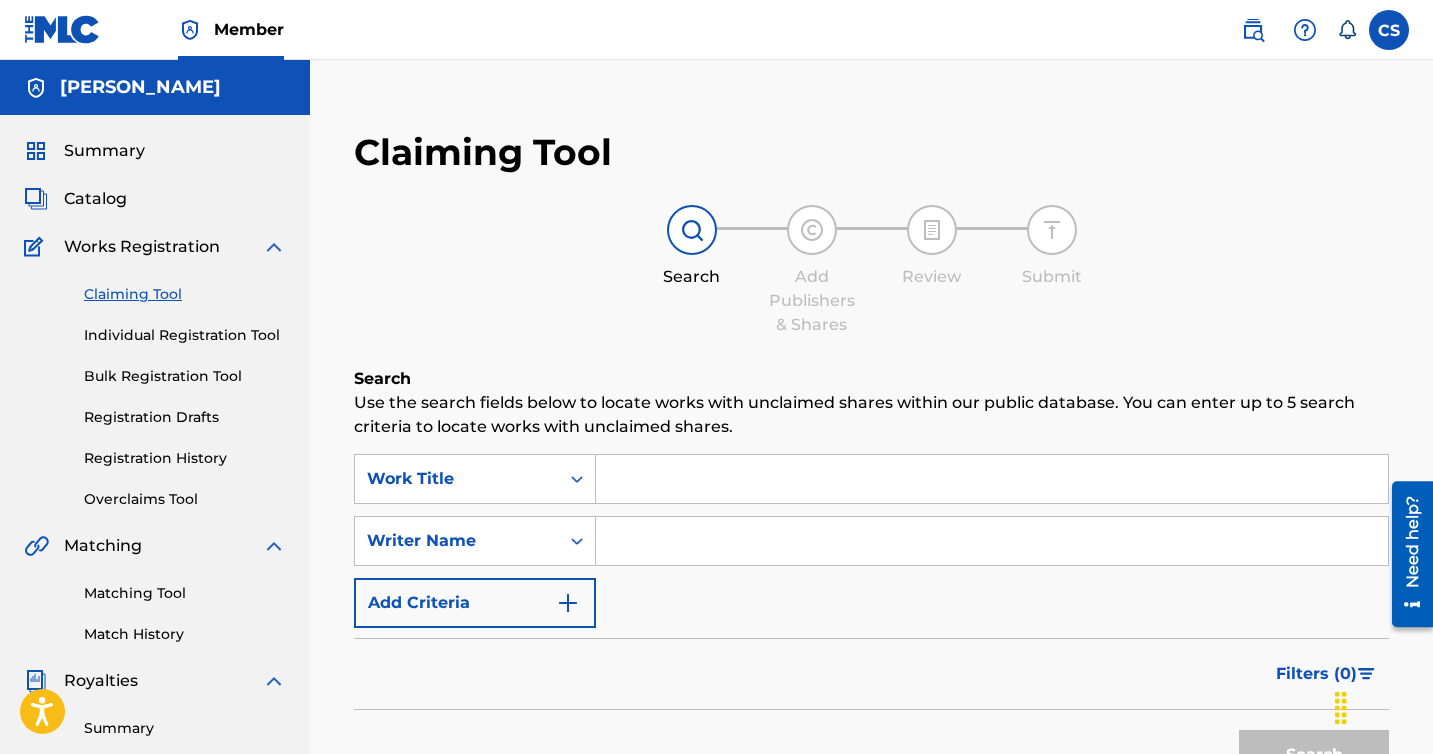 click at bounding box center (992, 479) 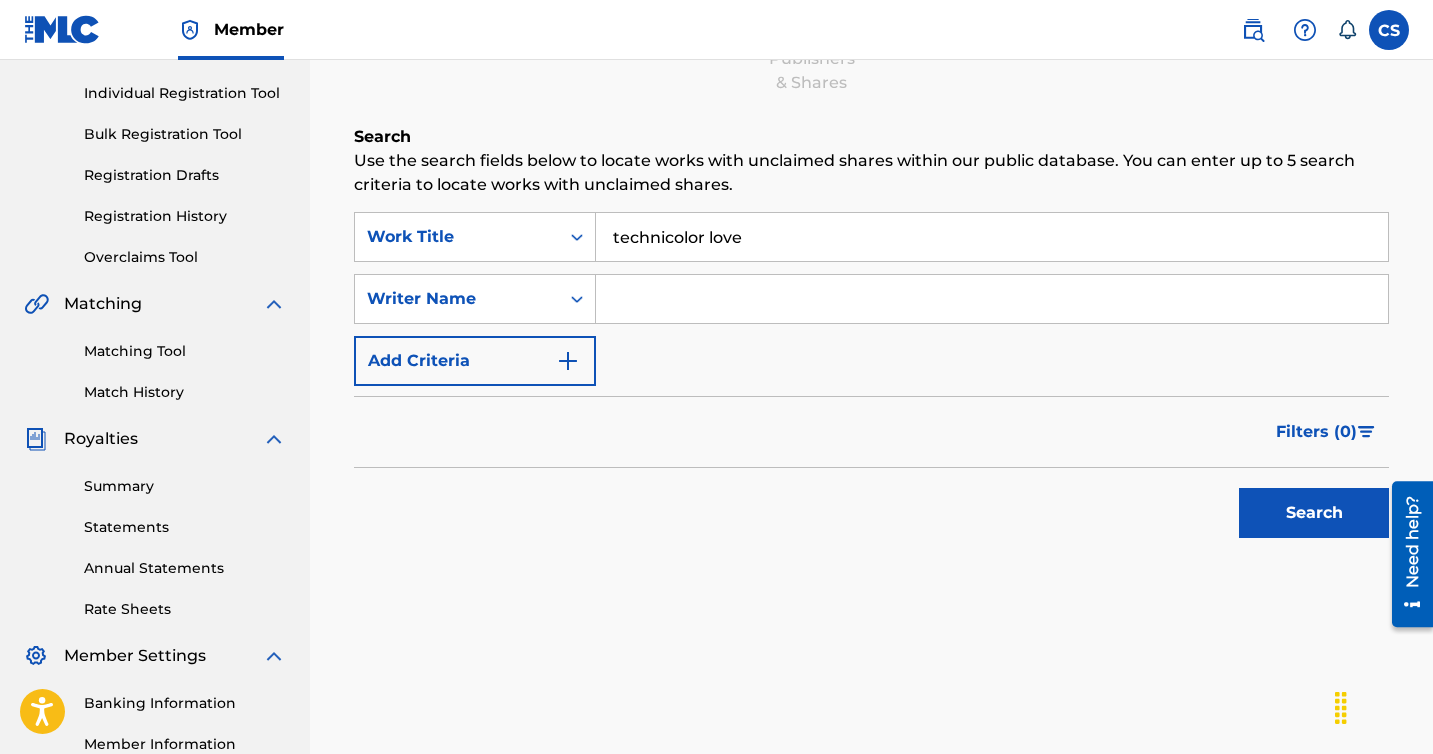 scroll, scrollTop: 335, scrollLeft: 0, axis: vertical 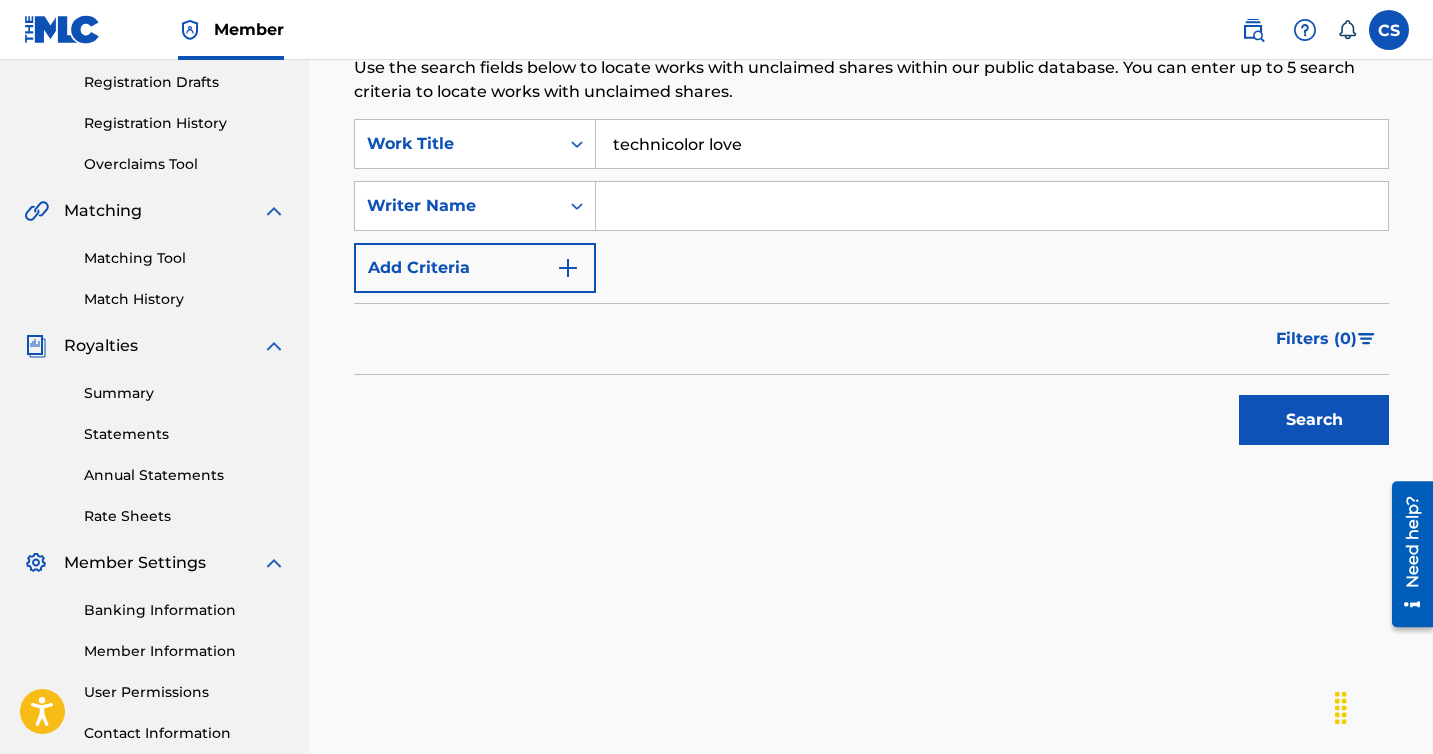type on "technicolor love" 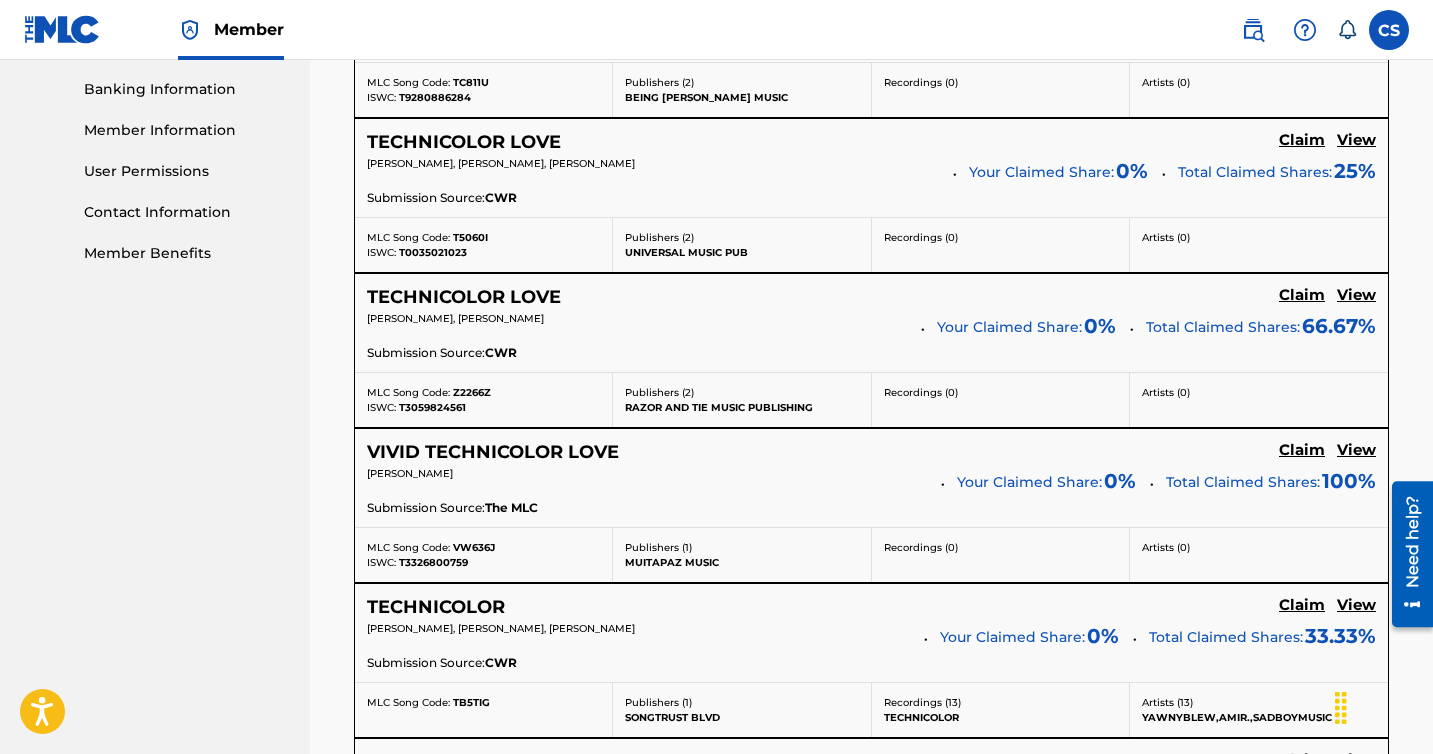 scroll, scrollTop: 0, scrollLeft: 0, axis: both 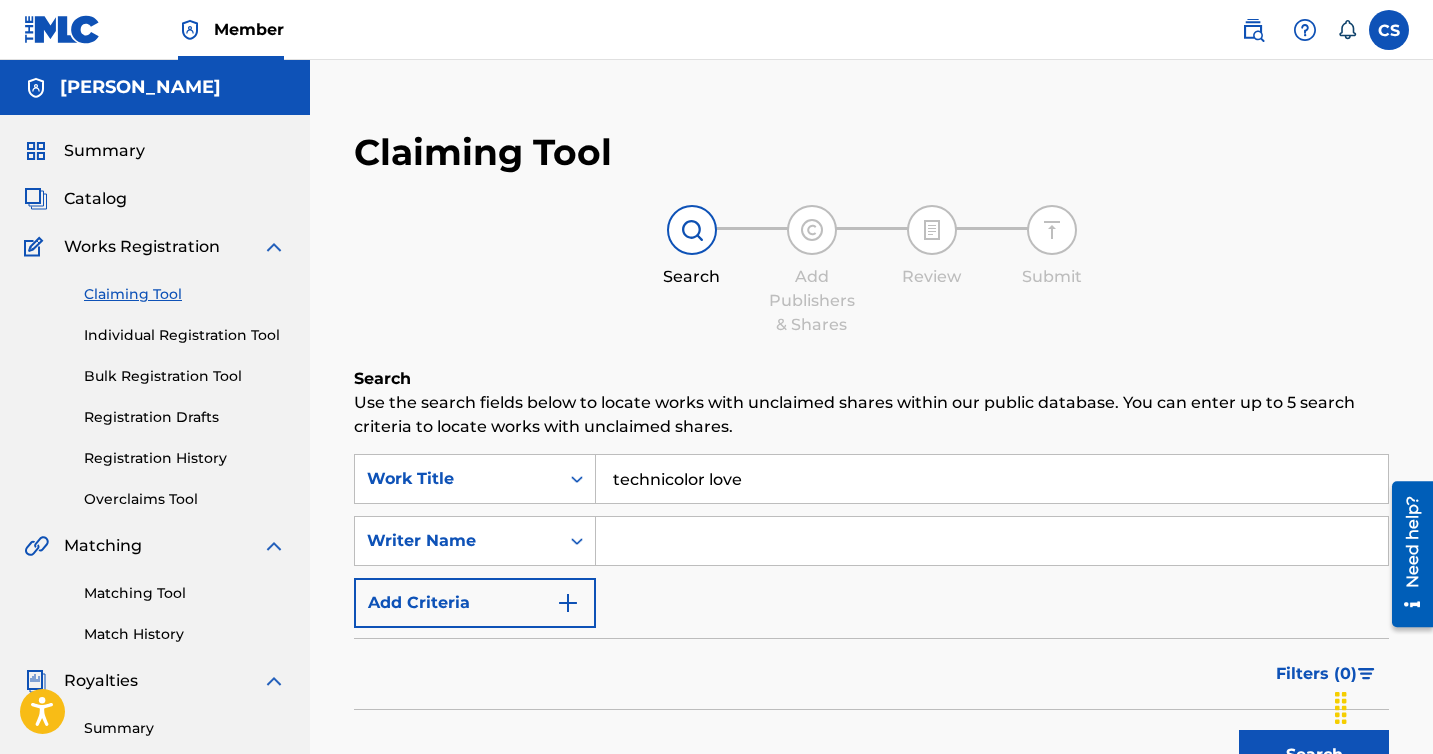 click at bounding box center [992, 541] 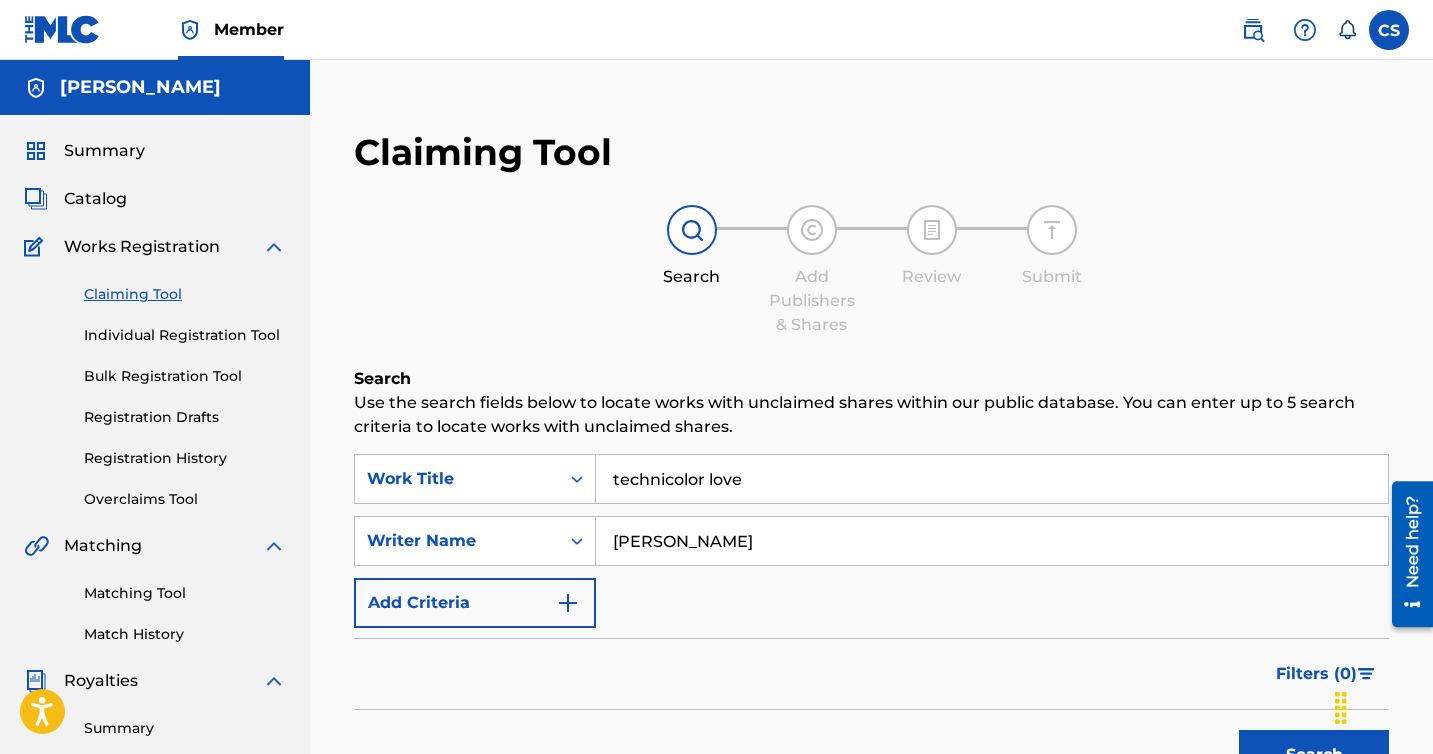 click on "Search" at bounding box center (1314, 755) 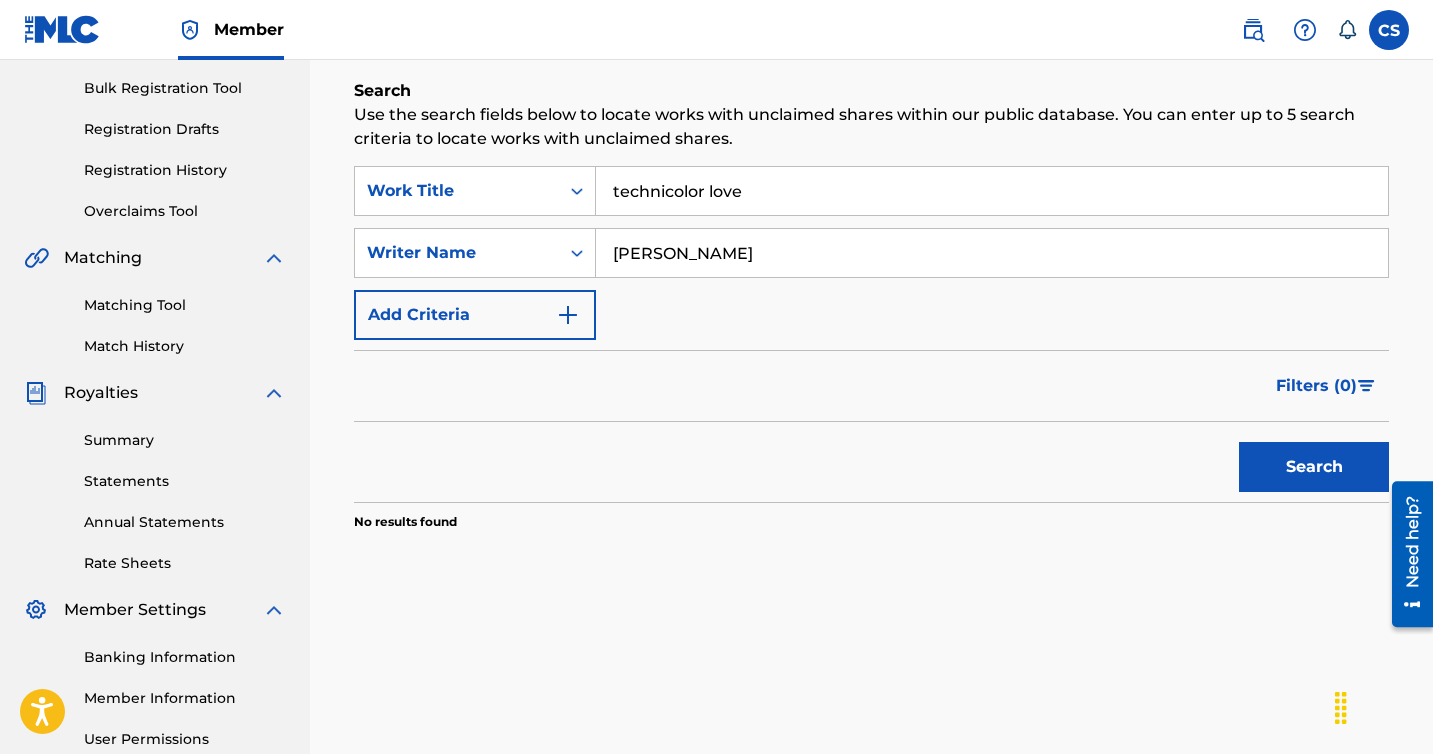 scroll, scrollTop: 242, scrollLeft: 0, axis: vertical 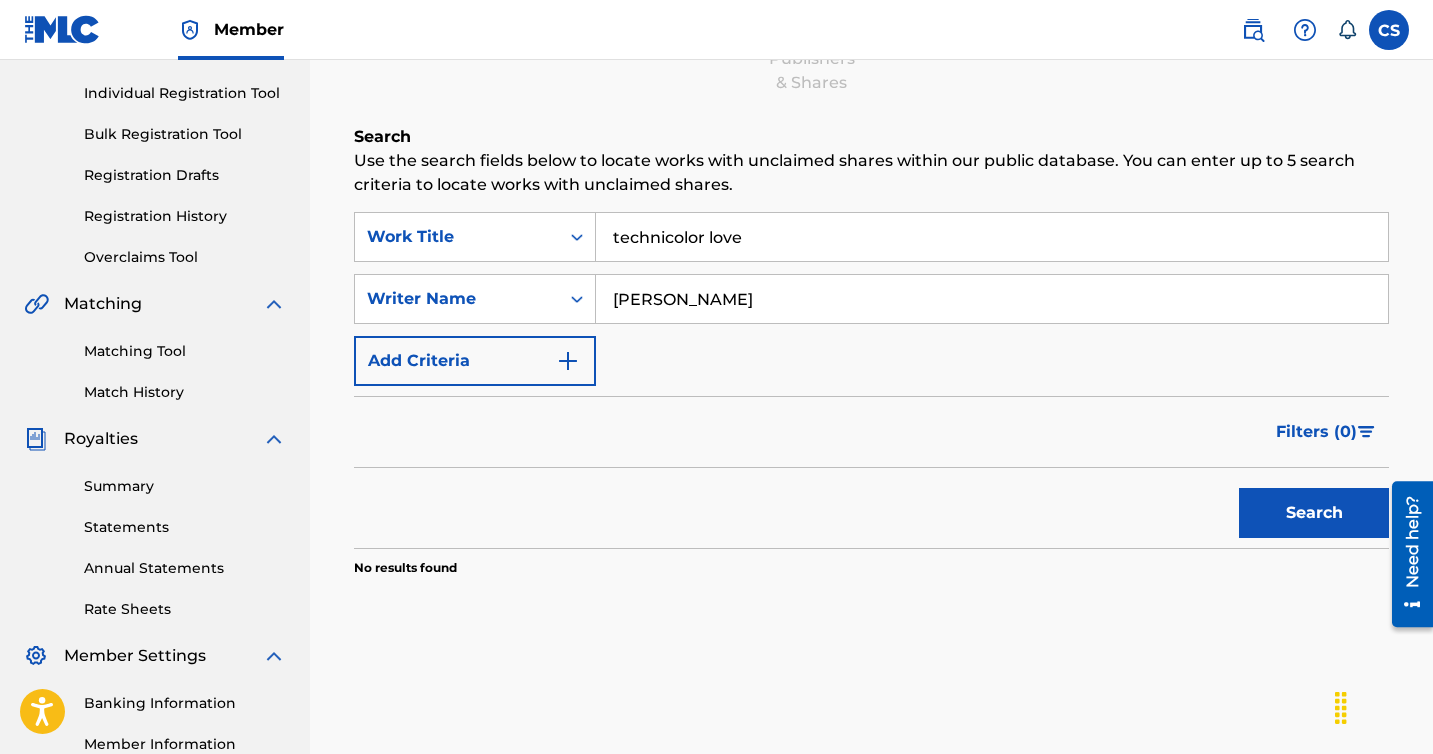 click on "cory simon" at bounding box center [992, 299] 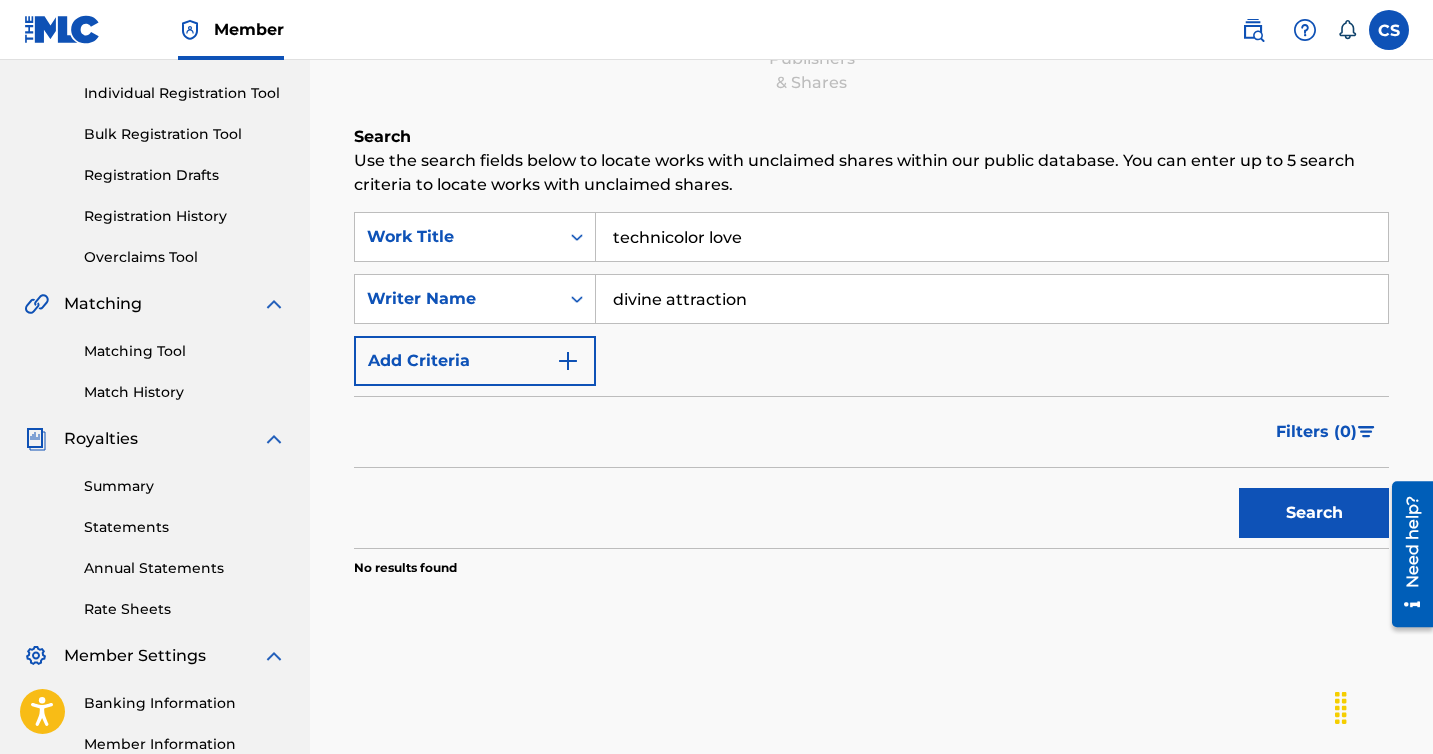 click on "Search" at bounding box center [1314, 513] 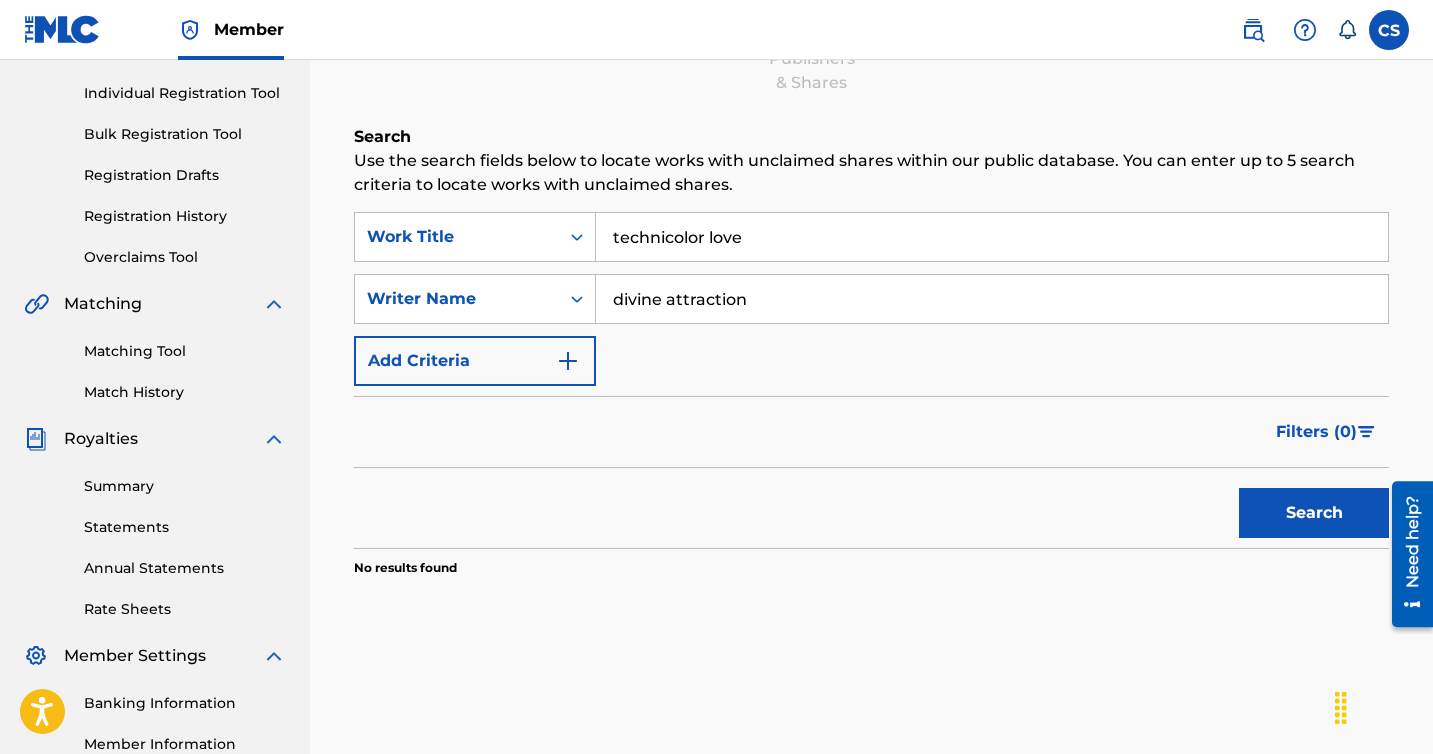 click on "divine attraction" at bounding box center [992, 299] 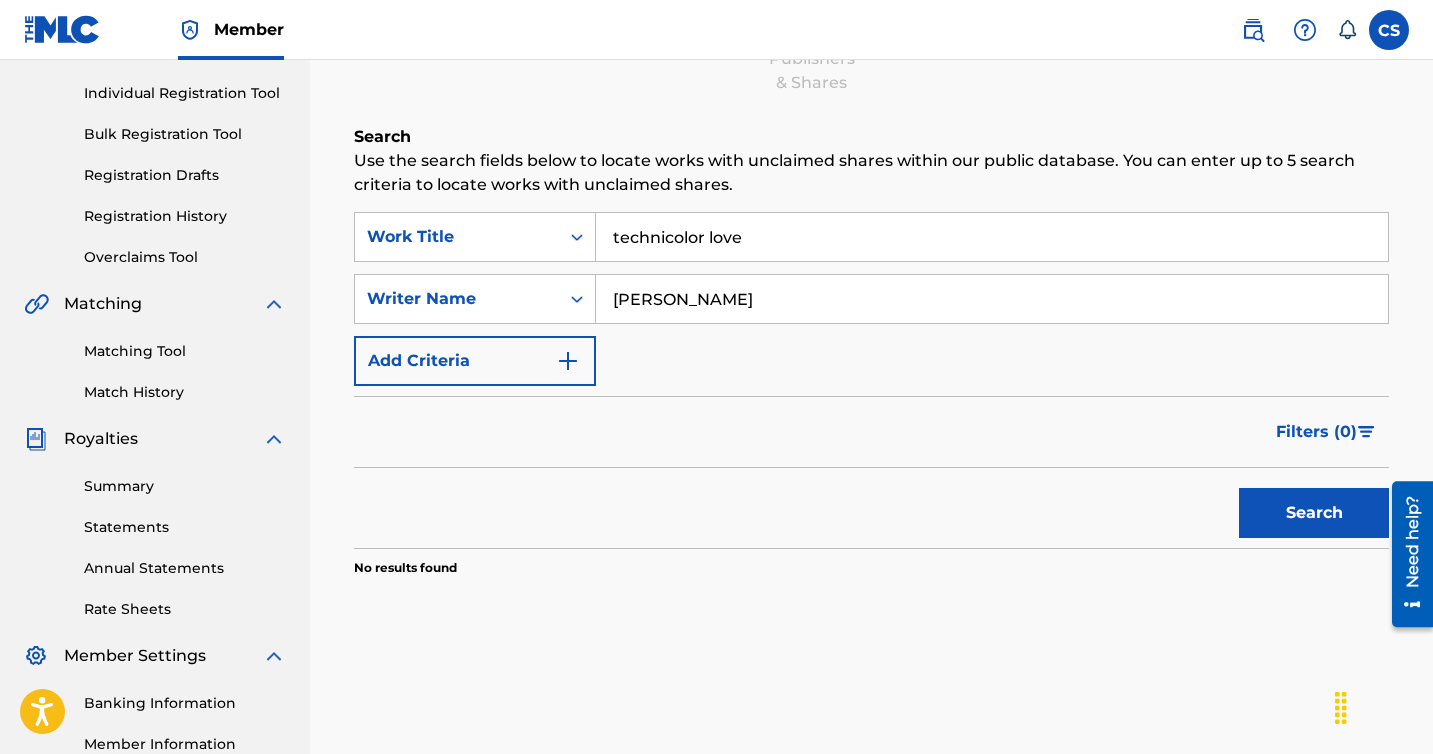 type on "brian bothwell" 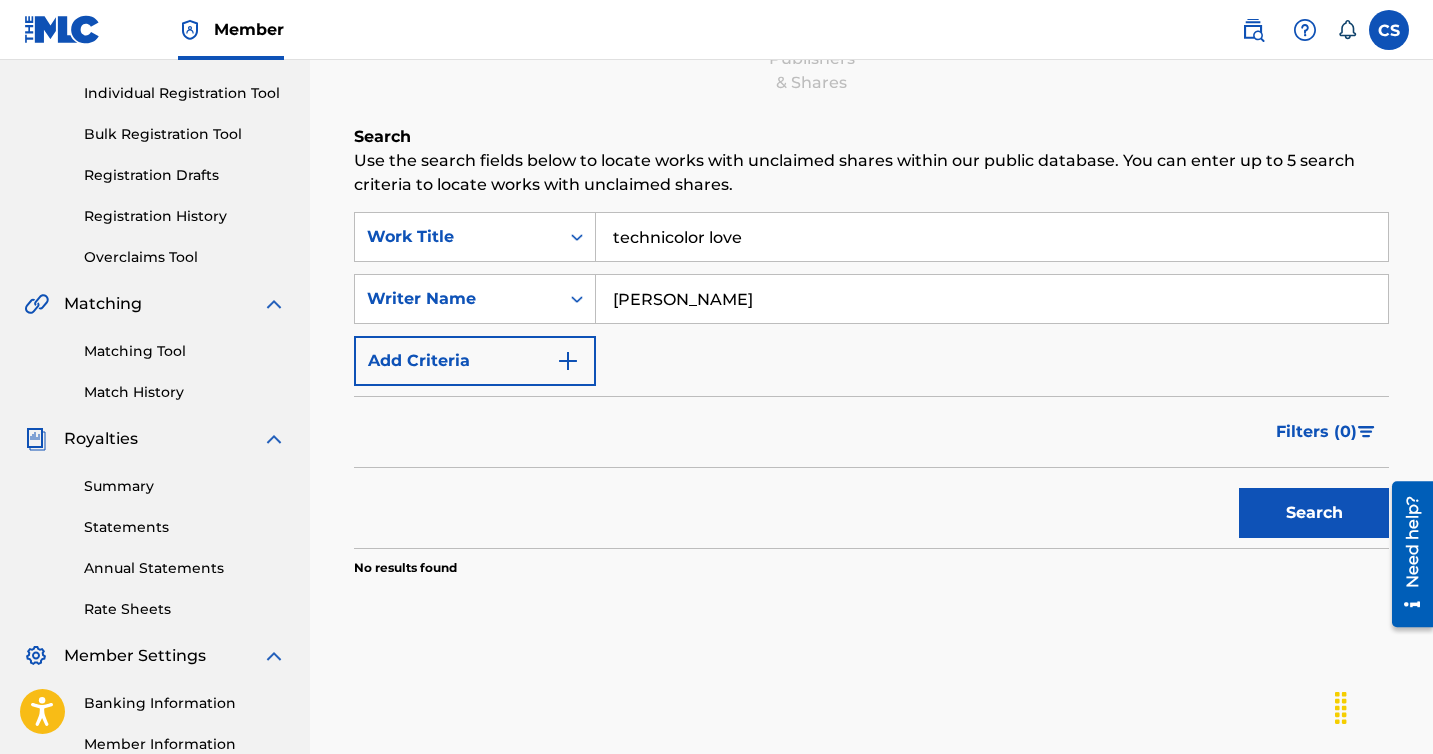 click on "brian bothwell" at bounding box center (992, 299) 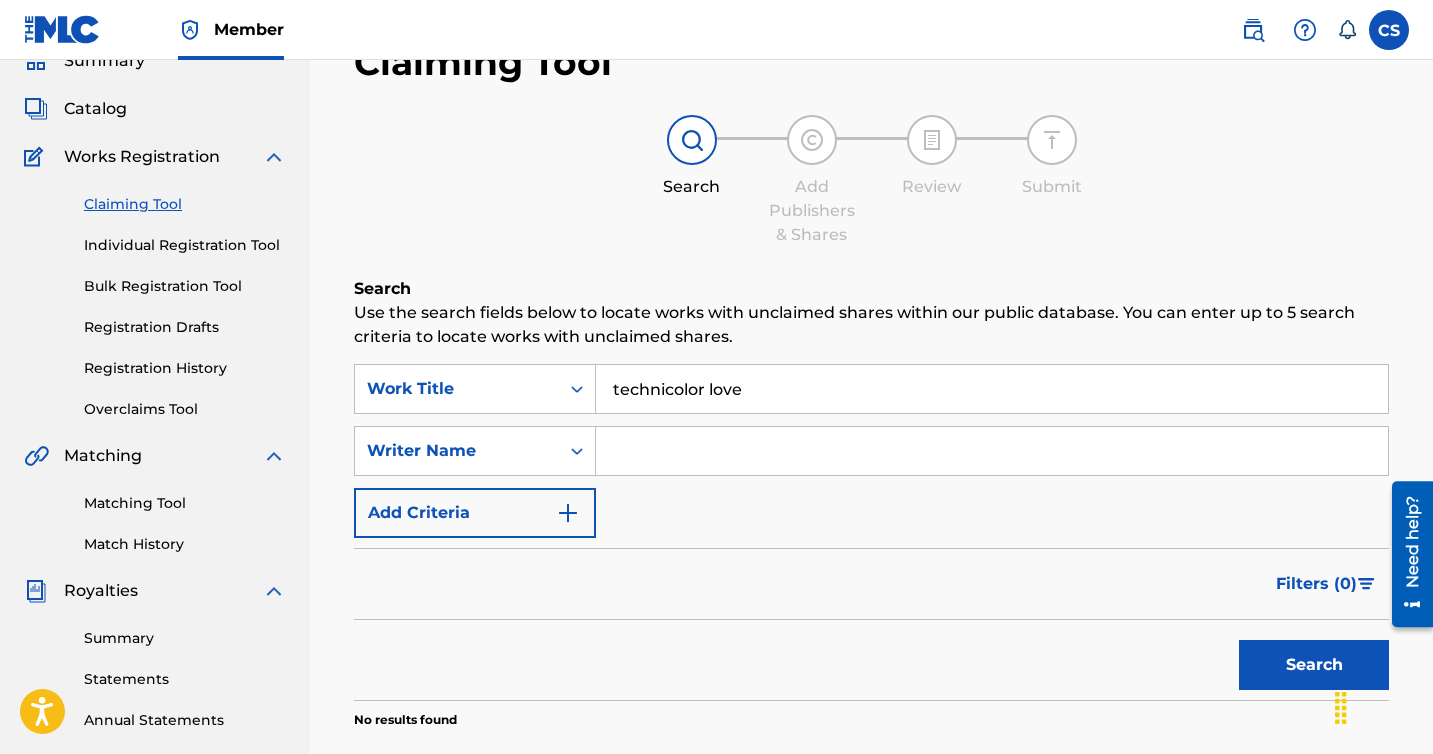 scroll, scrollTop: 5, scrollLeft: 0, axis: vertical 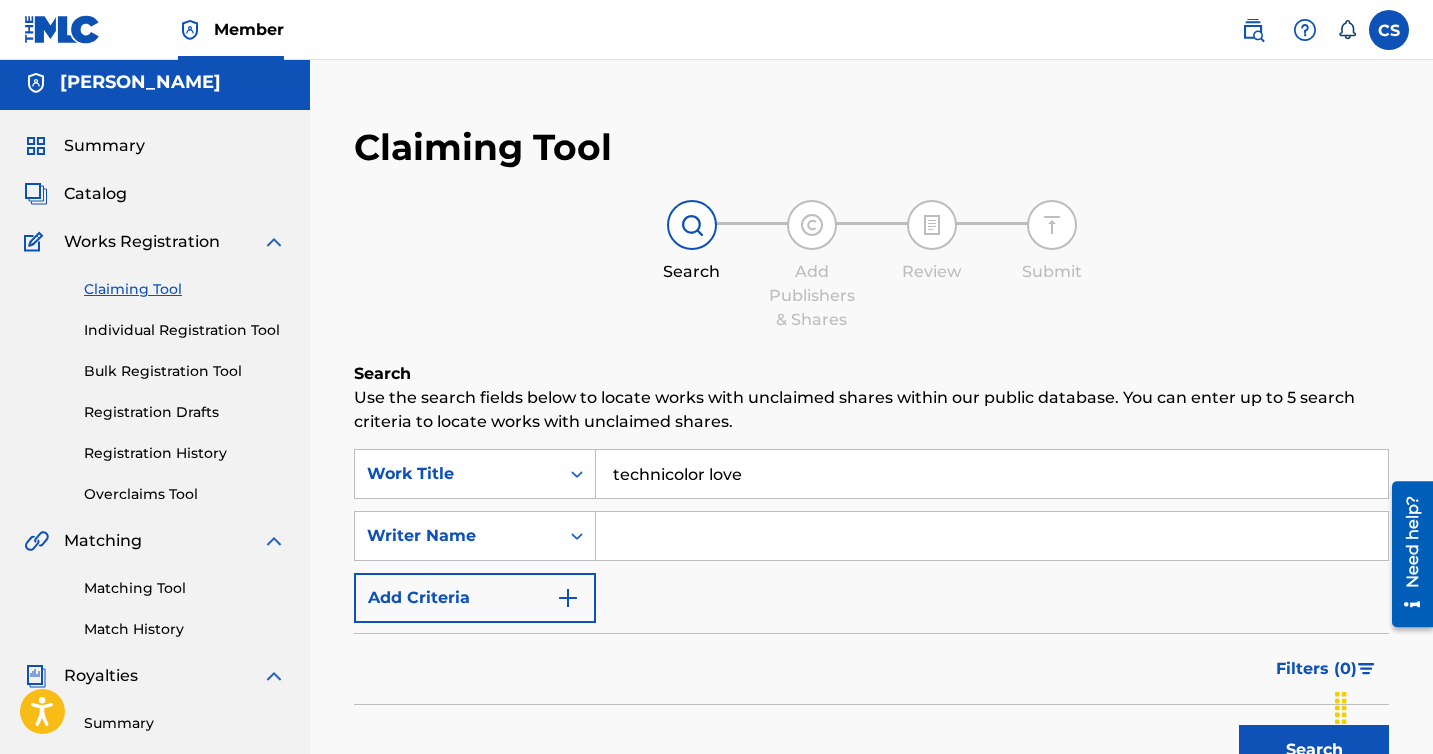 type 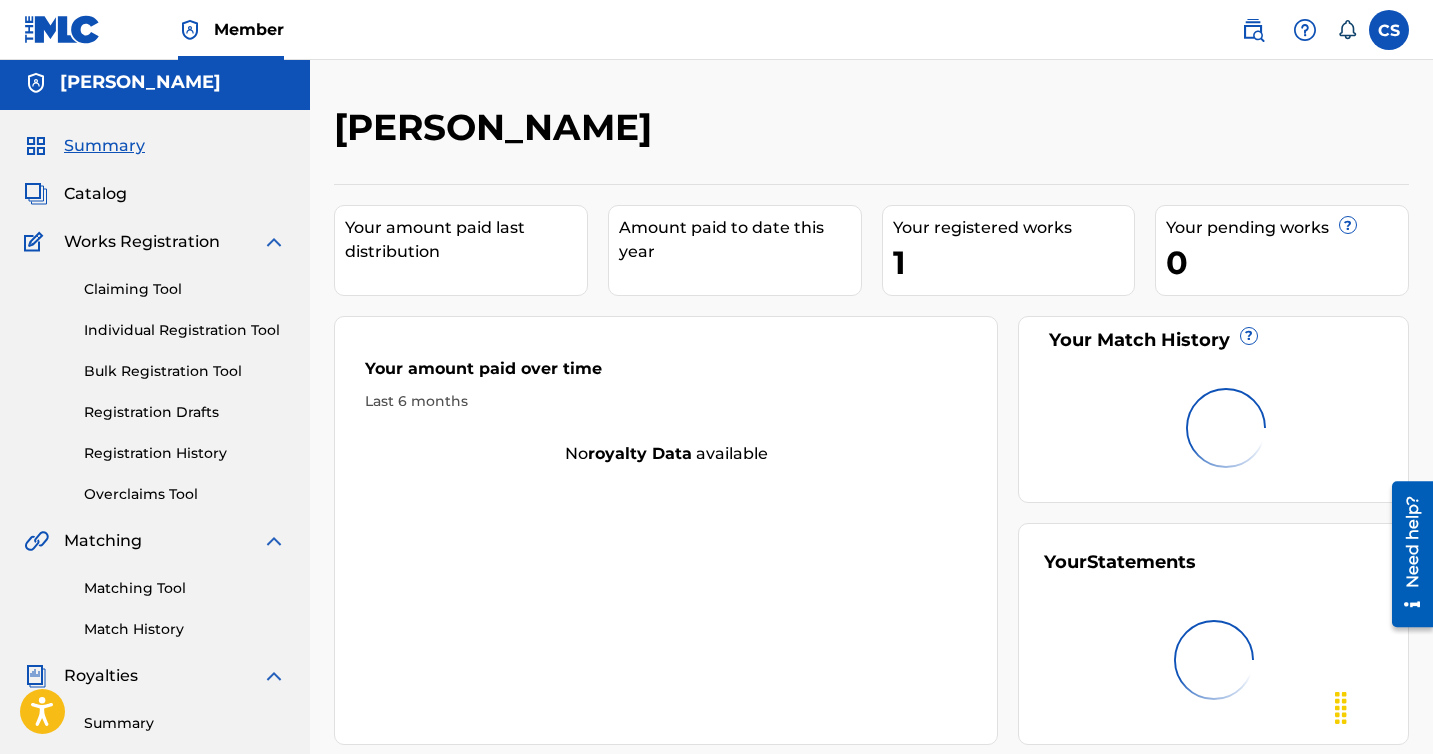 scroll, scrollTop: 0, scrollLeft: 0, axis: both 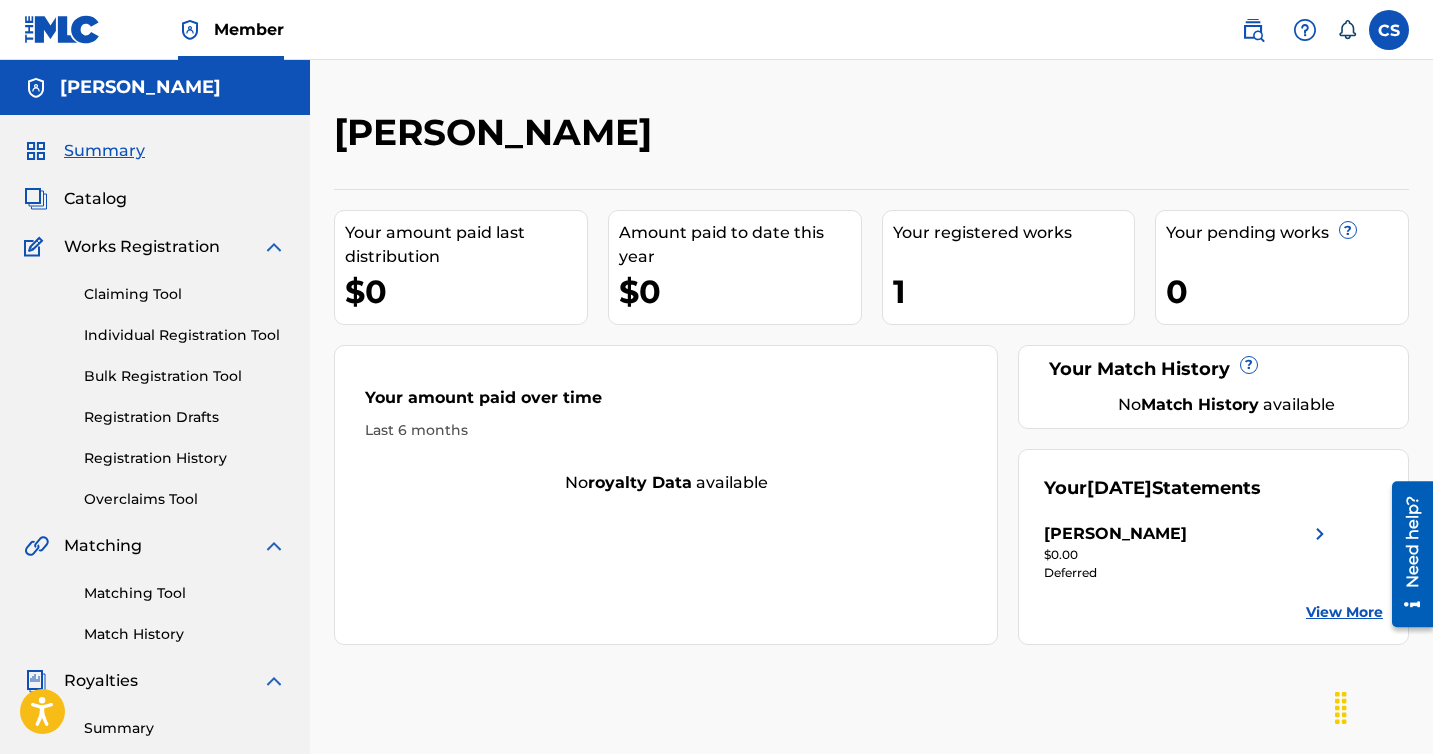 click on "Catalog" at bounding box center (95, 199) 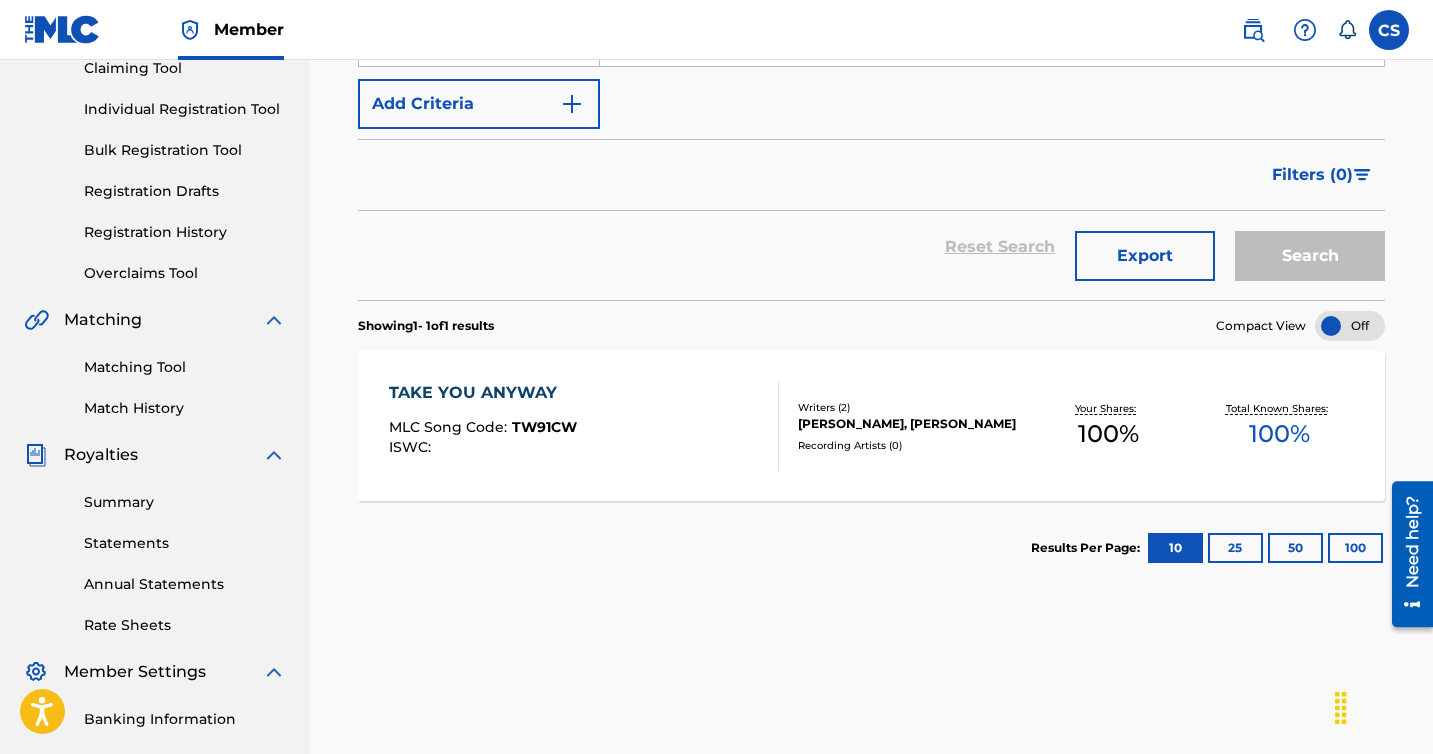 scroll, scrollTop: 118, scrollLeft: 0, axis: vertical 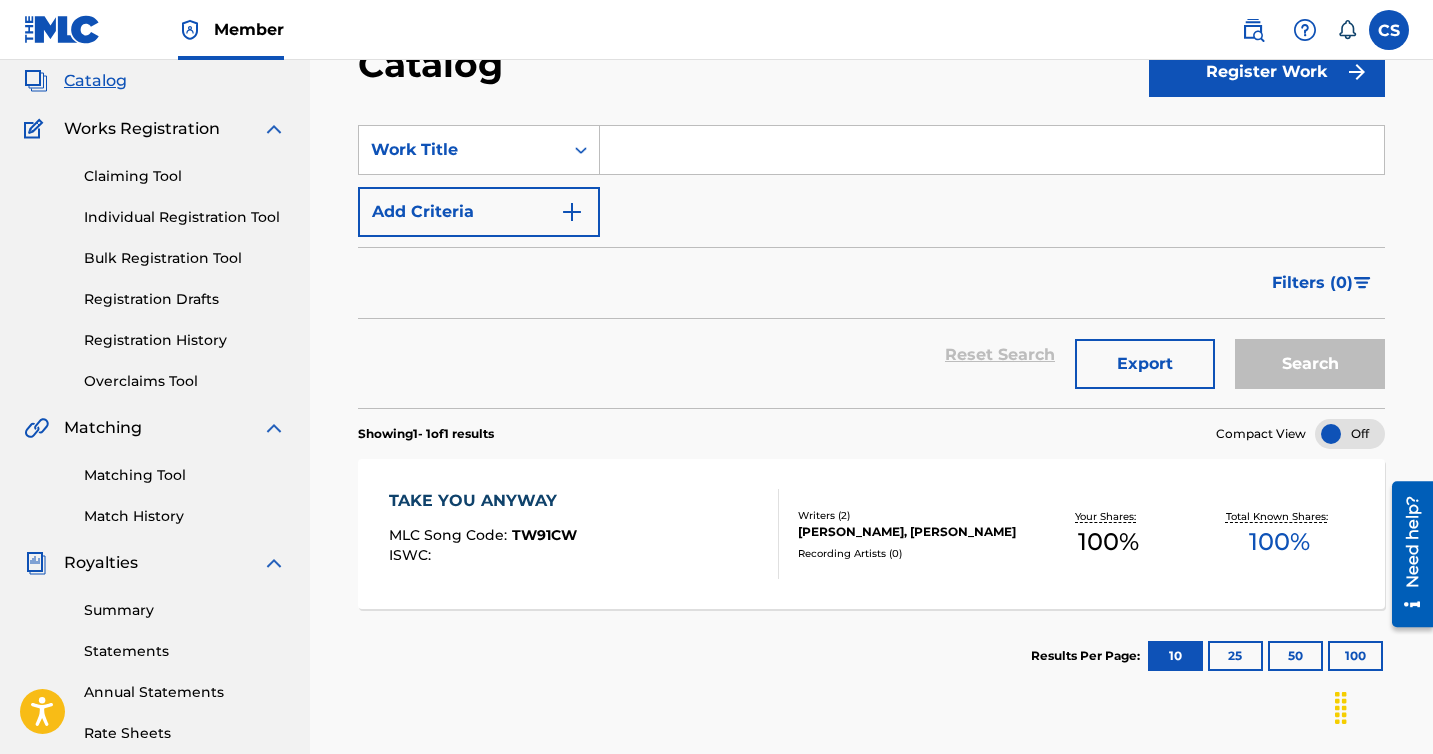 click at bounding box center (992, 150) 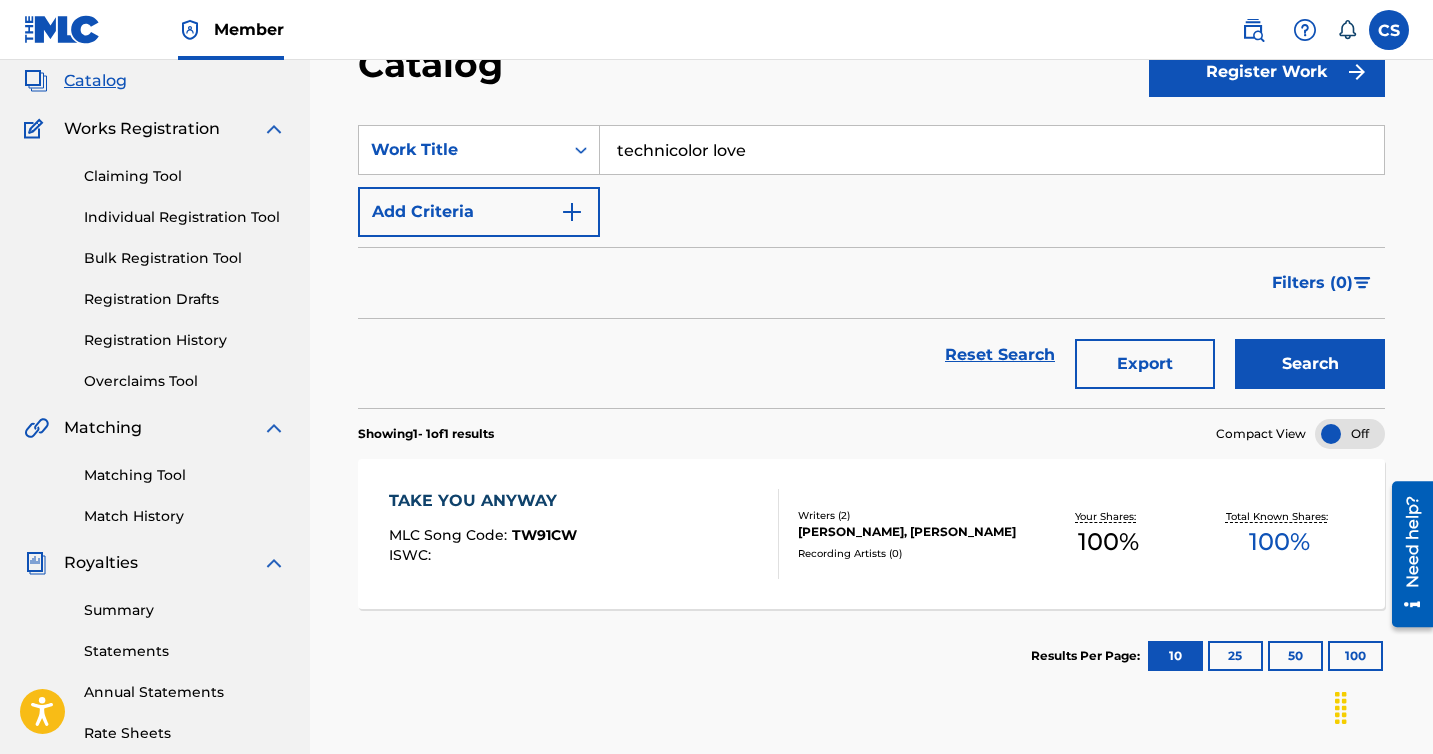 type on "technicolor love" 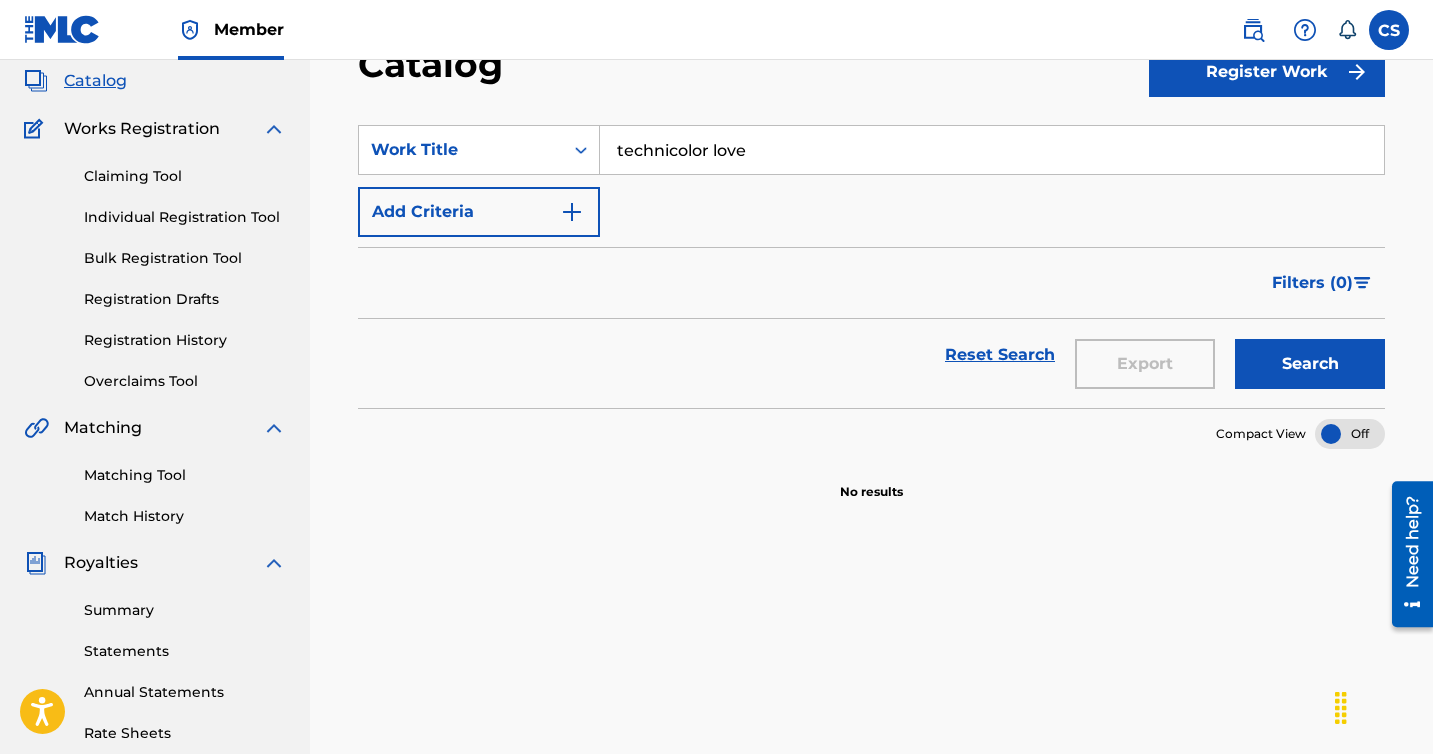 click on "Claiming Tool" at bounding box center (185, 176) 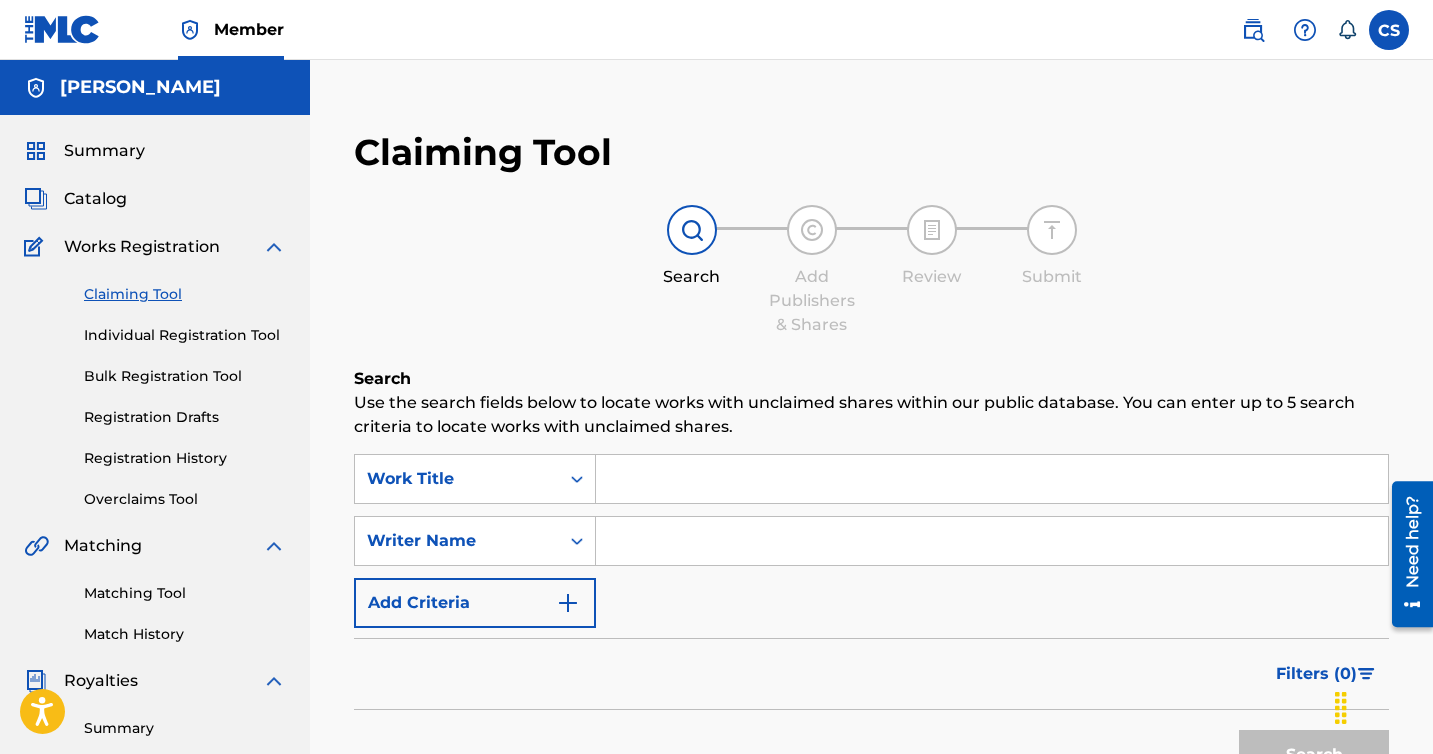 click on "Matching Tool" at bounding box center [185, 593] 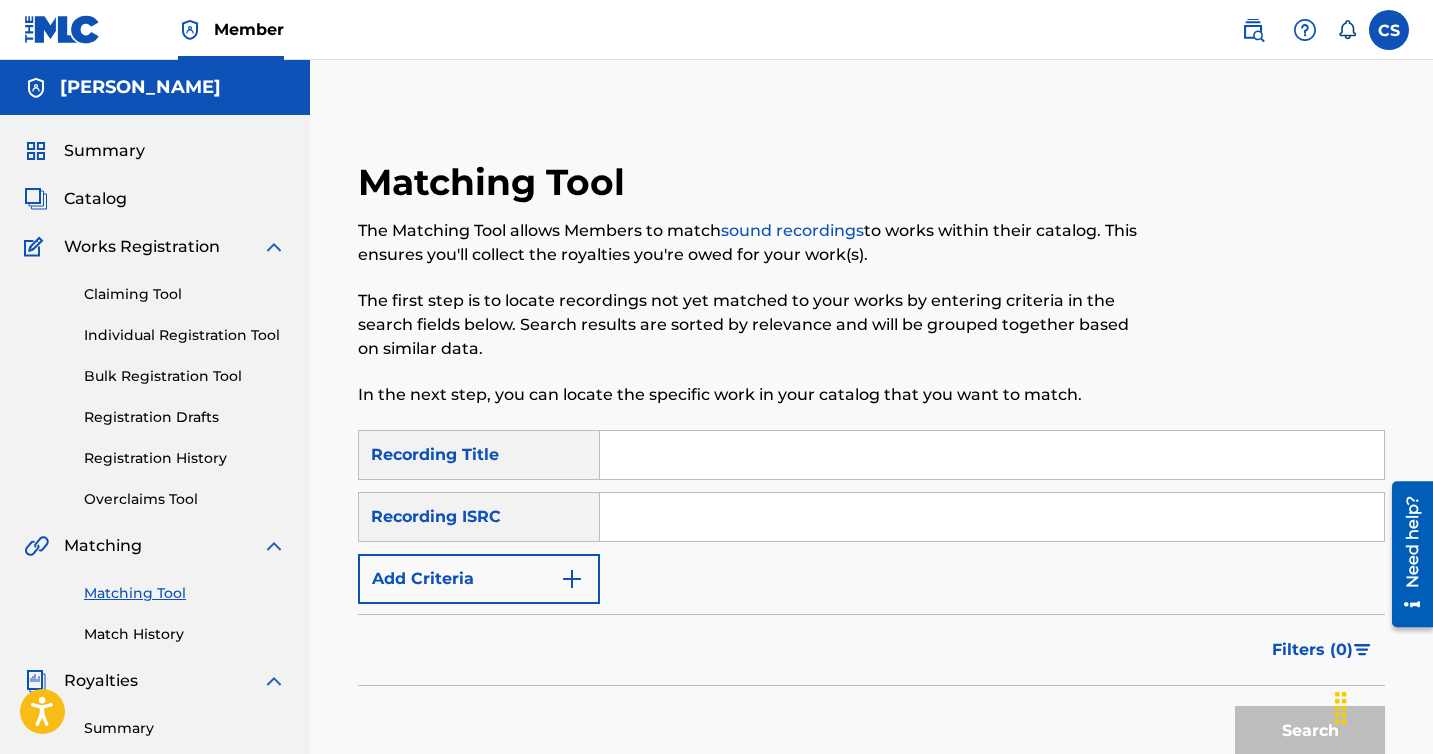 click at bounding box center [992, 455] 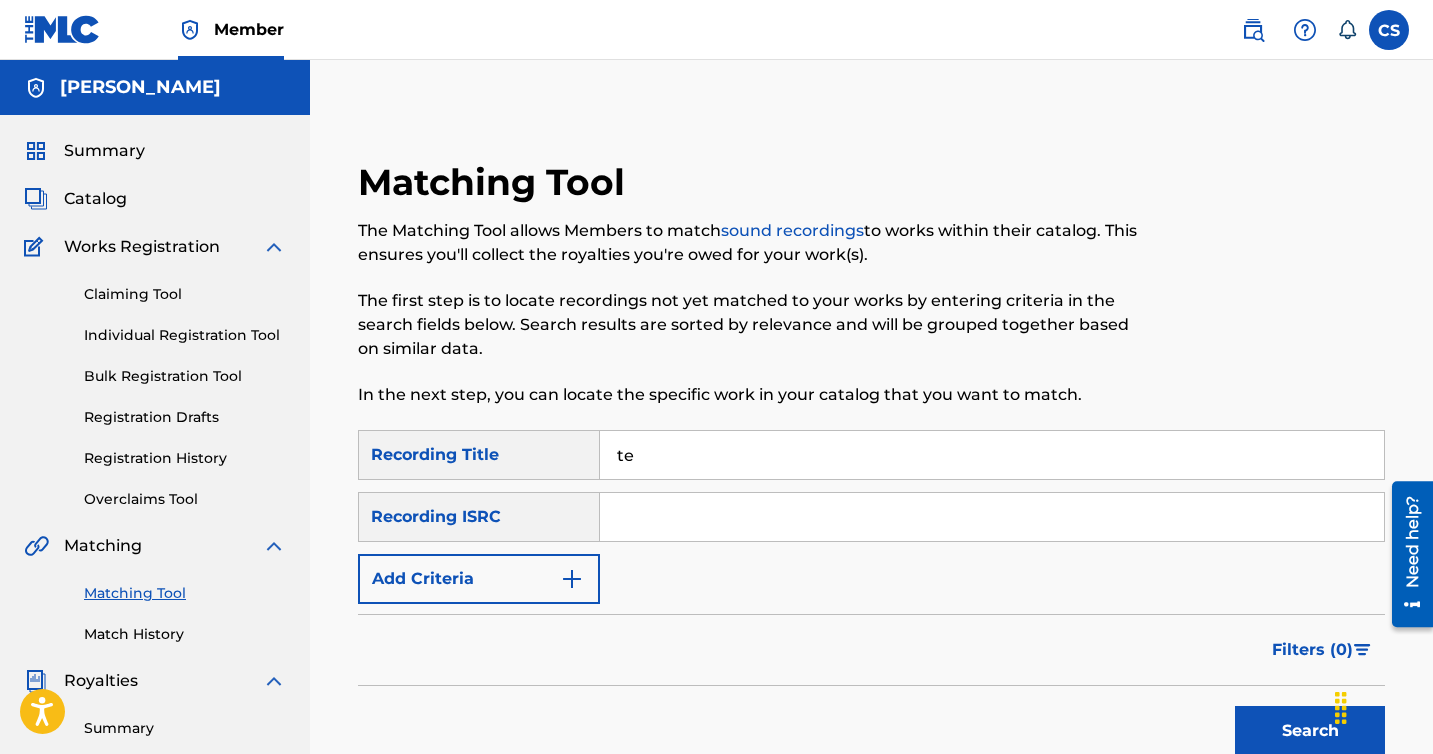 type on "t" 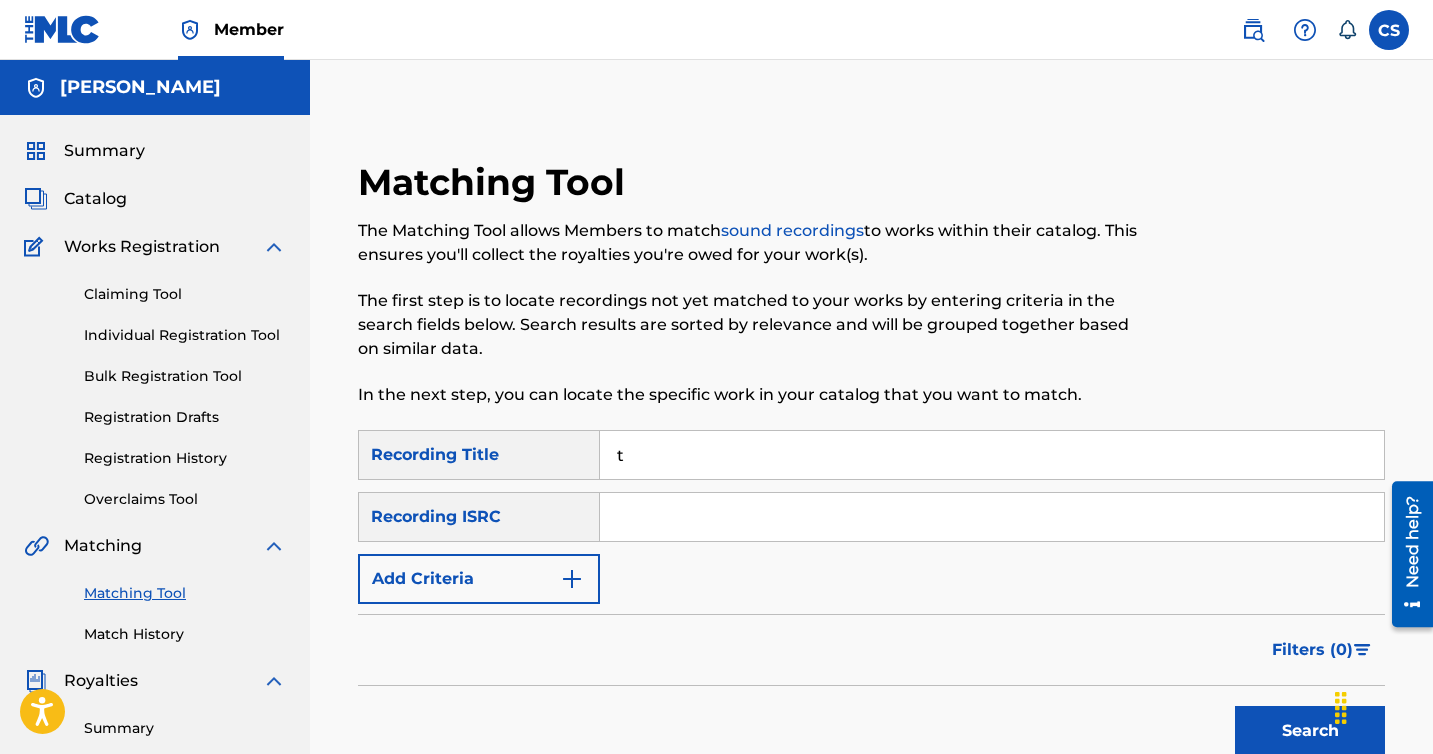 type 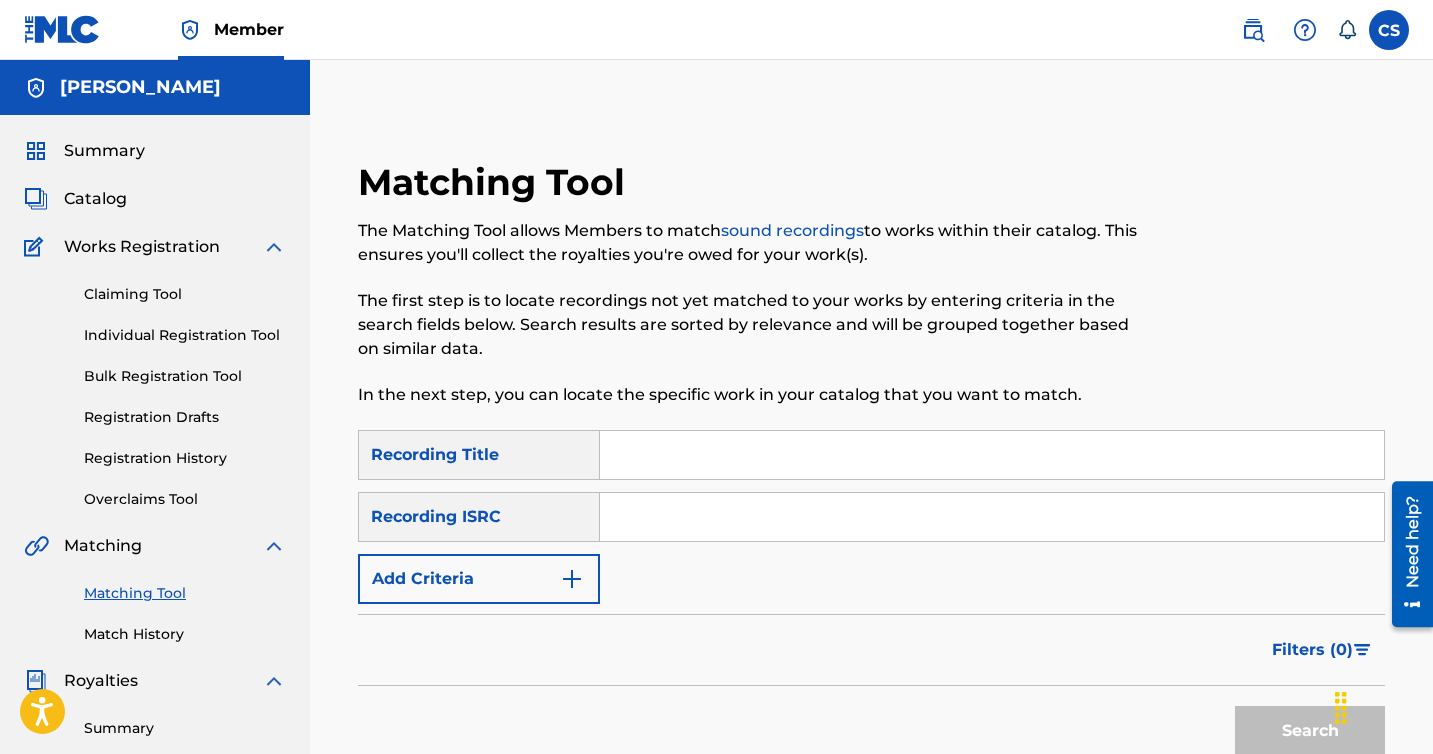 click on "Add Criteria" at bounding box center (479, 579) 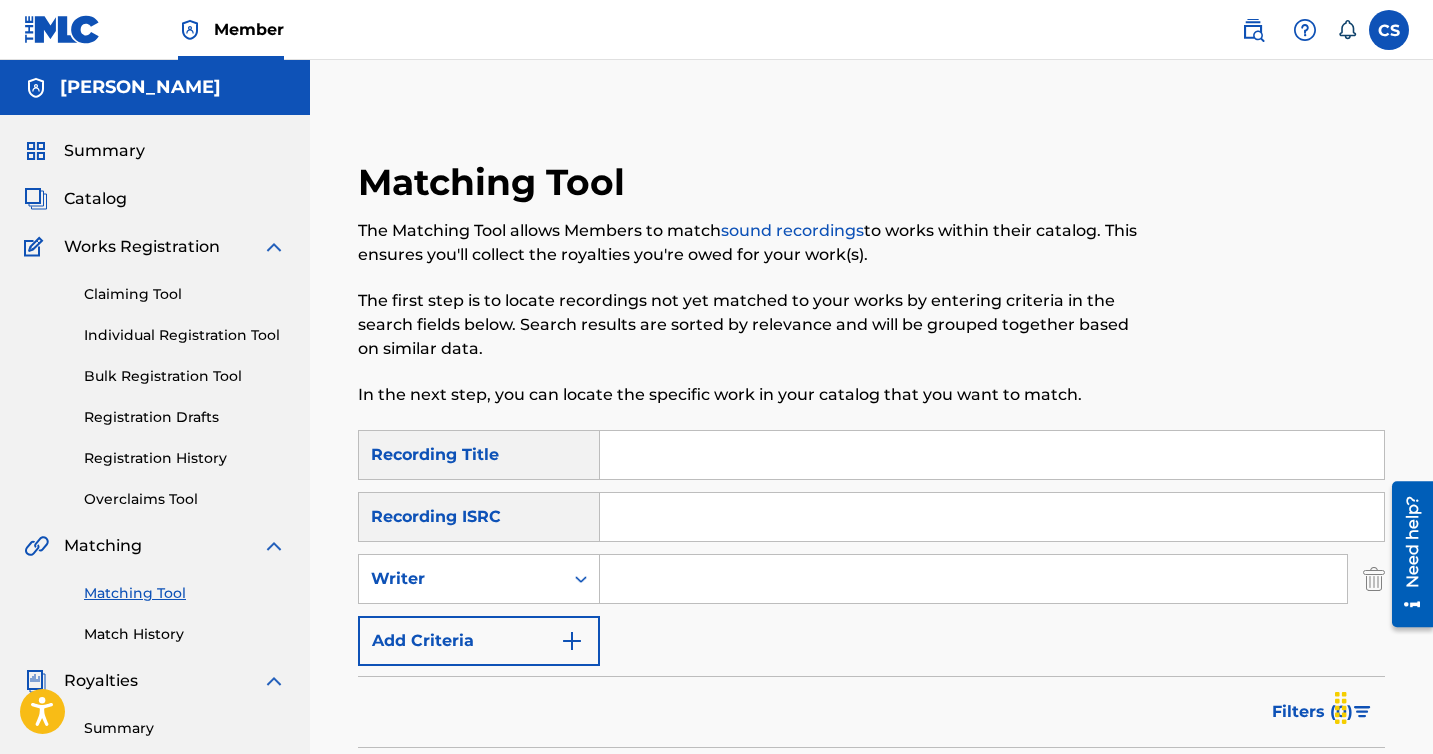 click at bounding box center [973, 579] 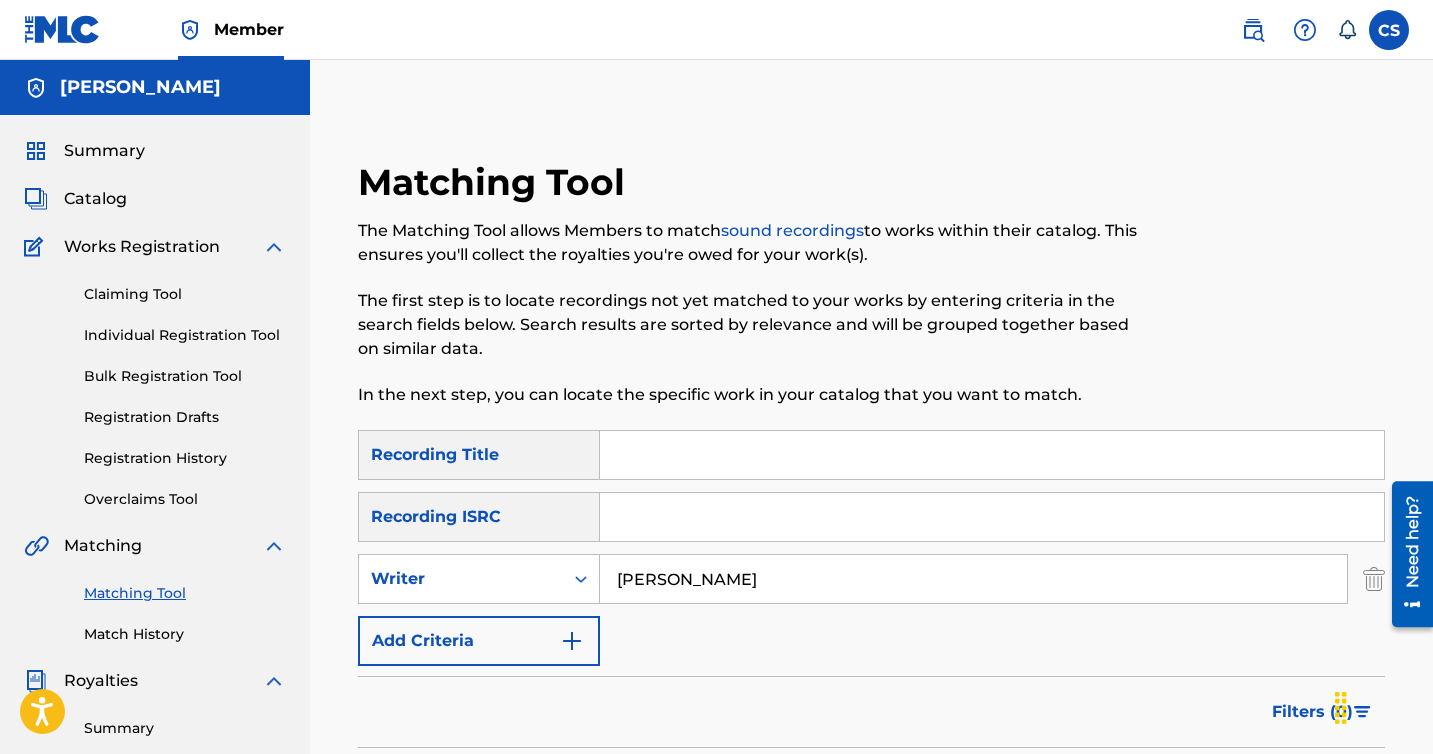 type on "[PERSON_NAME]" 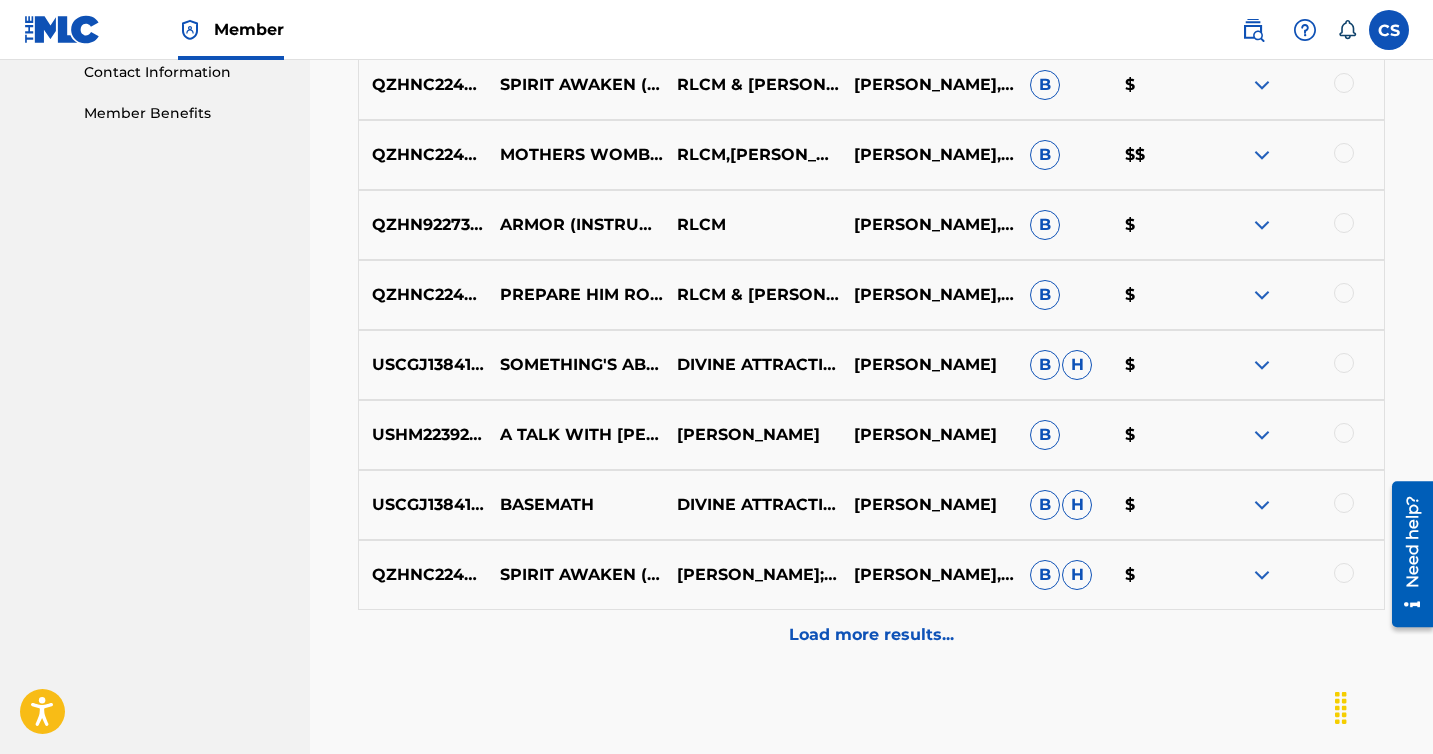 scroll, scrollTop: 1000, scrollLeft: 0, axis: vertical 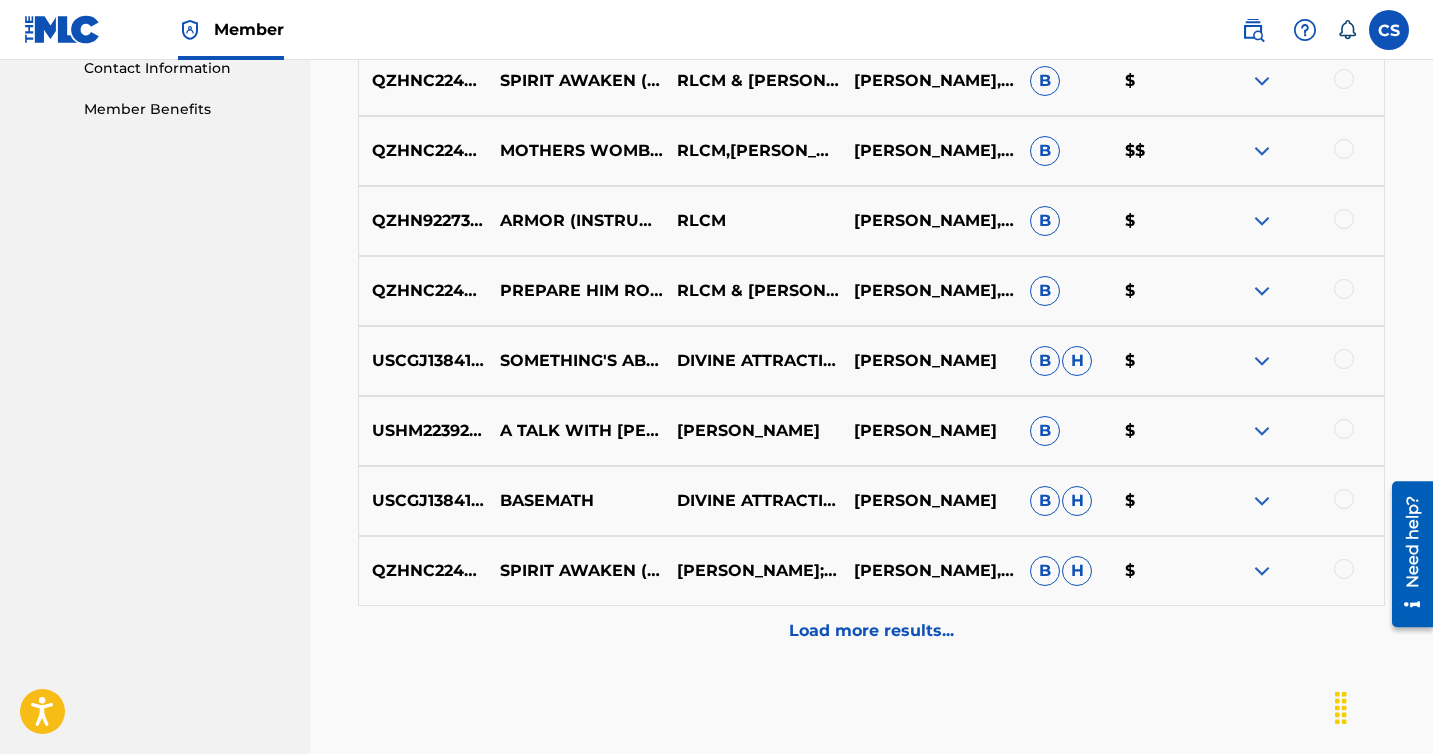 click on "Load more results..." at bounding box center [871, 631] 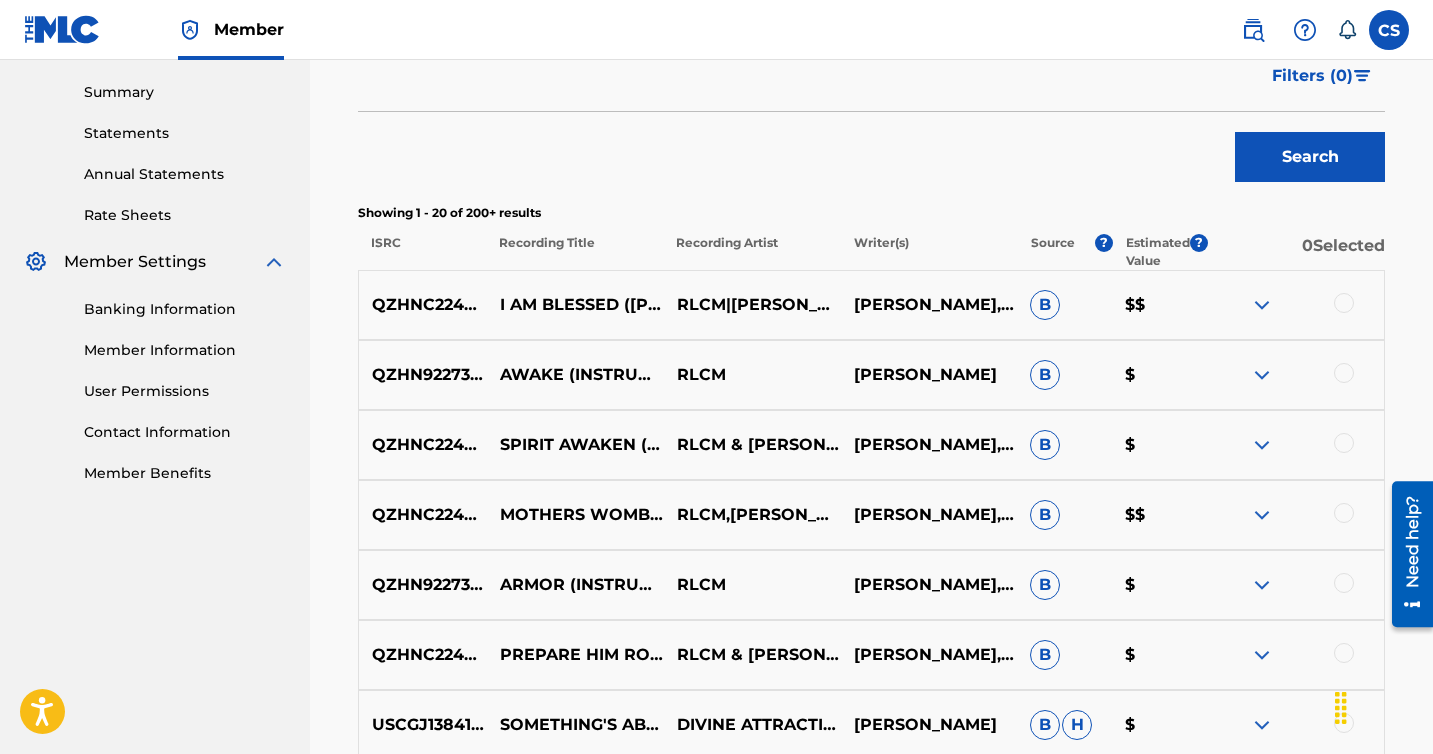 click at bounding box center [1344, 303] 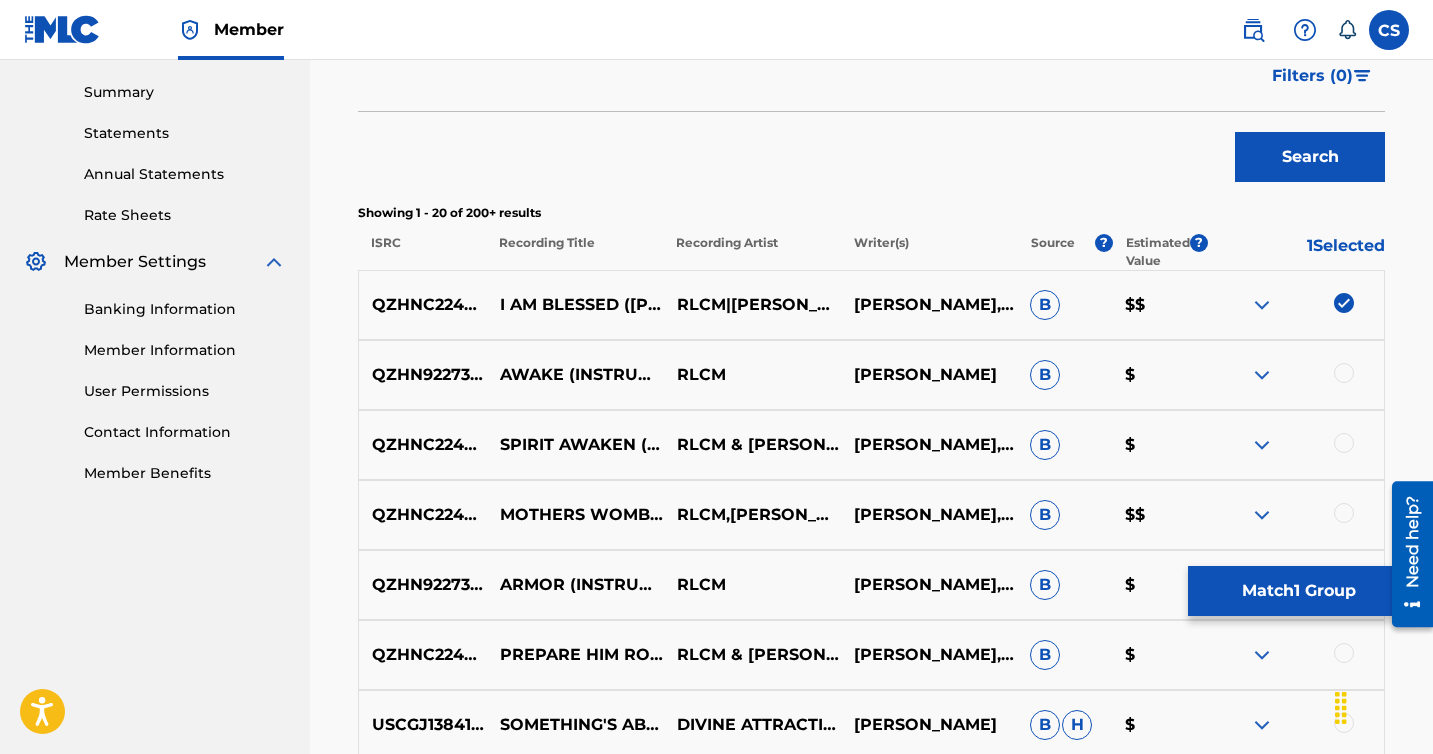 click at bounding box center (1344, 373) 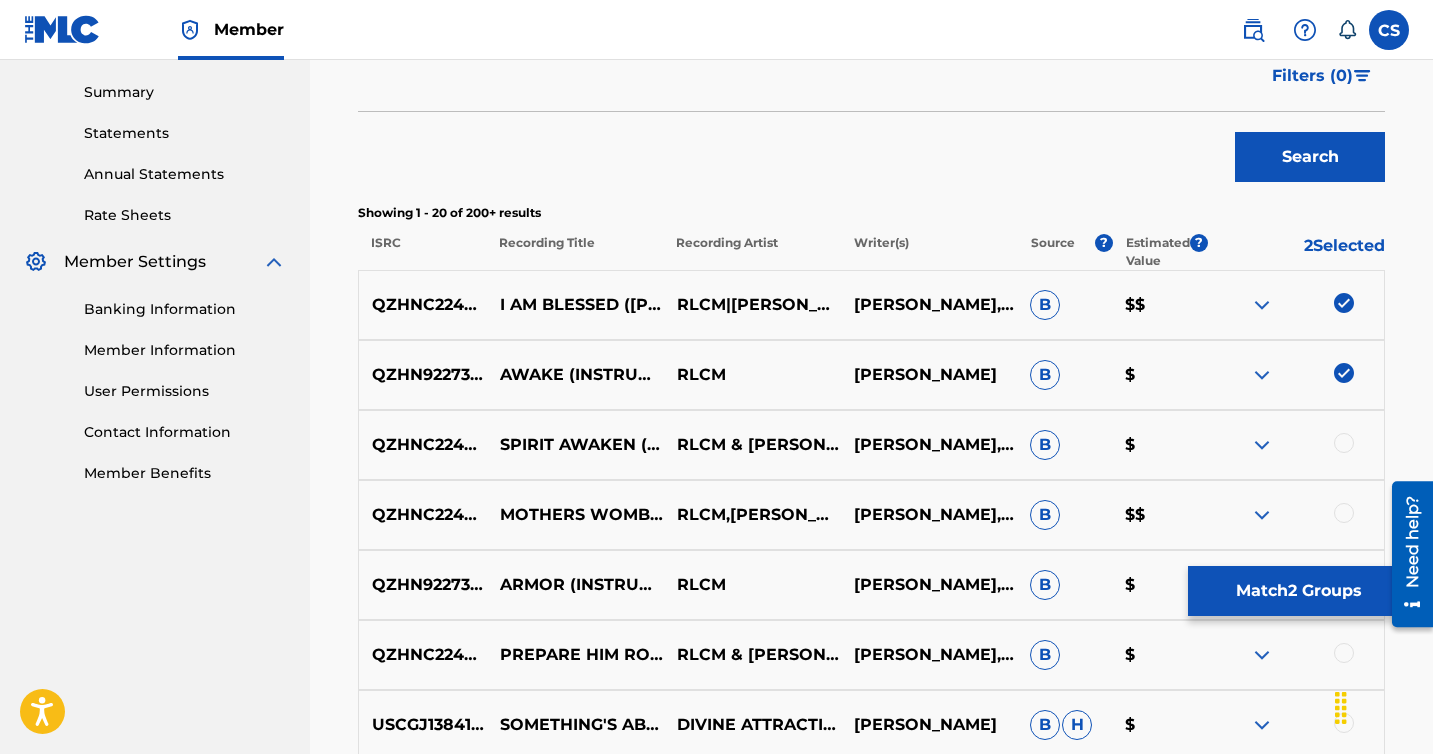 click at bounding box center [1344, 443] 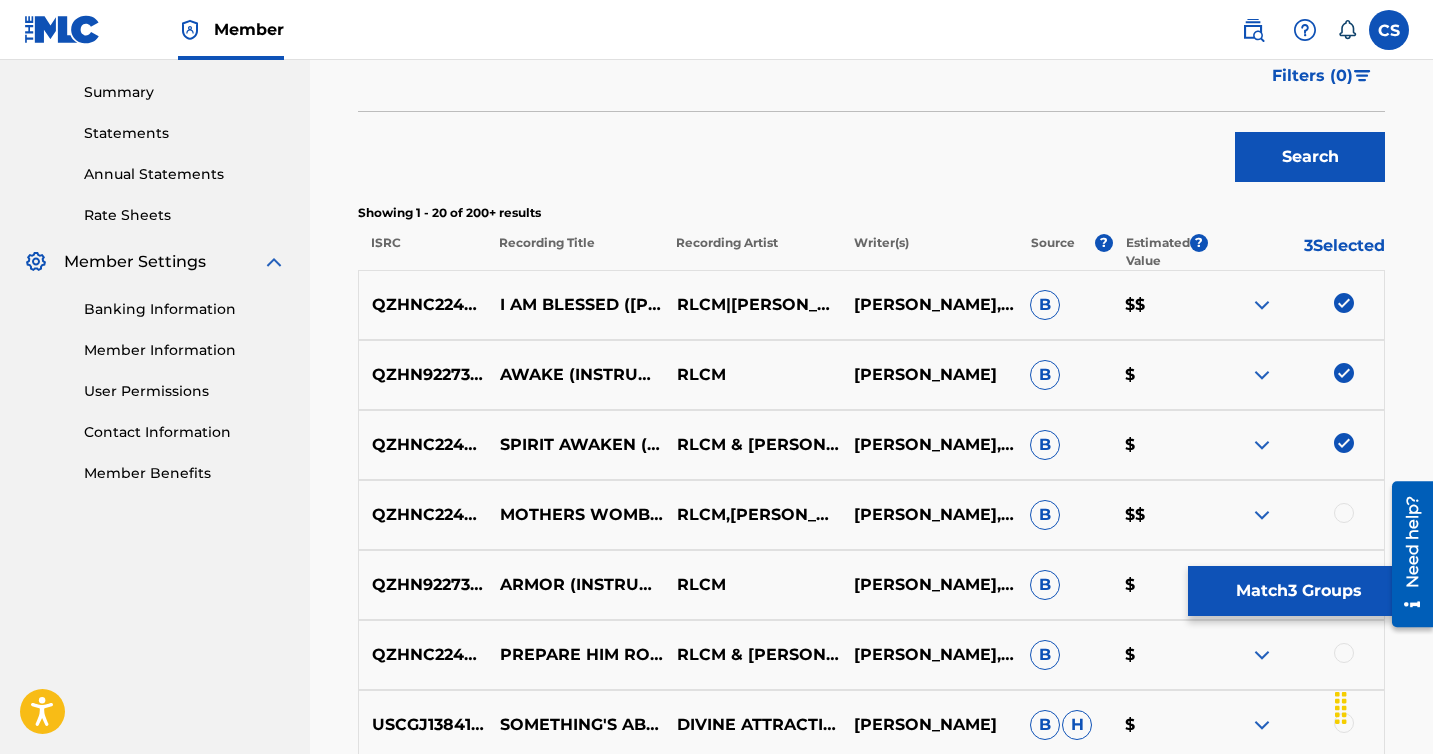 click at bounding box center [1344, 513] 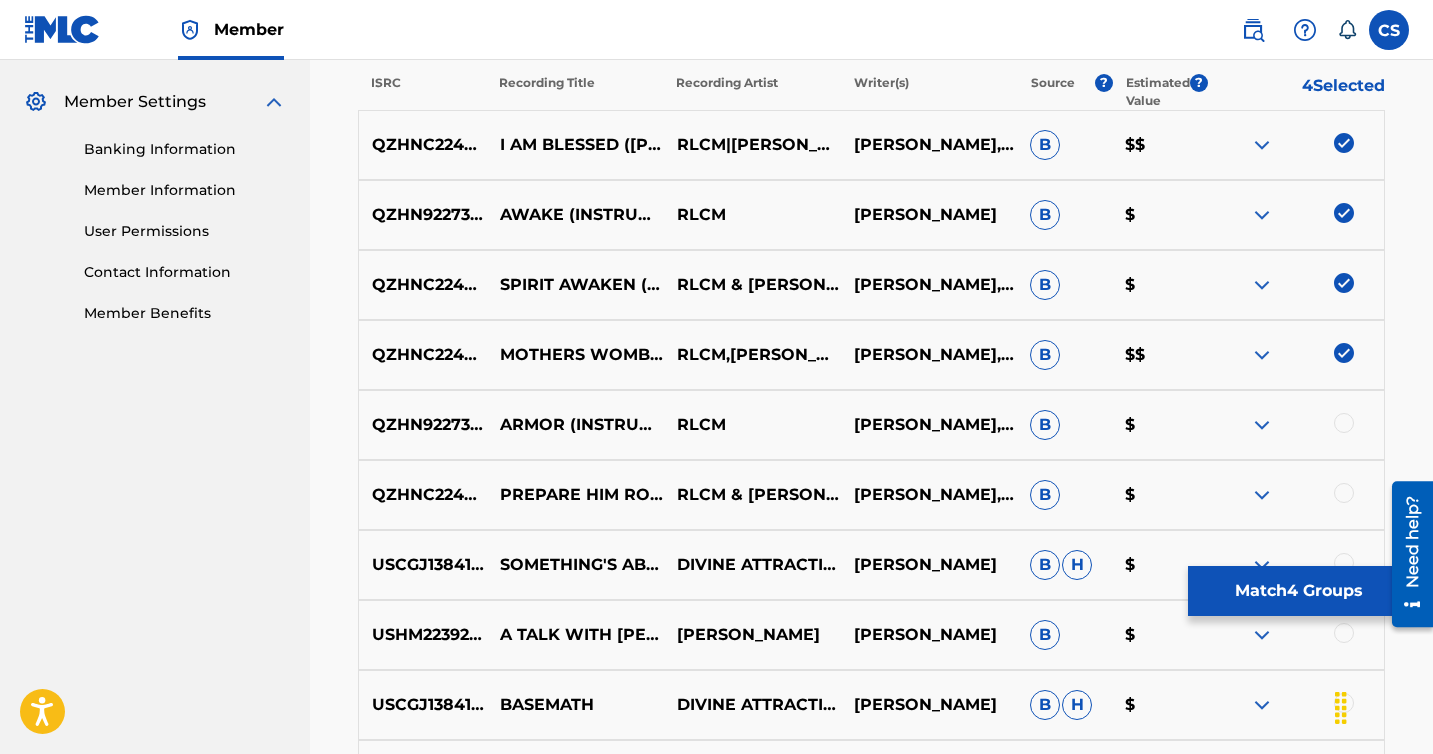 scroll, scrollTop: 823, scrollLeft: 0, axis: vertical 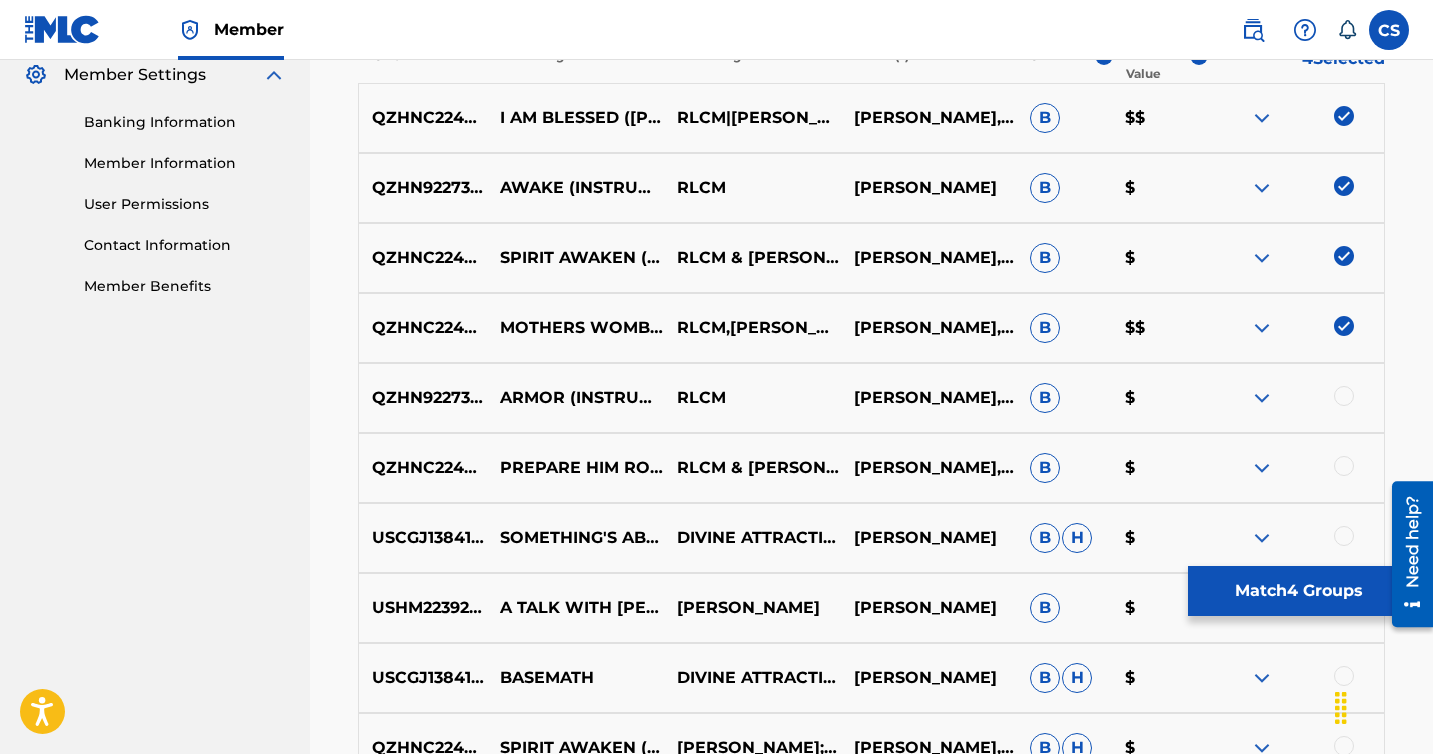 click at bounding box center [1344, 396] 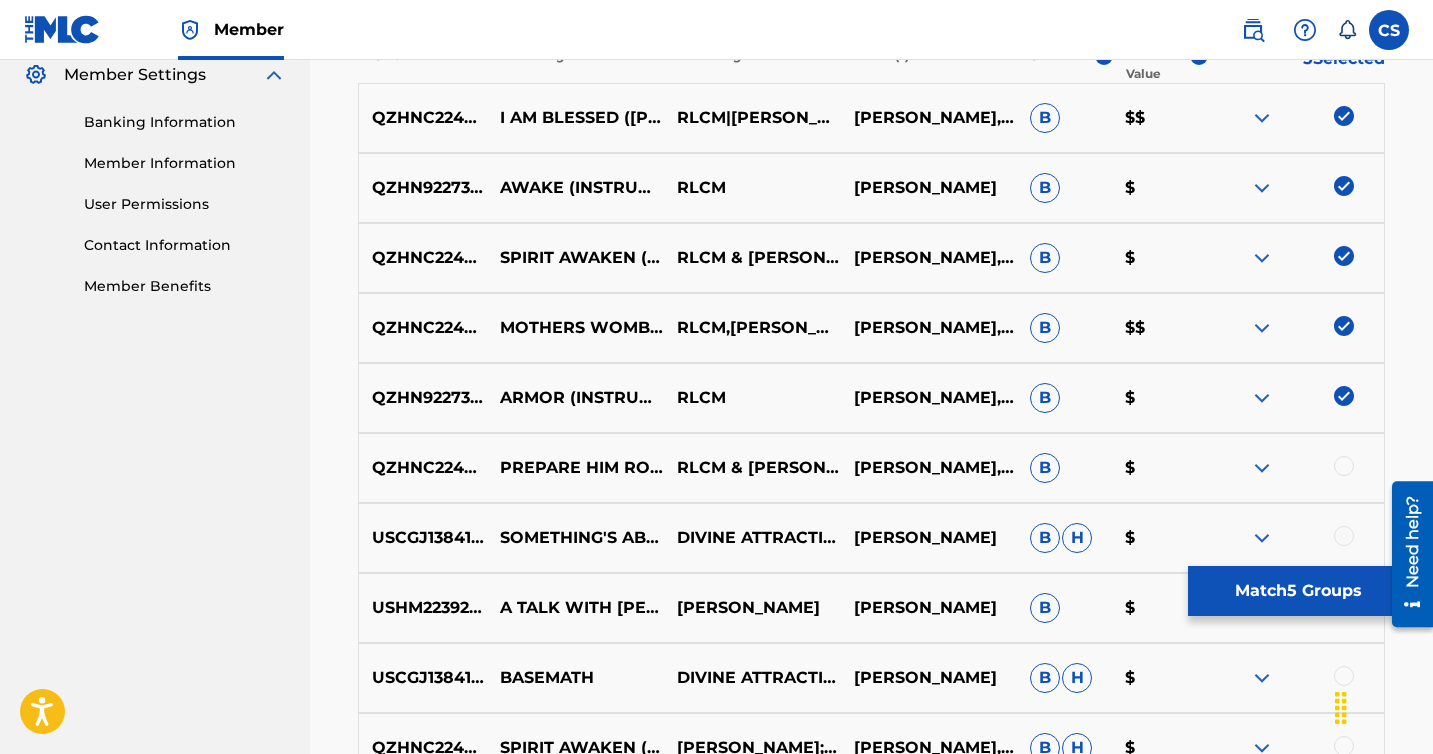 click at bounding box center (1344, 466) 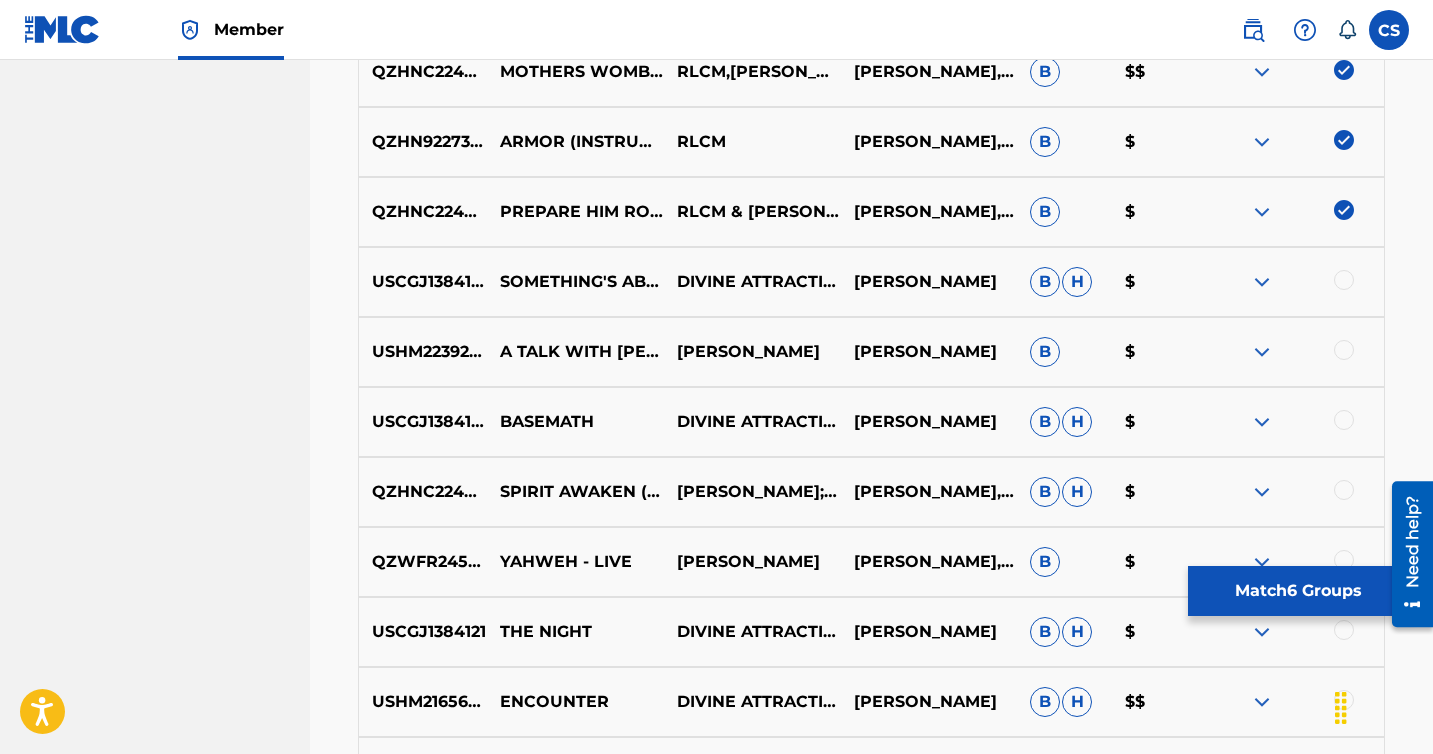 scroll, scrollTop: 1160, scrollLeft: 0, axis: vertical 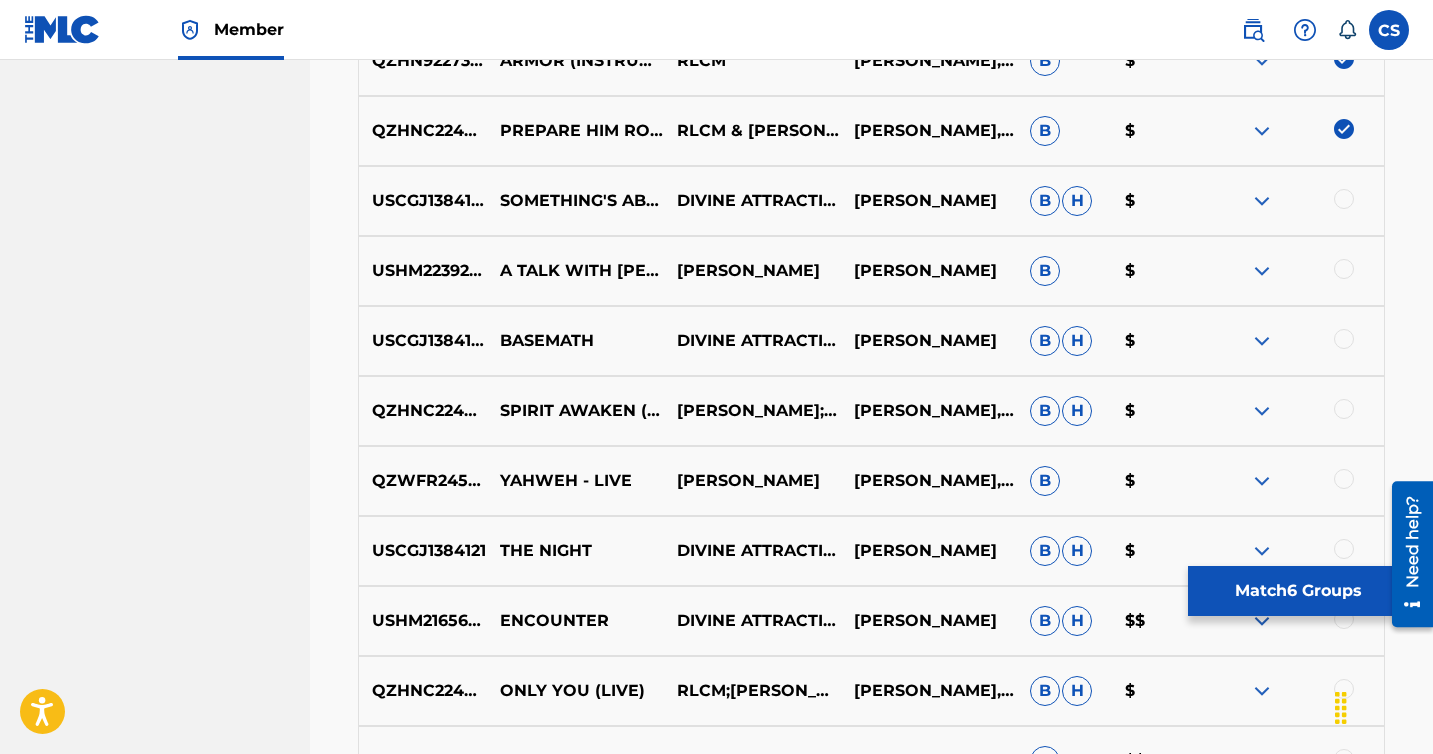 click at bounding box center (1344, 199) 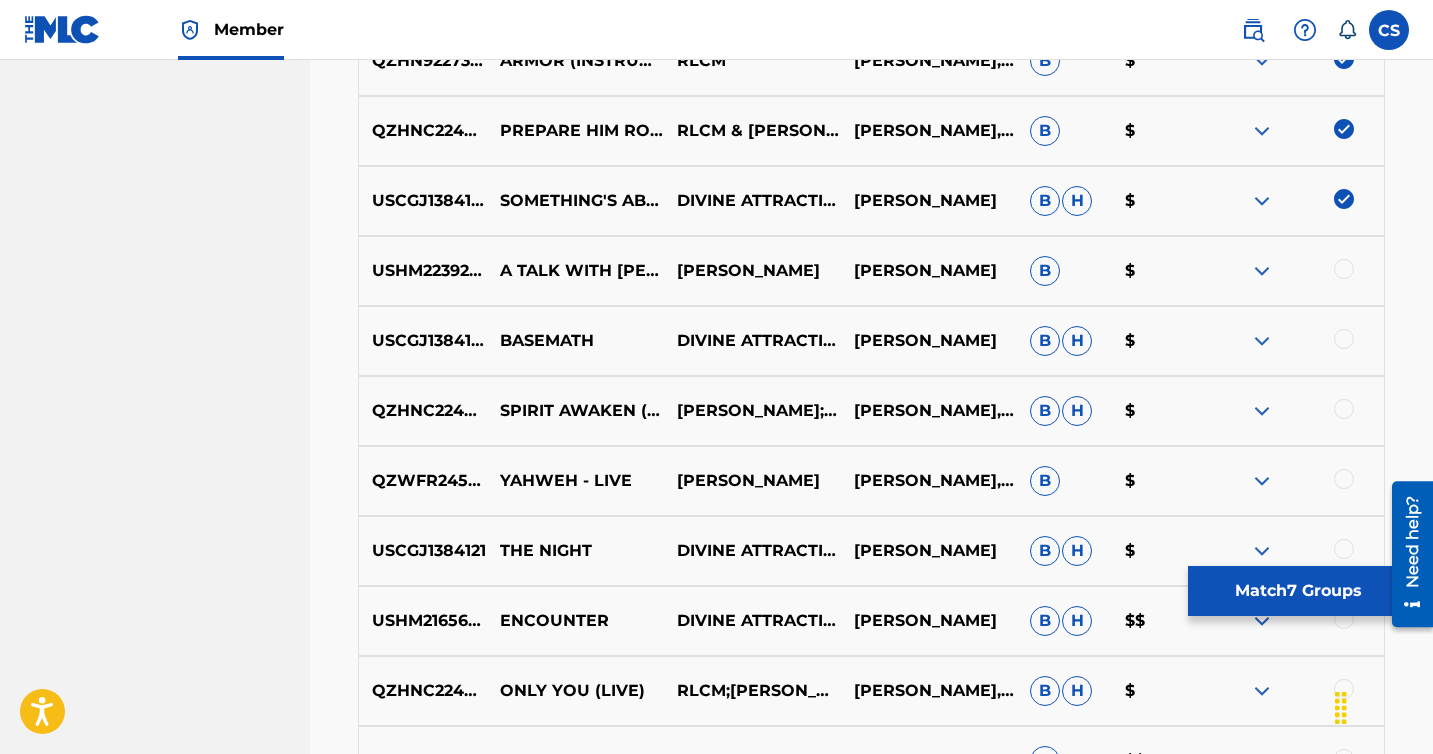 click at bounding box center [1344, 269] 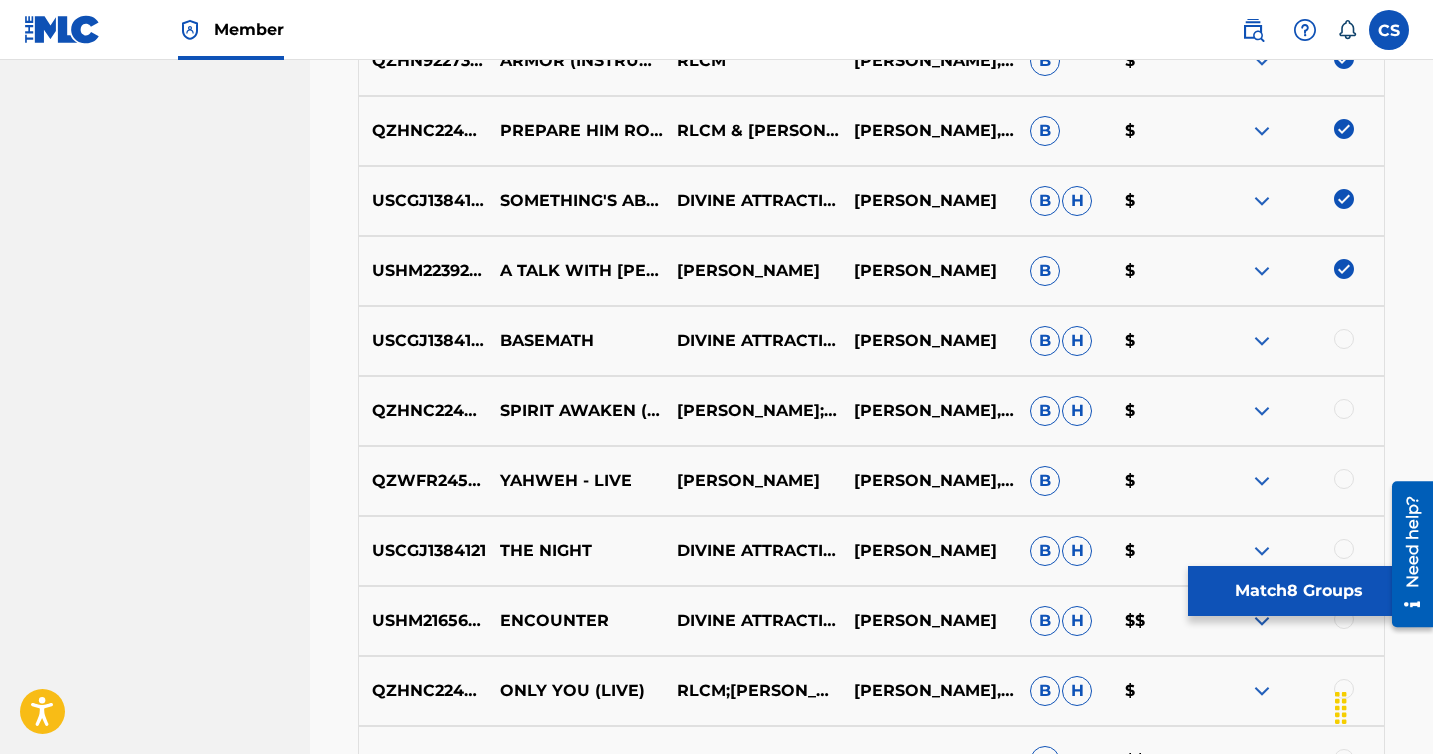 click at bounding box center [1344, 339] 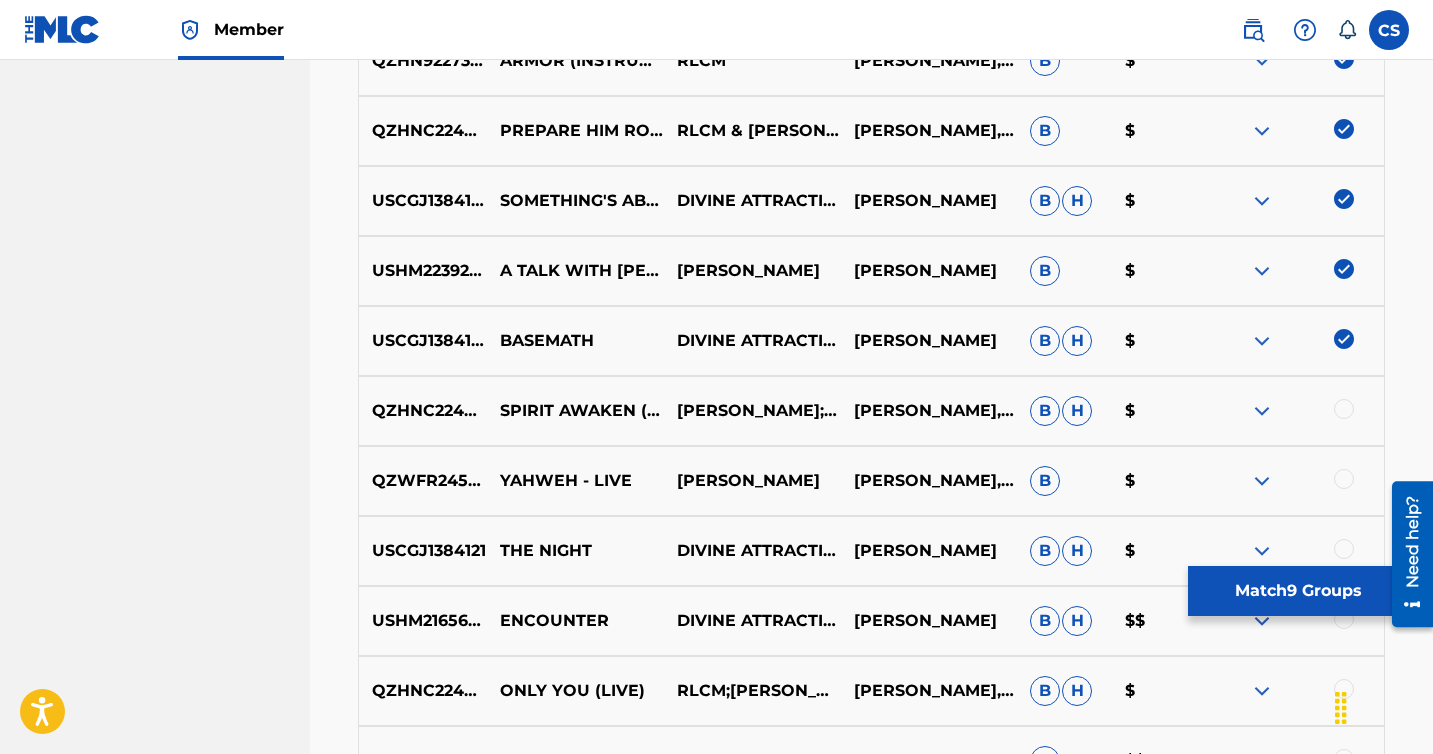 click at bounding box center (1344, 409) 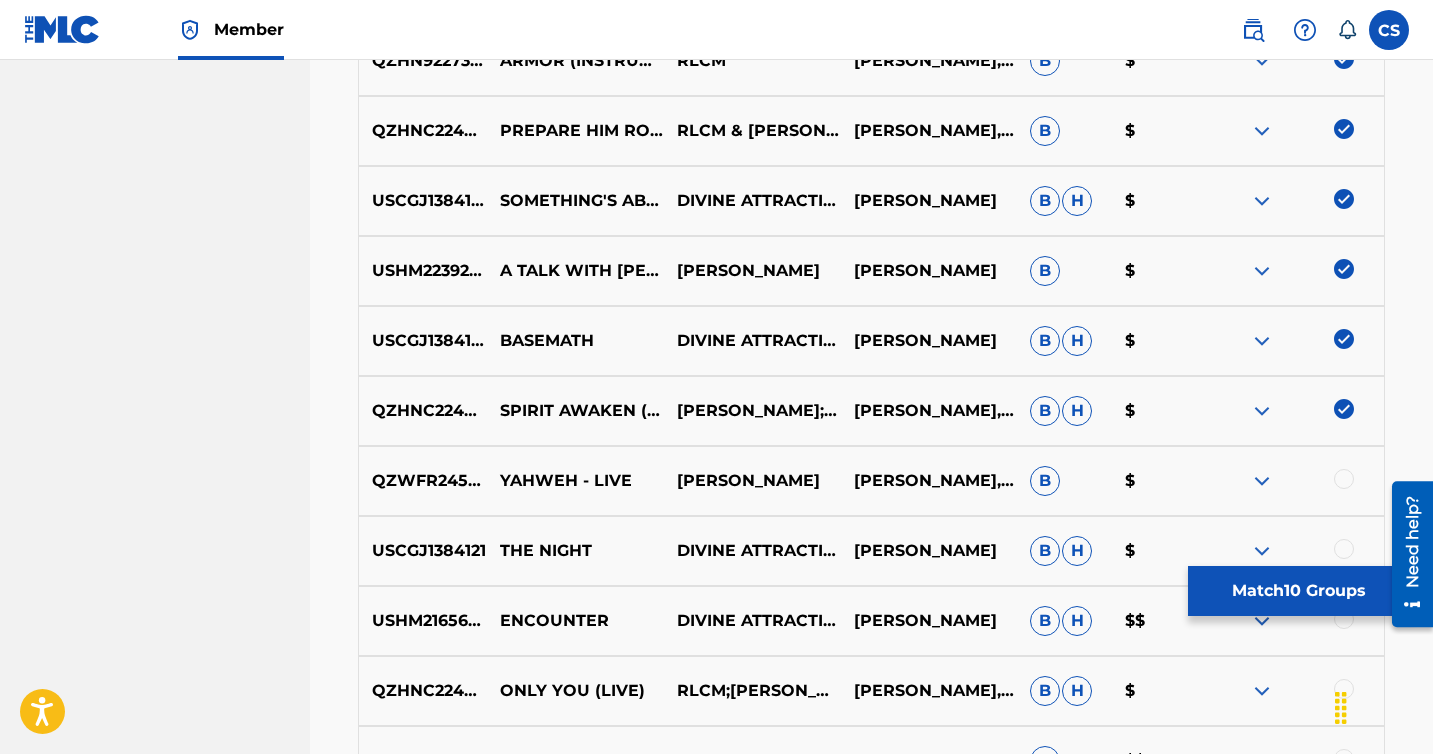 click at bounding box center [1344, 479] 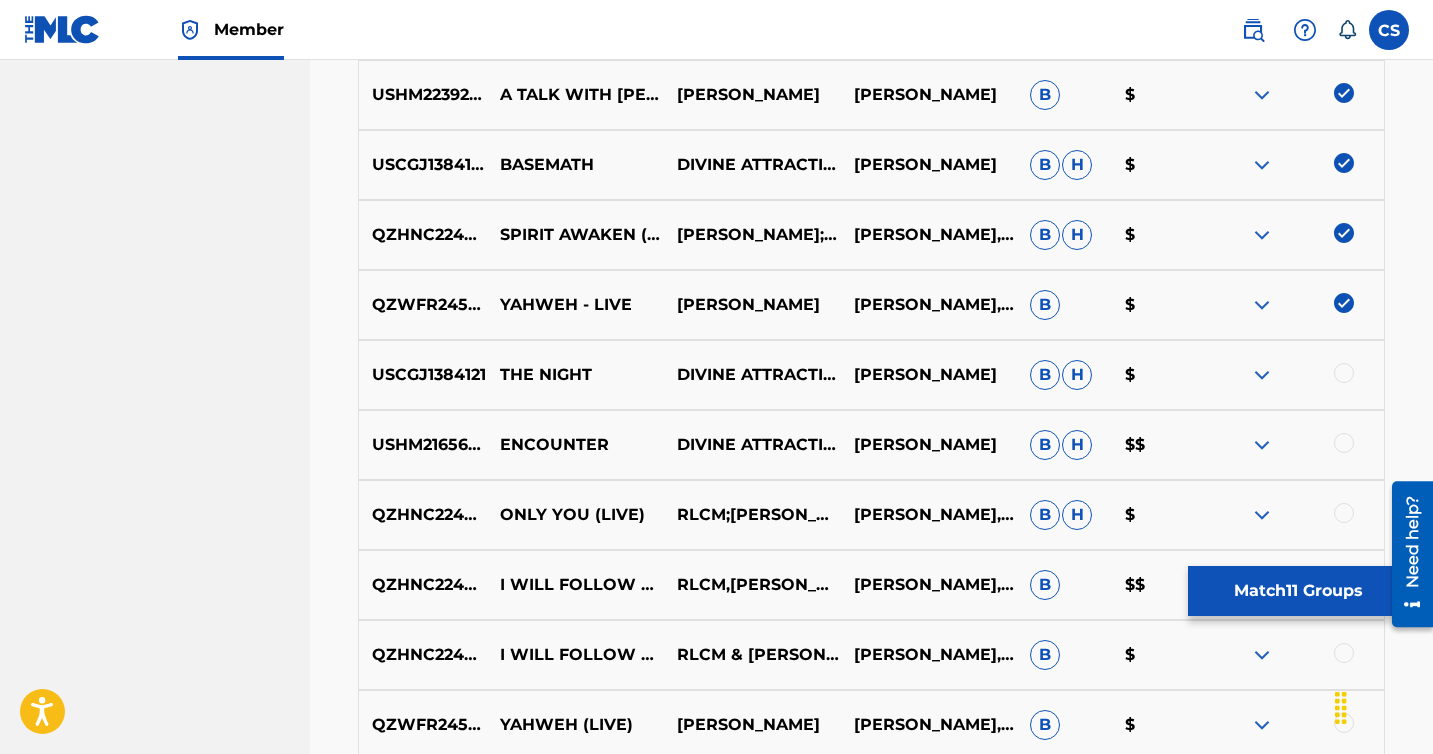 click at bounding box center [1344, 373] 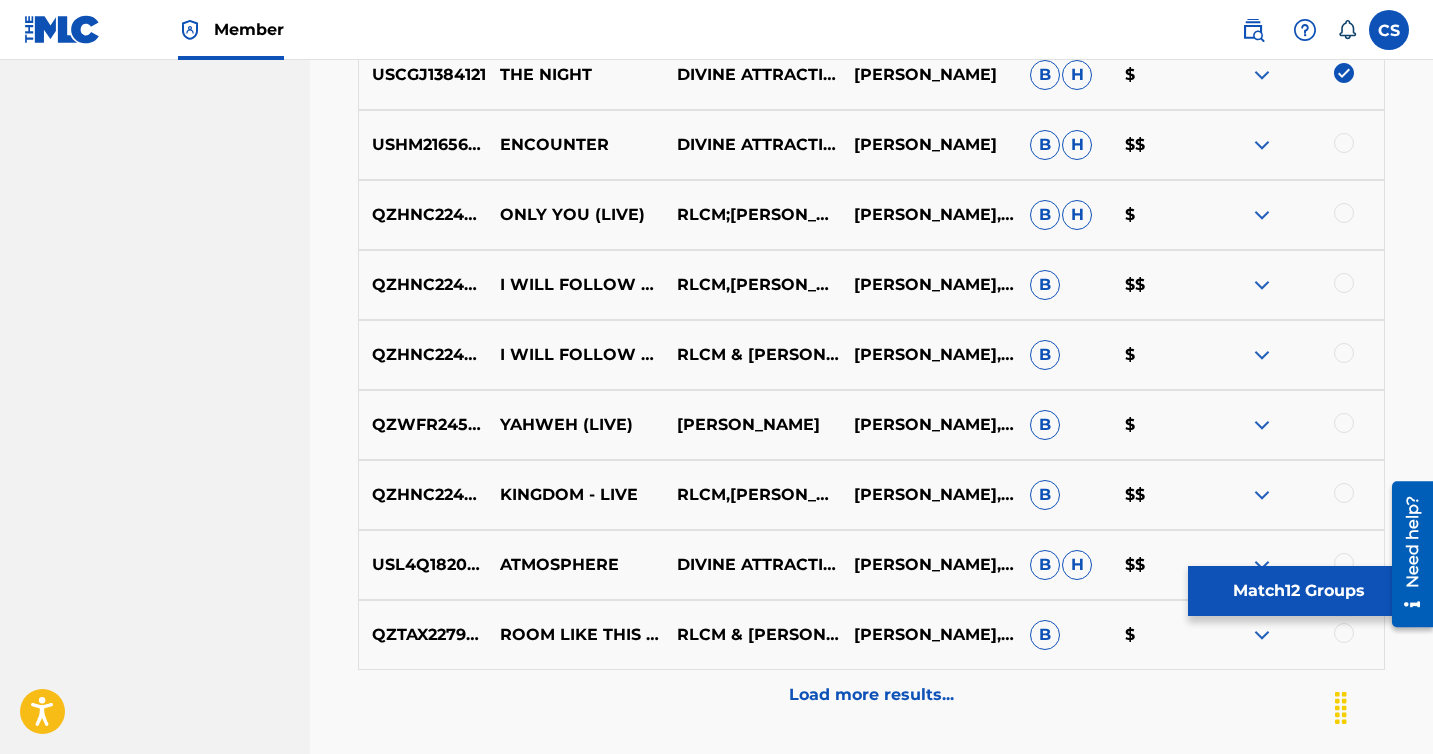 scroll, scrollTop: 1641, scrollLeft: 0, axis: vertical 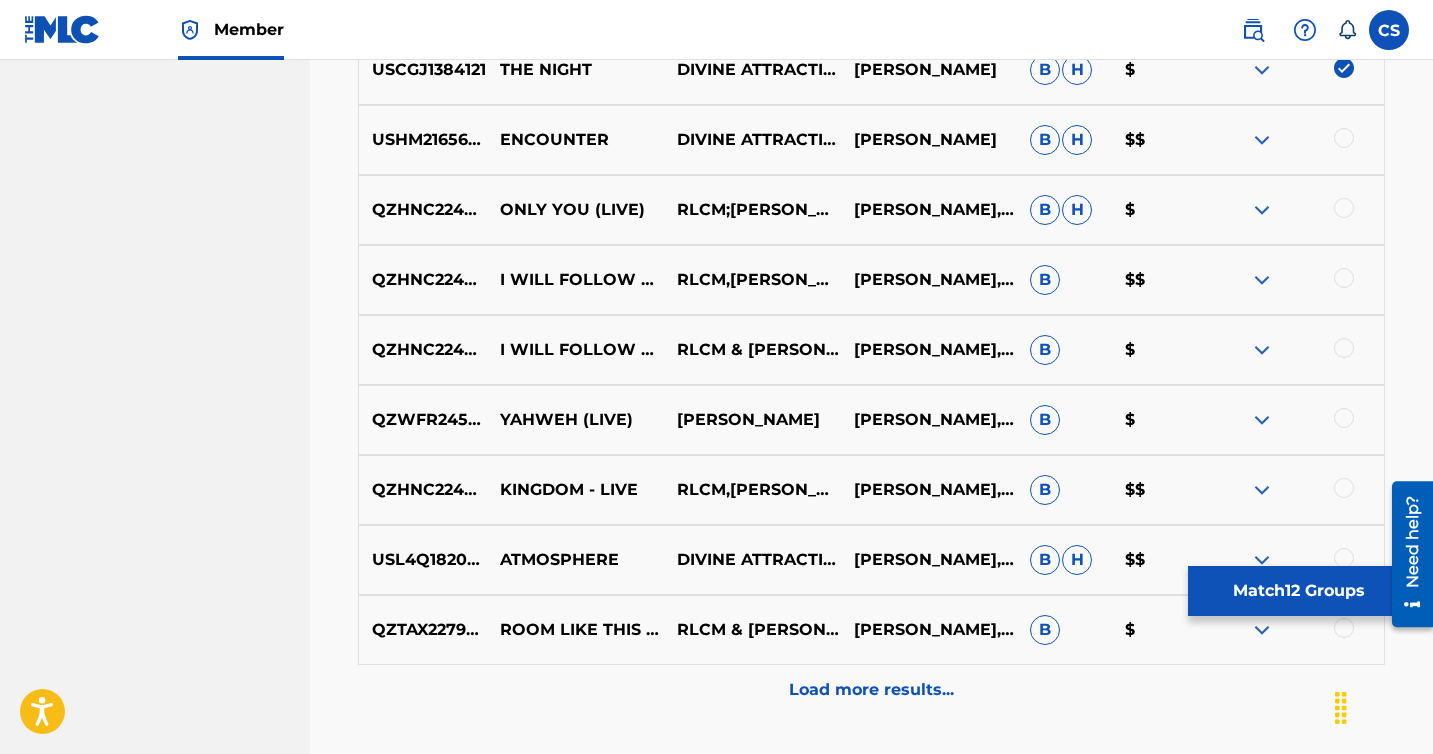 click at bounding box center [1344, 138] 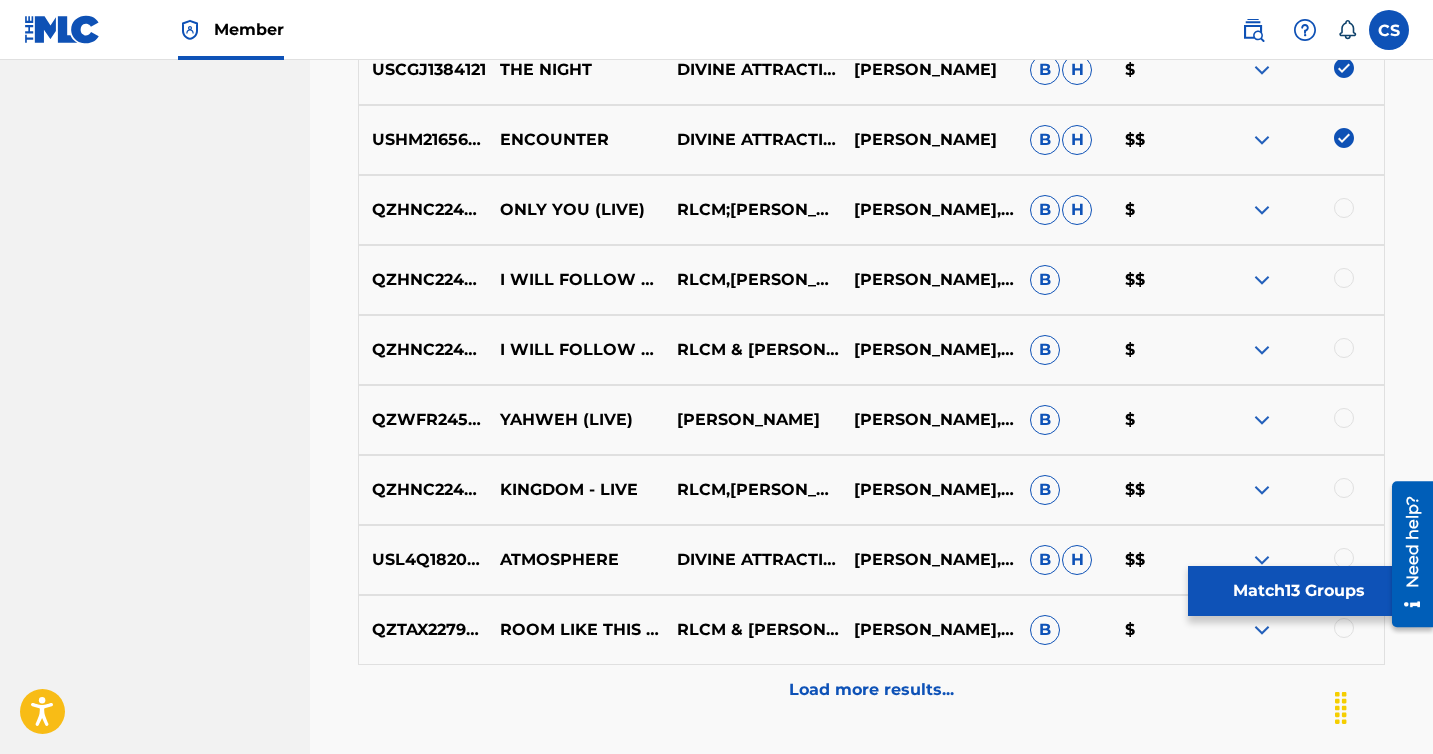 click at bounding box center (1344, 208) 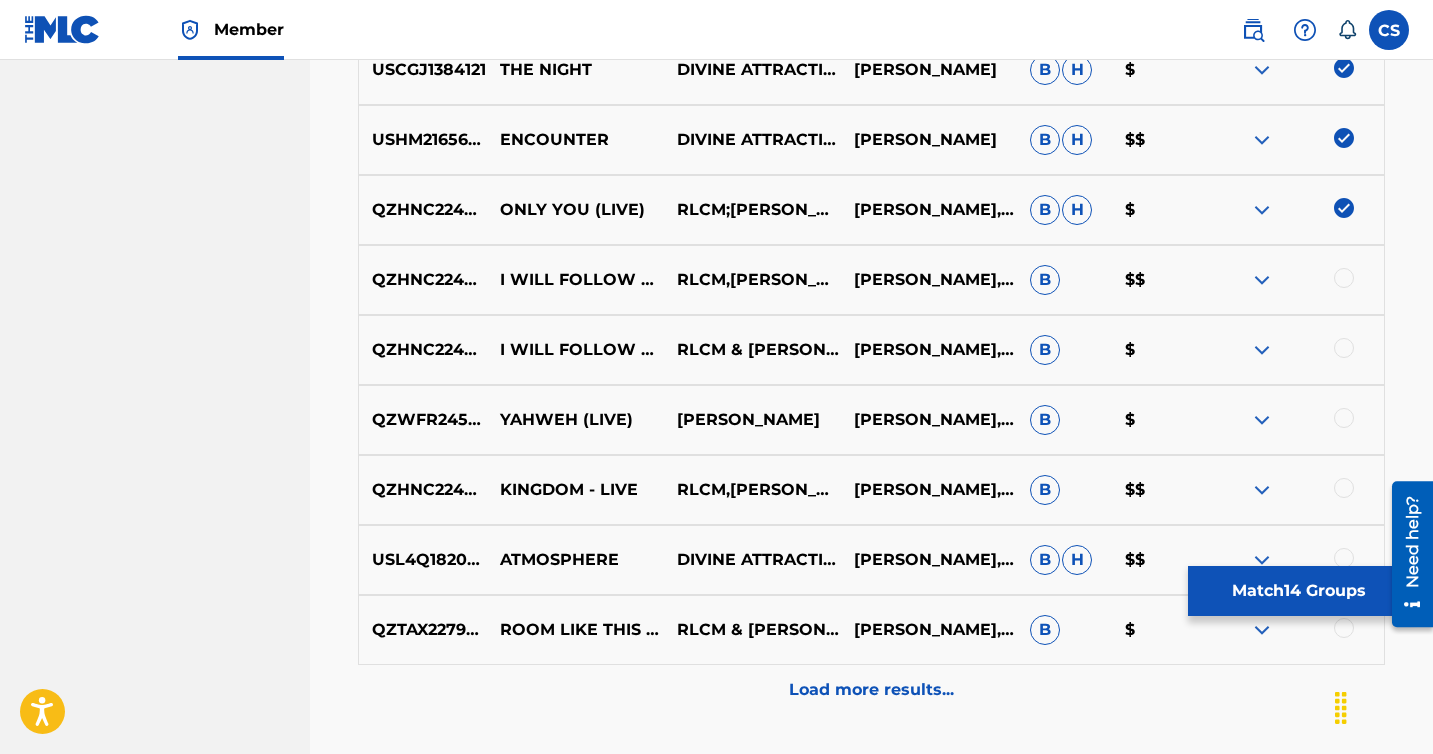 click at bounding box center [1344, 278] 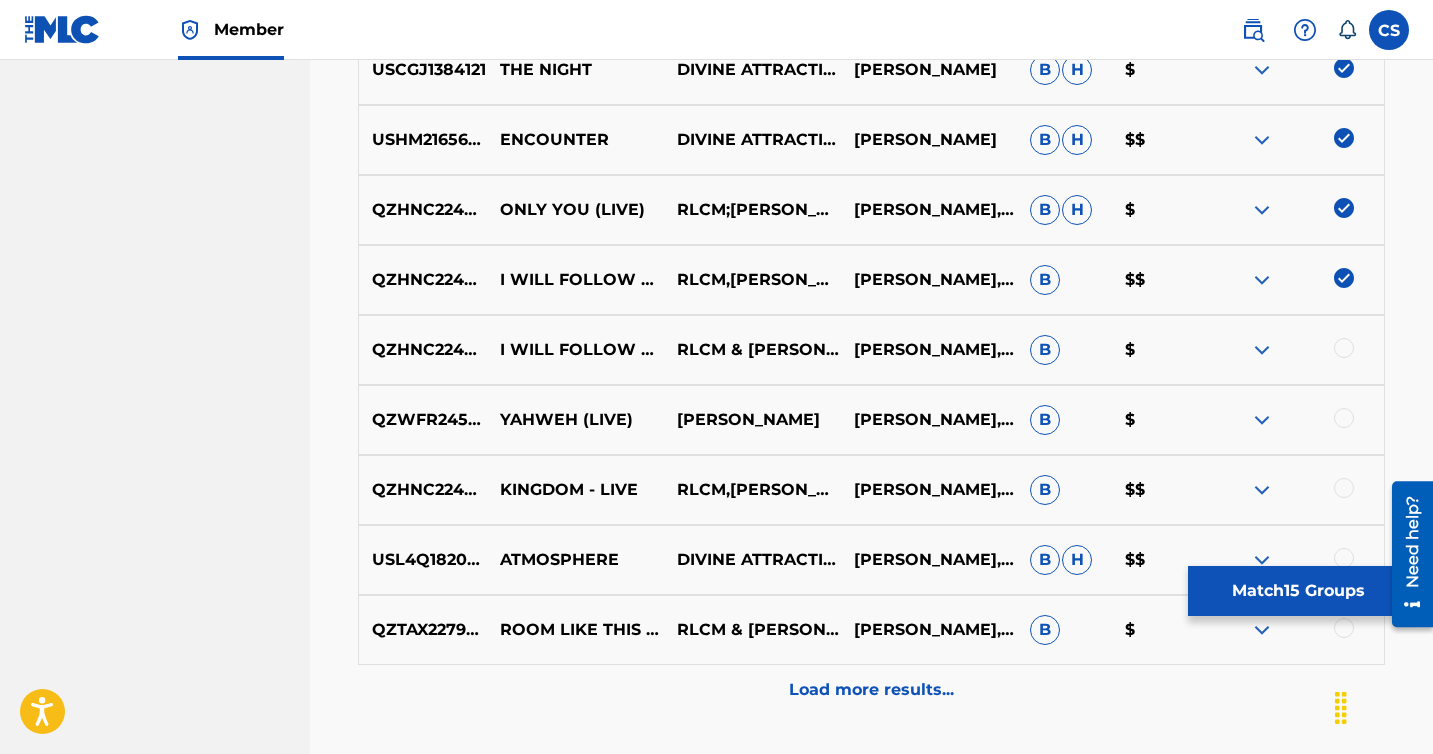 click at bounding box center (1344, 348) 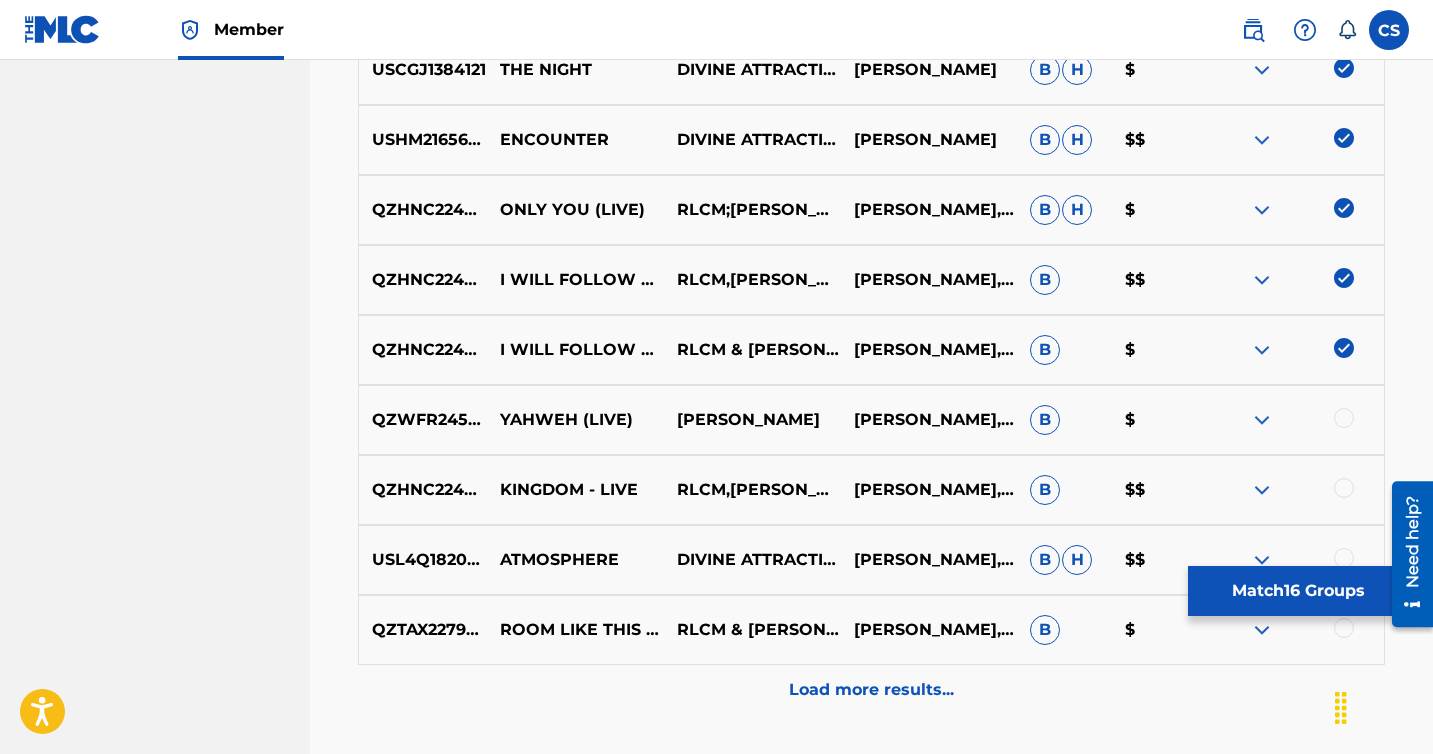 click on "QZWFR2451531 YAHWEH (LIVE) CORY SIMON CORY SIMON,KELLY BOEK,SARAH LYNN GRUBB,TAYLOR ROSAS B $" at bounding box center [871, 420] 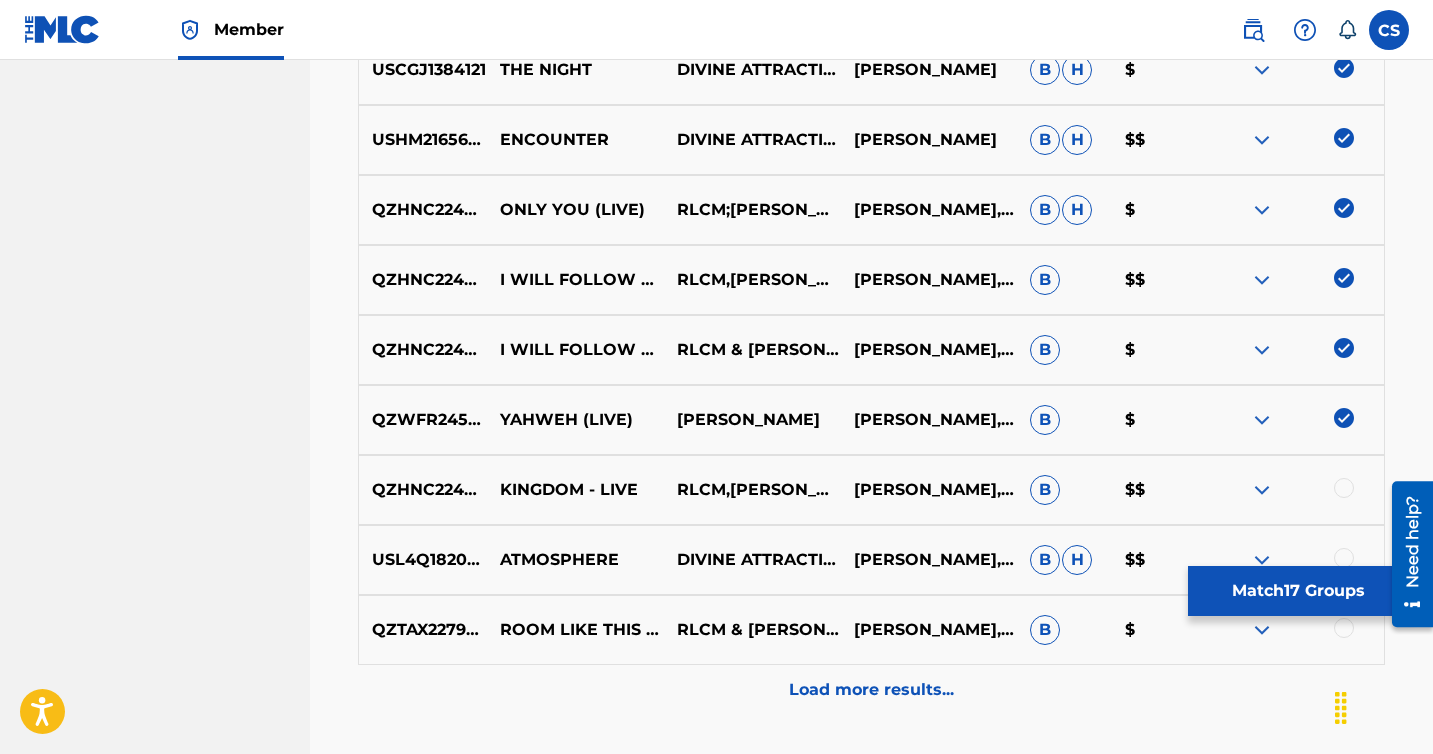 click at bounding box center (1344, 488) 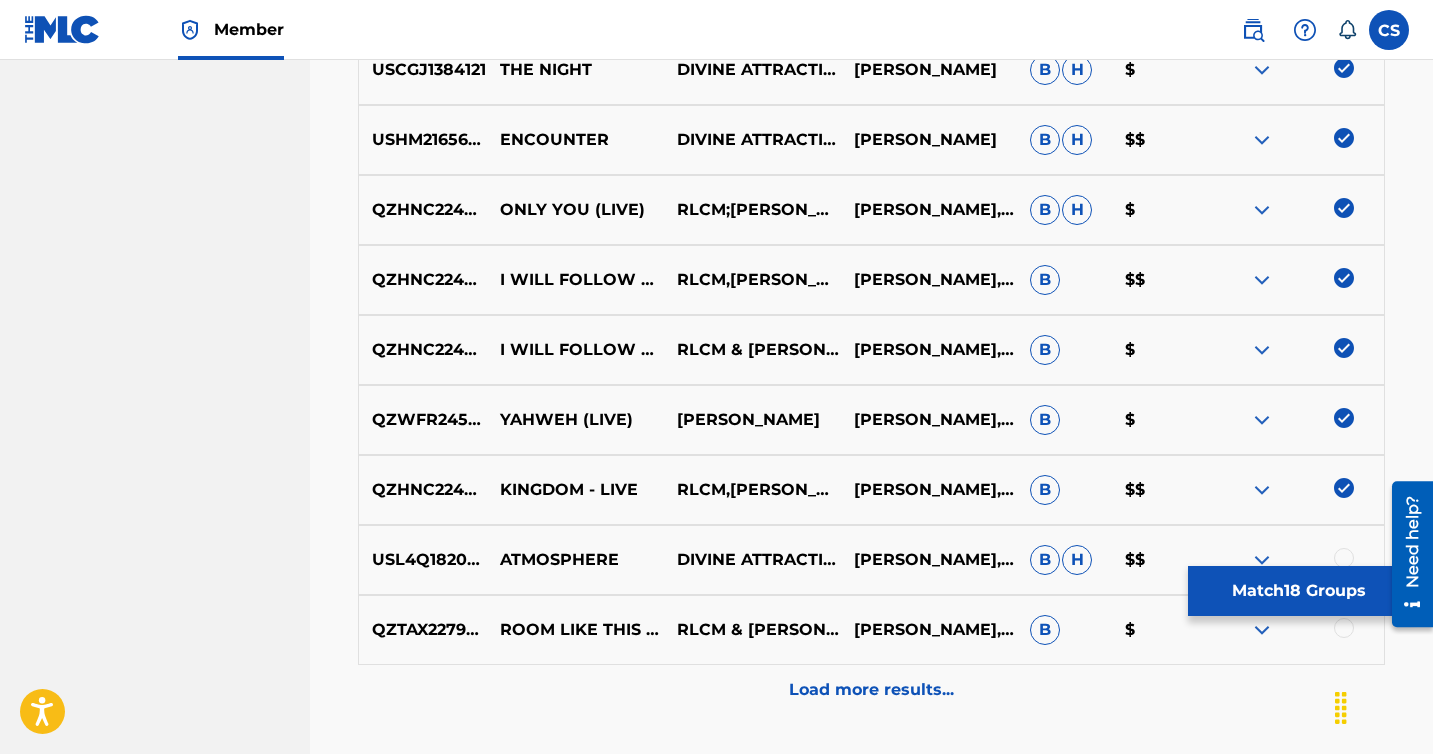 scroll, scrollTop: 1798, scrollLeft: 0, axis: vertical 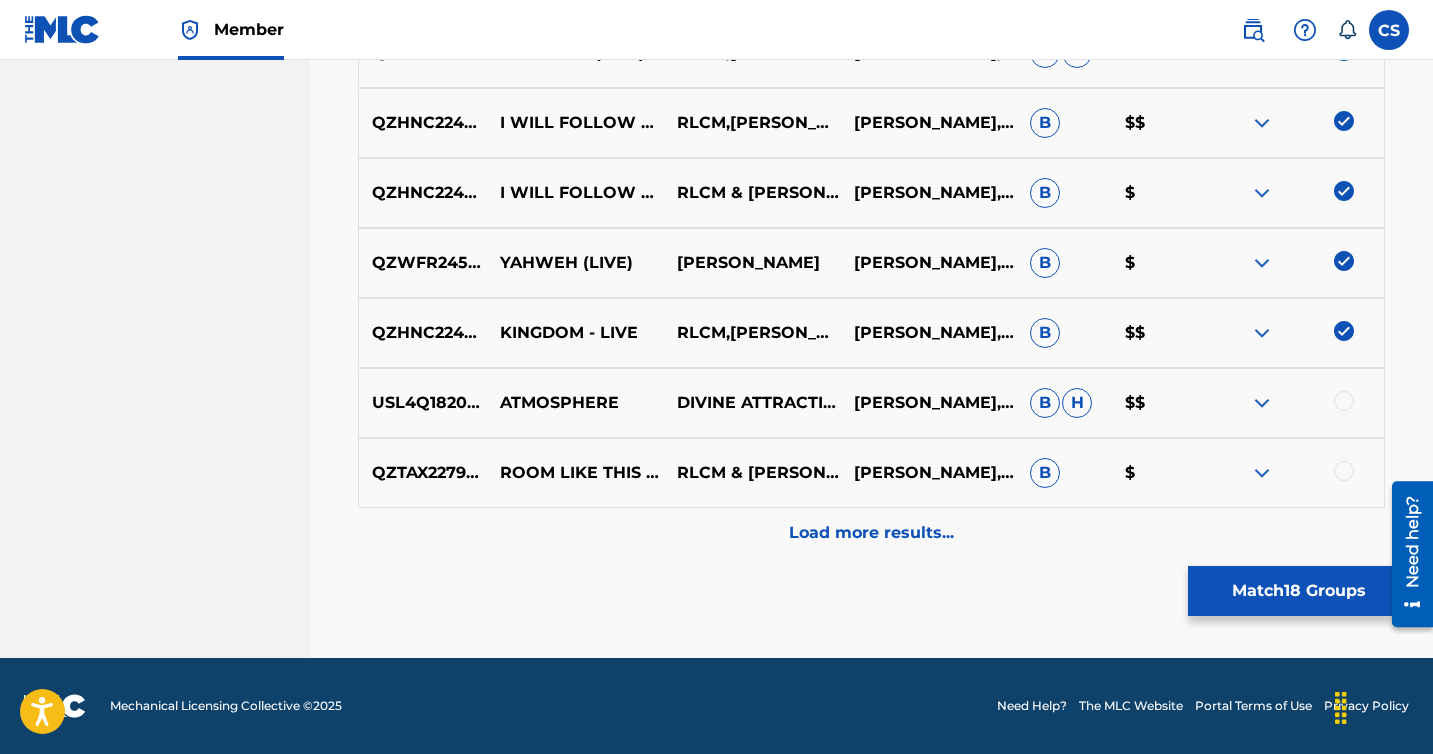 click at bounding box center (1344, 401) 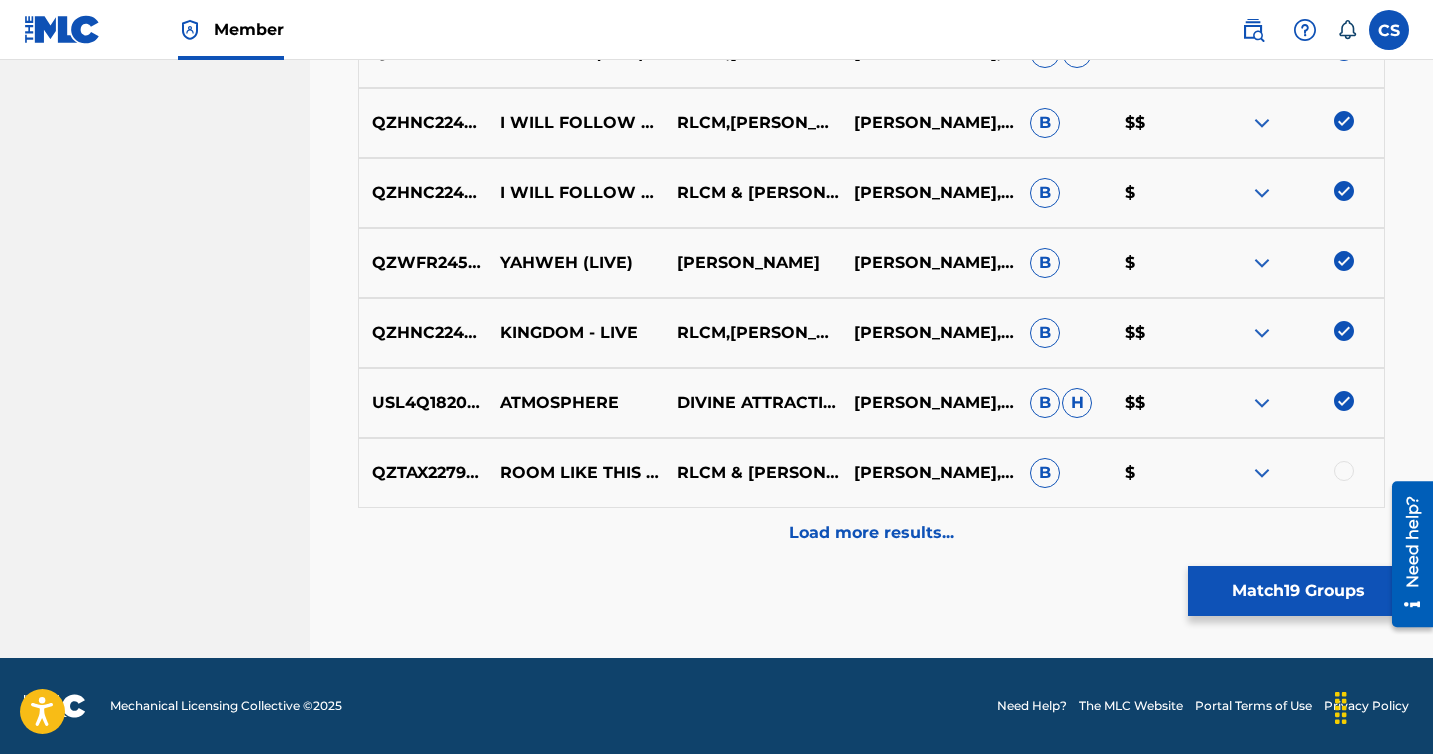 click at bounding box center [1344, 471] 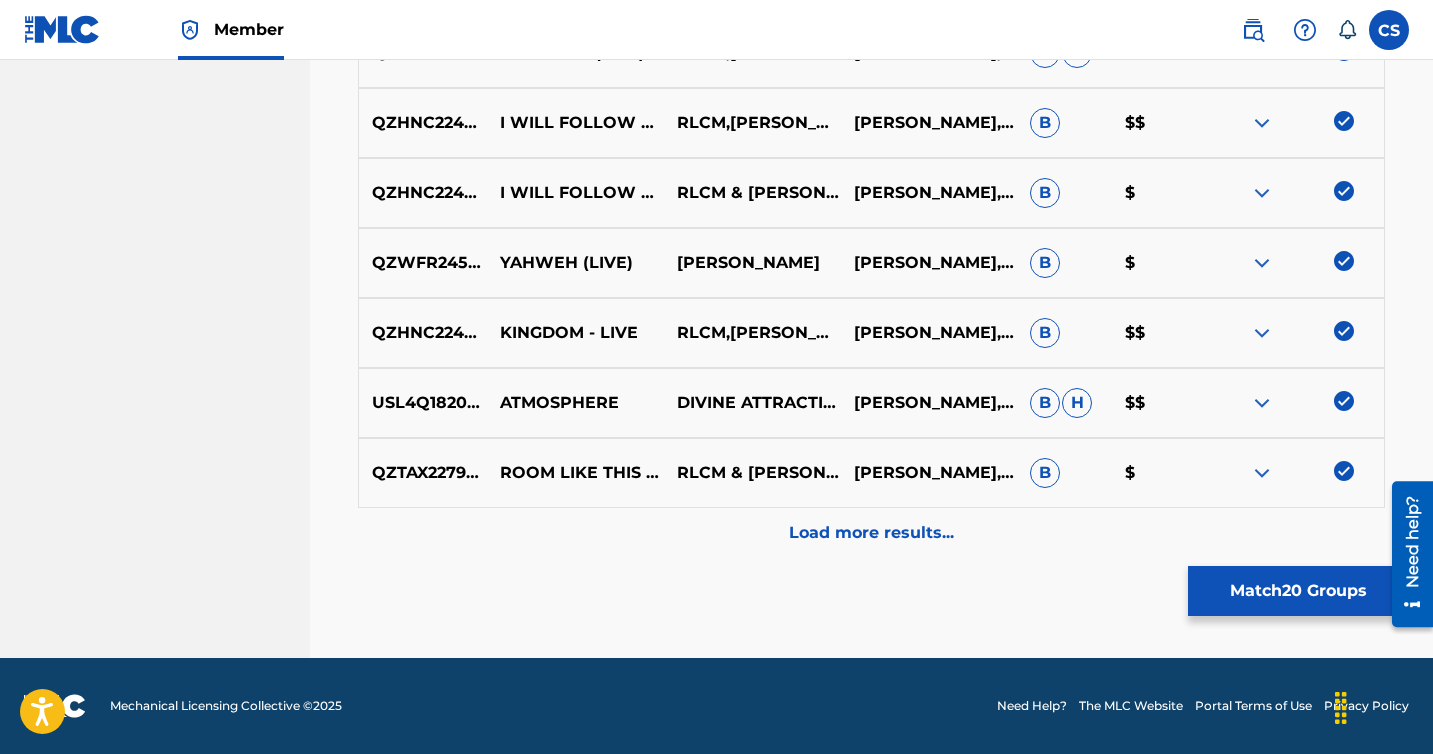 click on "Load more results..." at bounding box center [871, 533] 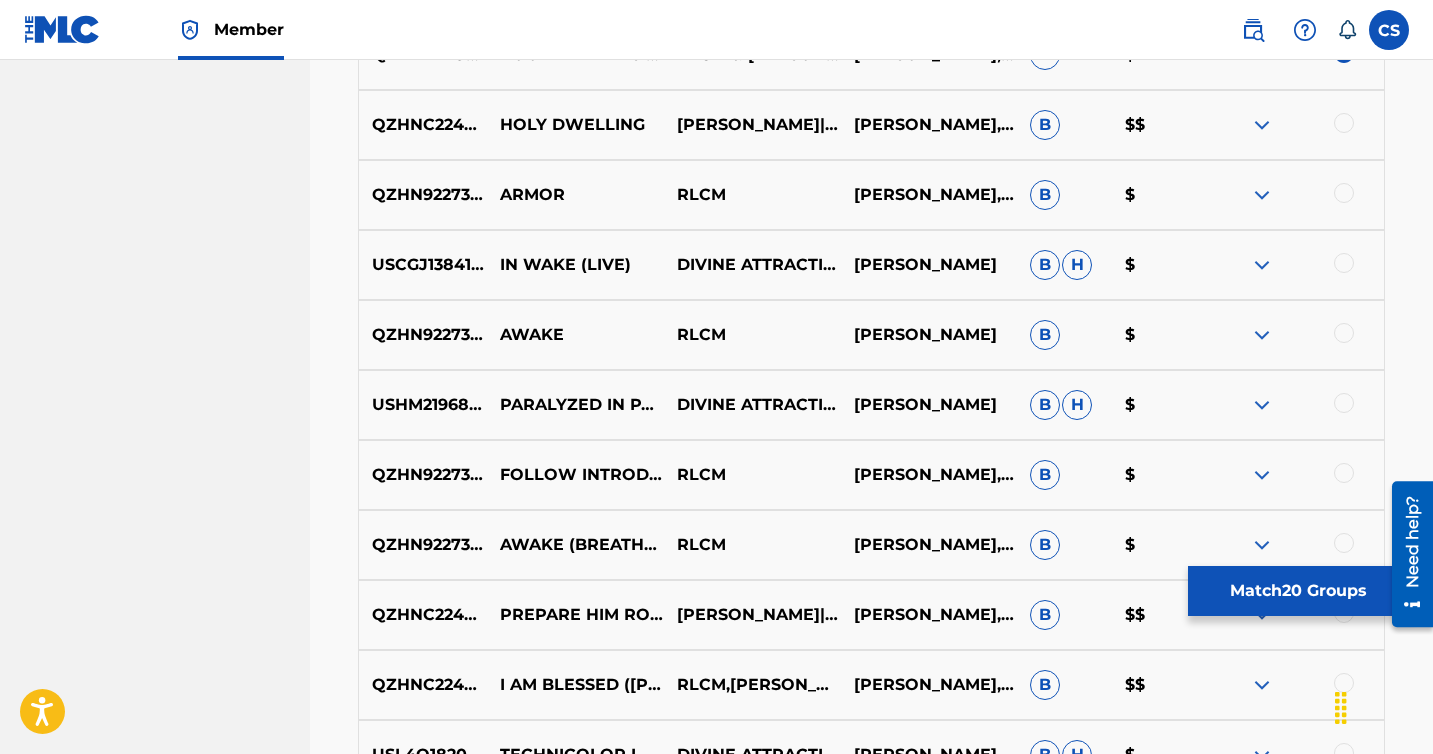 scroll, scrollTop: 2167, scrollLeft: 0, axis: vertical 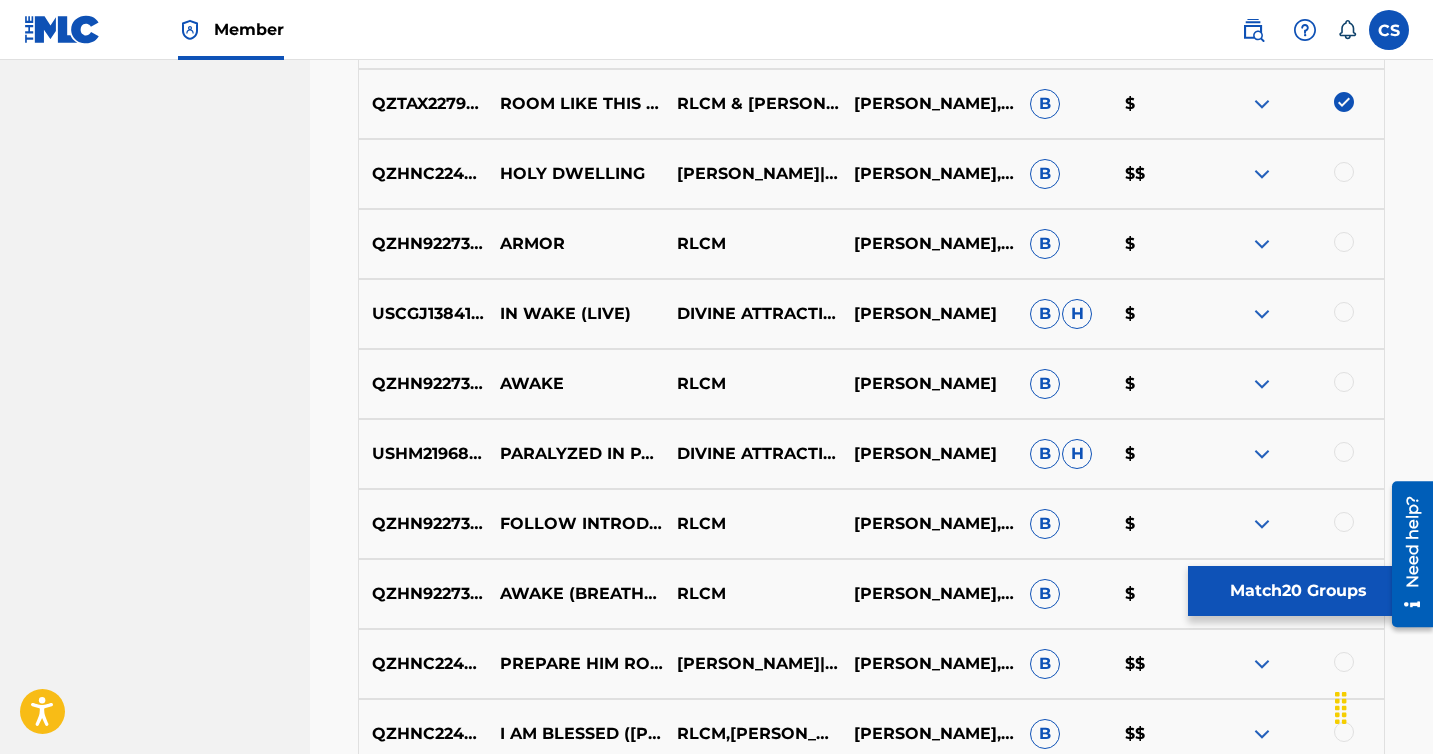 click at bounding box center (1344, 172) 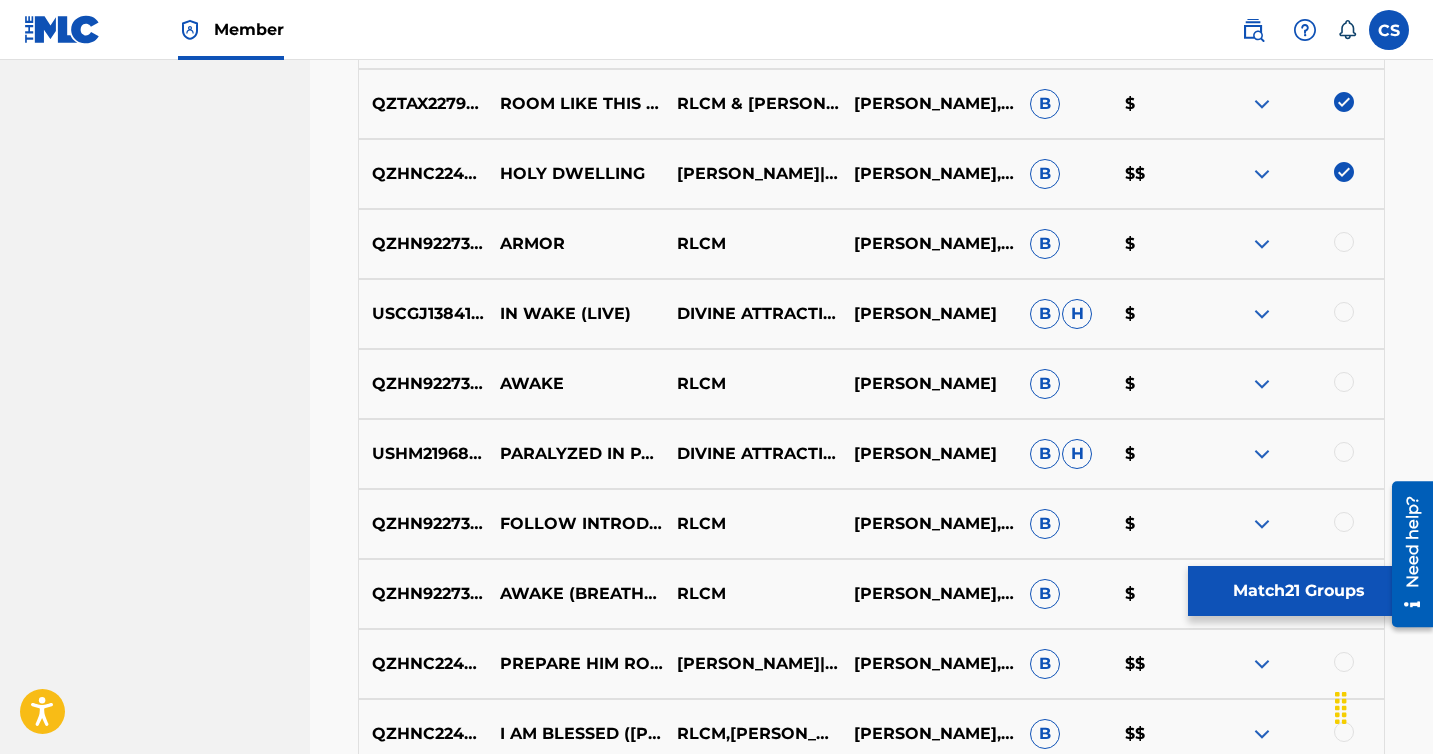 click at bounding box center (1344, 242) 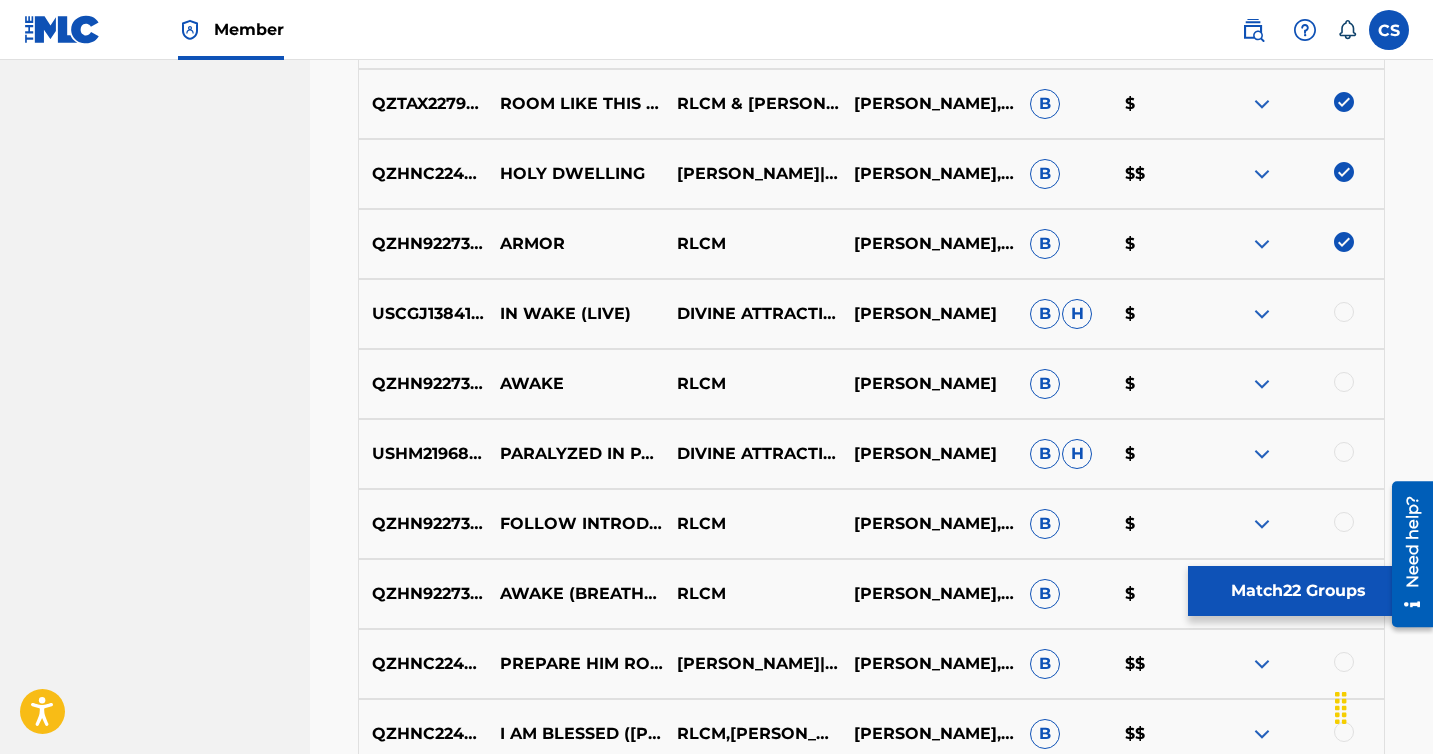 click at bounding box center (1344, 312) 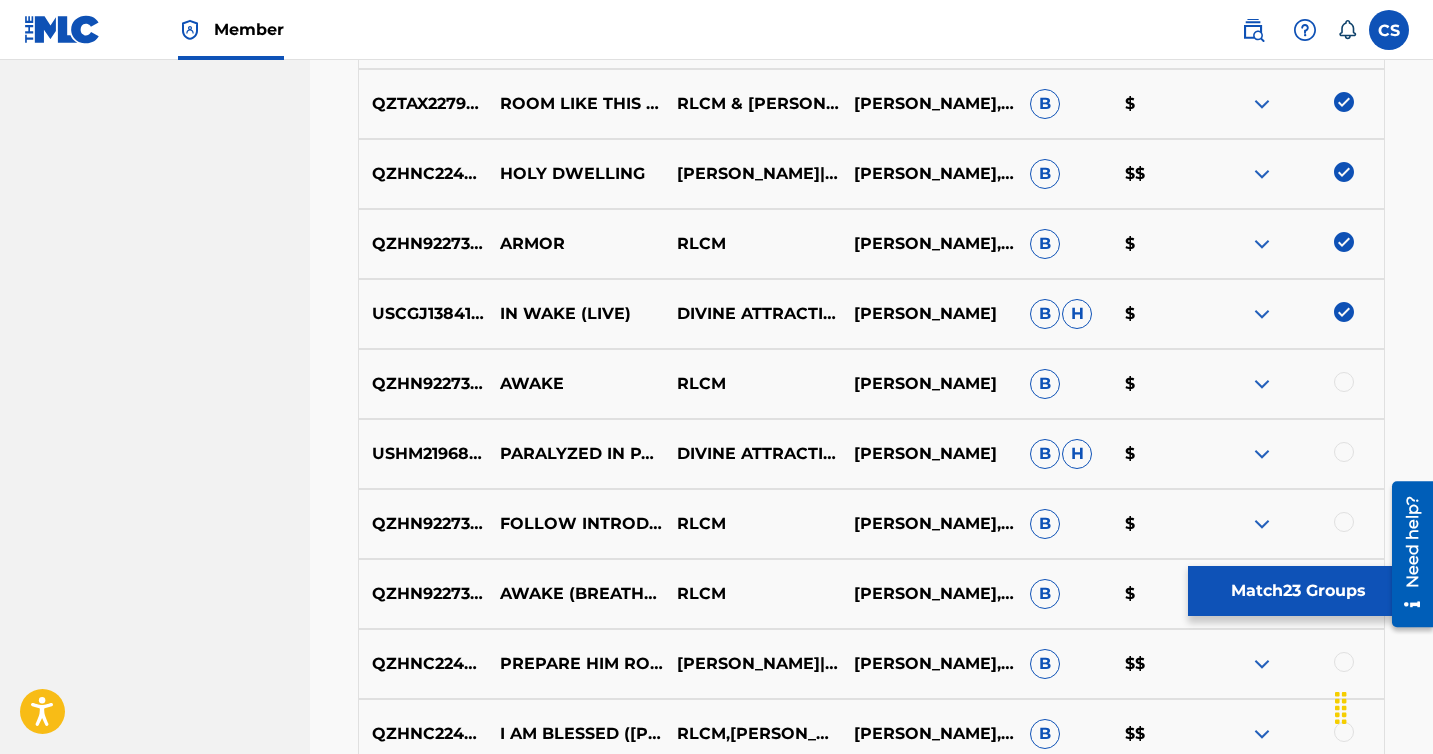 click at bounding box center (1344, 382) 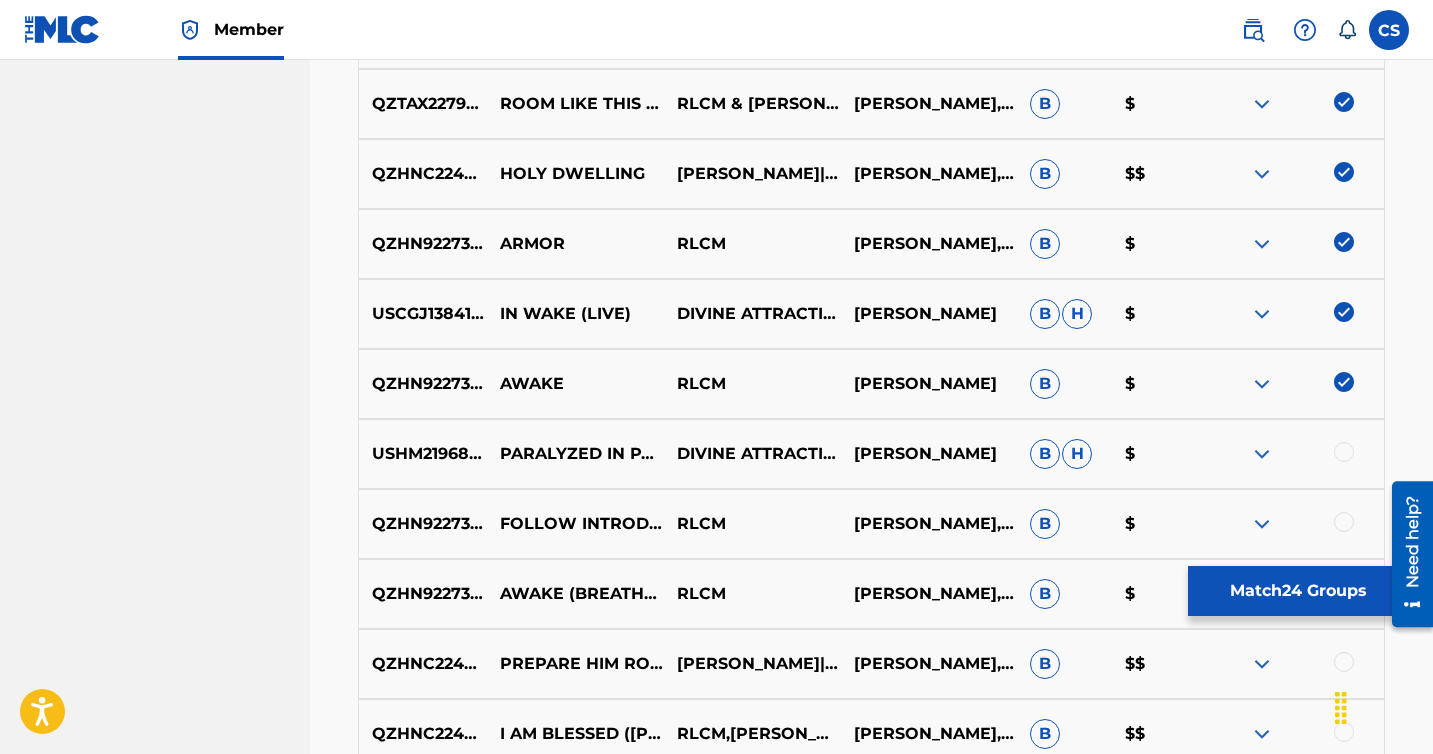 click at bounding box center [1295, 454] 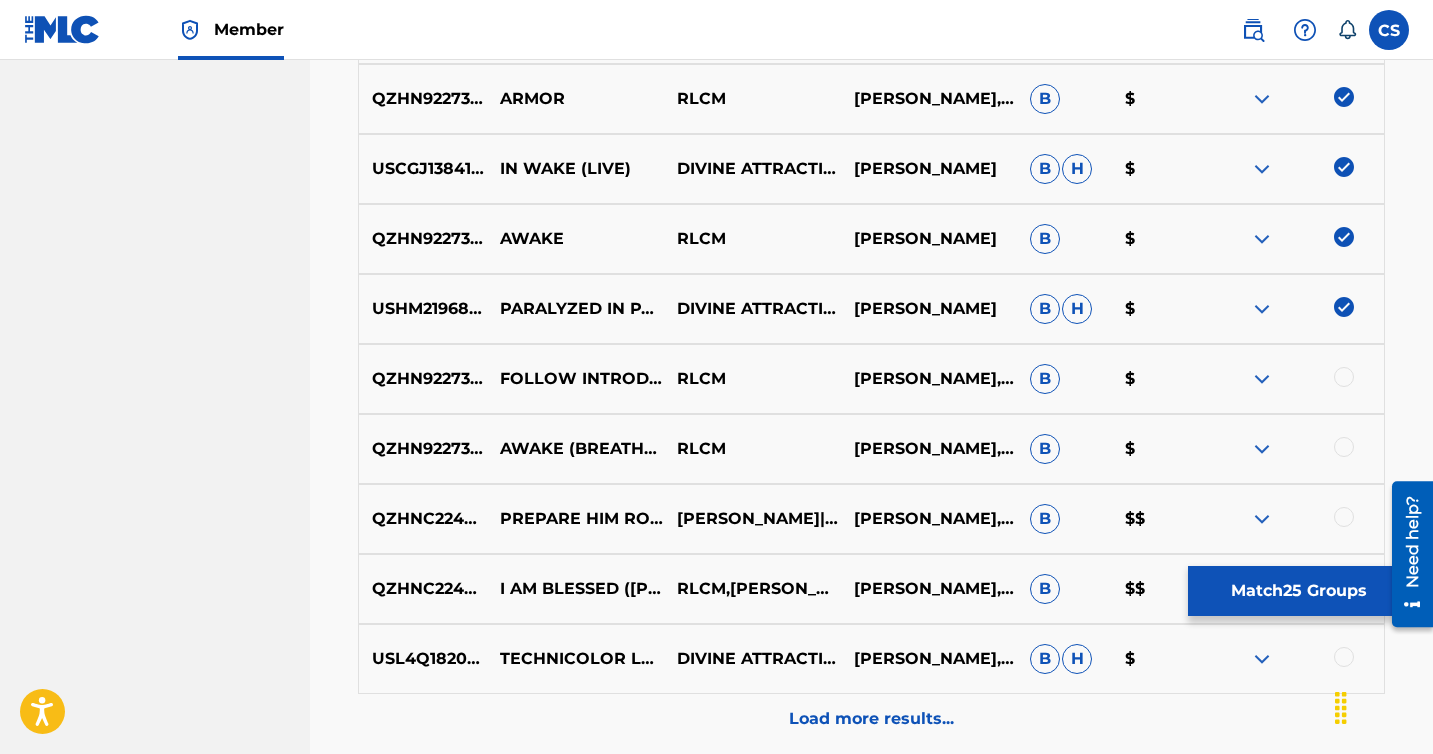 scroll, scrollTop: 2444, scrollLeft: 0, axis: vertical 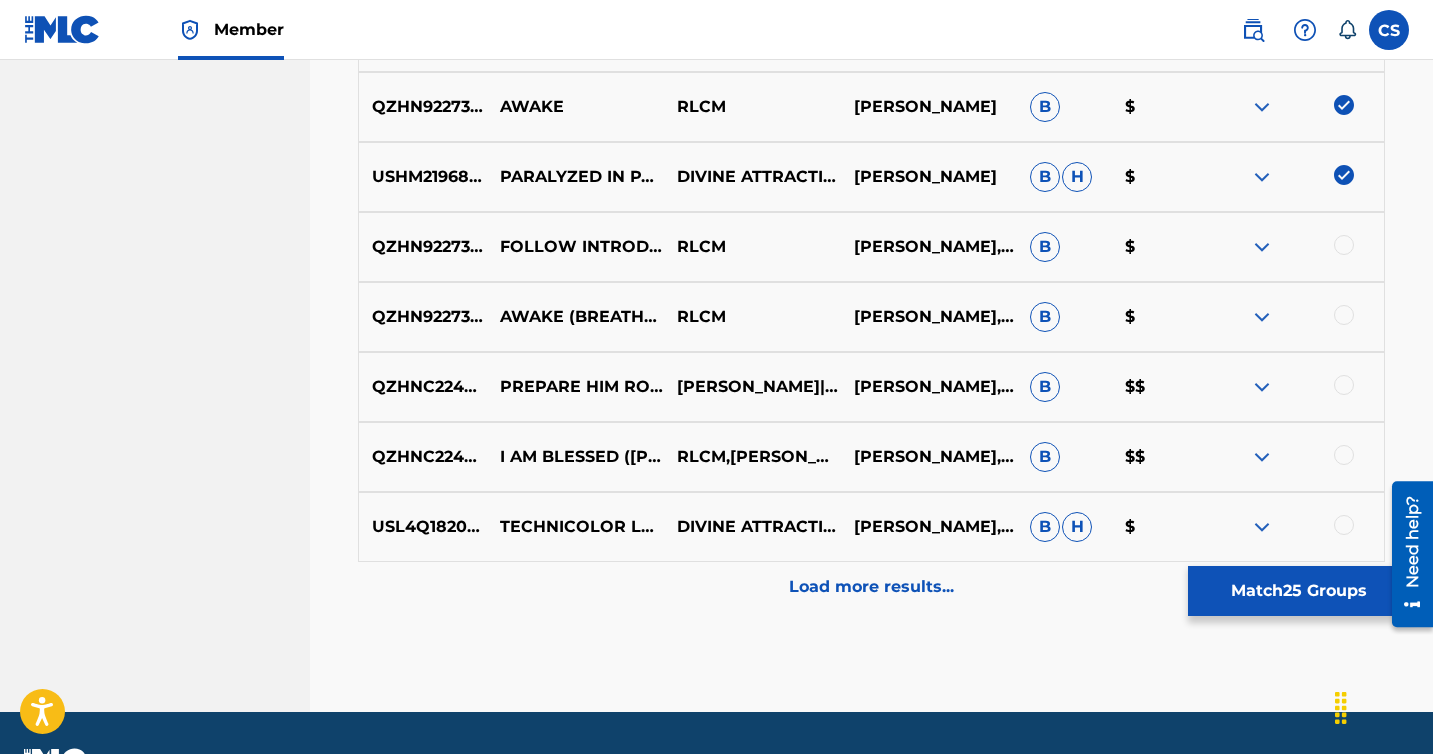 click at bounding box center (1344, 245) 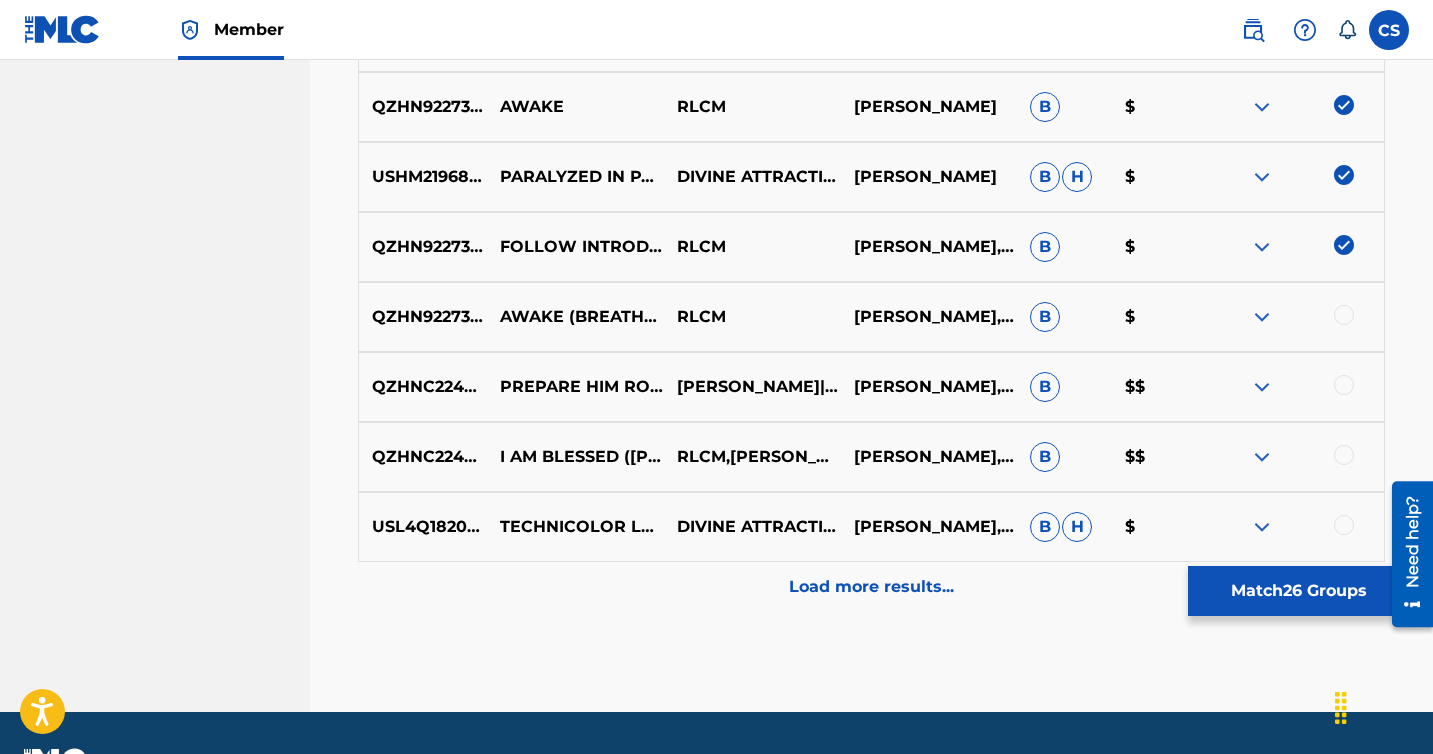 click at bounding box center (1344, 315) 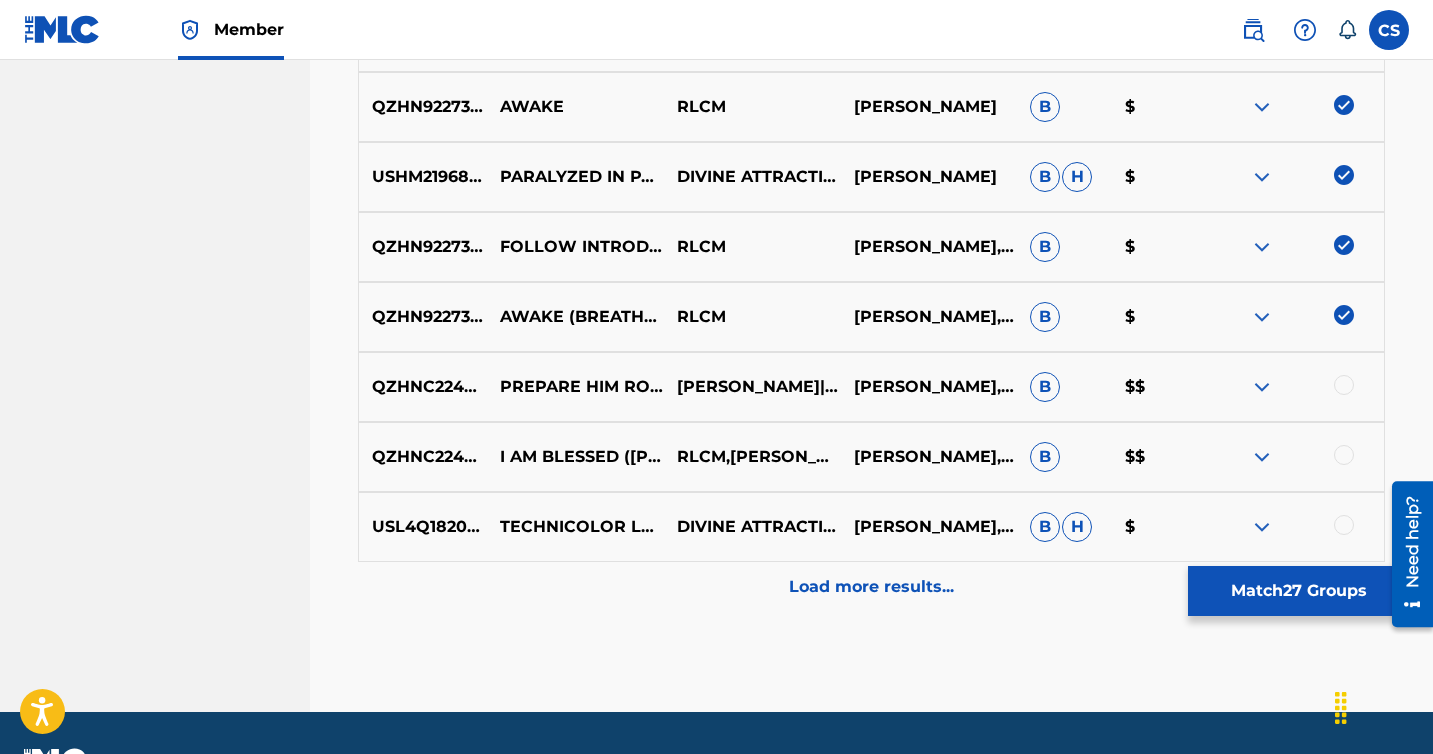 click at bounding box center (1344, 385) 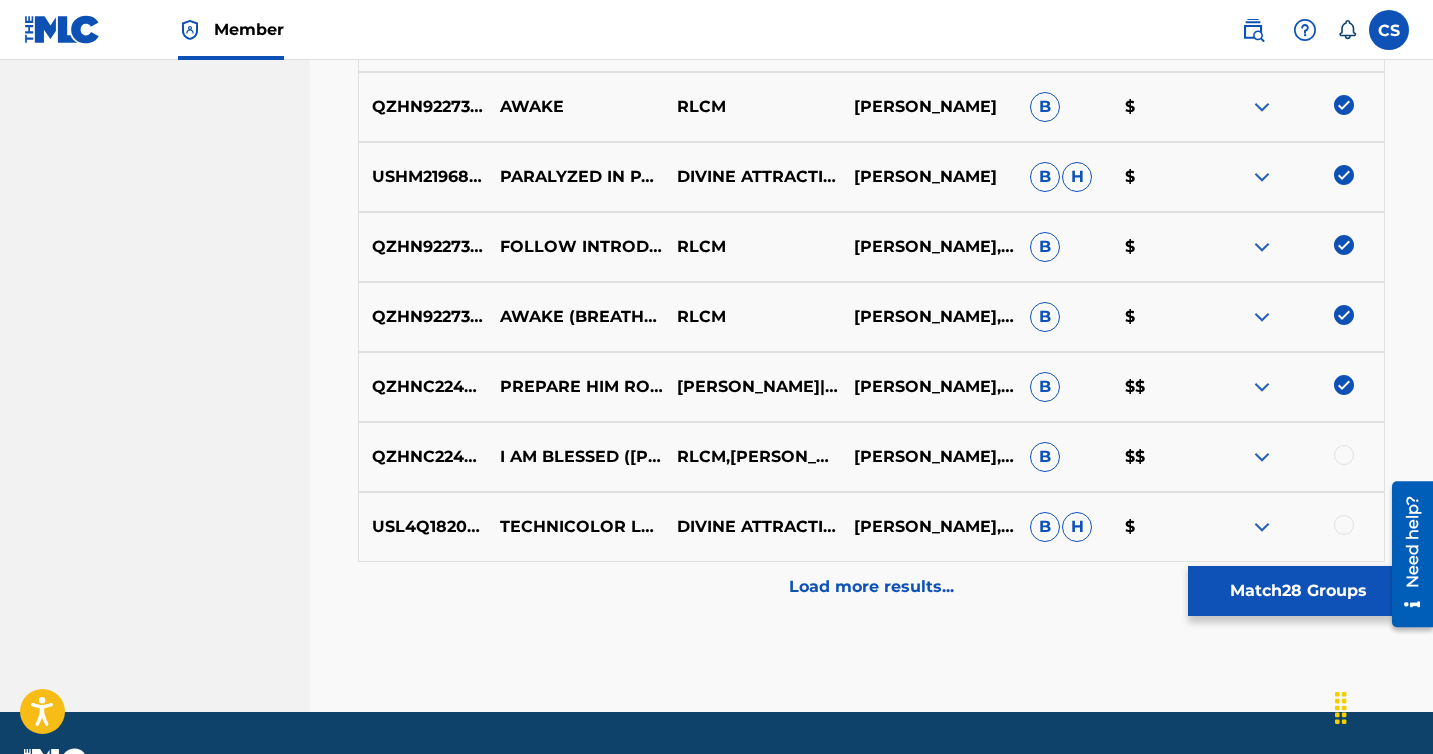 click at bounding box center (1344, 455) 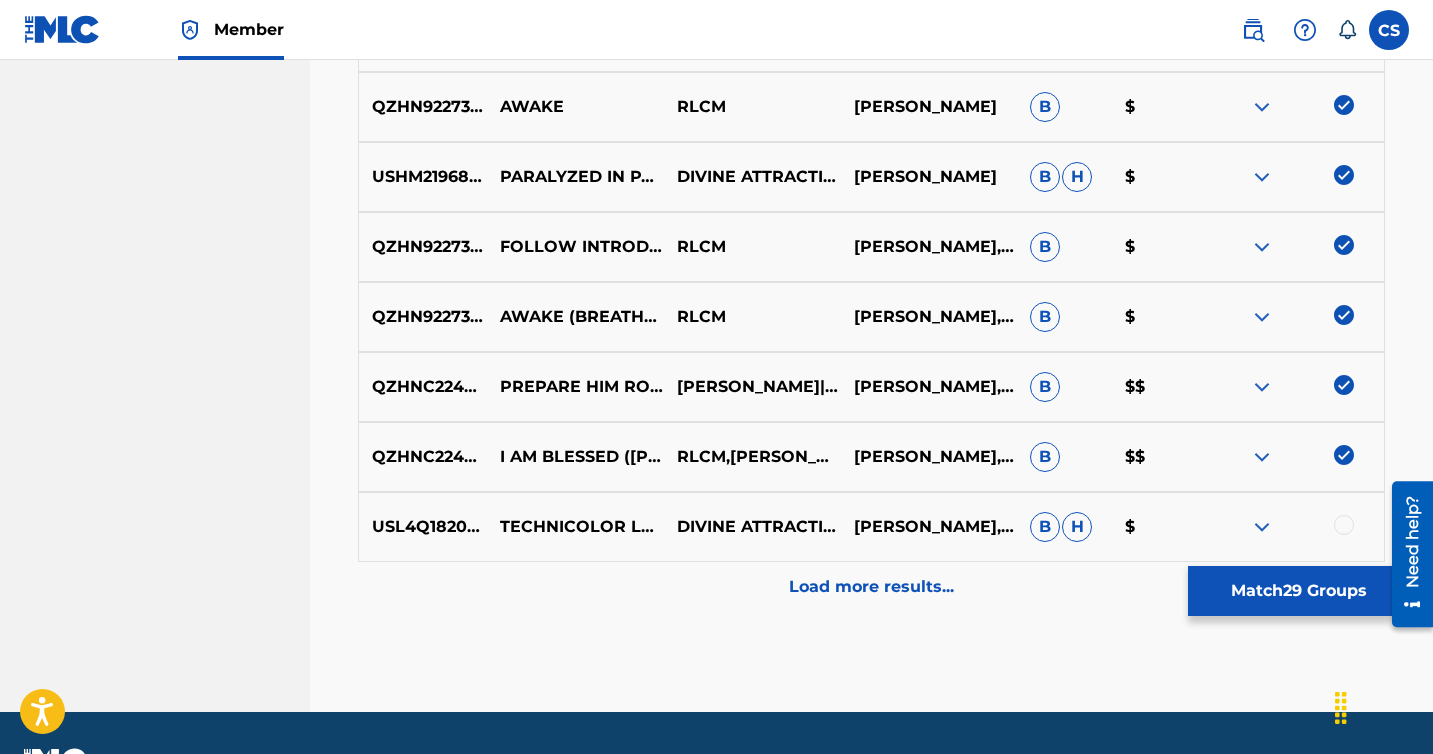 click at bounding box center (1344, 525) 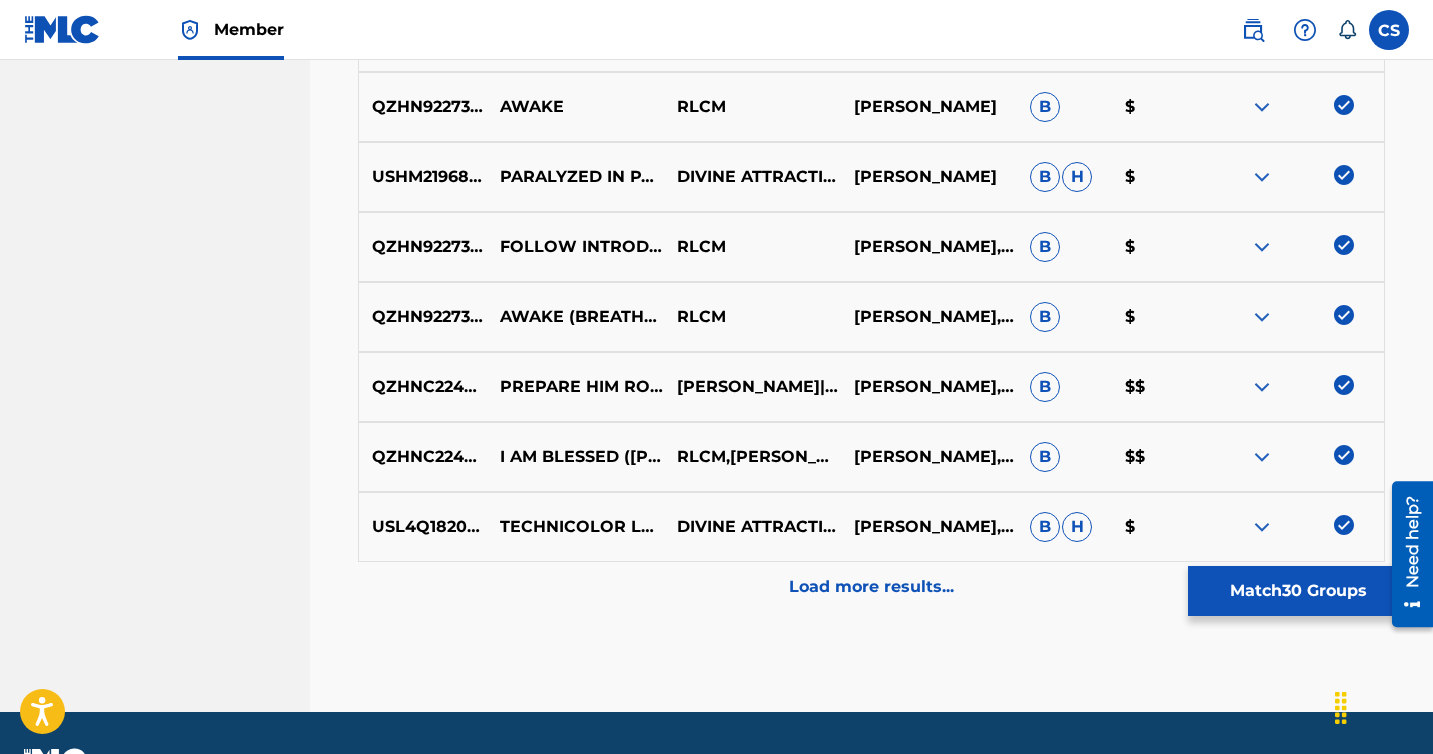 click on "Load more results..." at bounding box center (871, 587) 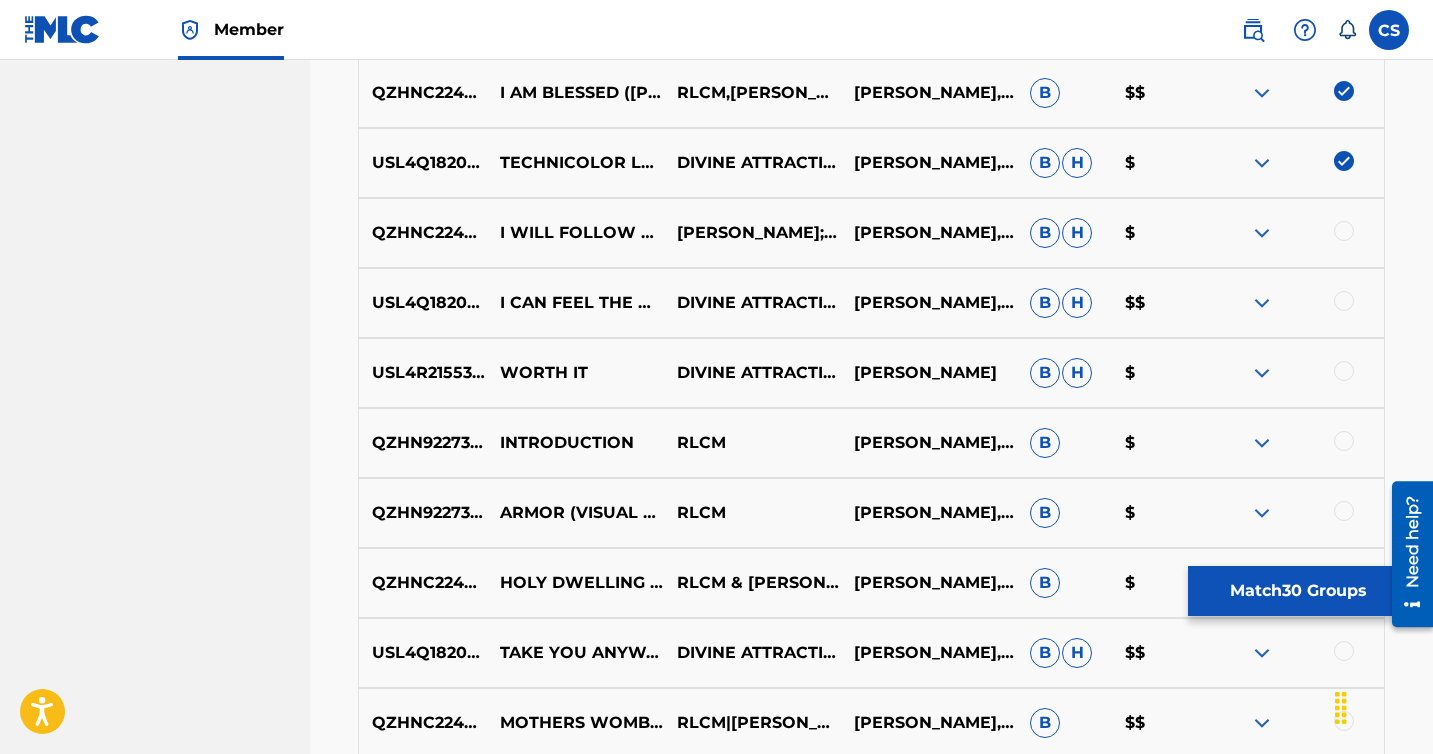 scroll, scrollTop: 2809, scrollLeft: 0, axis: vertical 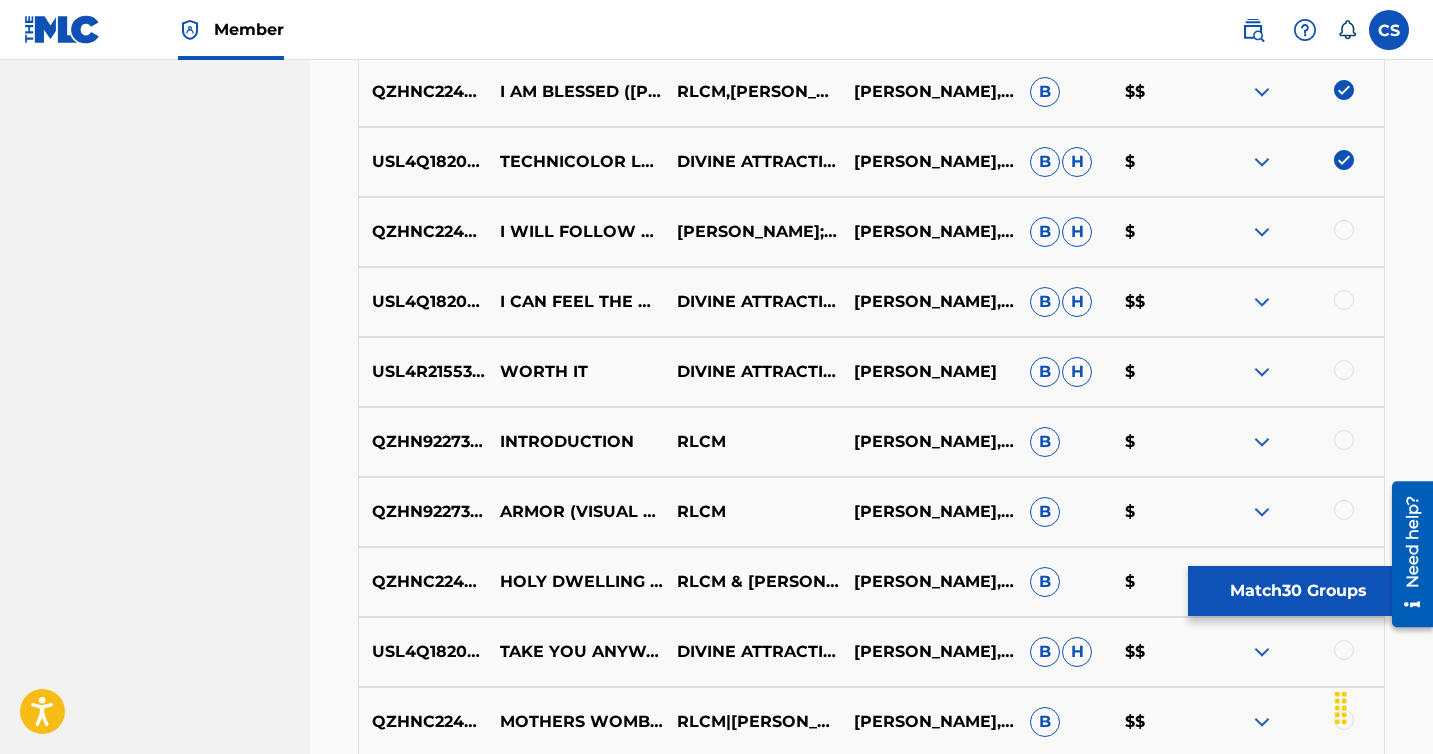 click at bounding box center [1344, 230] 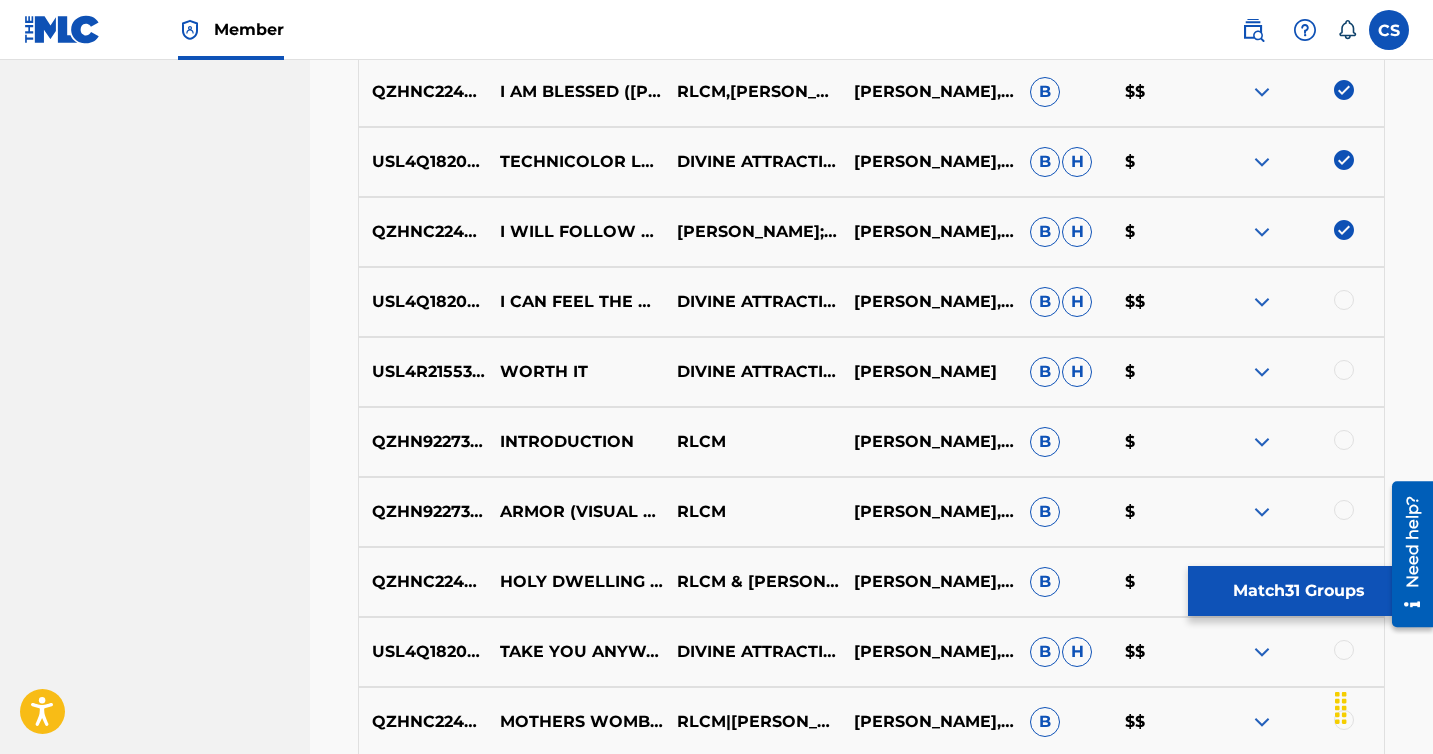 click at bounding box center (1344, 300) 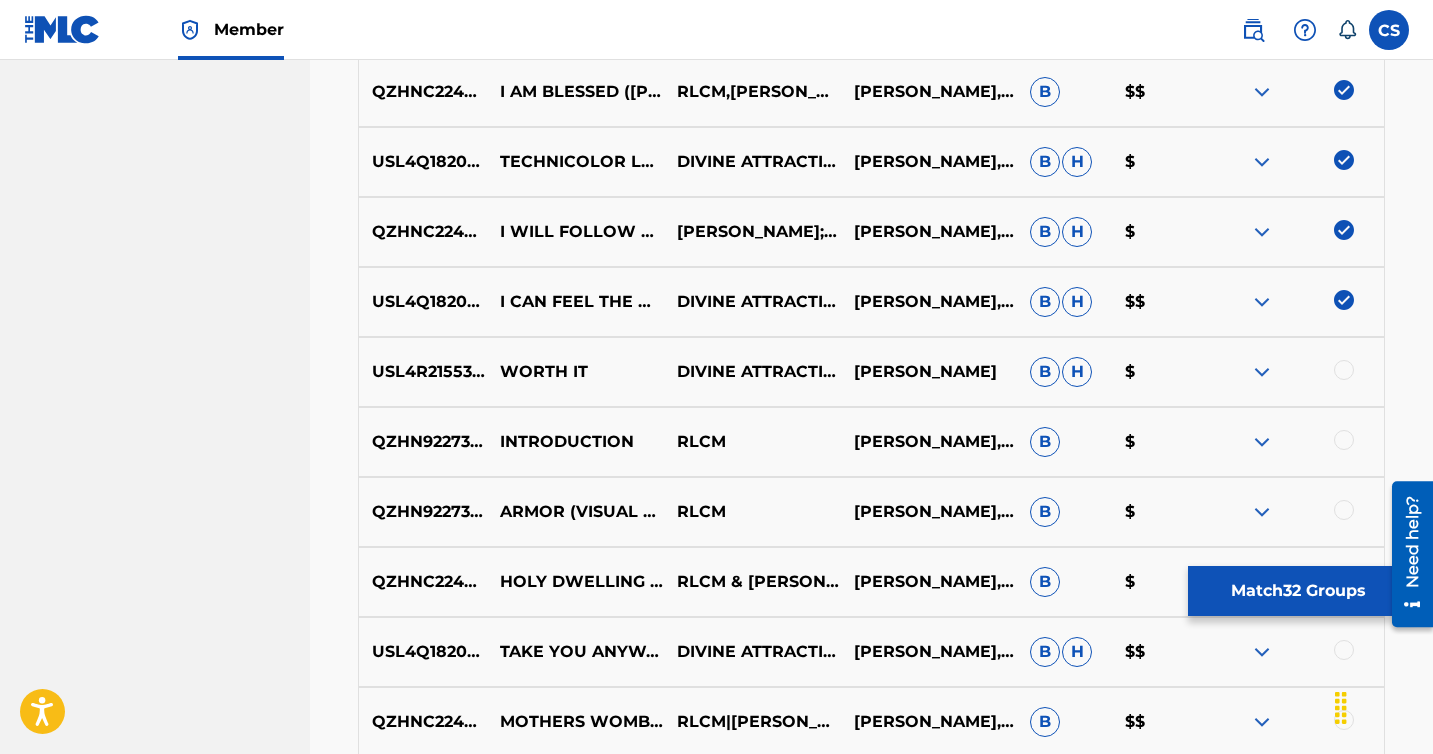 click at bounding box center [1344, 370] 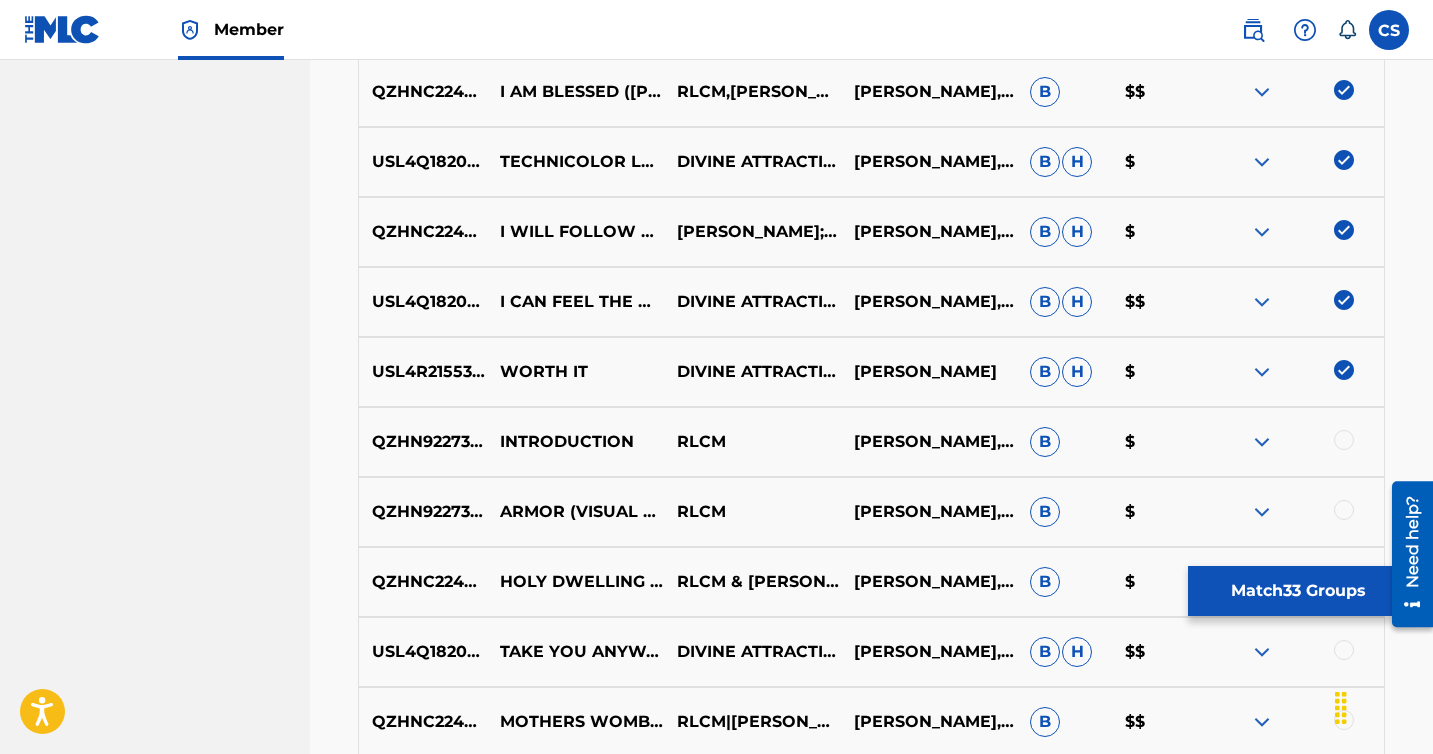 click at bounding box center (1295, 442) 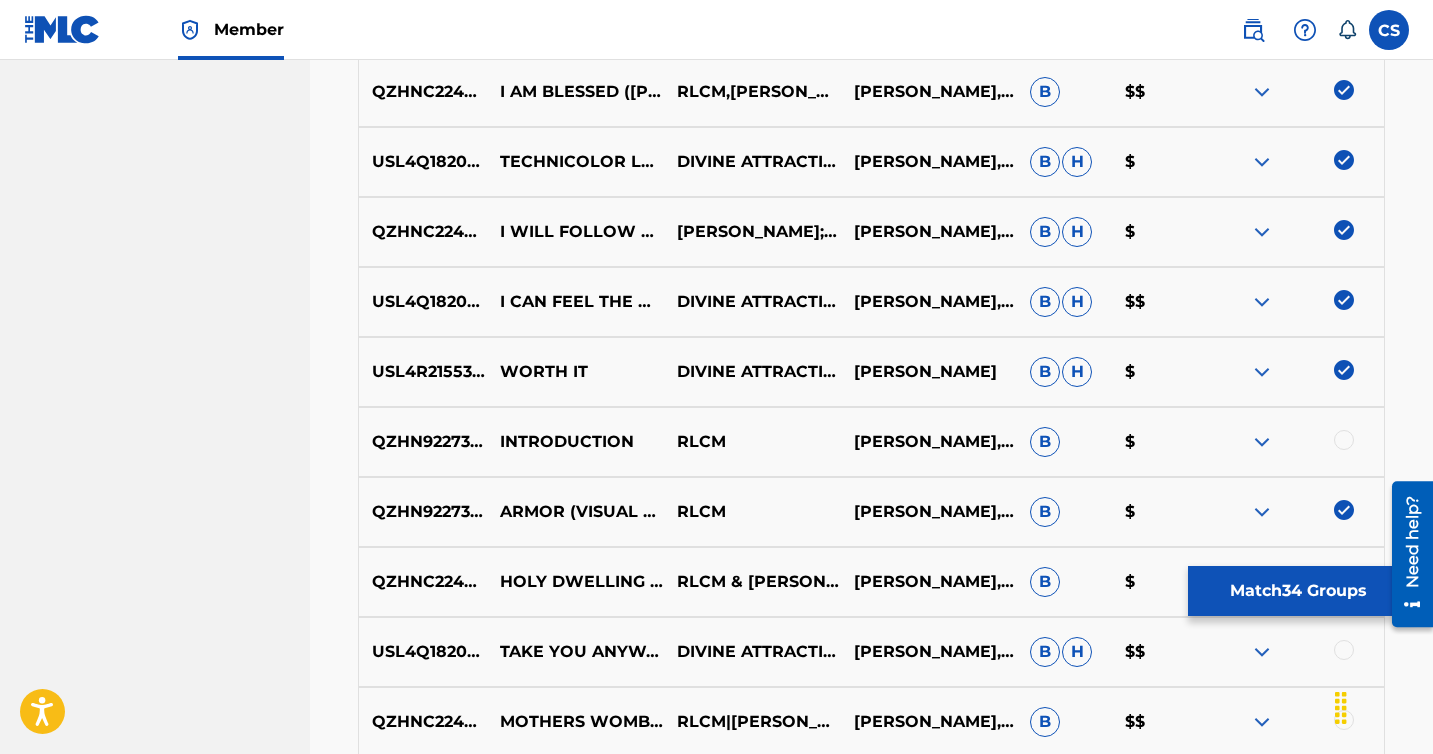 click at bounding box center (1344, 440) 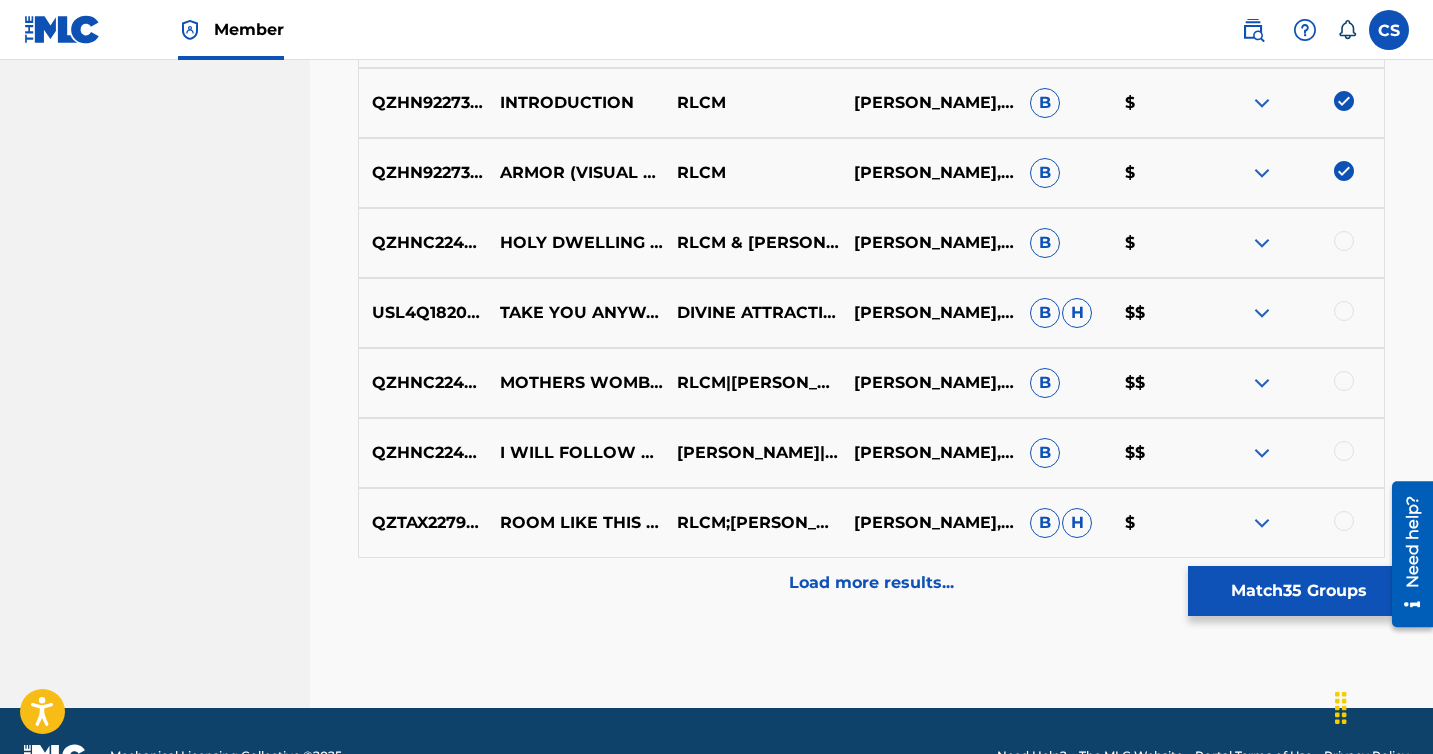 scroll, scrollTop: 3173, scrollLeft: 0, axis: vertical 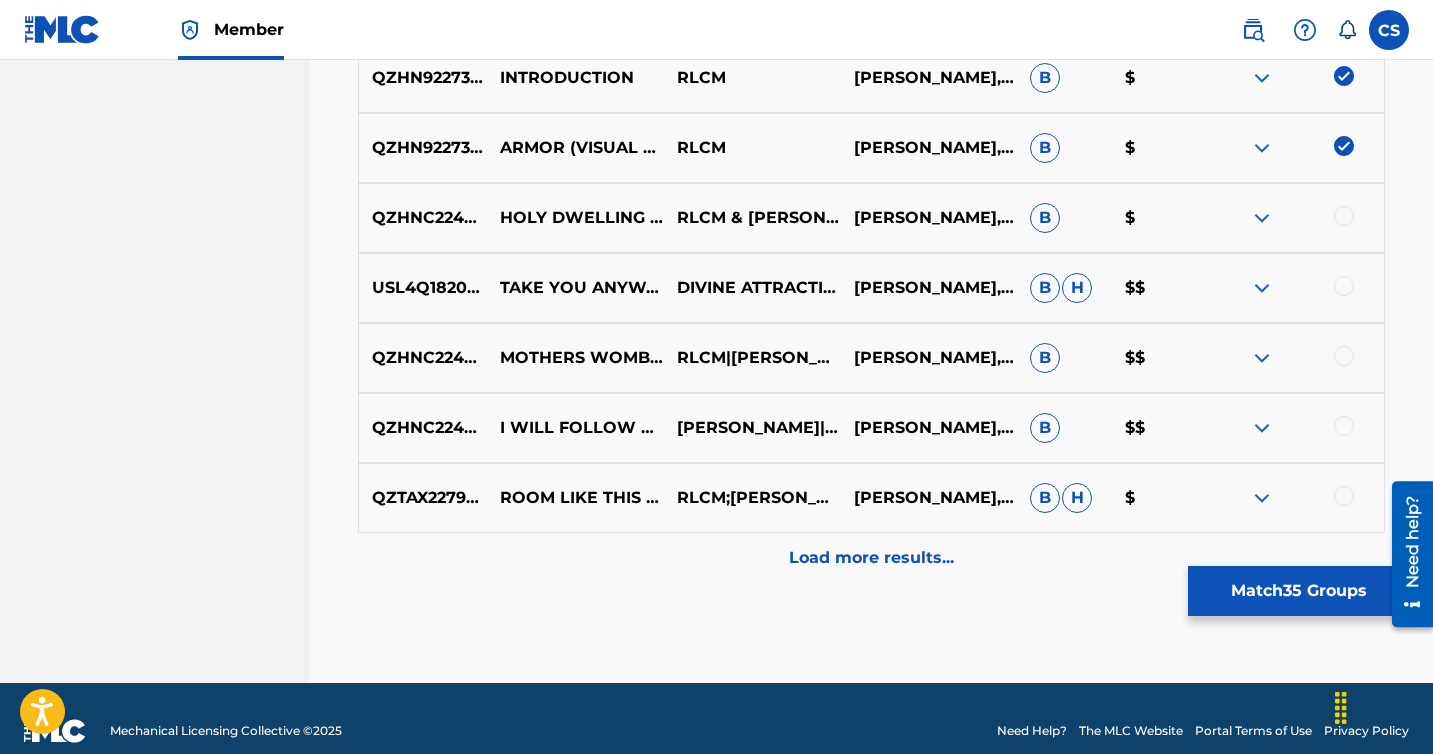click at bounding box center (1344, 216) 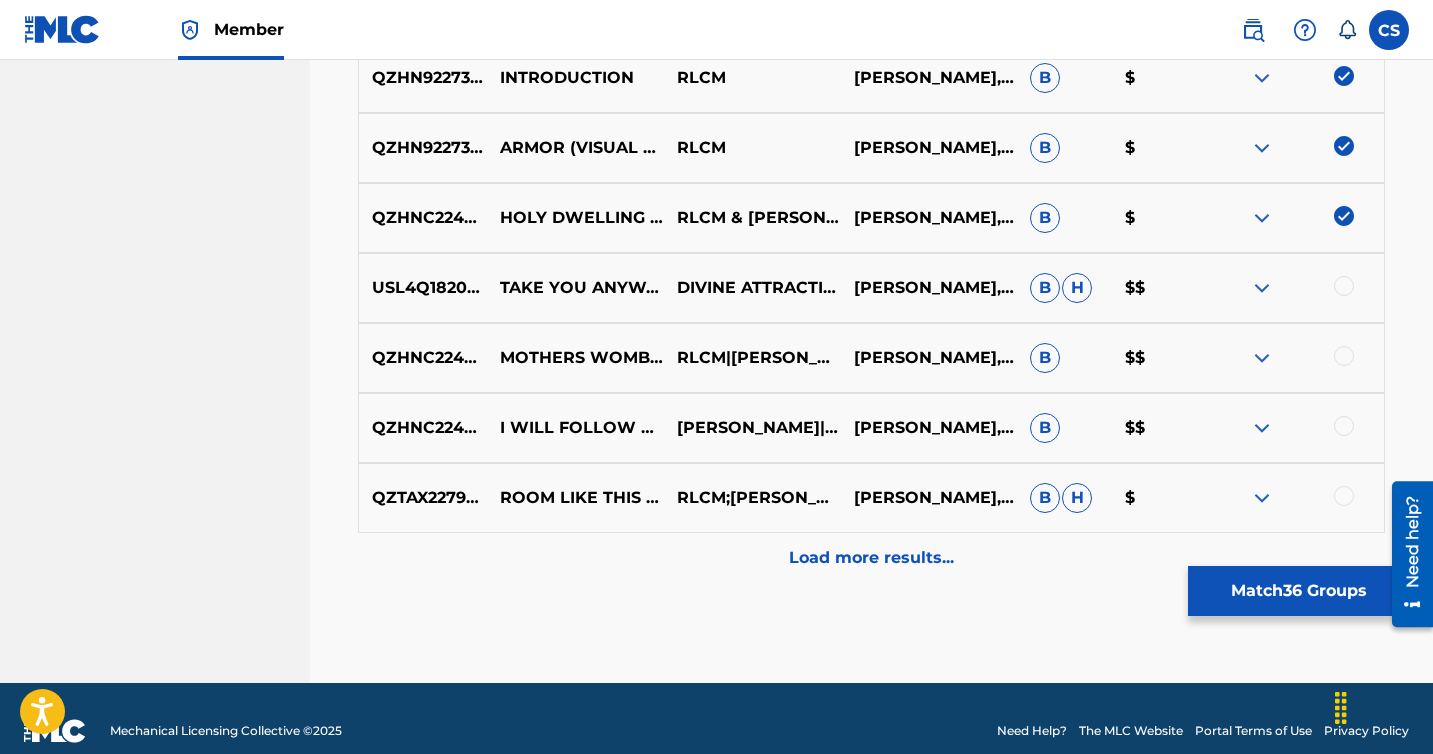 click at bounding box center (1344, 286) 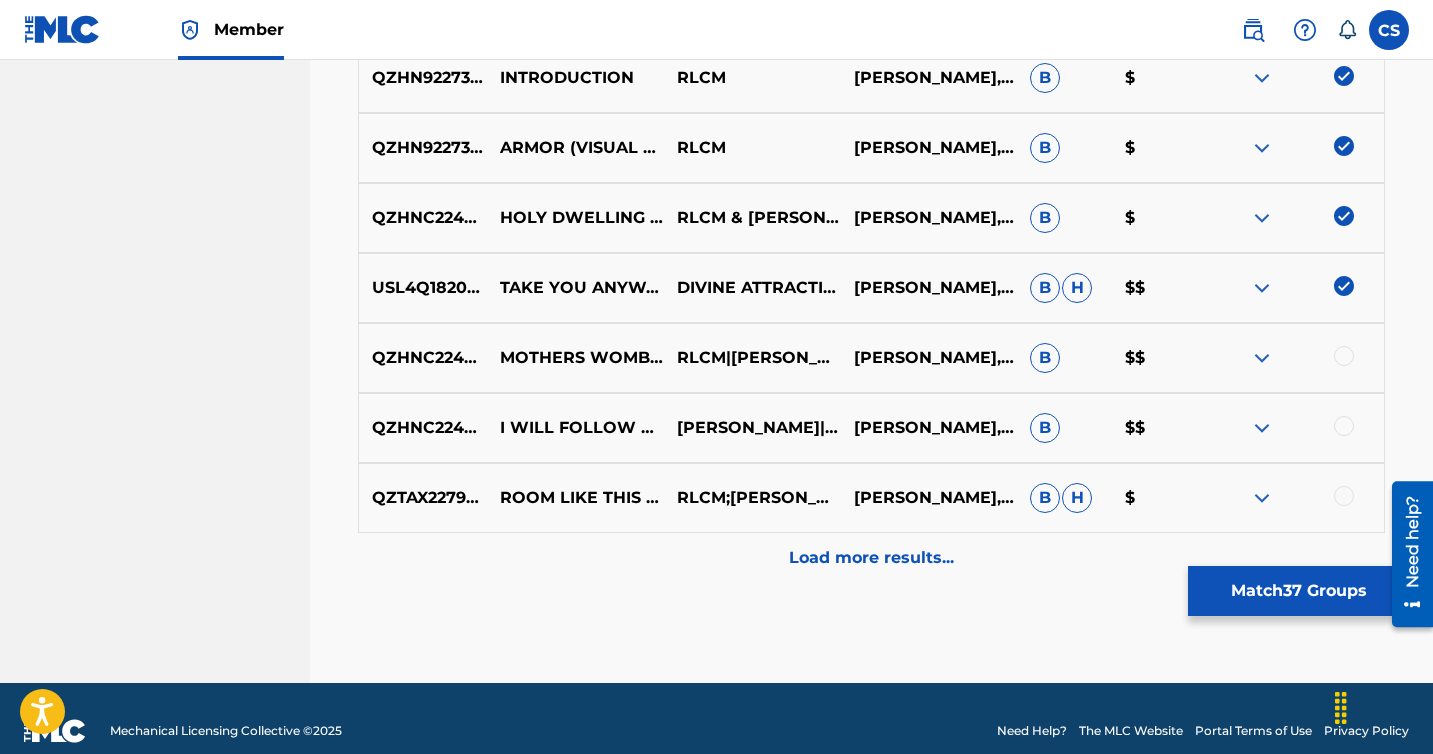 click at bounding box center [1344, 356] 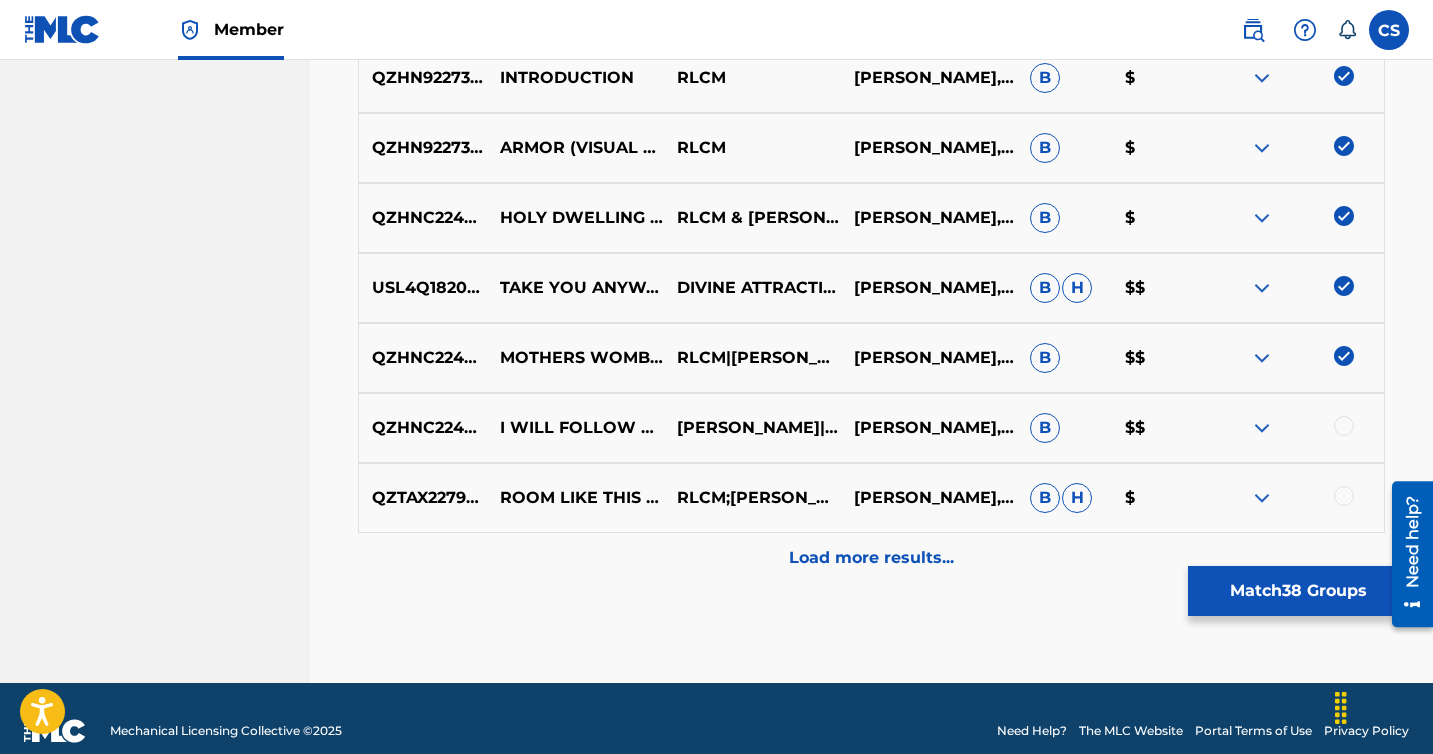 click at bounding box center (1344, 426) 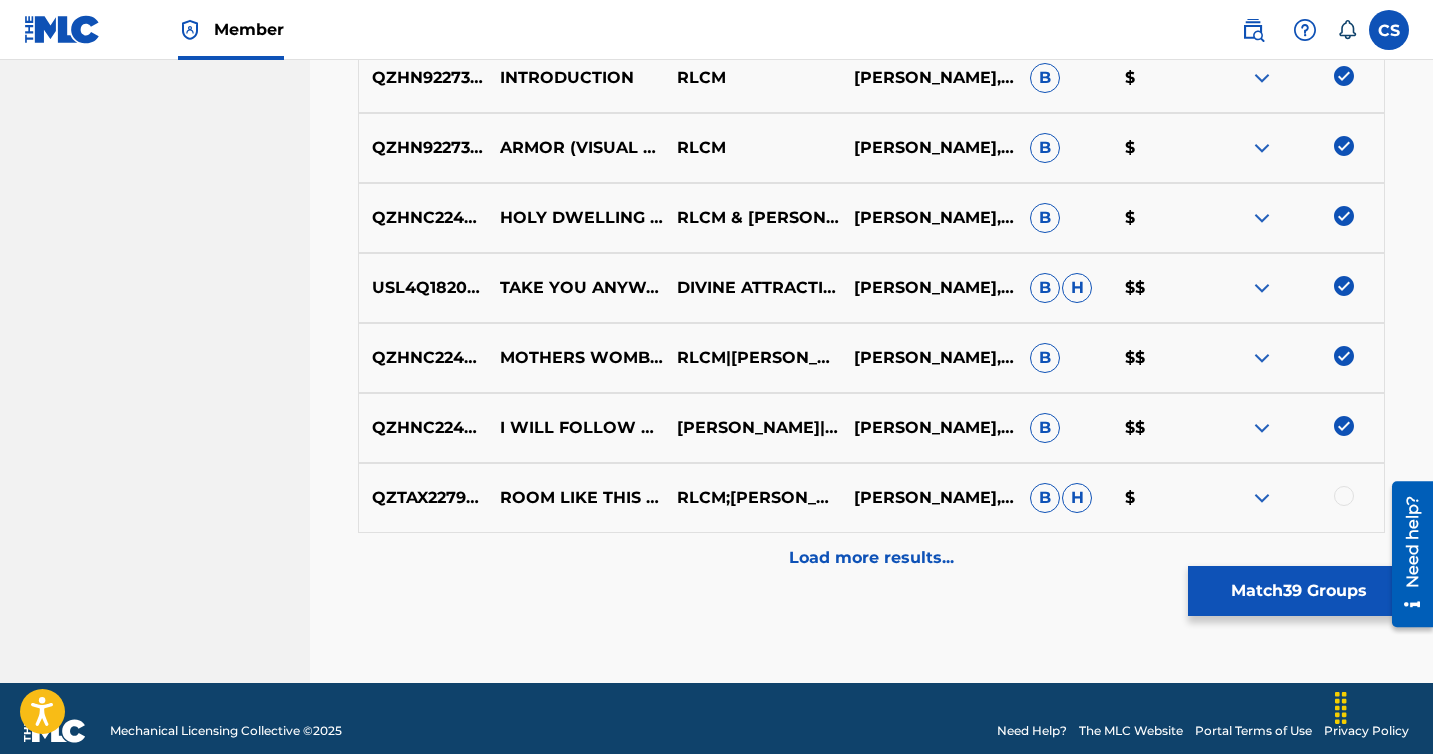click at bounding box center [1344, 496] 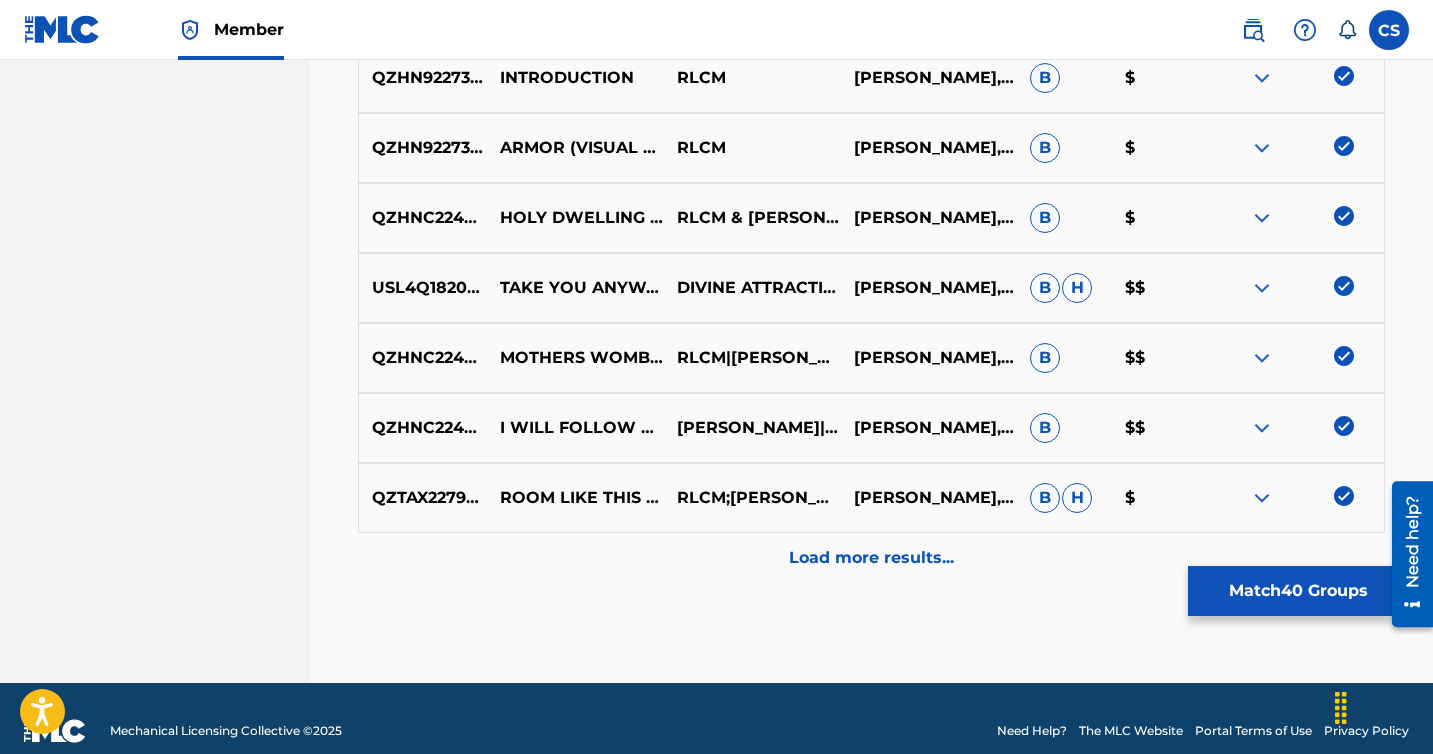 click on "Load more results..." at bounding box center (871, 558) 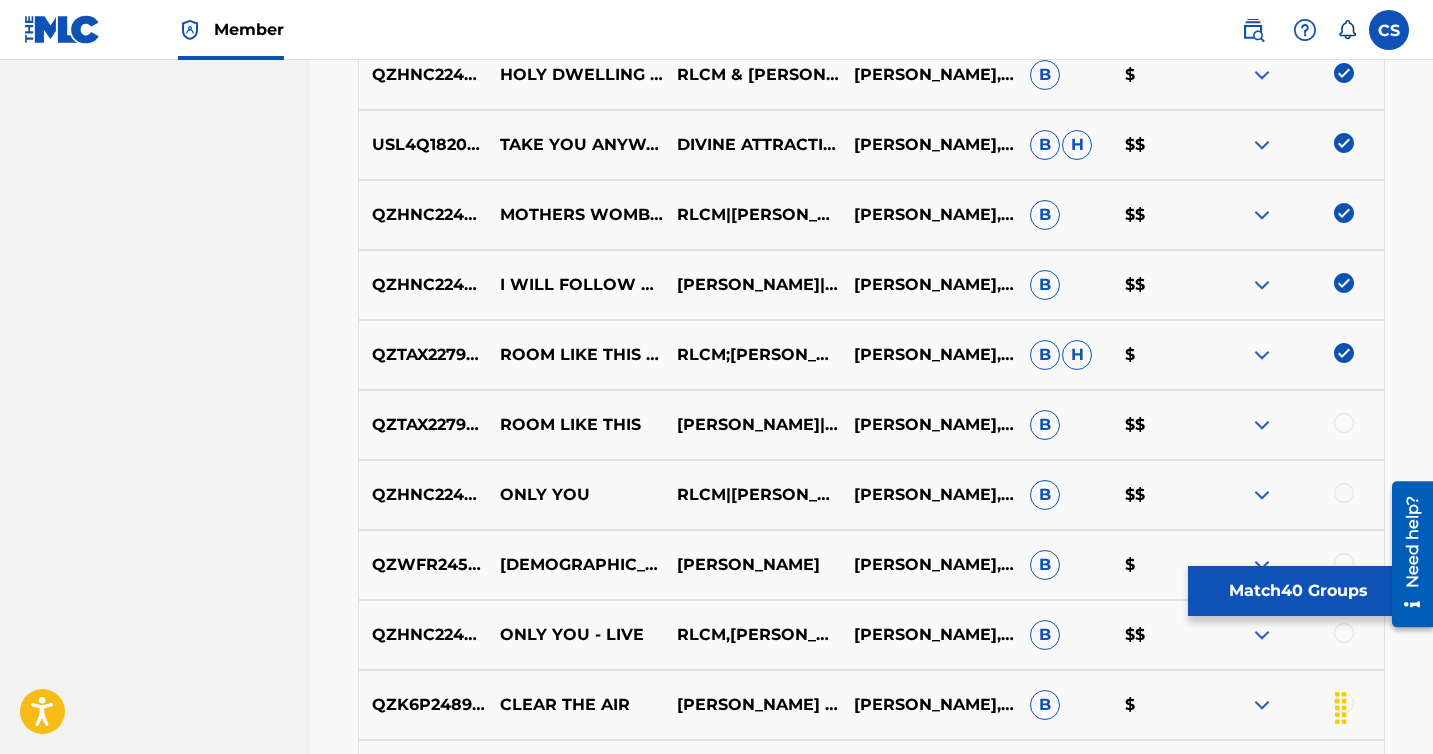 scroll, scrollTop: 3524, scrollLeft: 0, axis: vertical 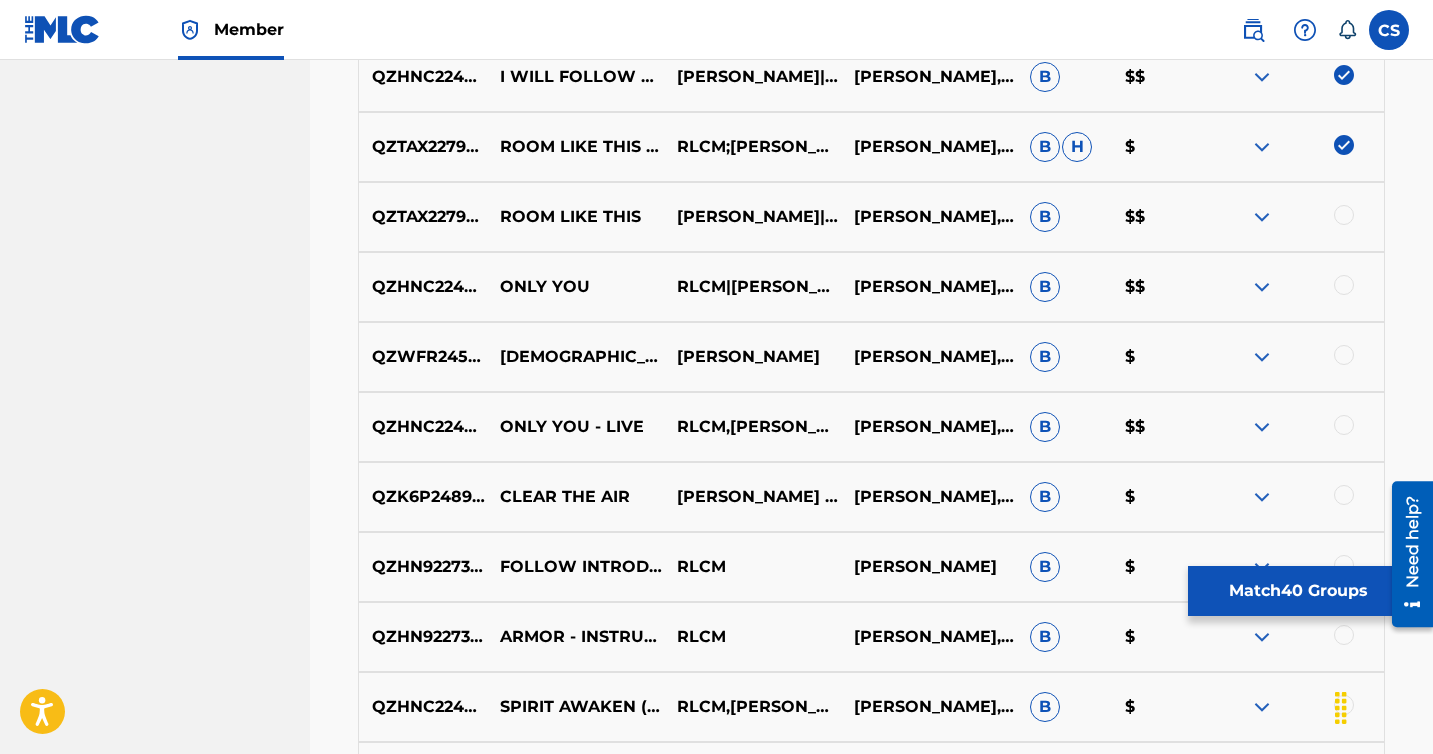 click at bounding box center [1344, 215] 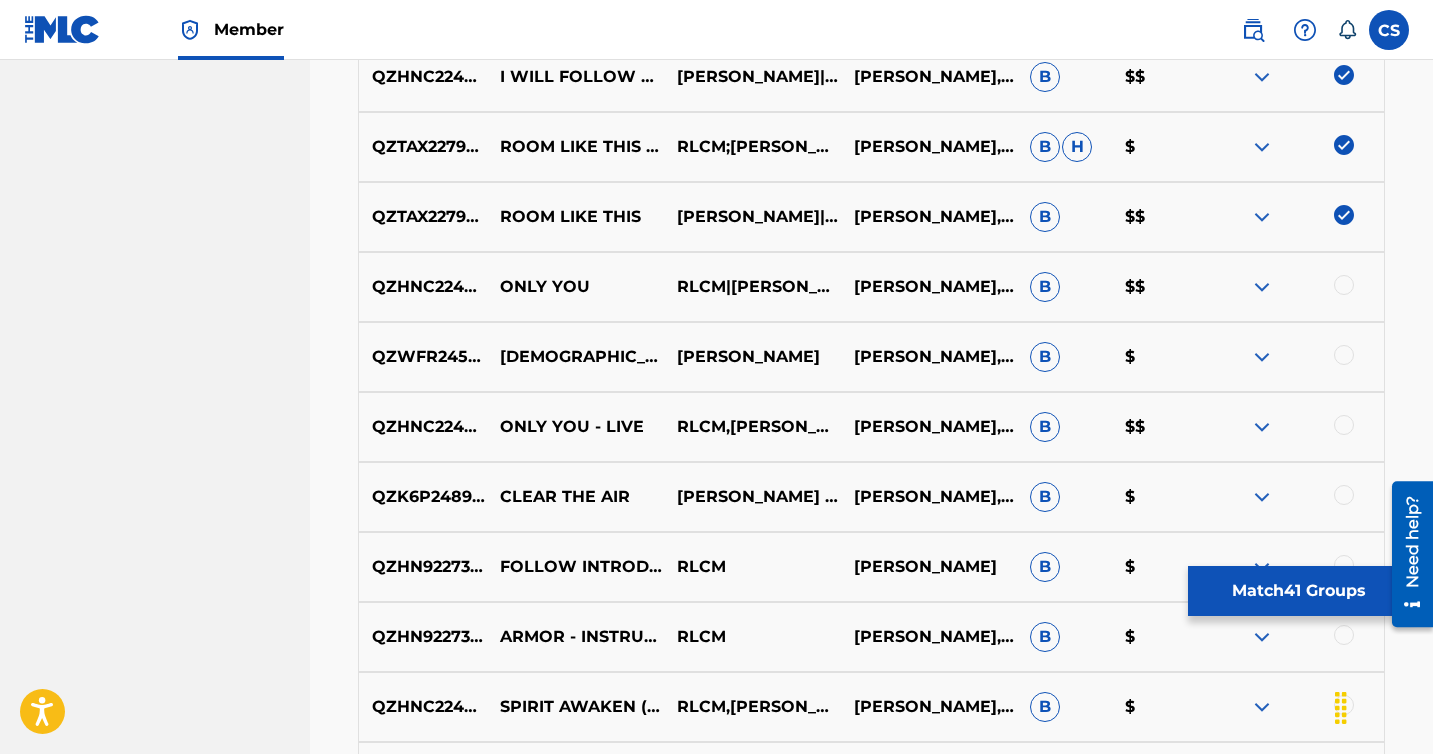 click at bounding box center [1344, 285] 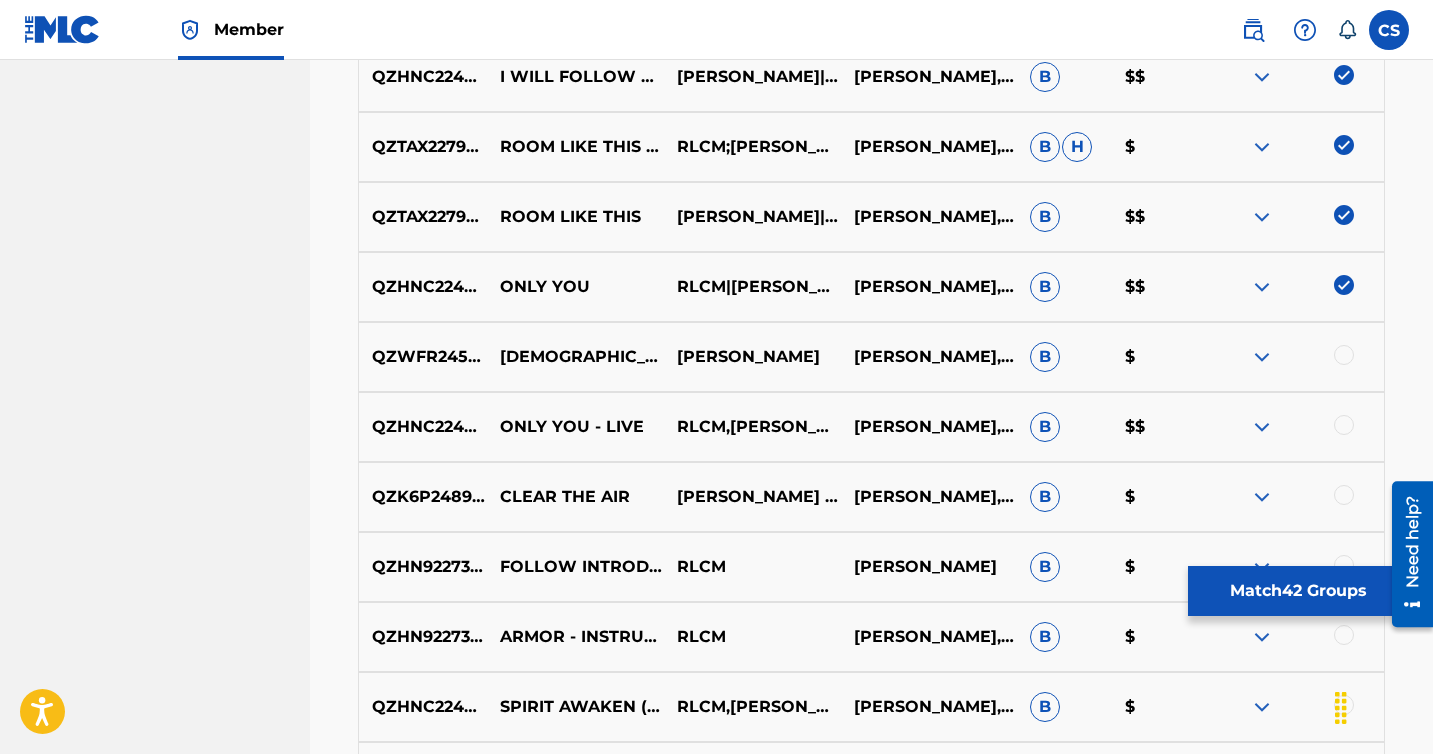 click at bounding box center (1344, 355) 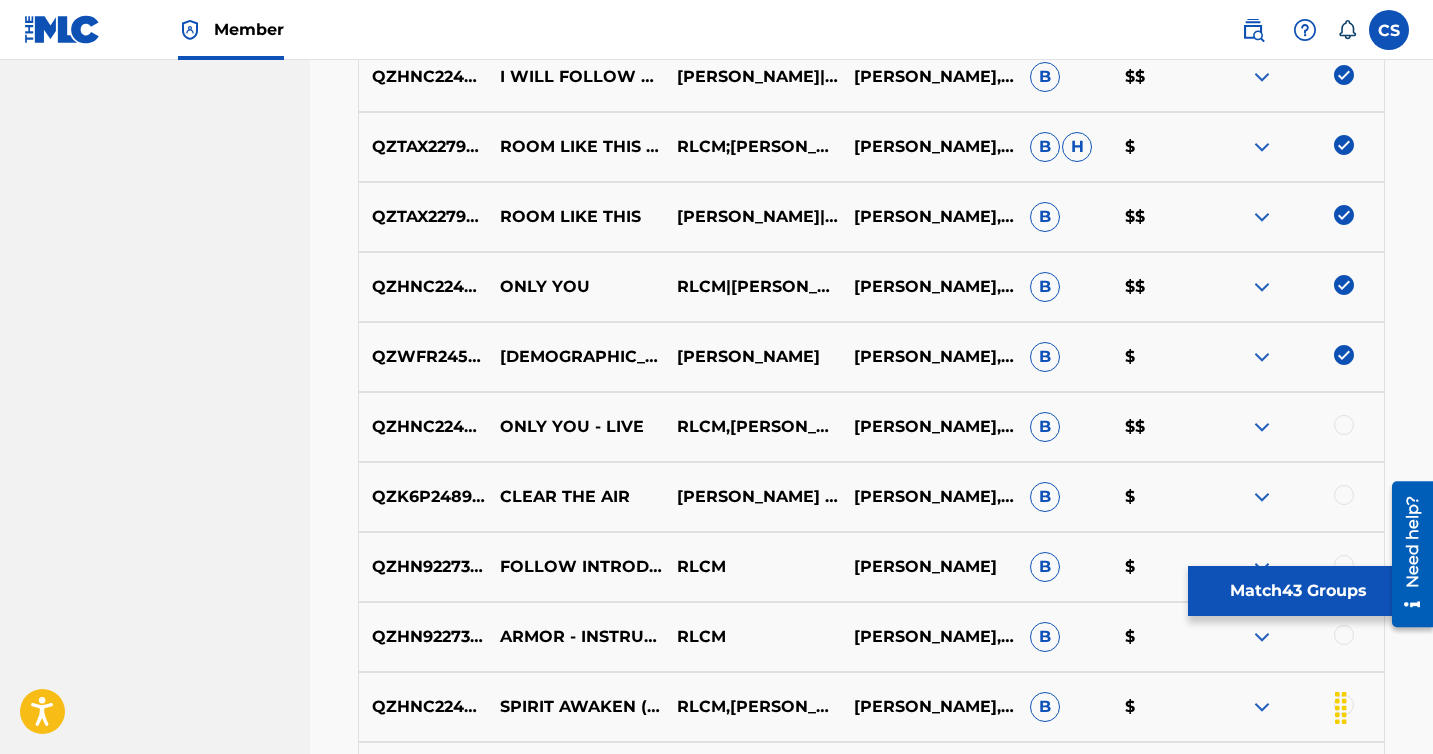 click at bounding box center (1344, 425) 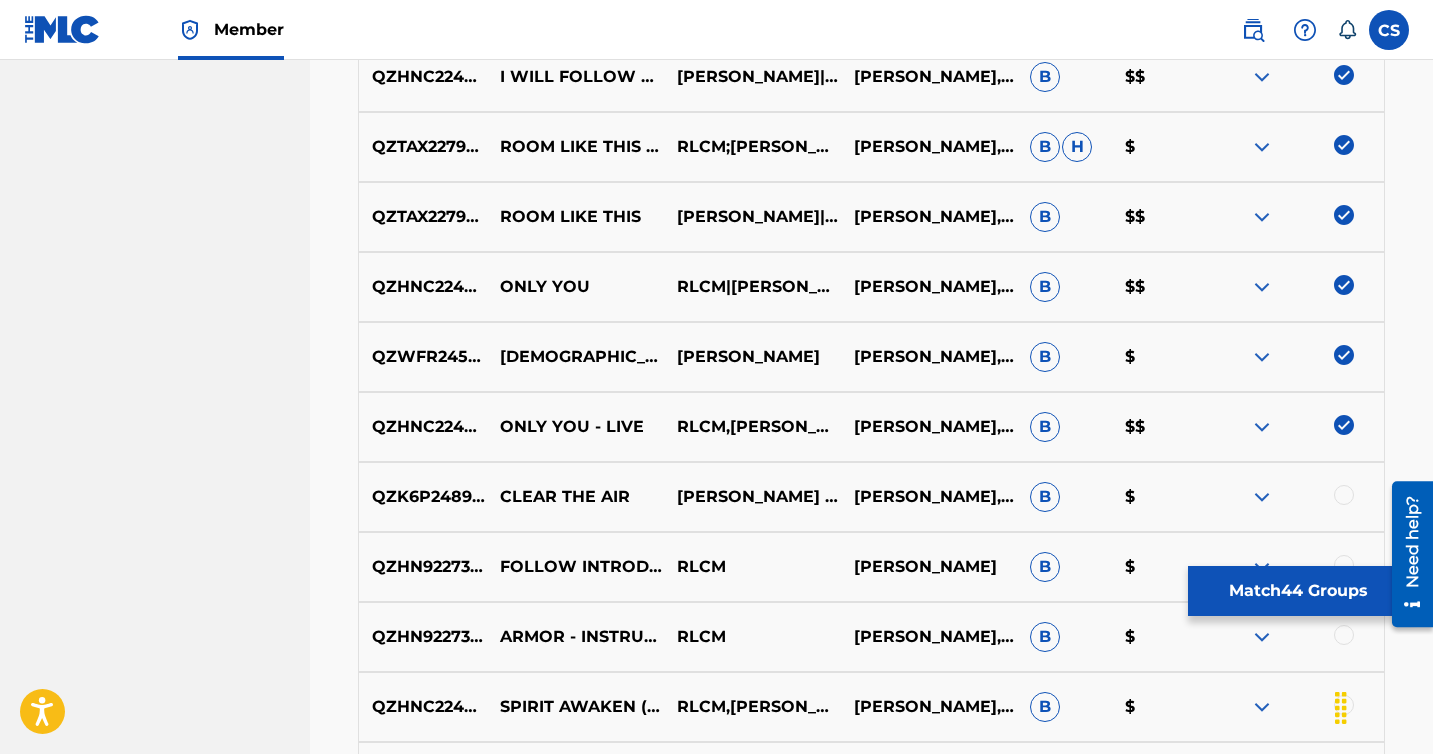 click at bounding box center (1344, 495) 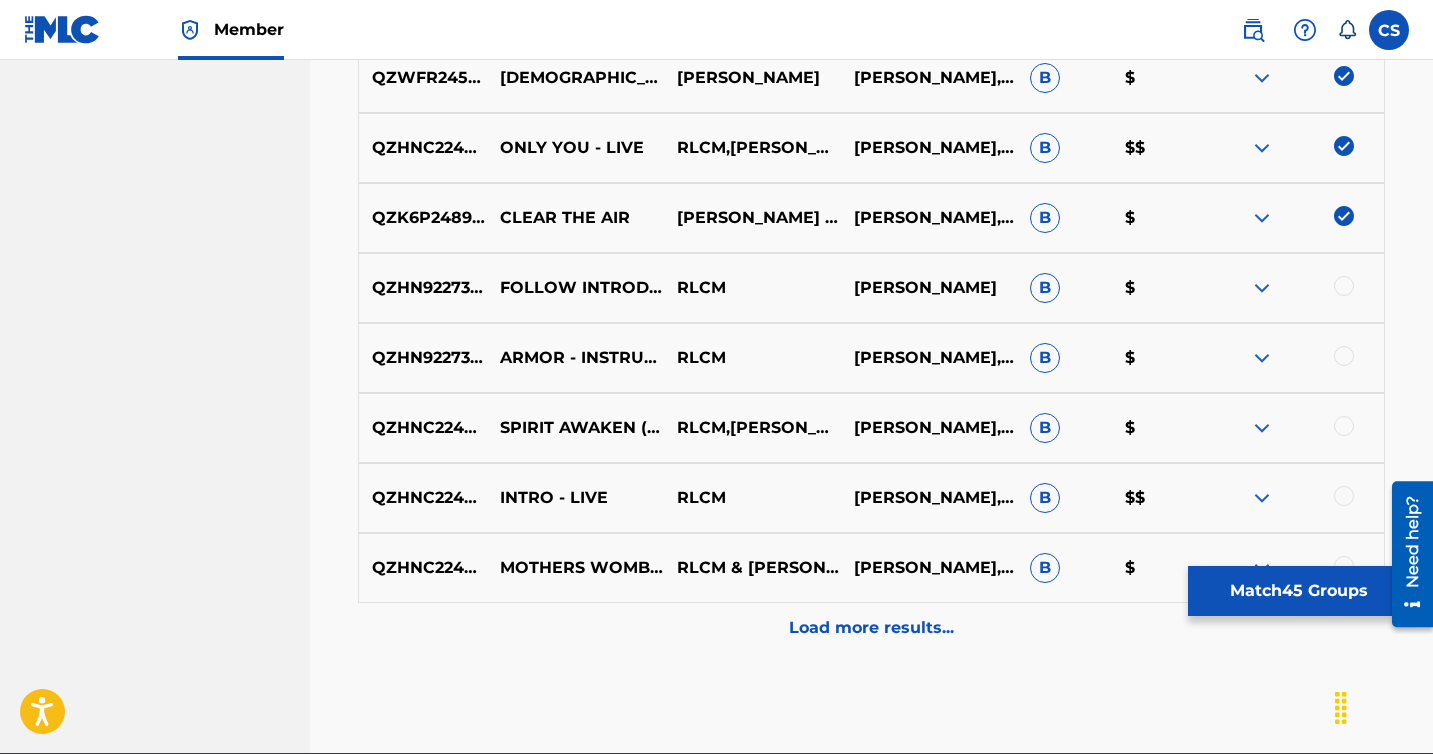 scroll, scrollTop: 3798, scrollLeft: 0, axis: vertical 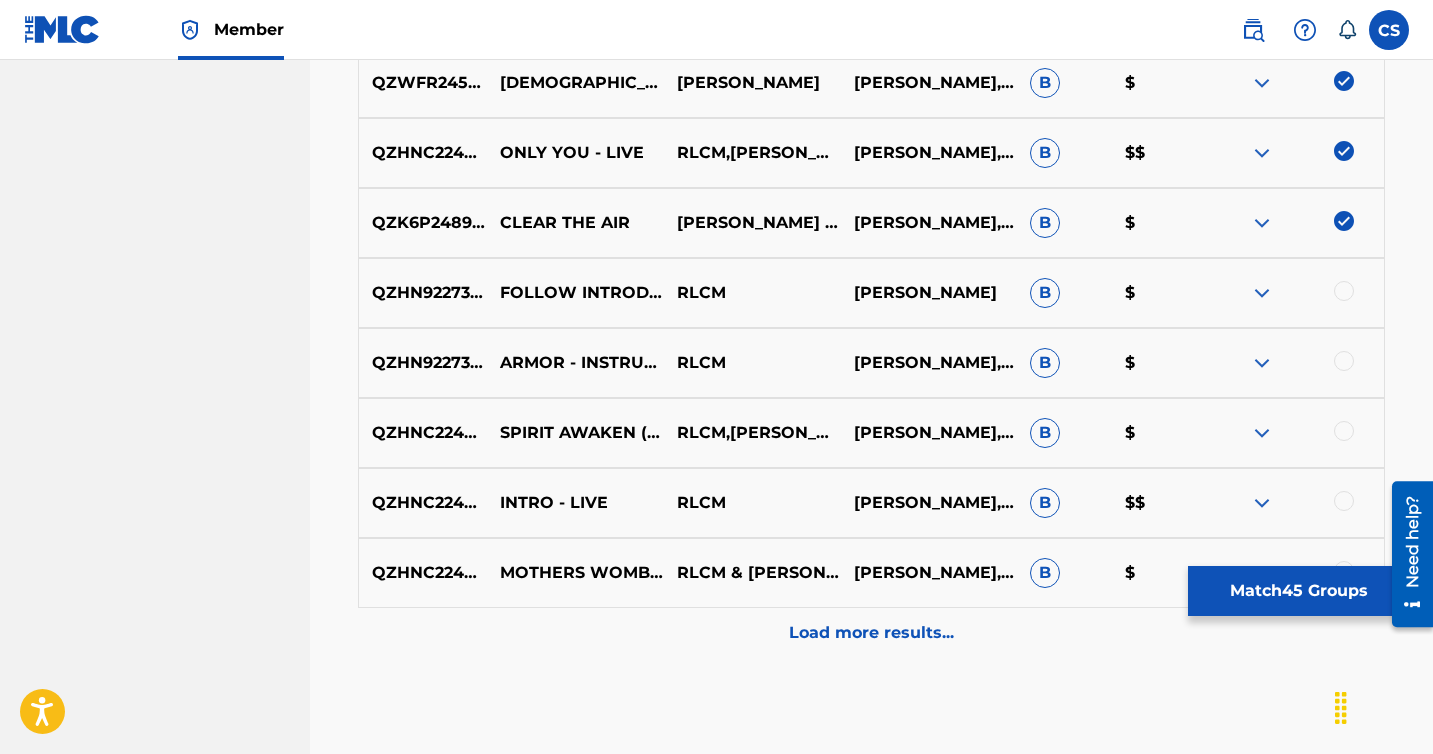 click at bounding box center (1344, 291) 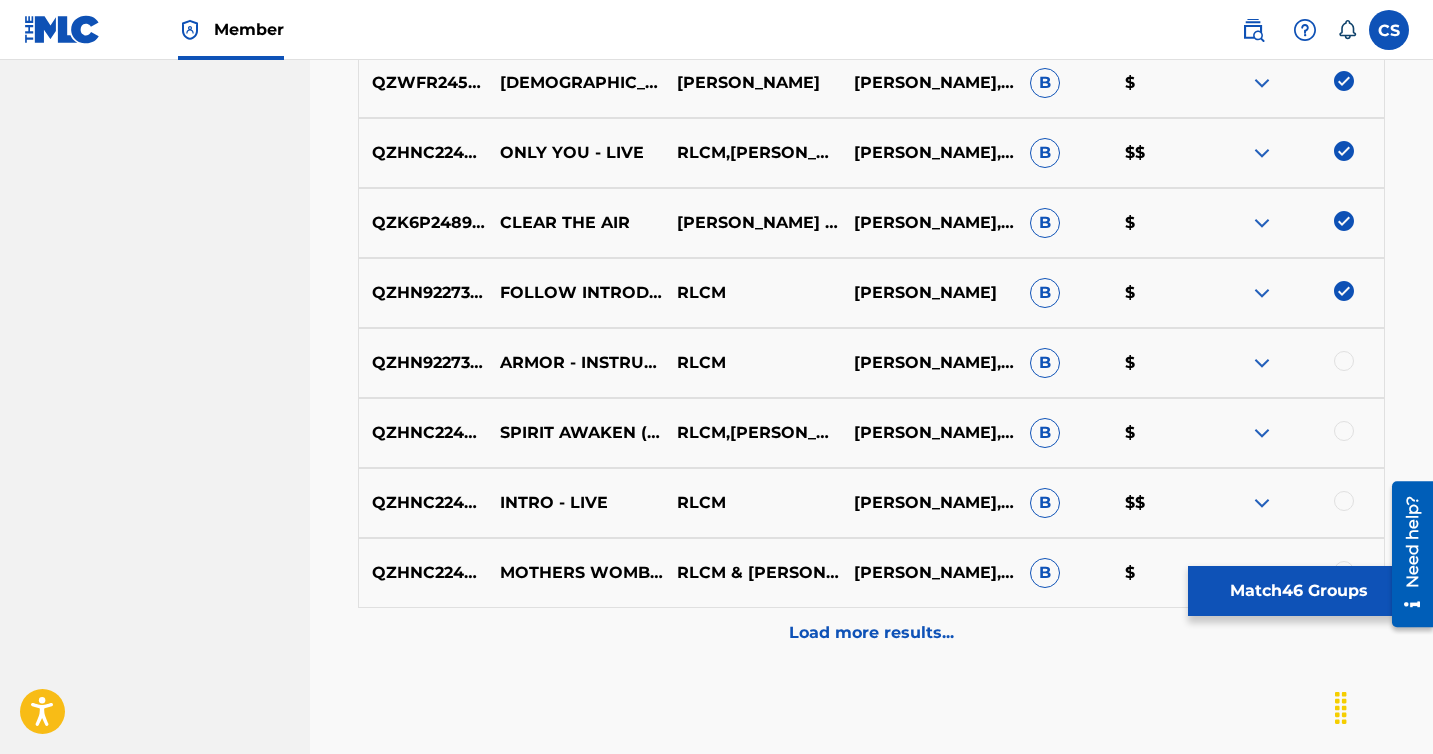 click at bounding box center (1344, 361) 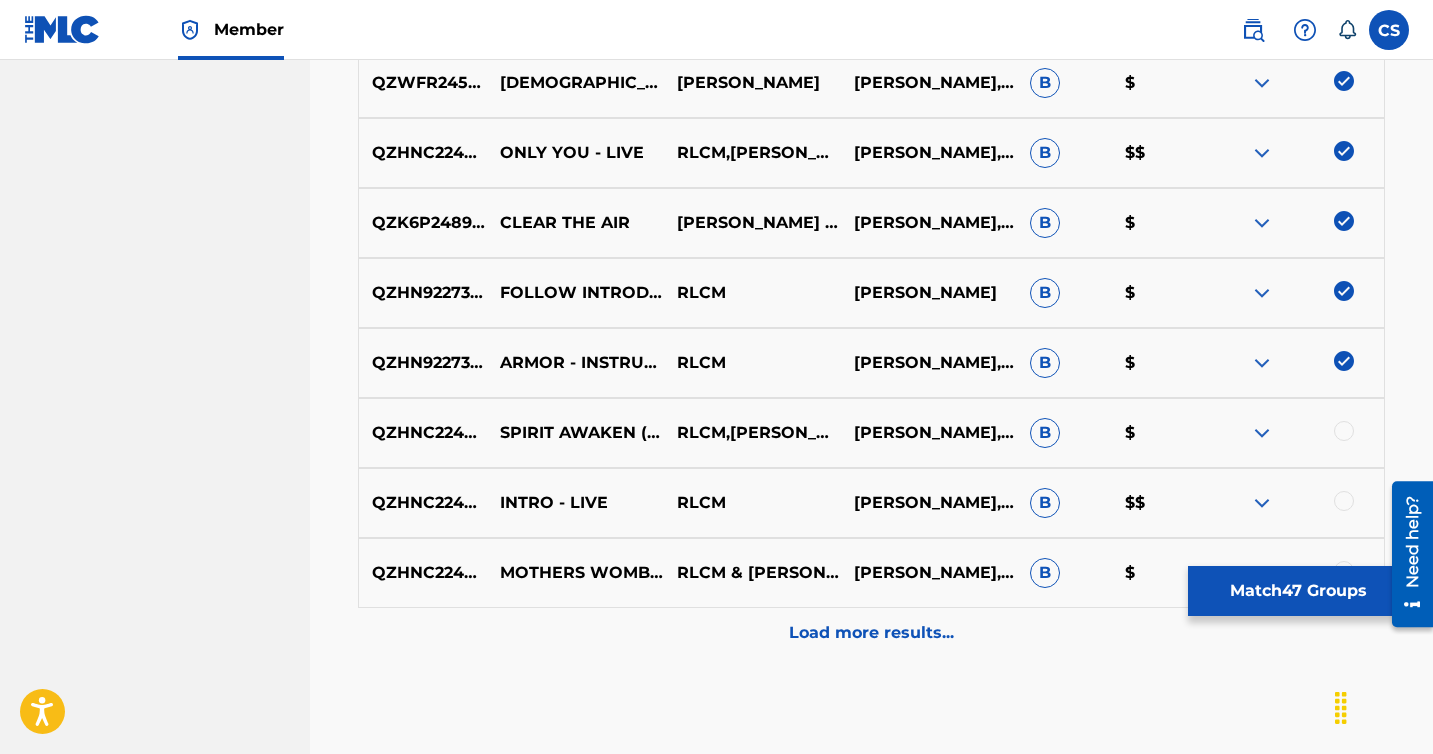 click at bounding box center [1344, 431] 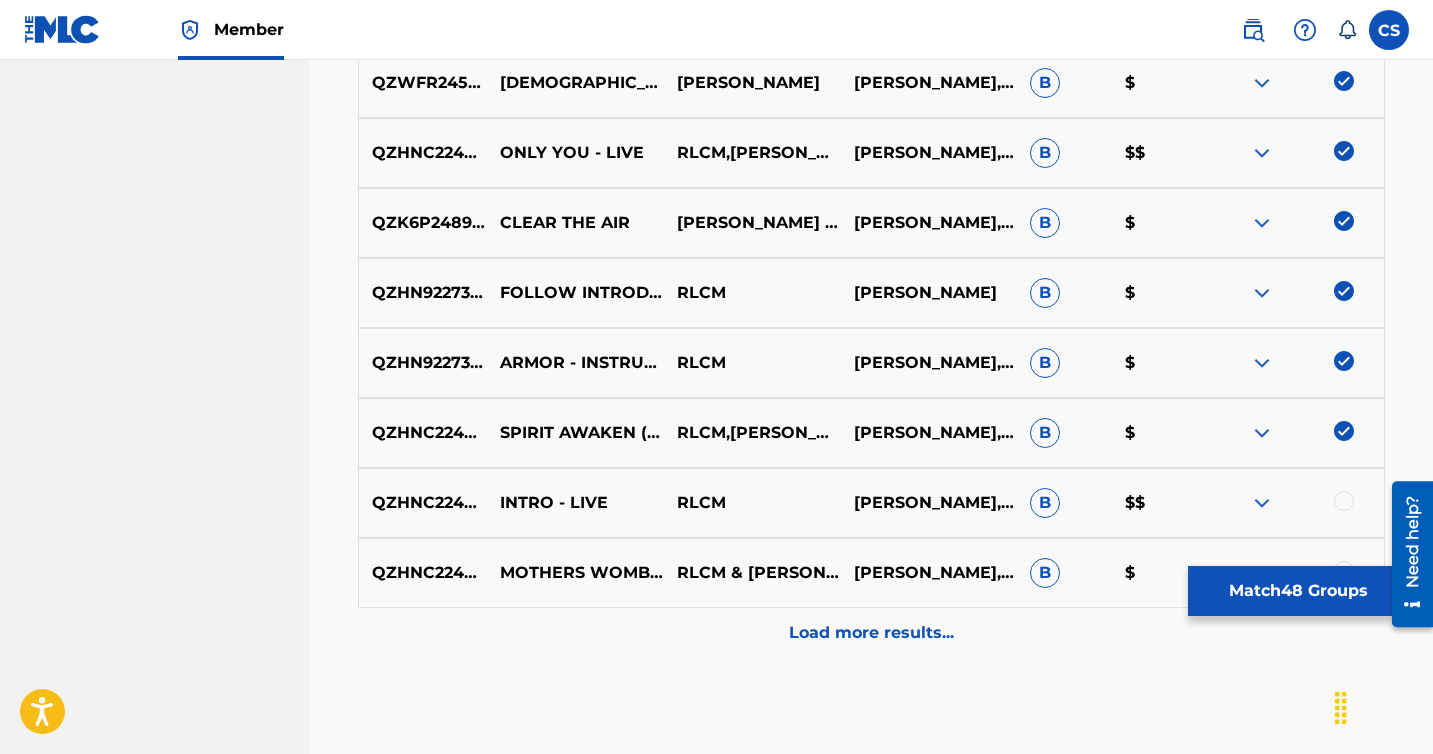 click at bounding box center [1344, 501] 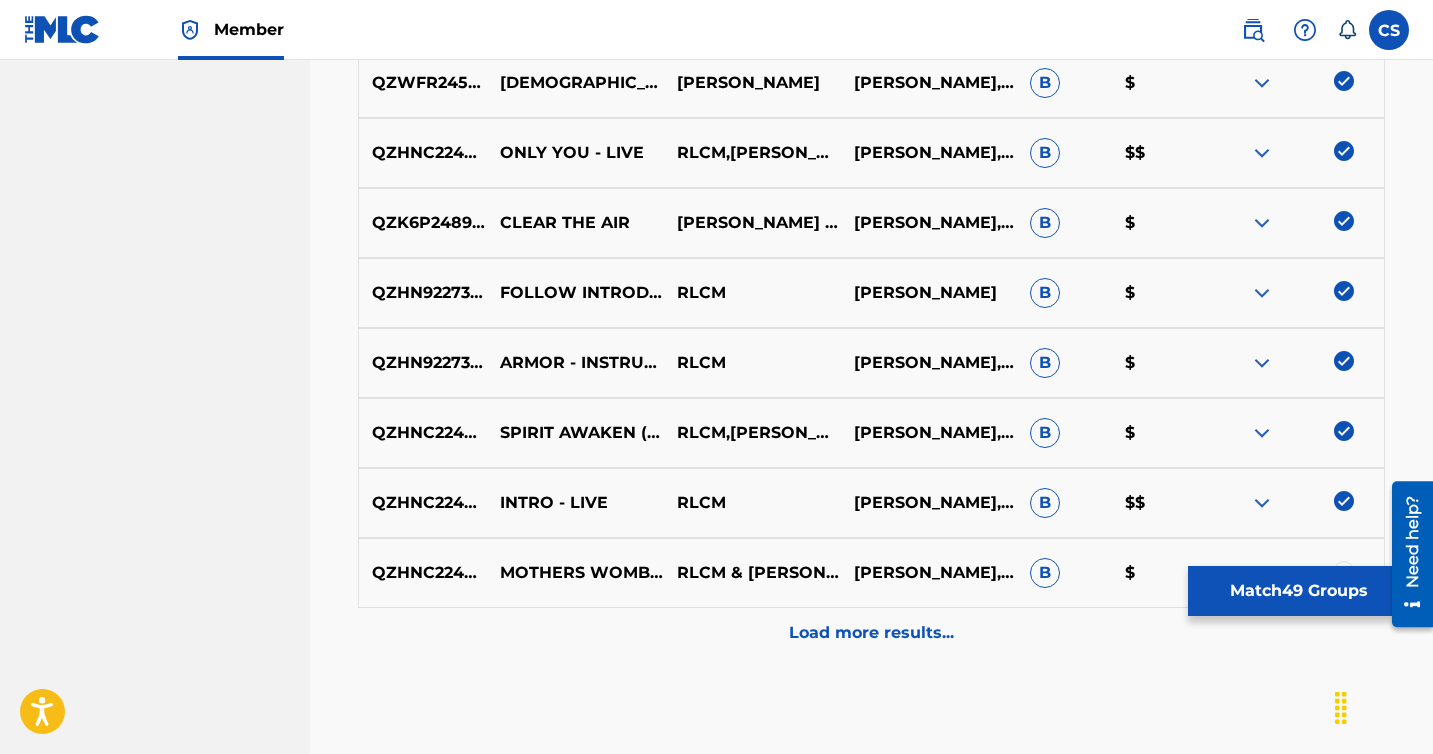 click on "Load more results..." at bounding box center (871, 633) 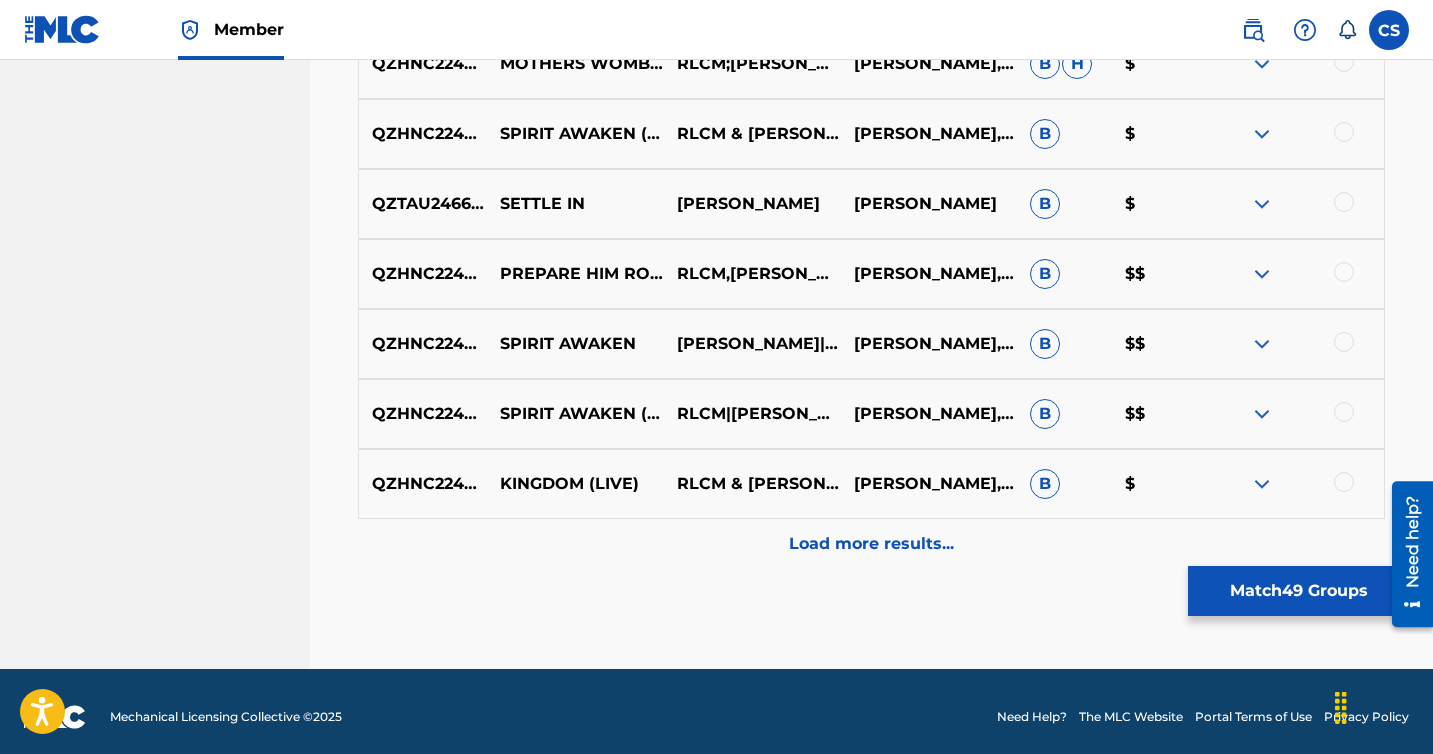 scroll, scrollTop: 4598, scrollLeft: 0, axis: vertical 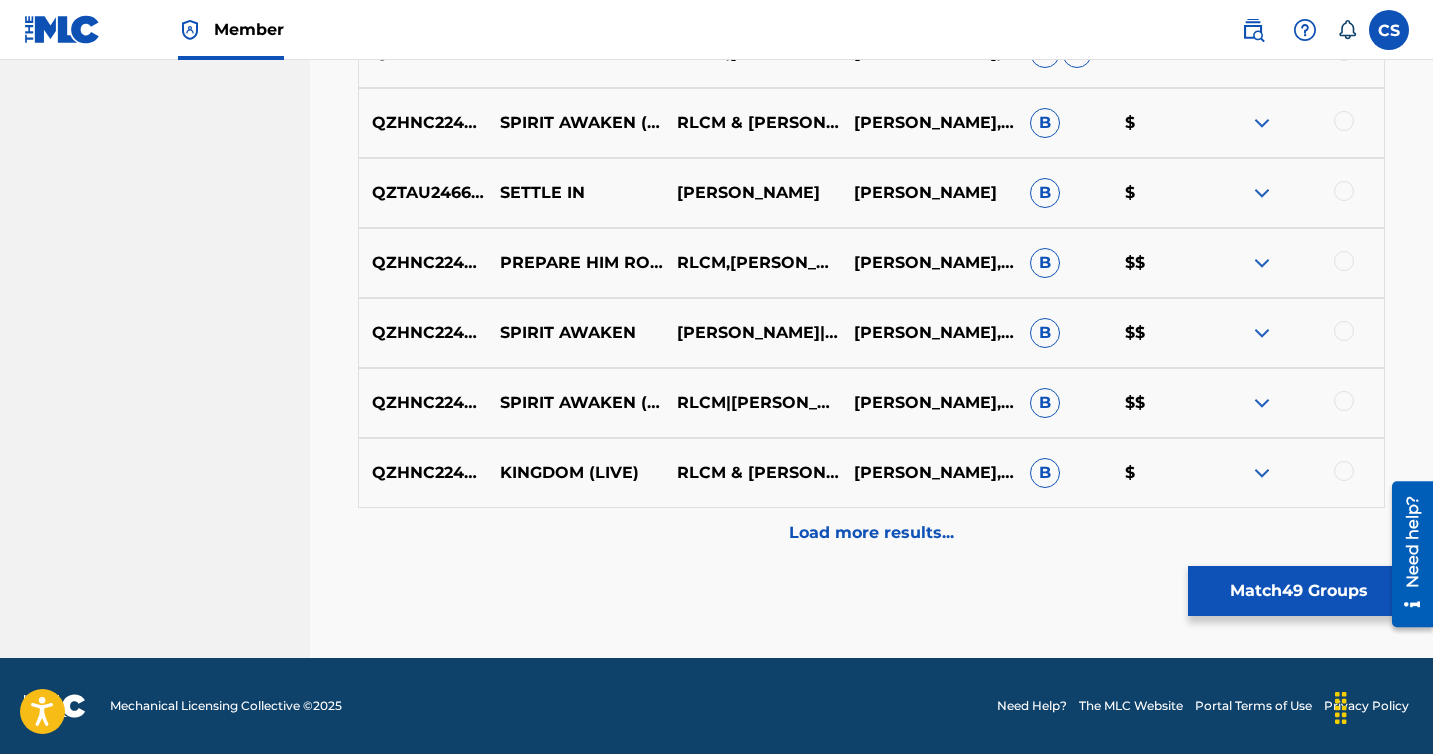 click on "QZHNC2246368 KINGDOM (LIVE) RLCM & CORY SIMON CORY SIMON,KELLY BOEK,SARAH LYNN GRUBB B $" at bounding box center [871, 473] 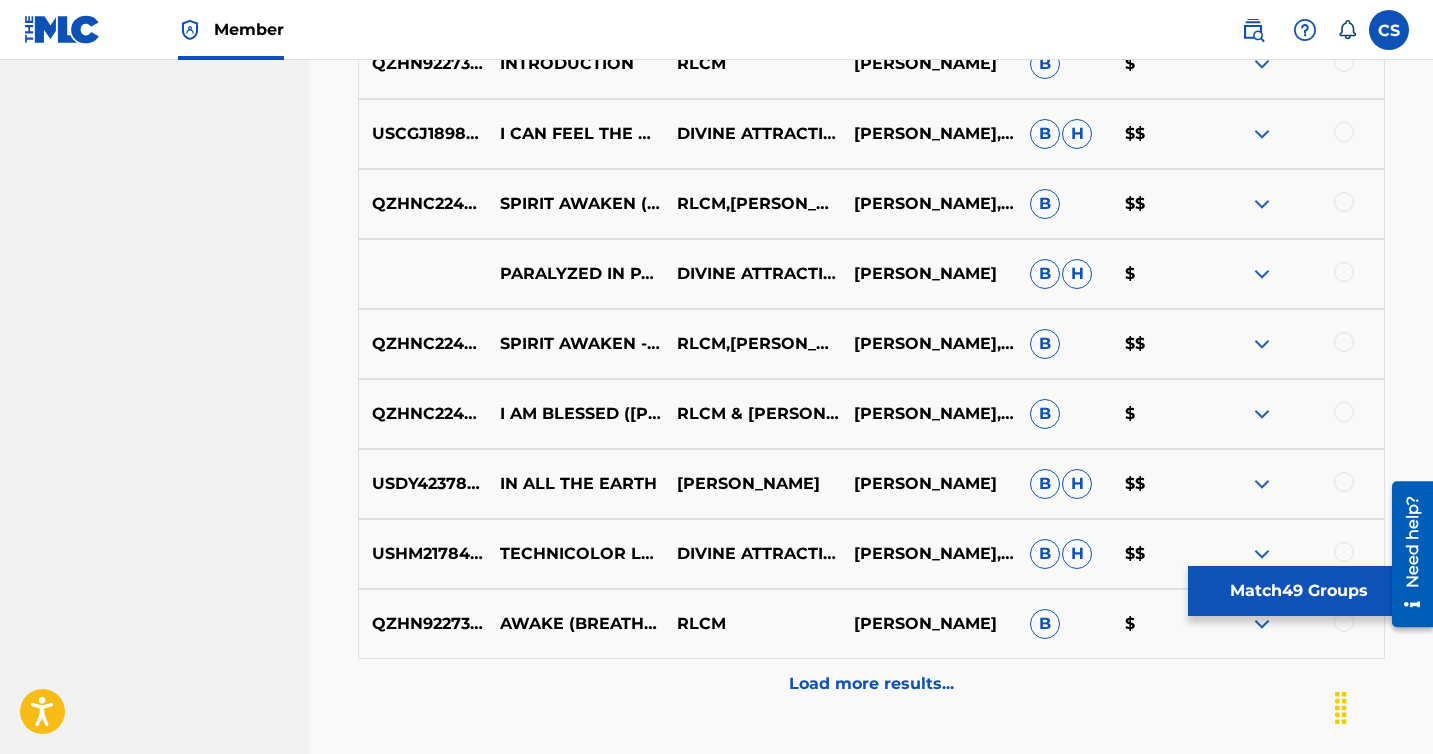 scroll, scrollTop: 5174, scrollLeft: 0, axis: vertical 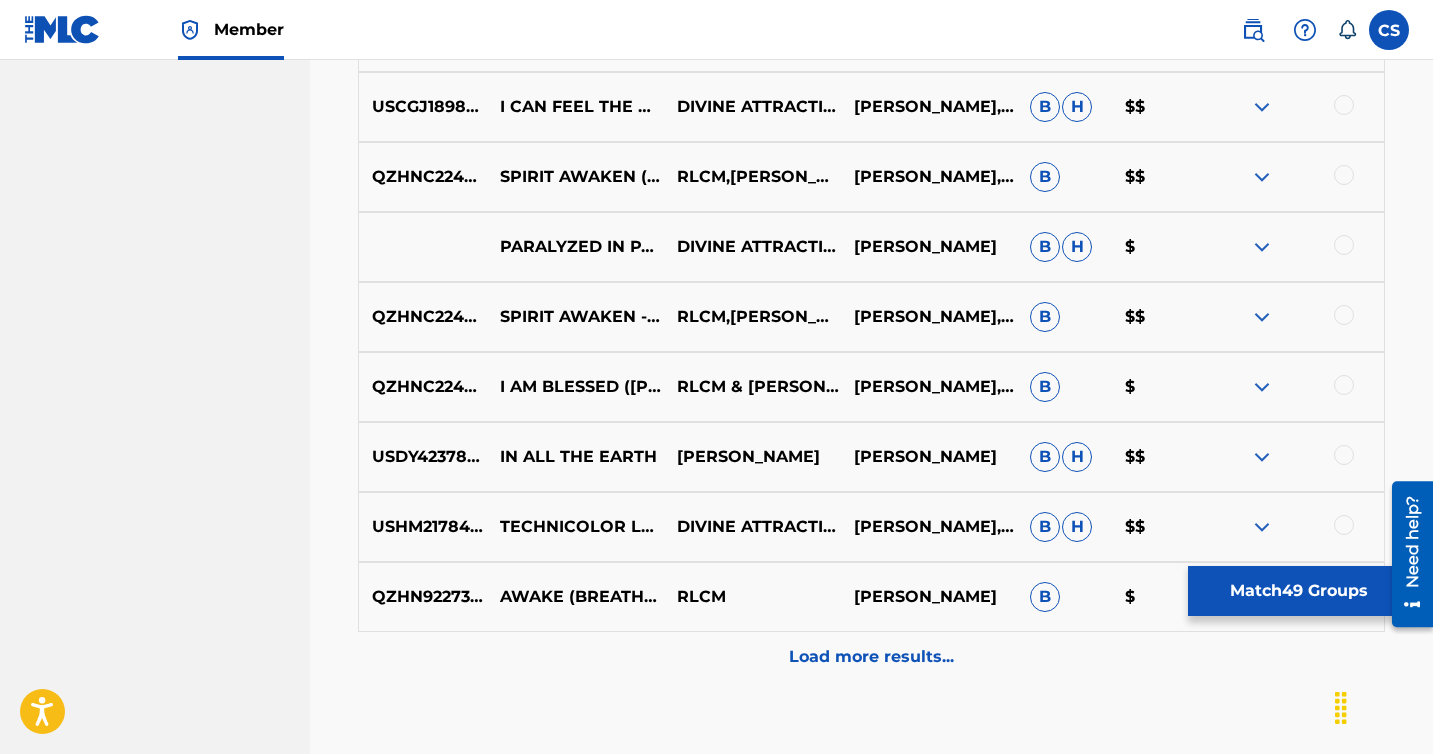 click on "Load more results..." at bounding box center (871, 657) 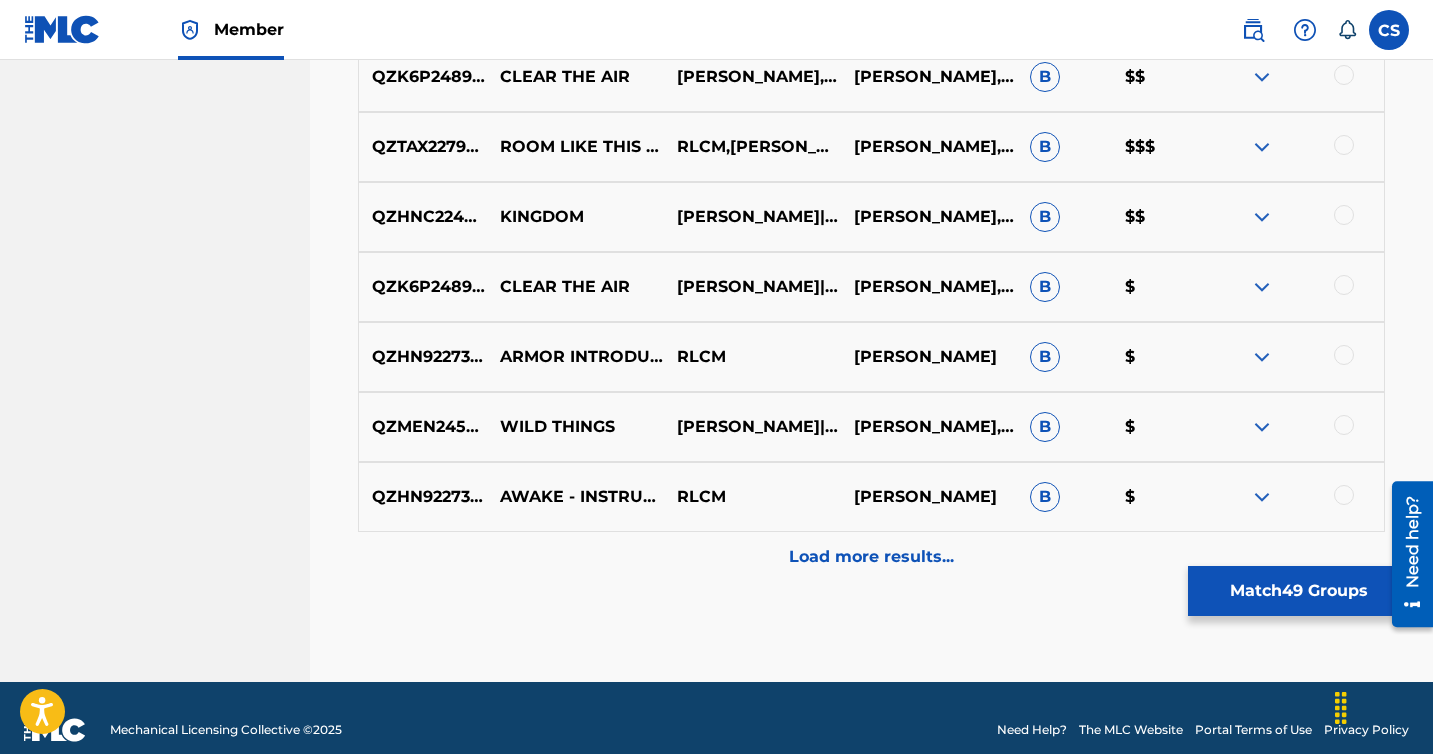 scroll, scrollTop: 5998, scrollLeft: 0, axis: vertical 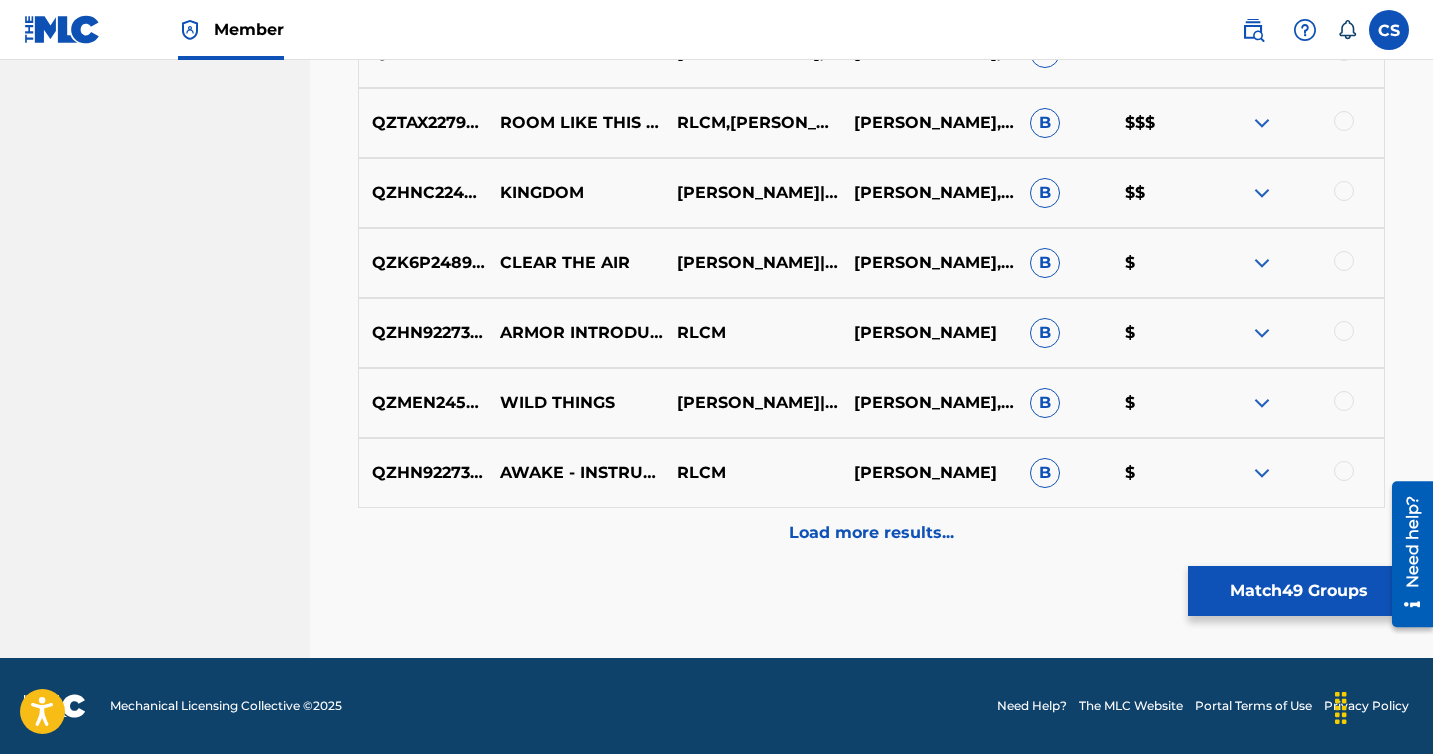 click on "Load more results..." at bounding box center (871, 533) 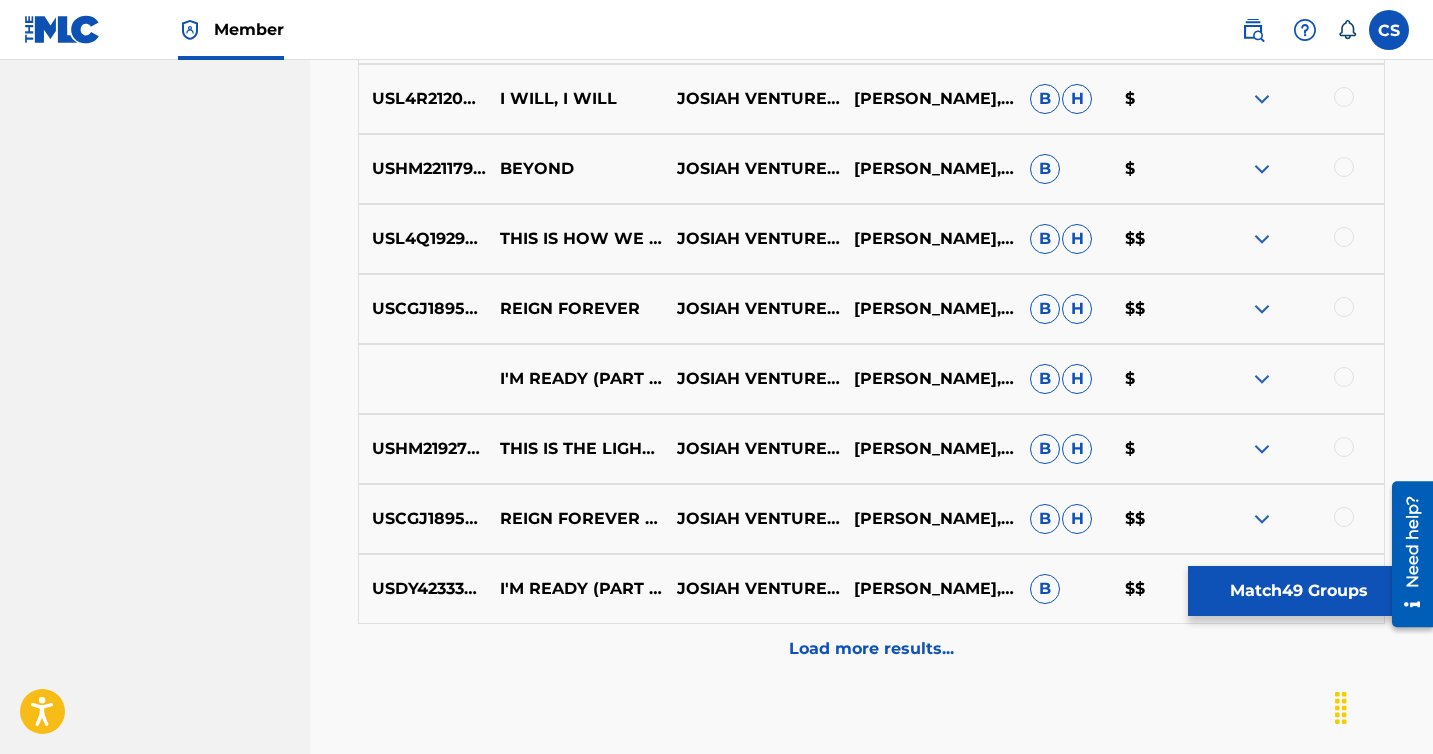 scroll, scrollTop: 6698, scrollLeft: 0, axis: vertical 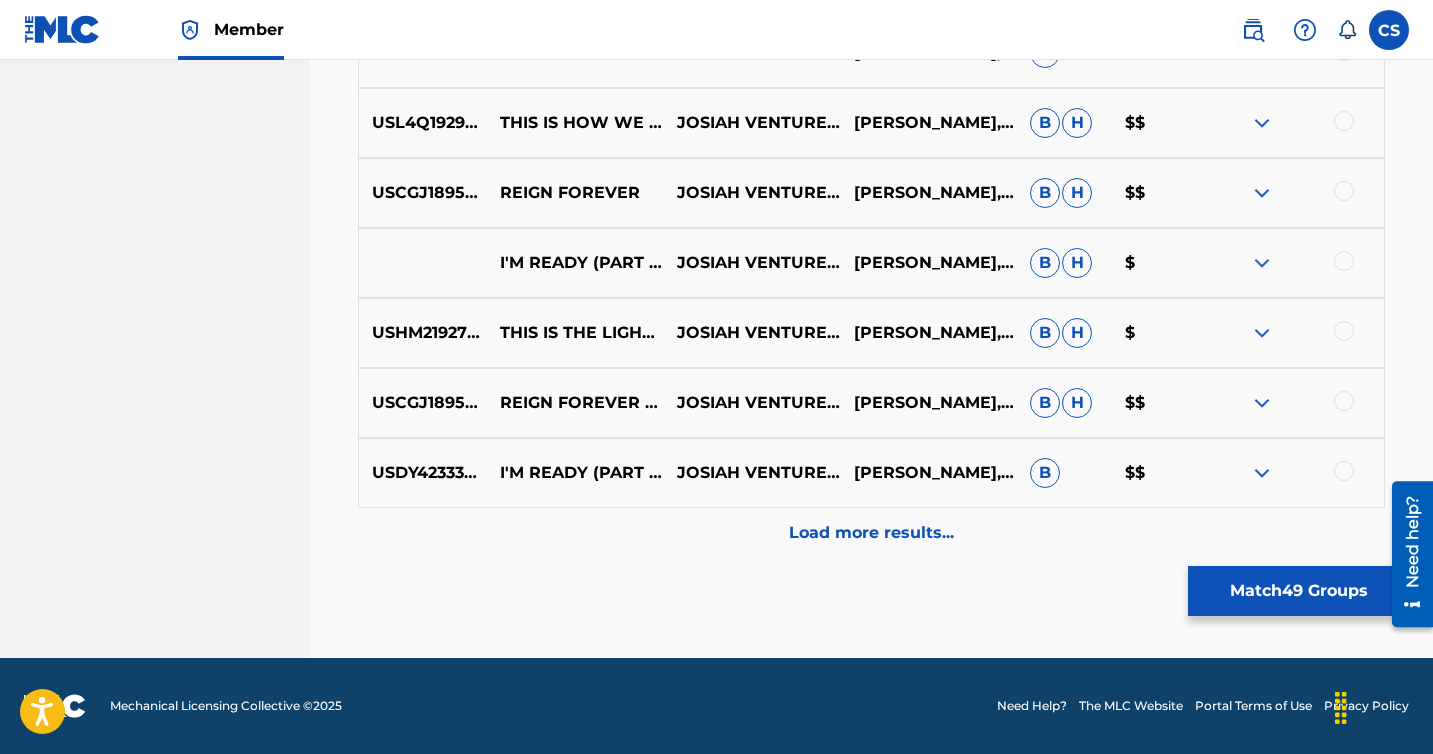 click on "Load more results..." at bounding box center [871, 533] 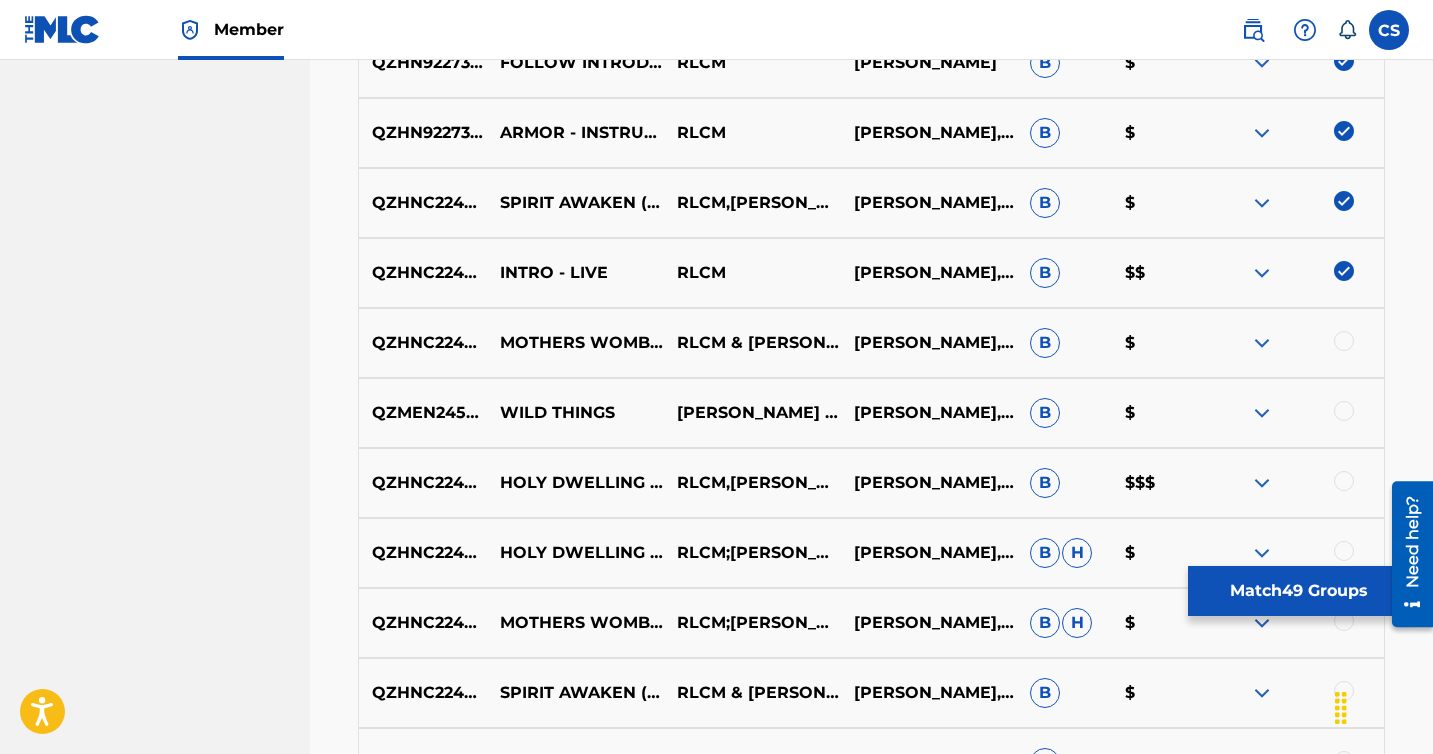 scroll, scrollTop: 4023, scrollLeft: 0, axis: vertical 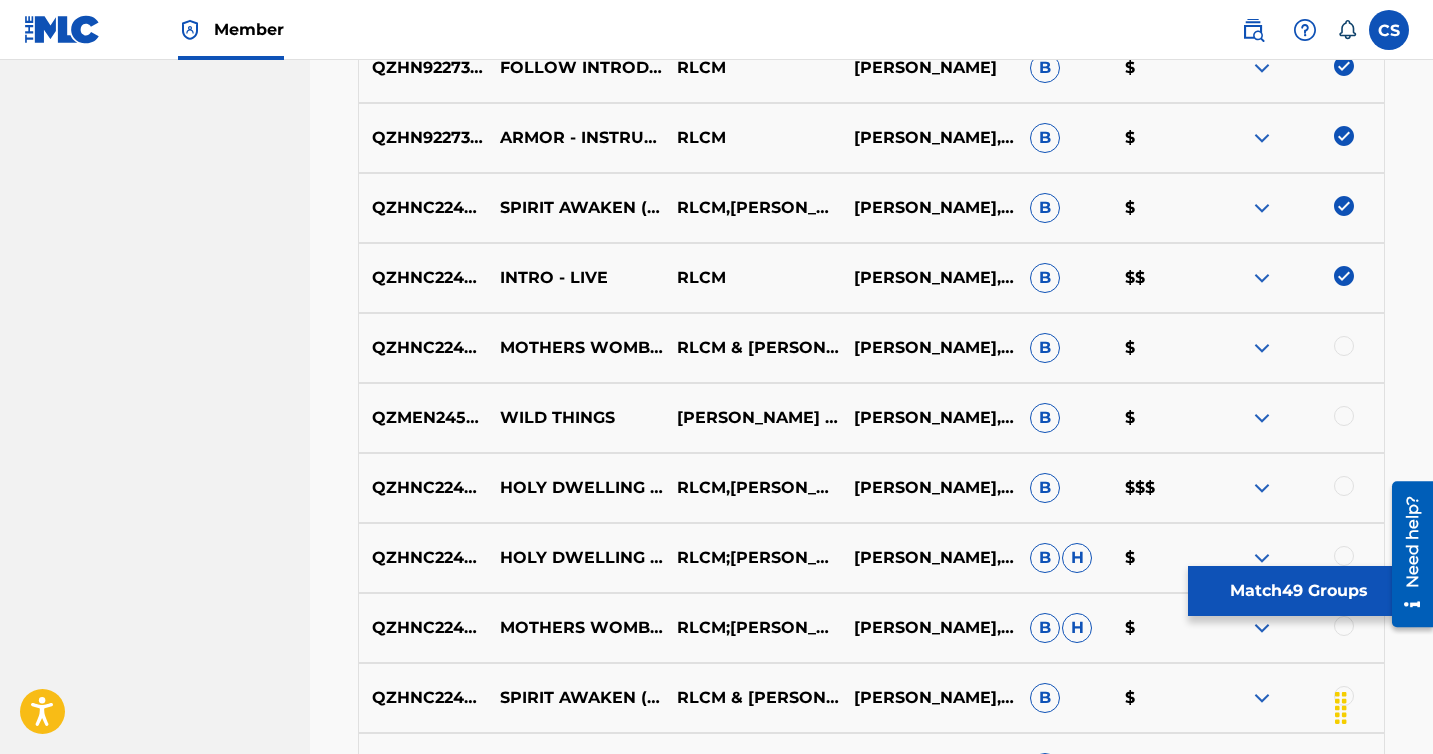 click at bounding box center [1344, 346] 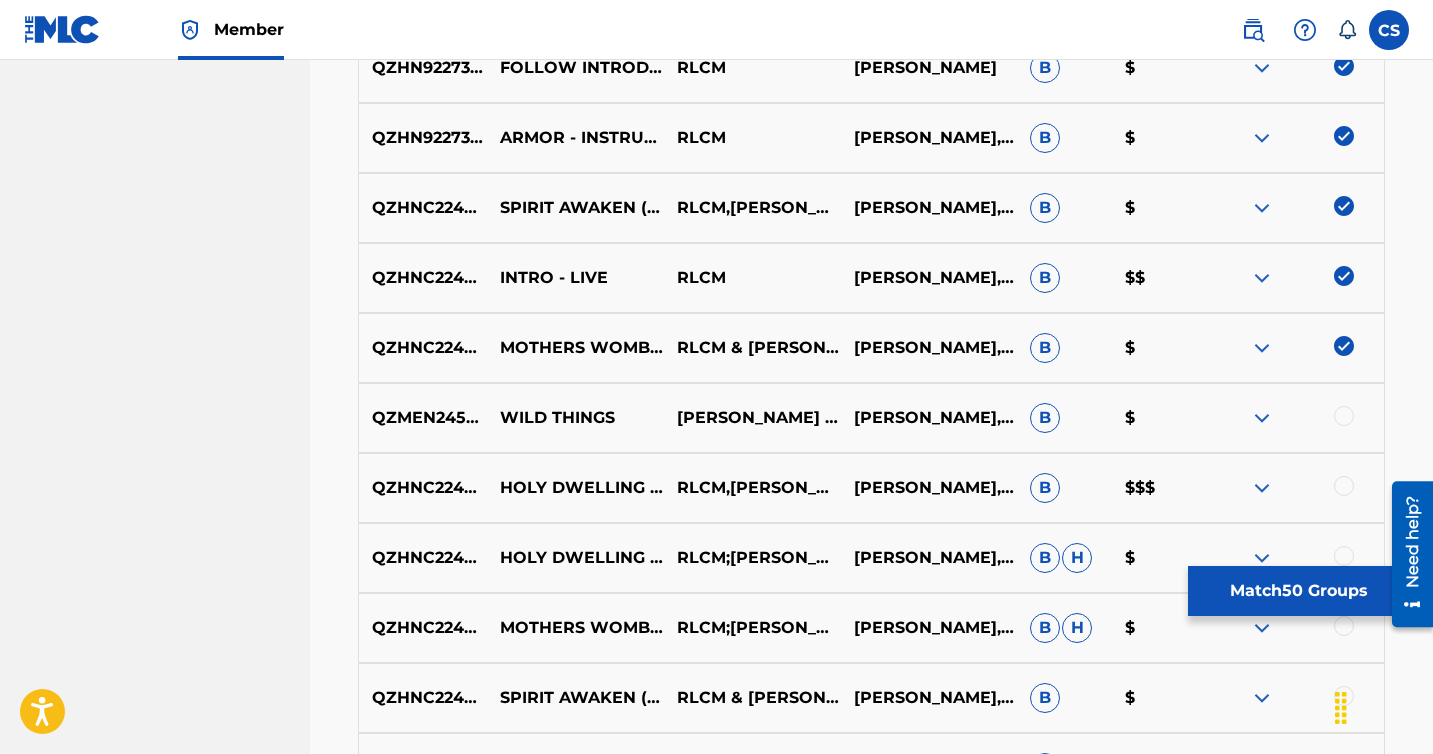 click at bounding box center (1344, 416) 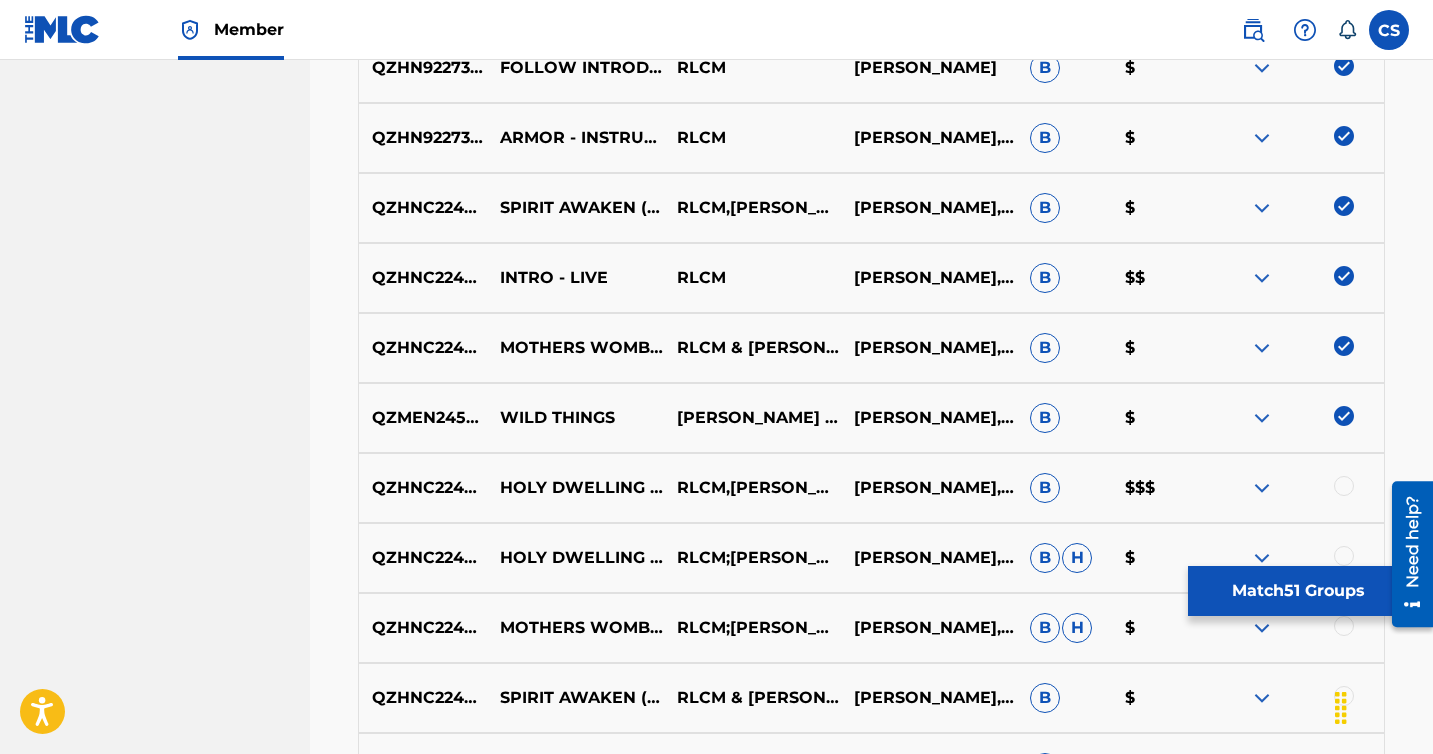 click at bounding box center [1344, 486] 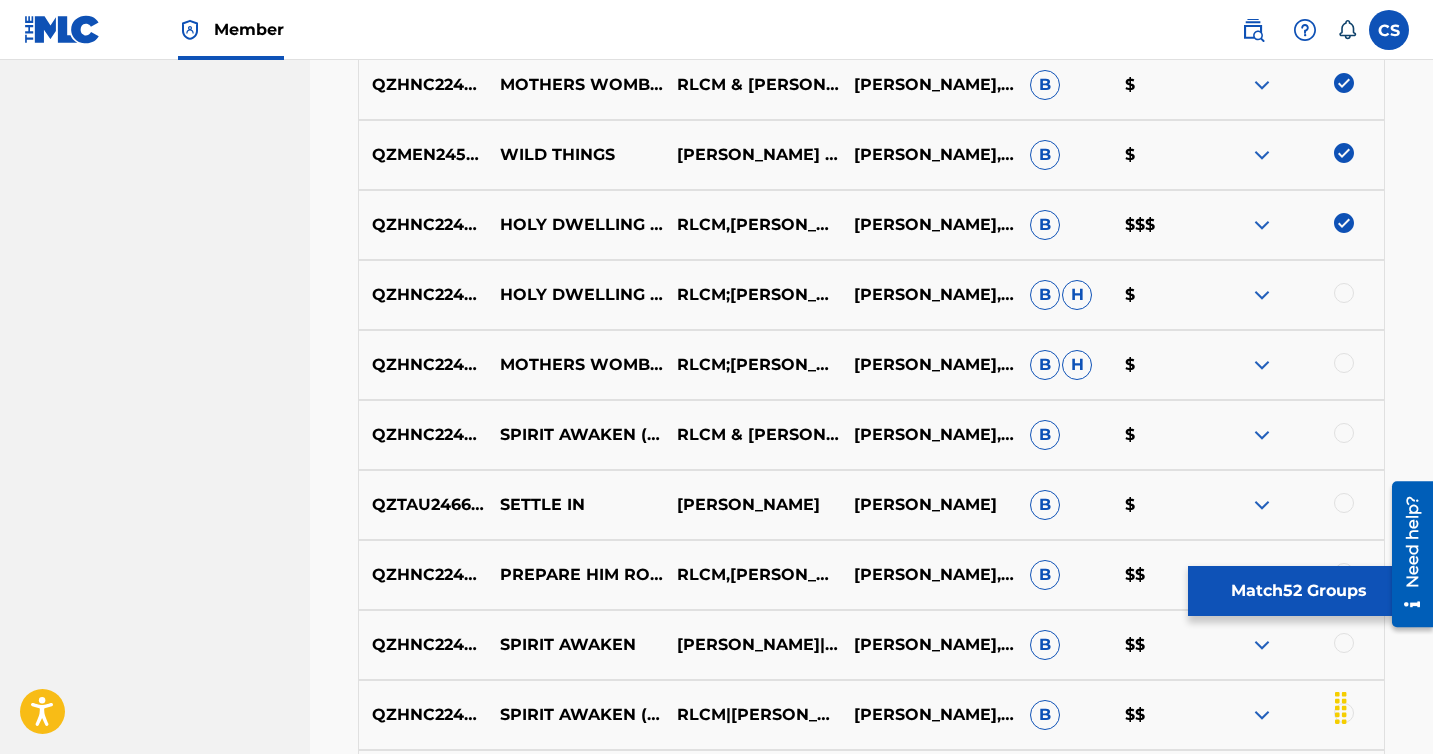 scroll, scrollTop: 4323, scrollLeft: 0, axis: vertical 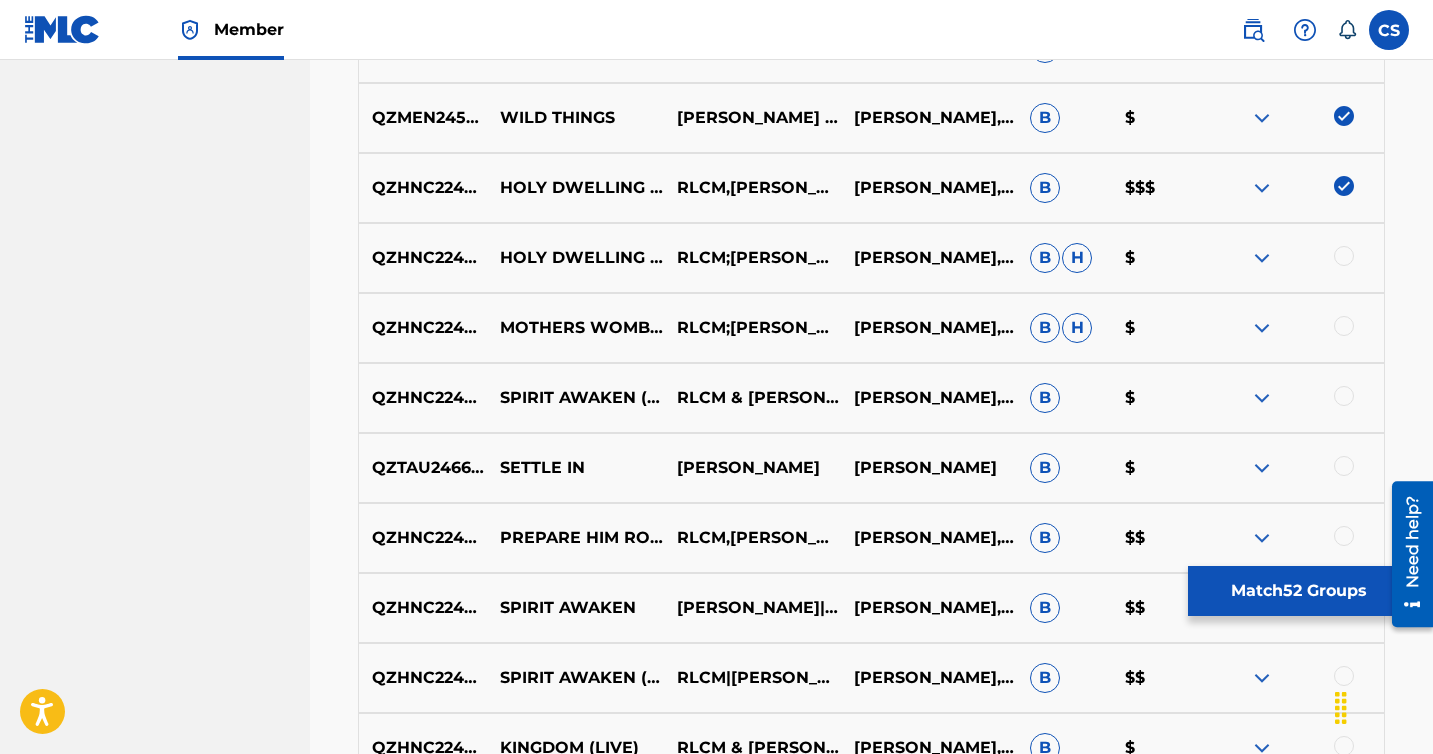 click at bounding box center (1344, 256) 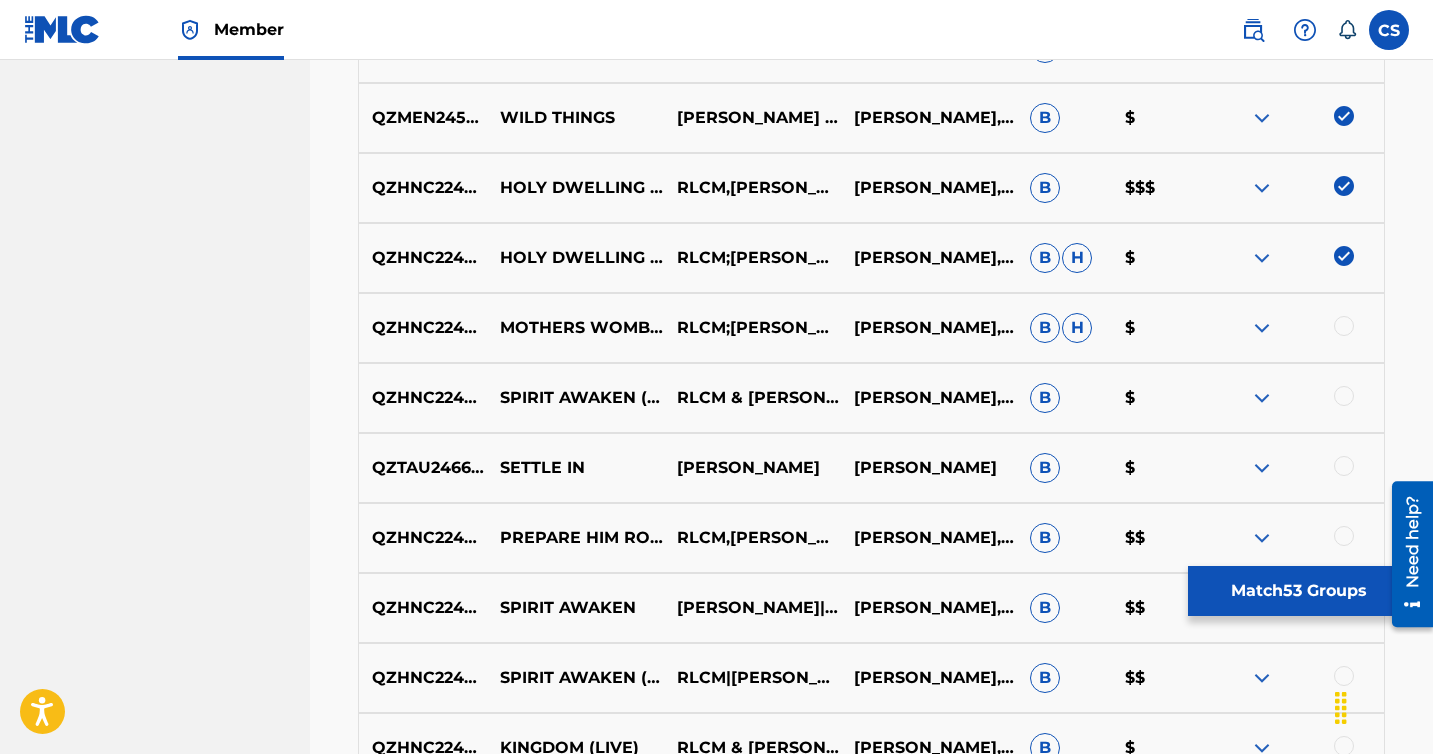 click at bounding box center (1344, 326) 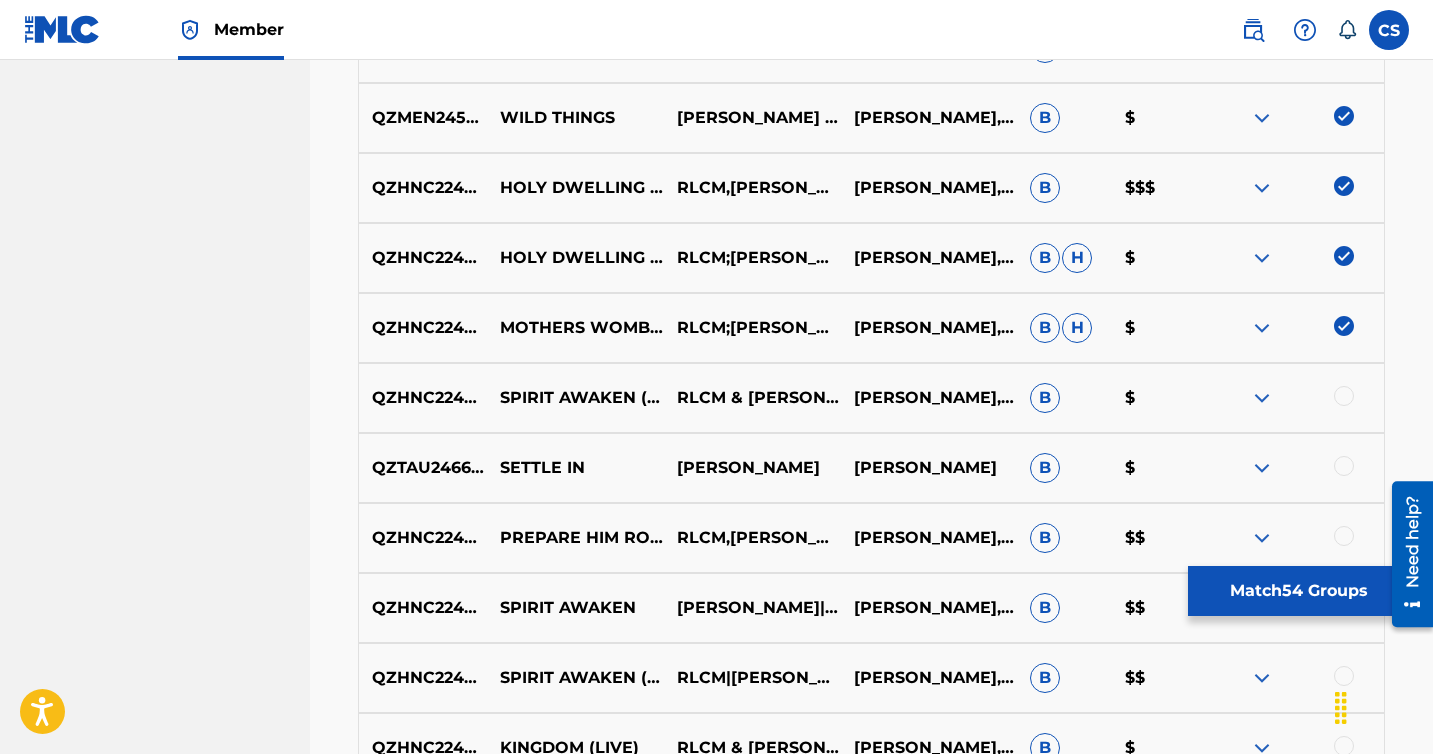 click at bounding box center [1344, 396] 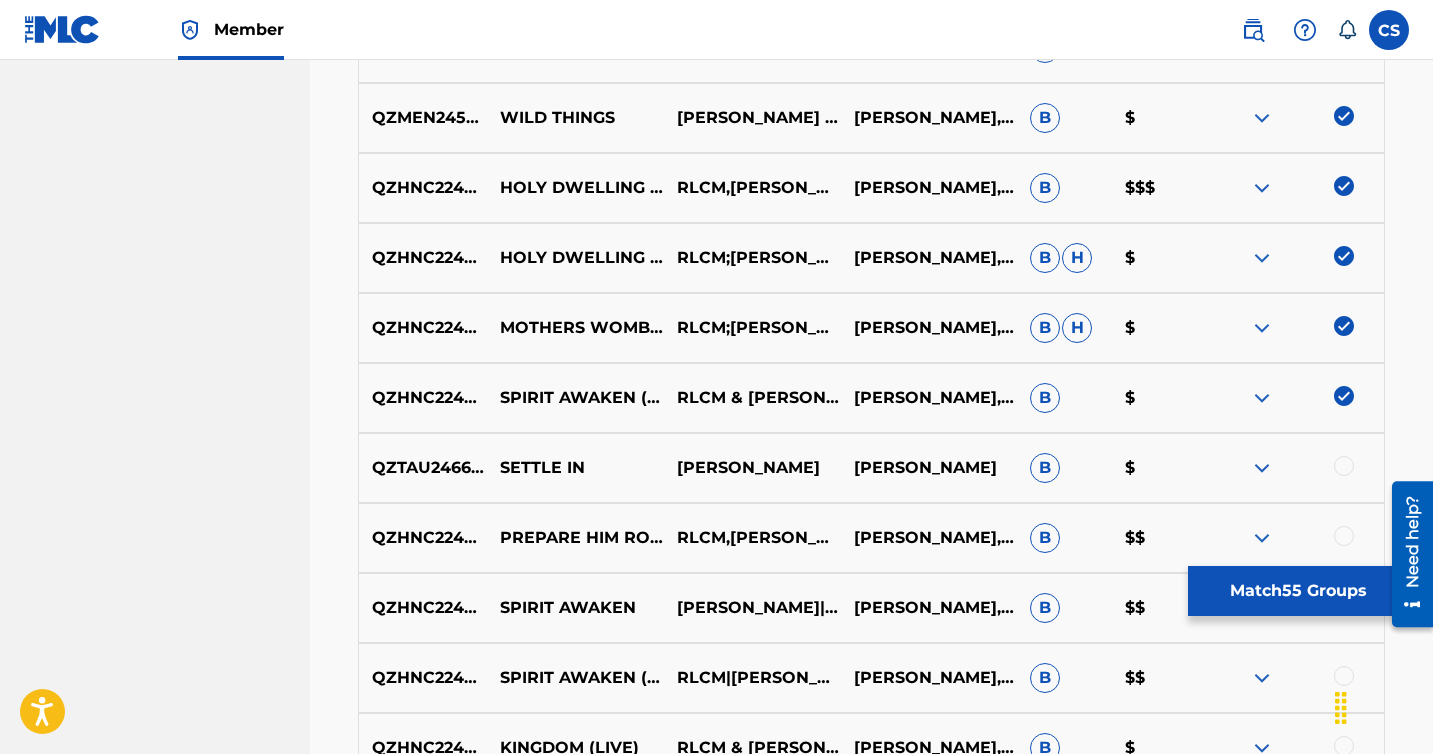 click at bounding box center [1344, 466] 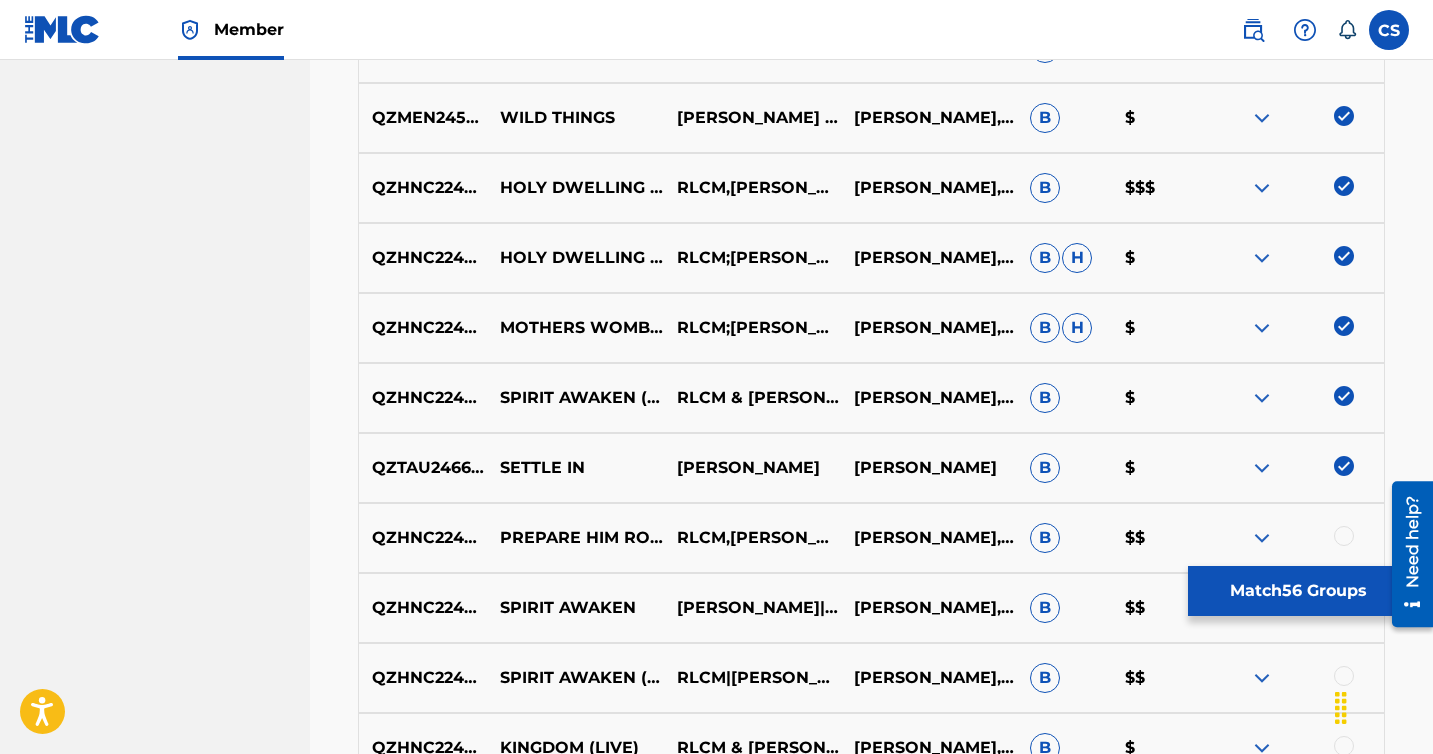 click at bounding box center (1344, 536) 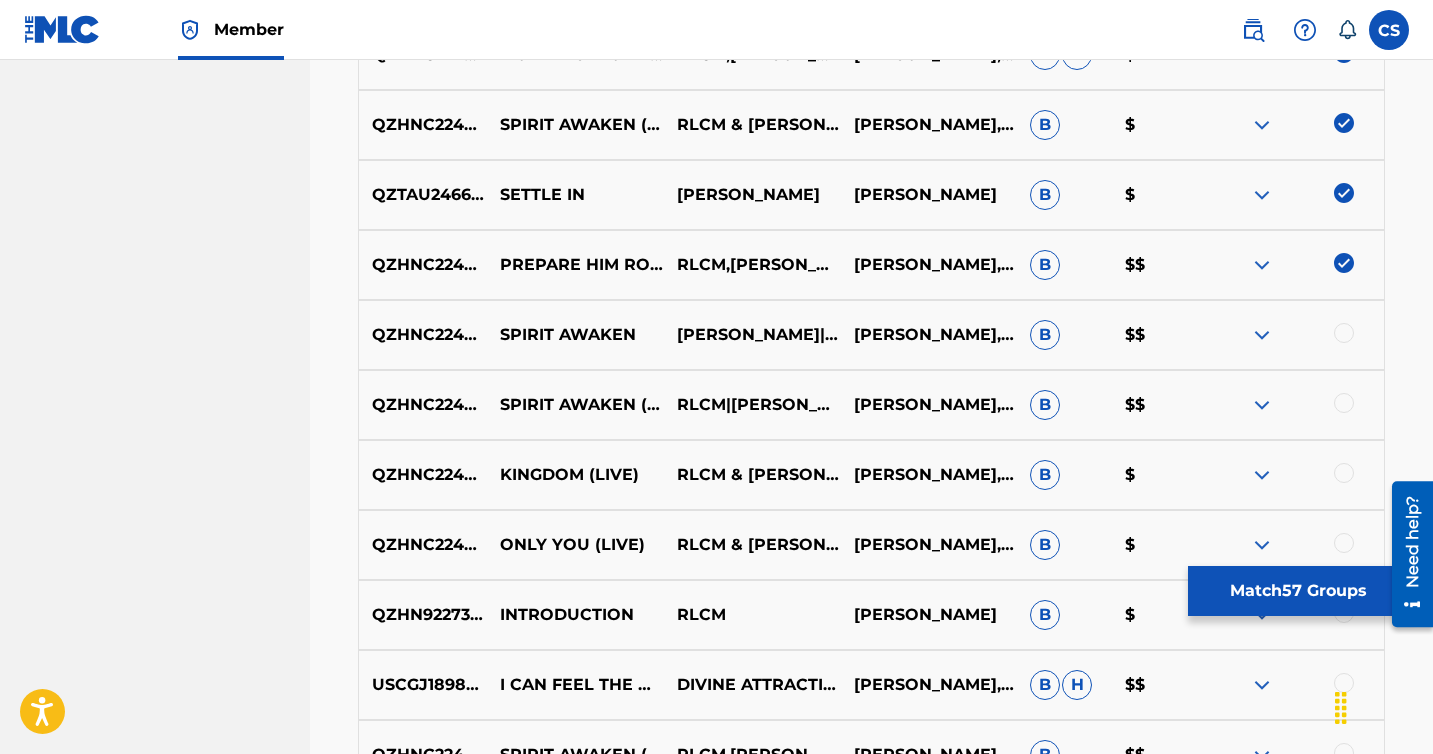 scroll, scrollTop: 4609, scrollLeft: 0, axis: vertical 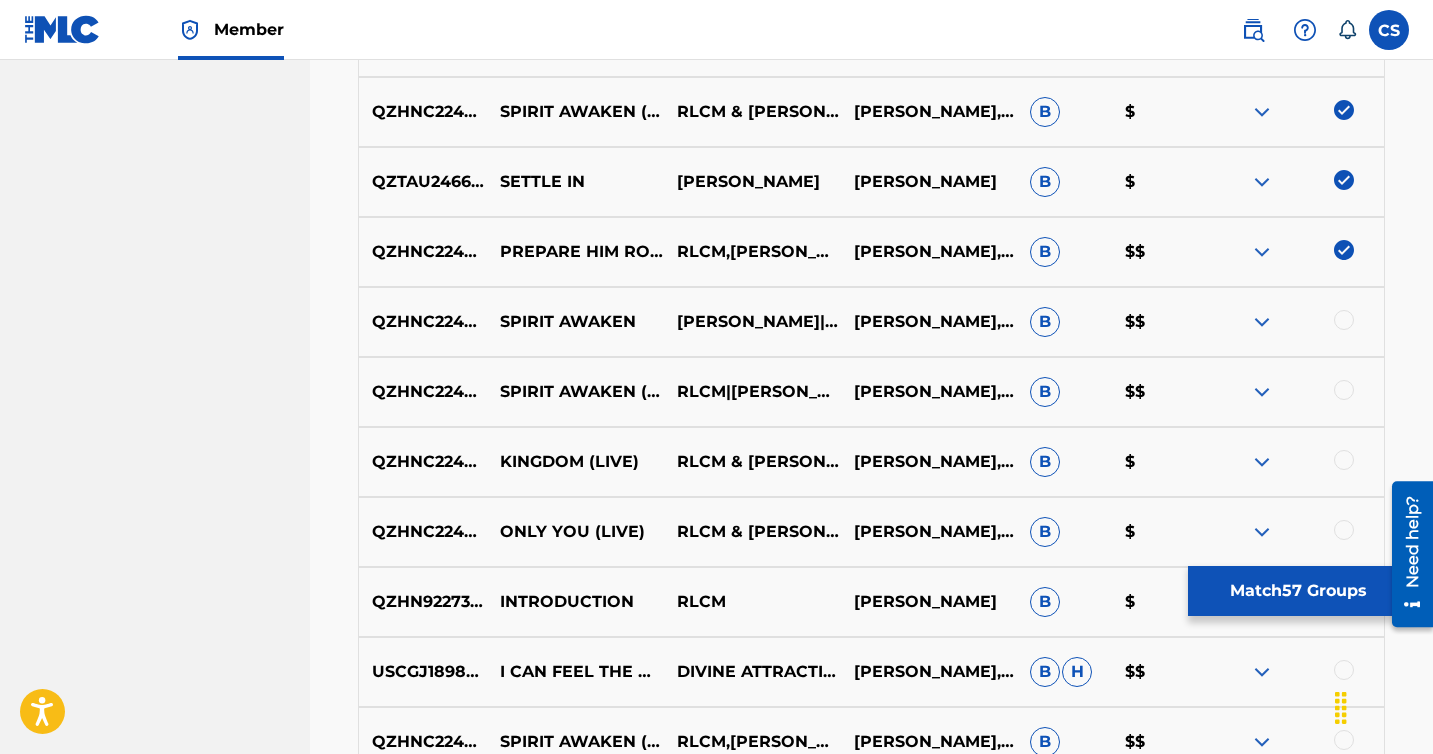 click at bounding box center (1344, 320) 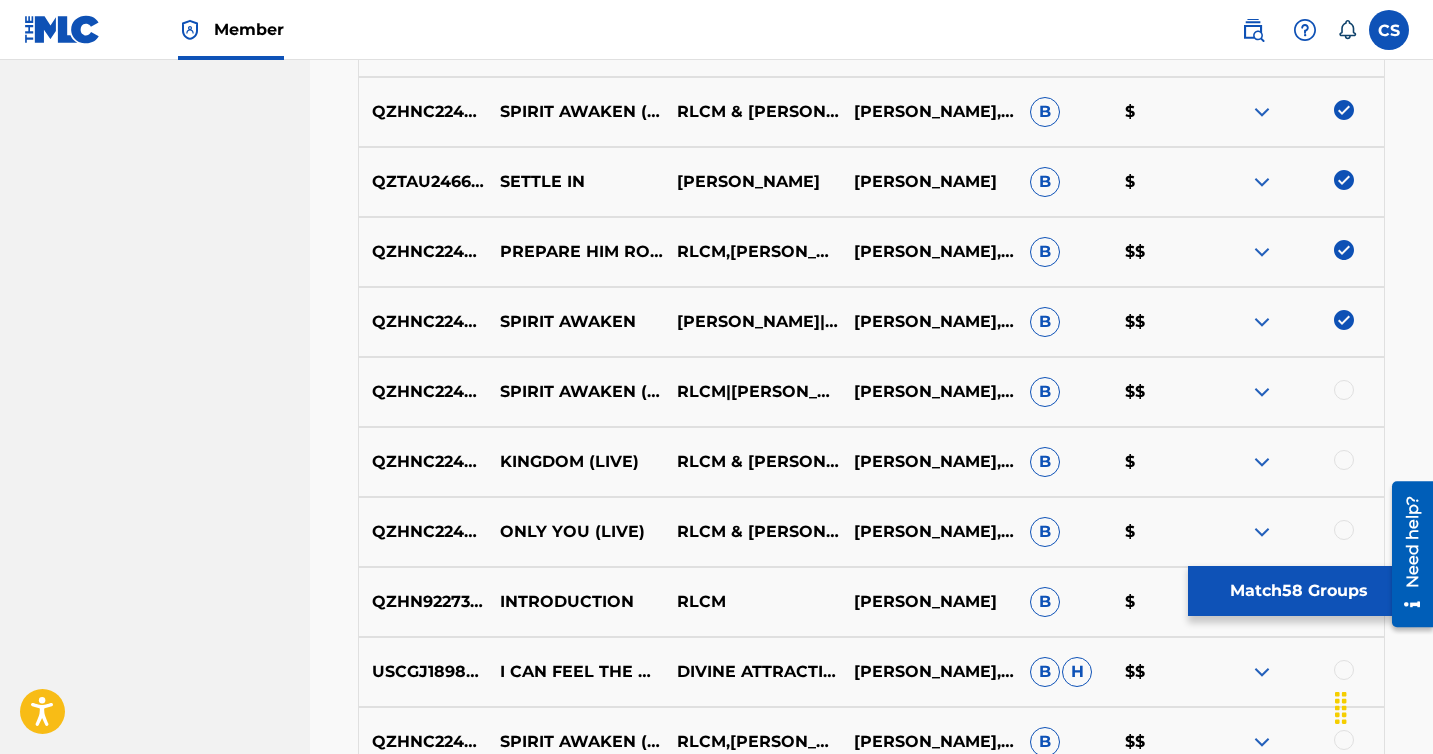 click at bounding box center [1344, 390] 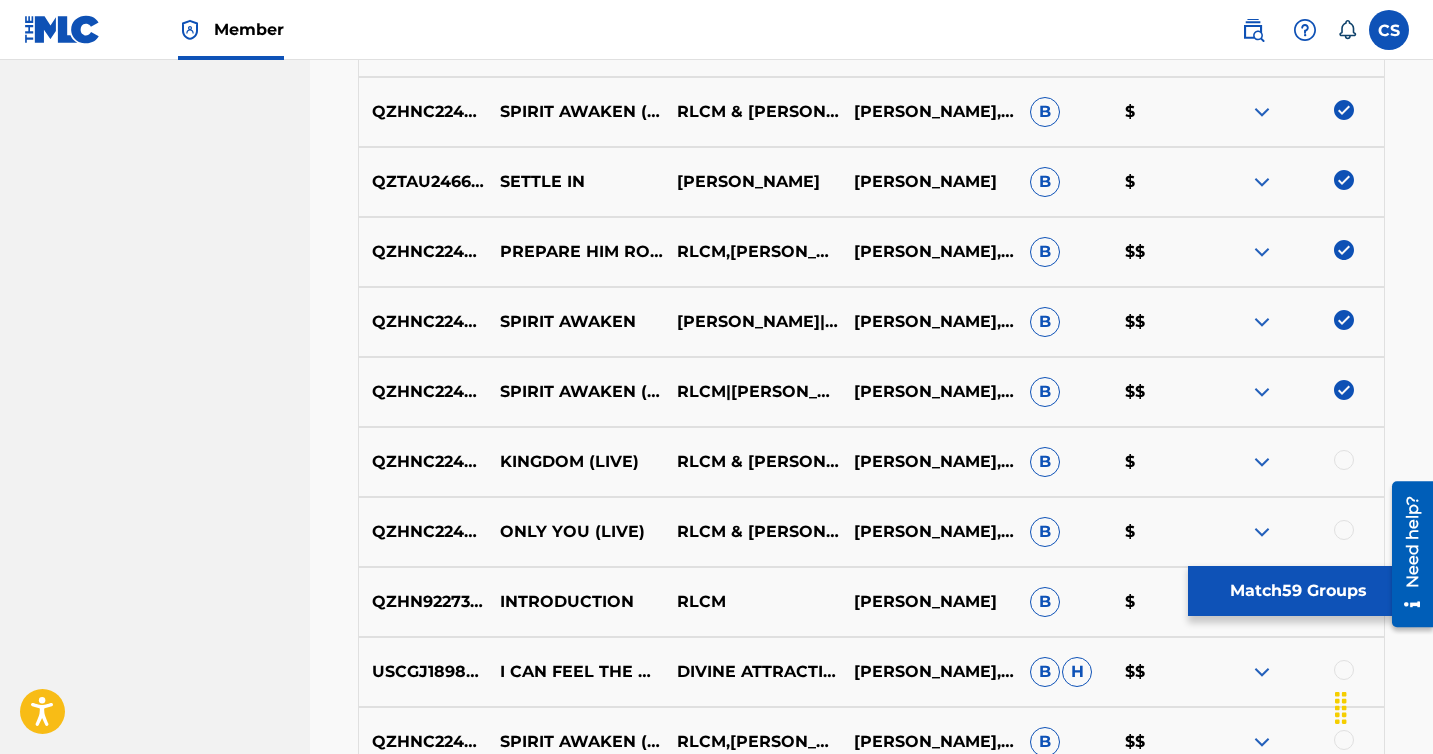 click at bounding box center [1295, 462] 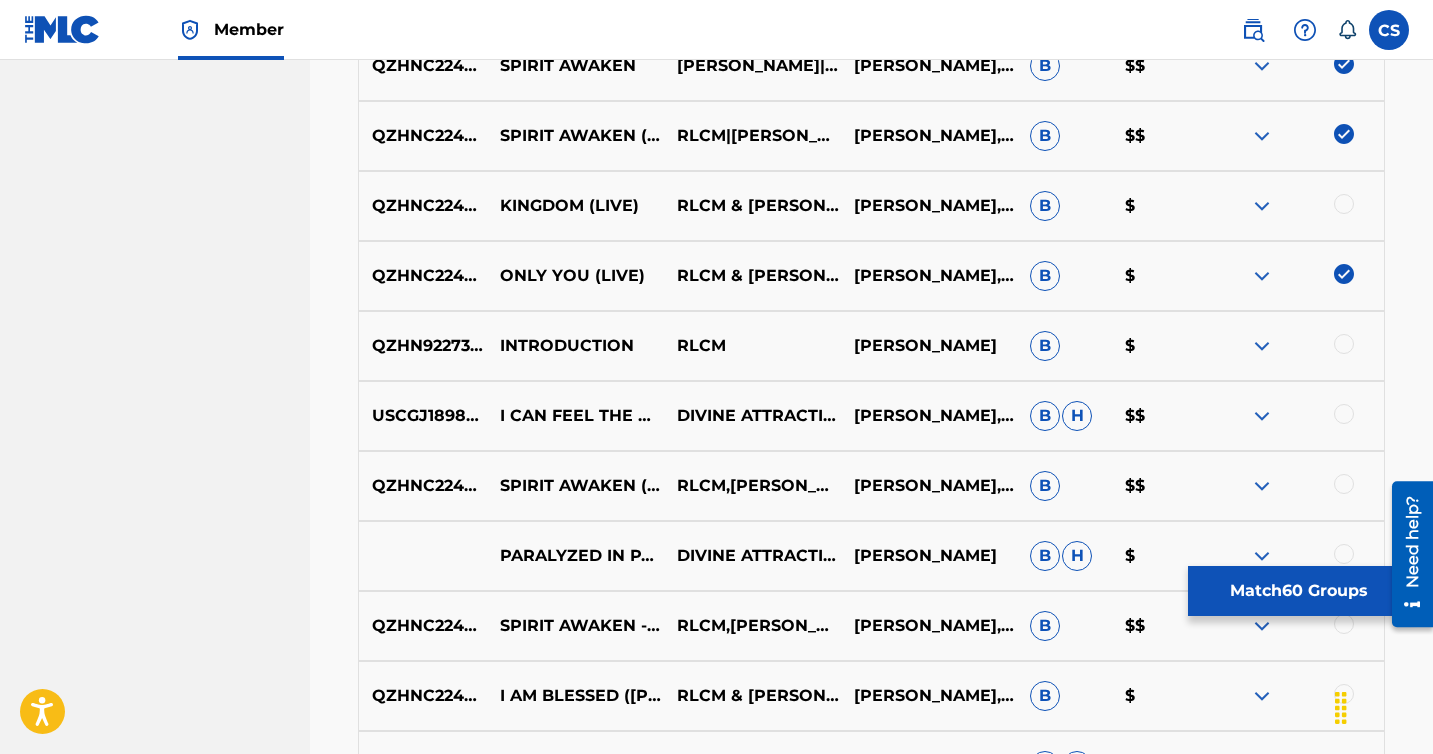 scroll, scrollTop: 4879, scrollLeft: 0, axis: vertical 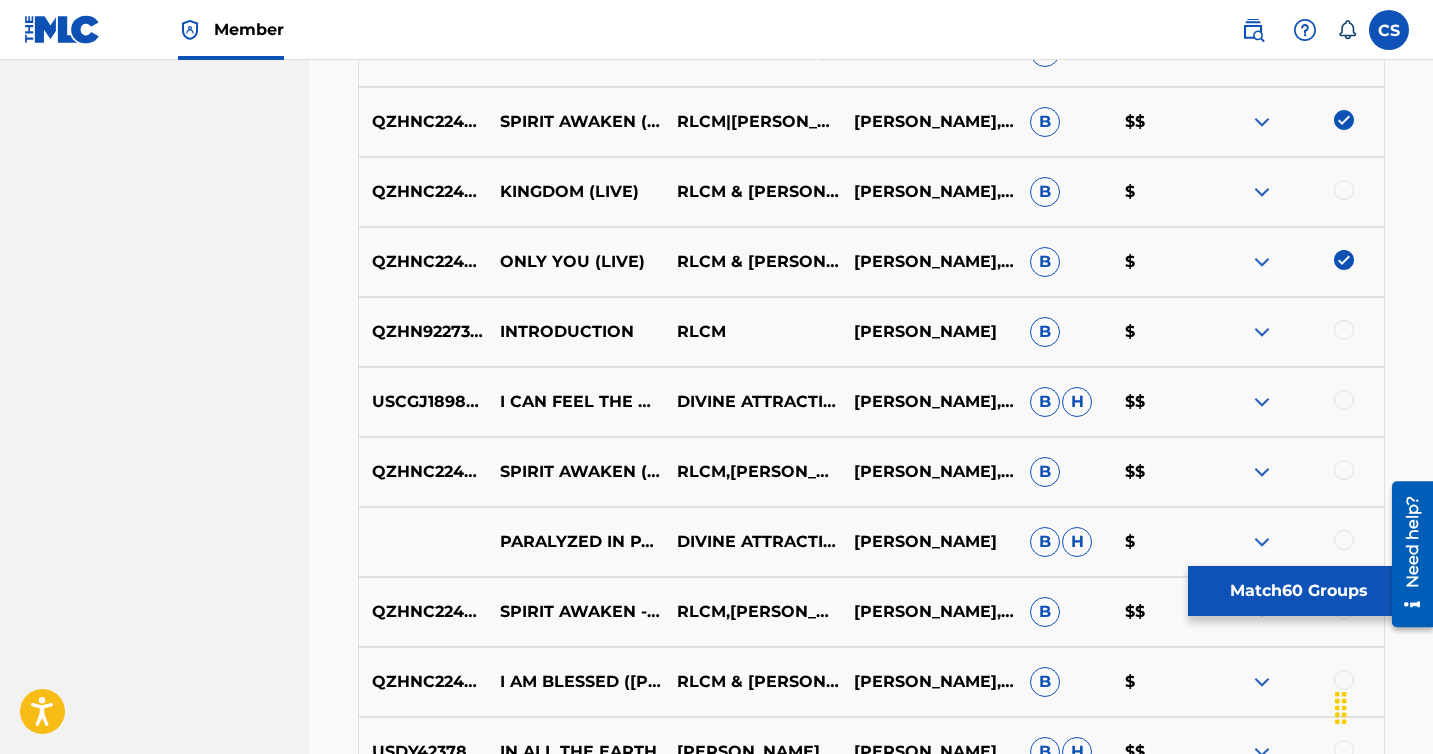 click at bounding box center [1344, 190] 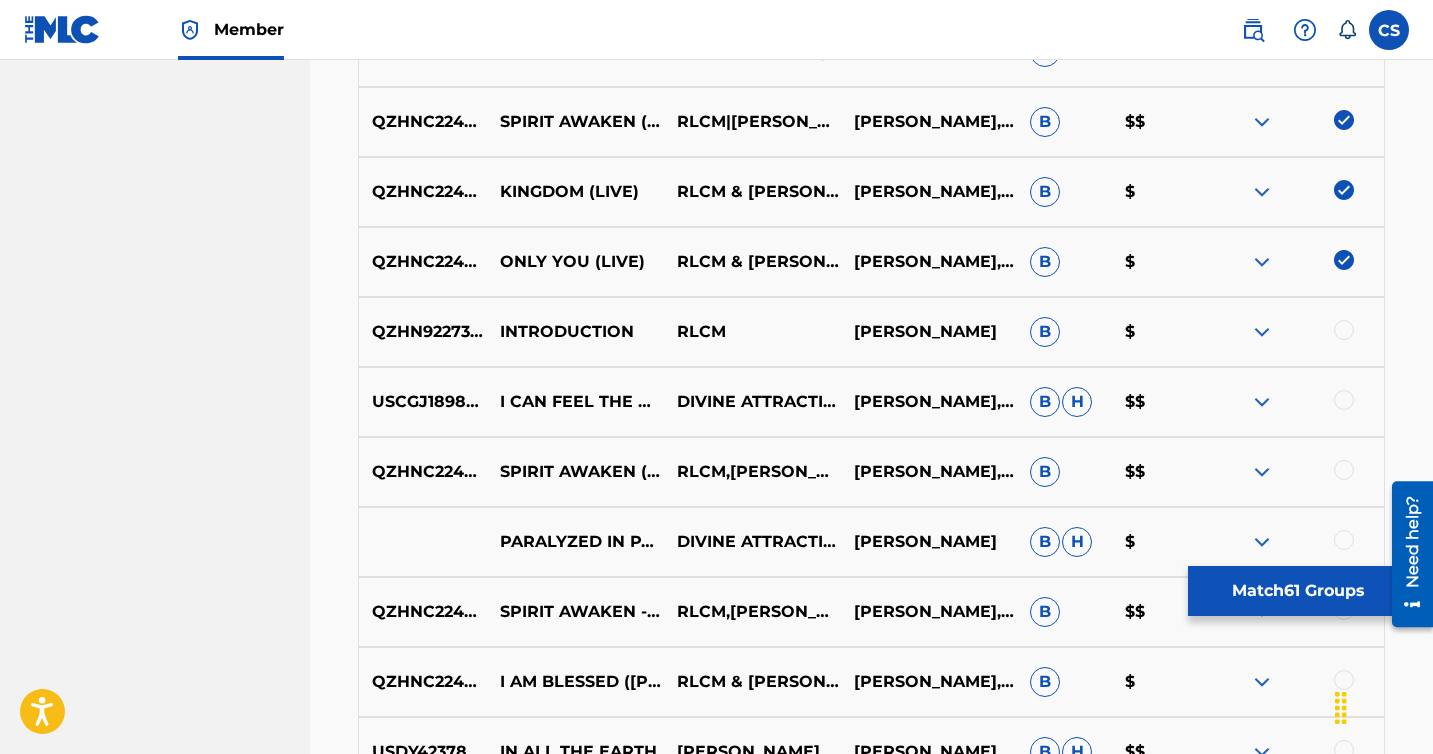 click at bounding box center [1344, 330] 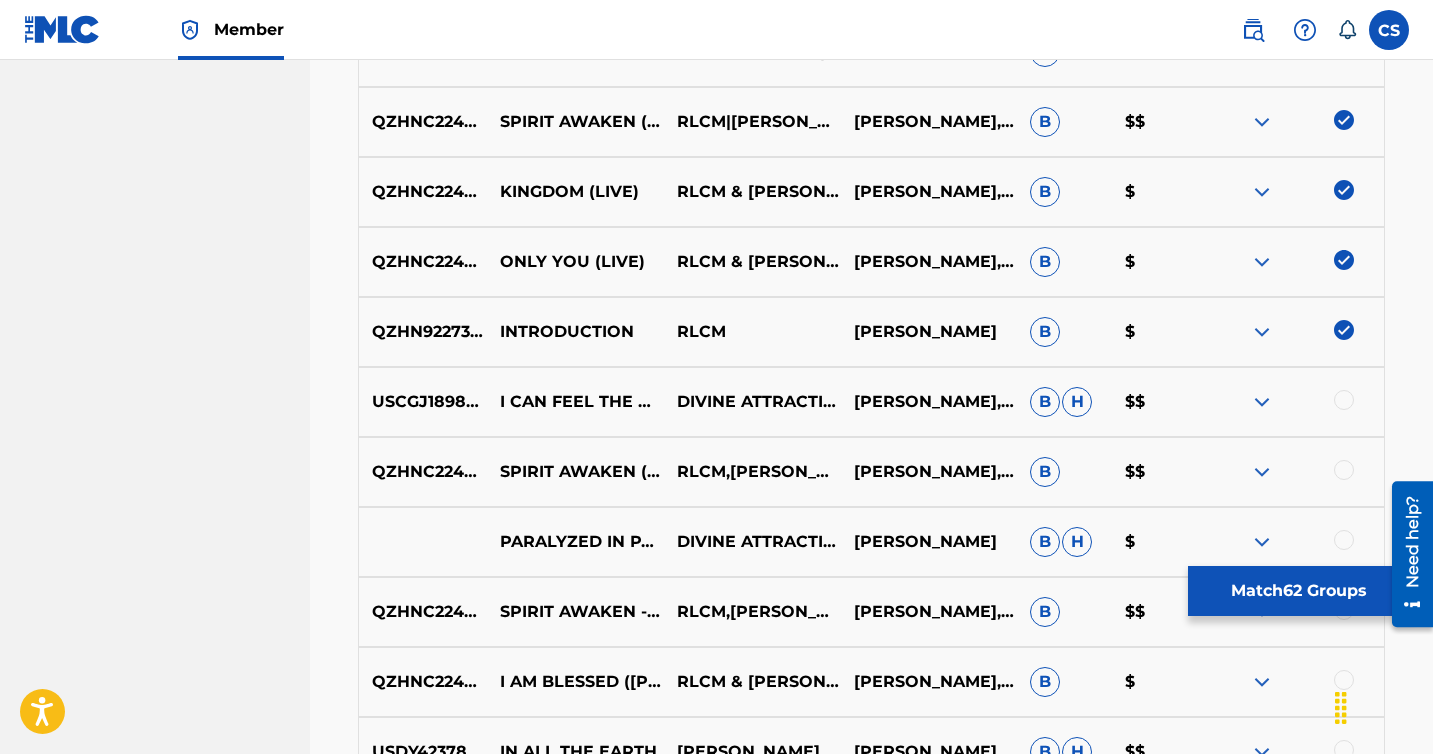 click at bounding box center [1344, 400] 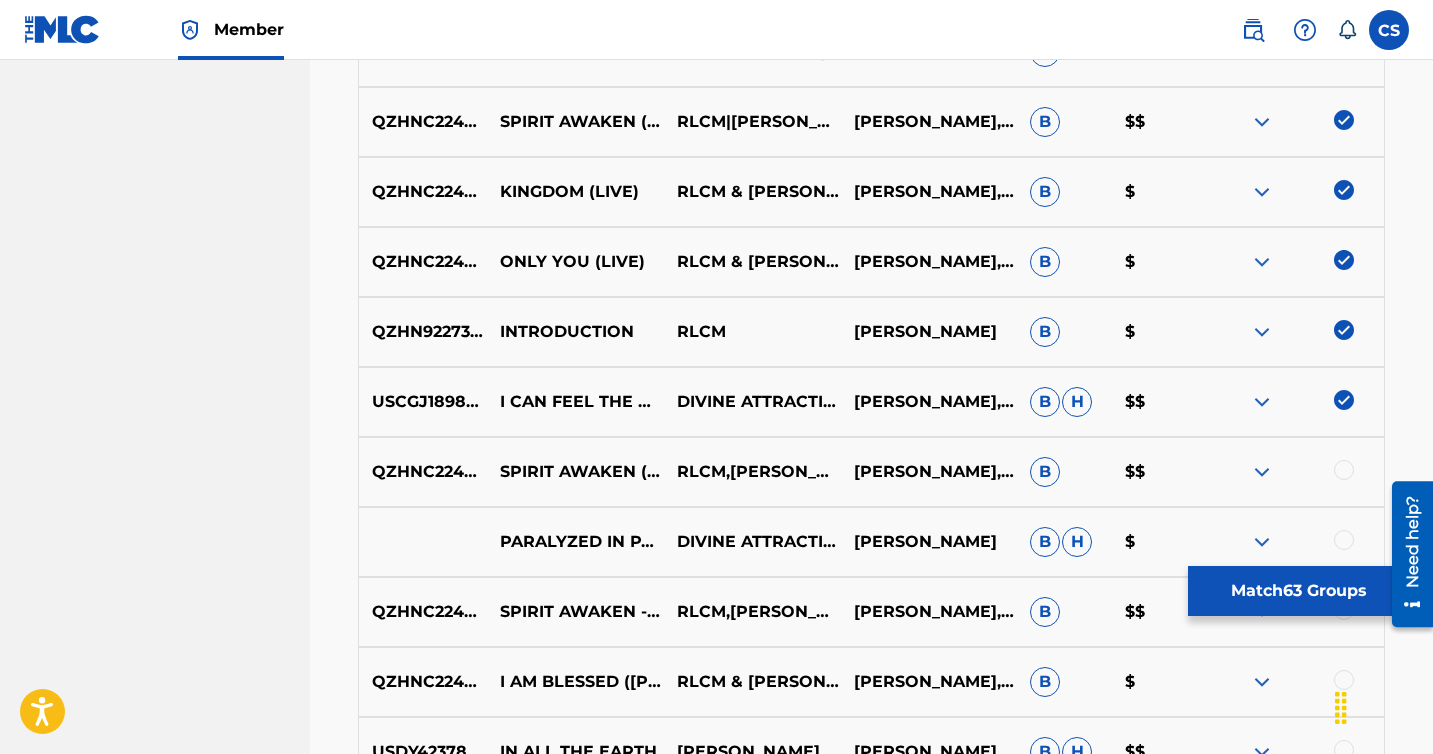 click at bounding box center [1344, 470] 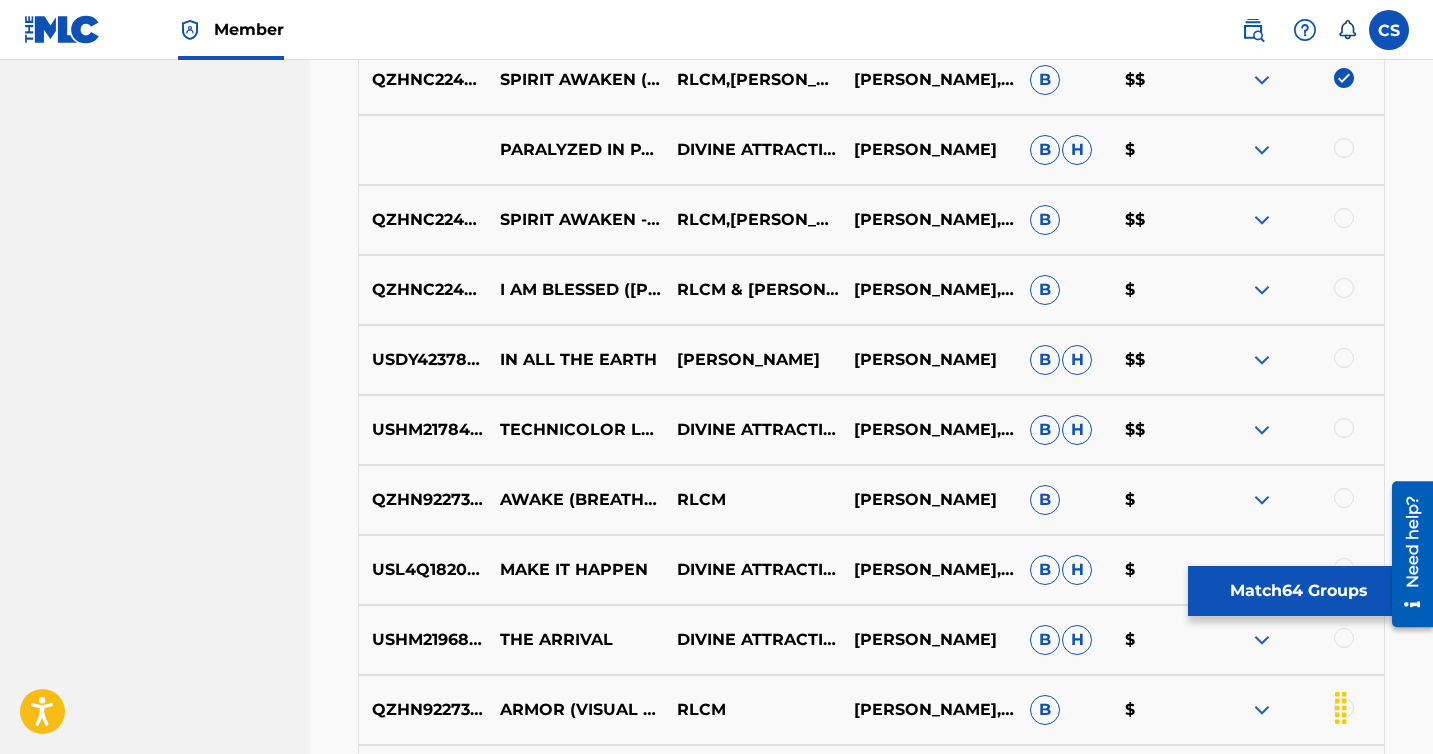 scroll, scrollTop: 5307, scrollLeft: 0, axis: vertical 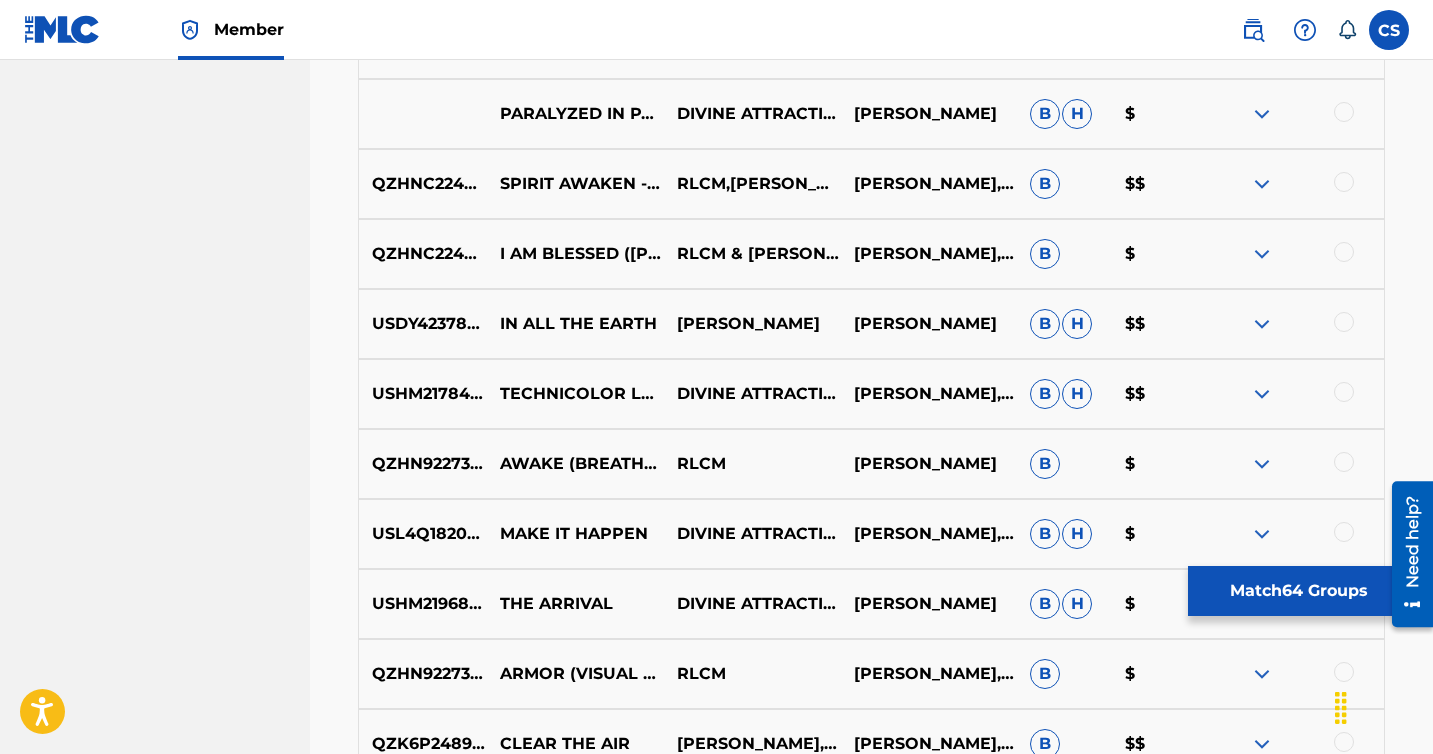 click at bounding box center (1344, 112) 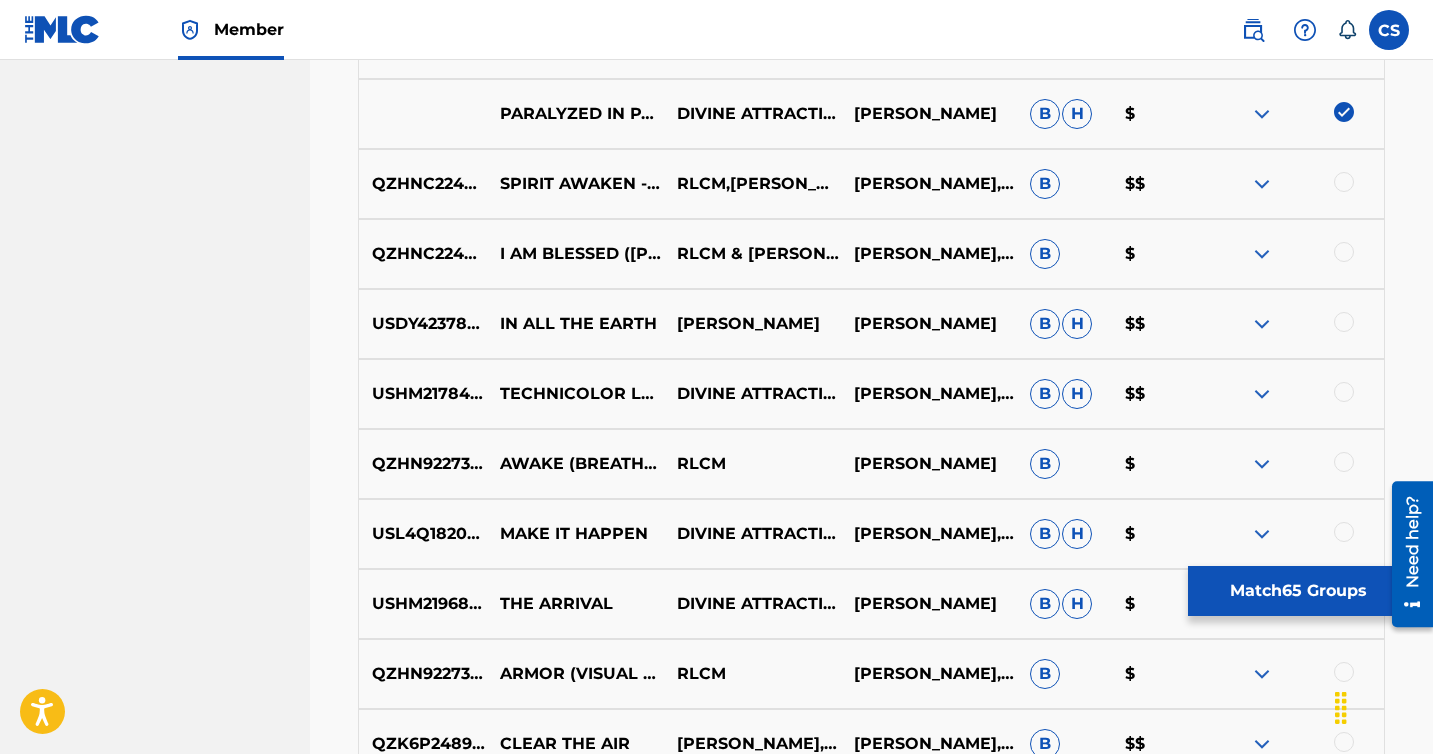 scroll, scrollTop: 5260, scrollLeft: 0, axis: vertical 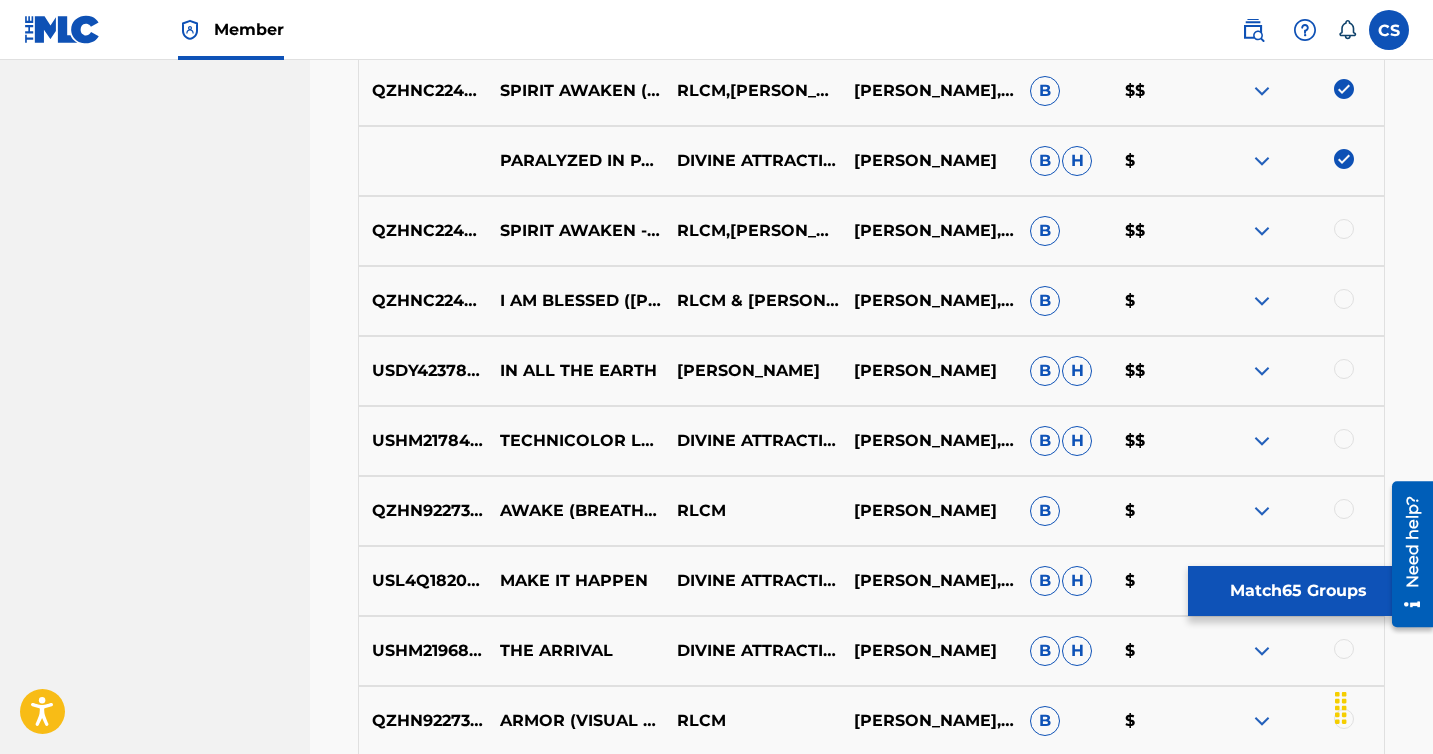 click at bounding box center [1344, 229] 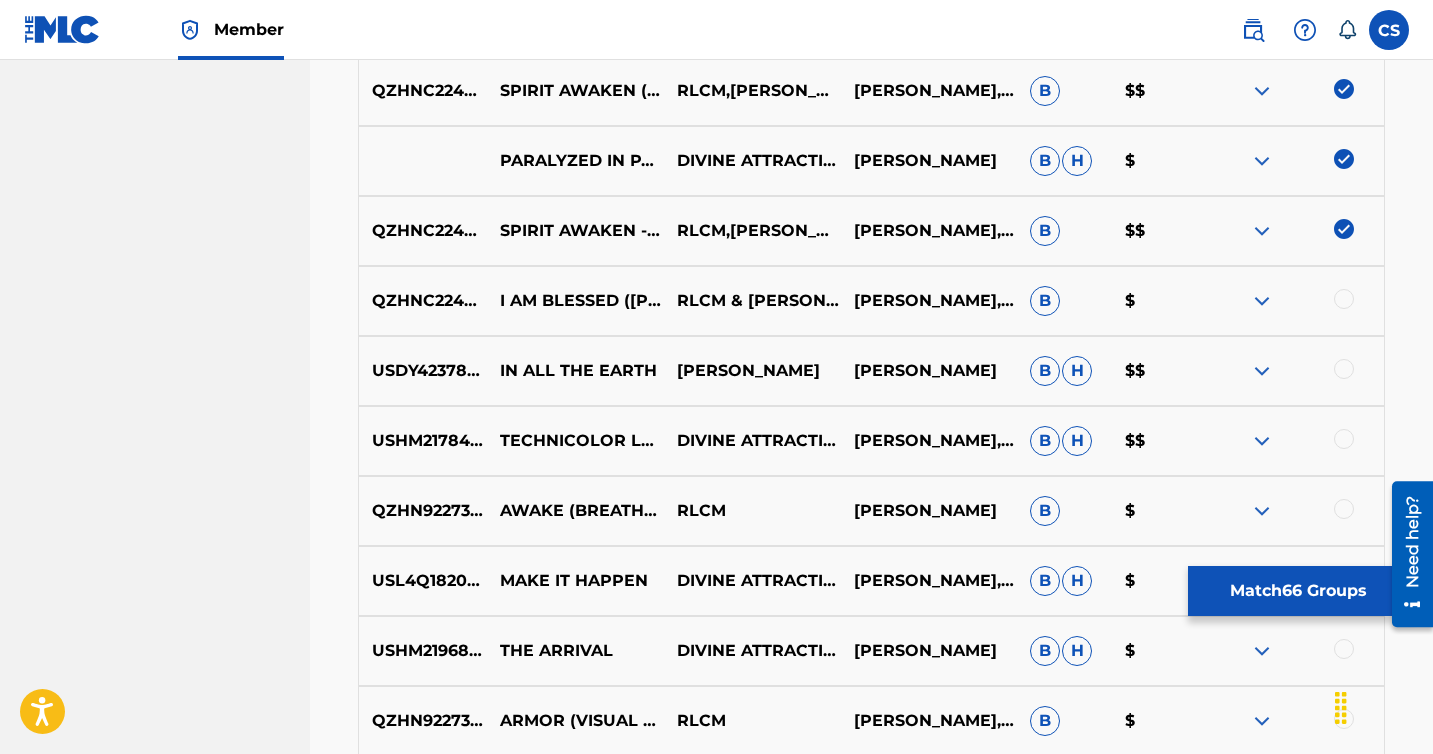 click at bounding box center (1344, 299) 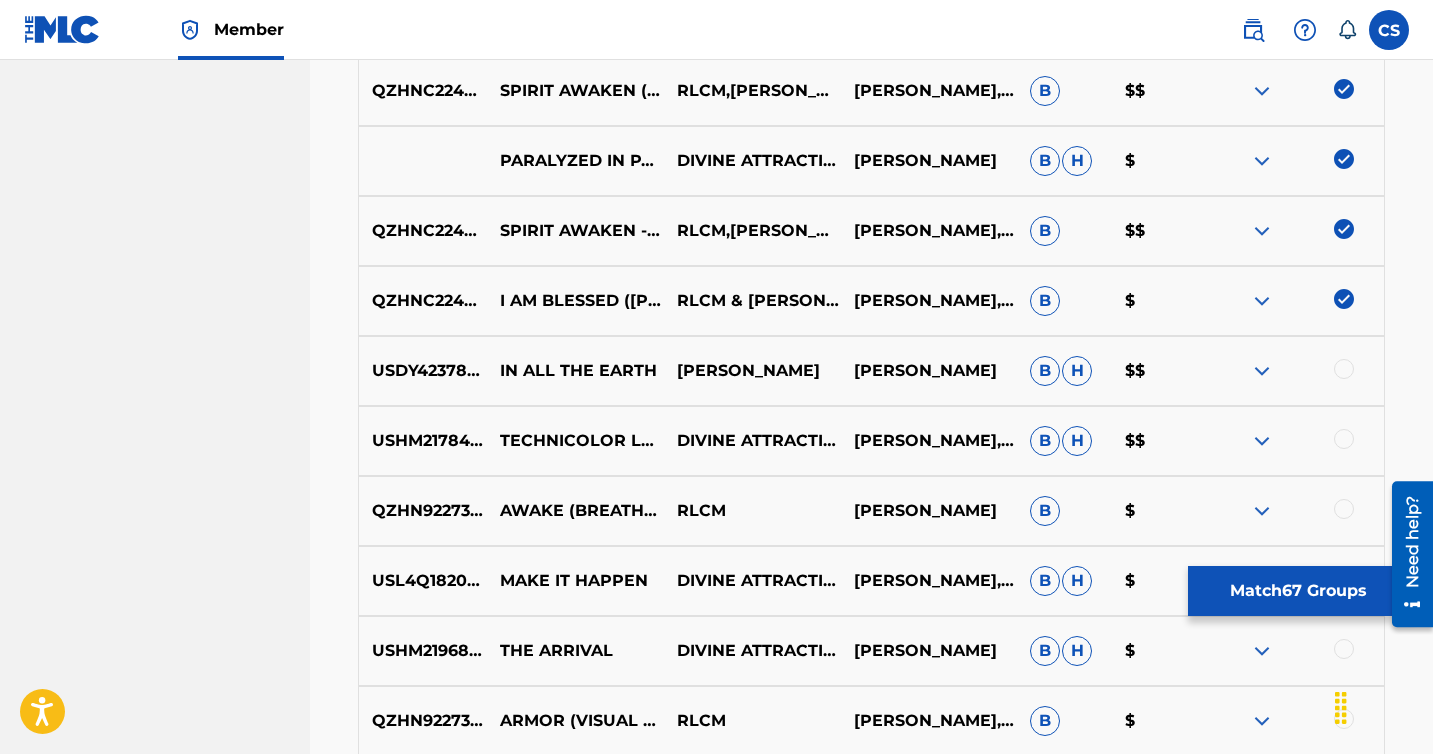 click at bounding box center (1295, 371) 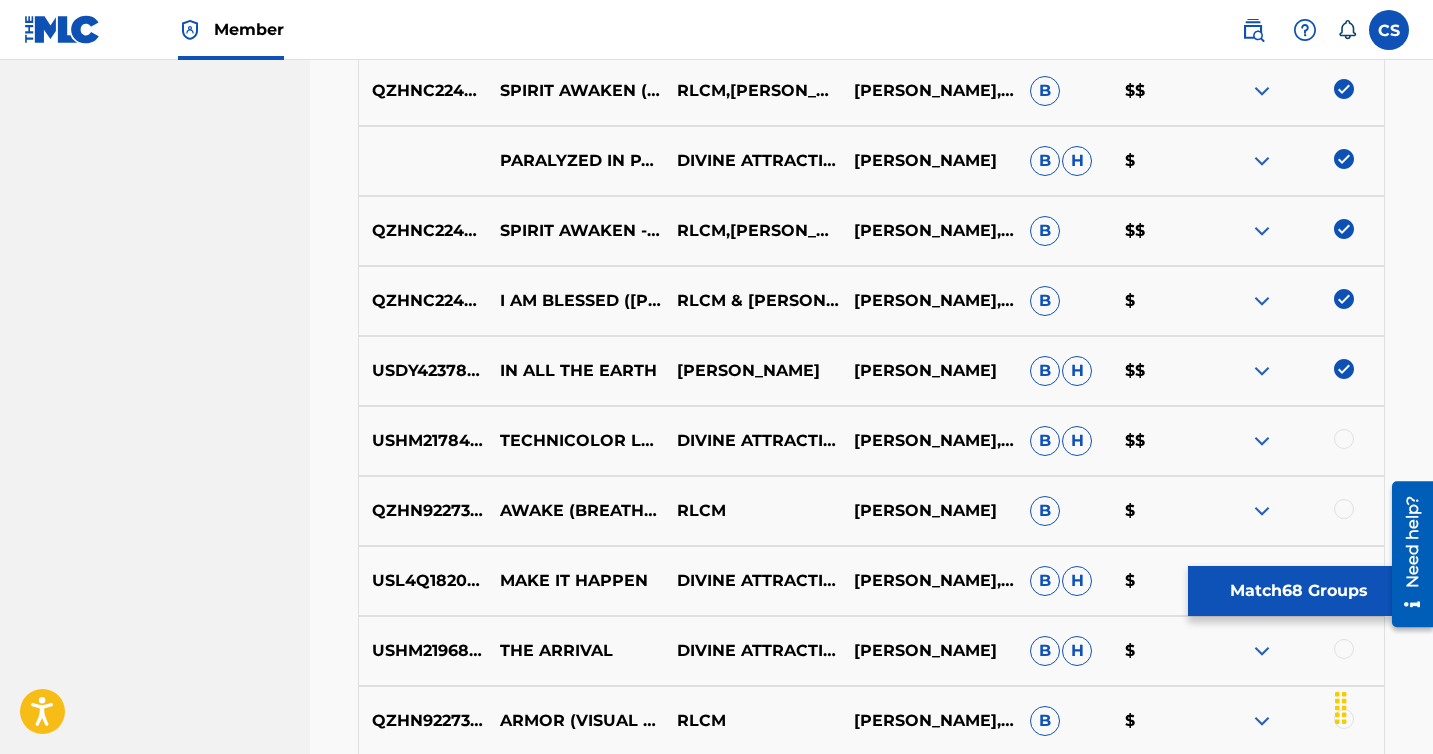click at bounding box center [1344, 439] 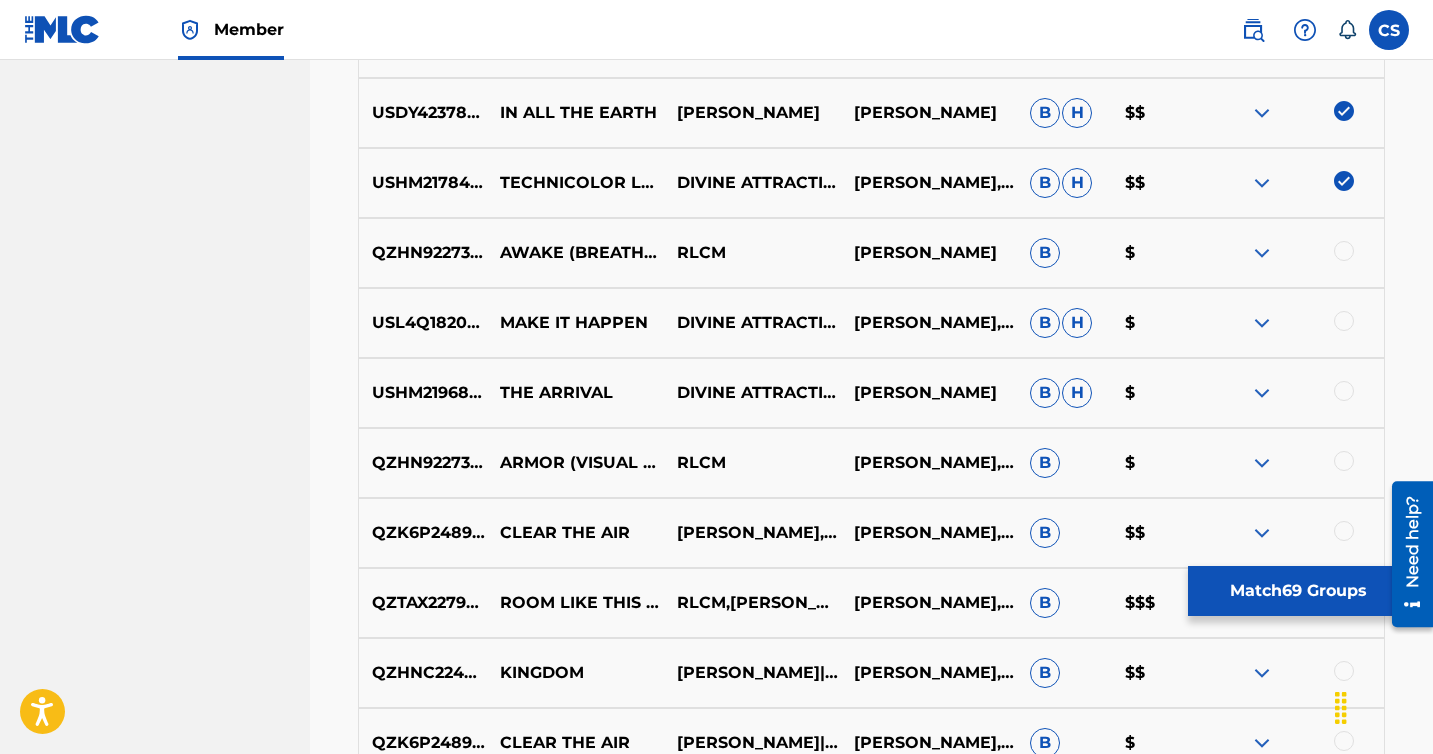 scroll, scrollTop: 5527, scrollLeft: 0, axis: vertical 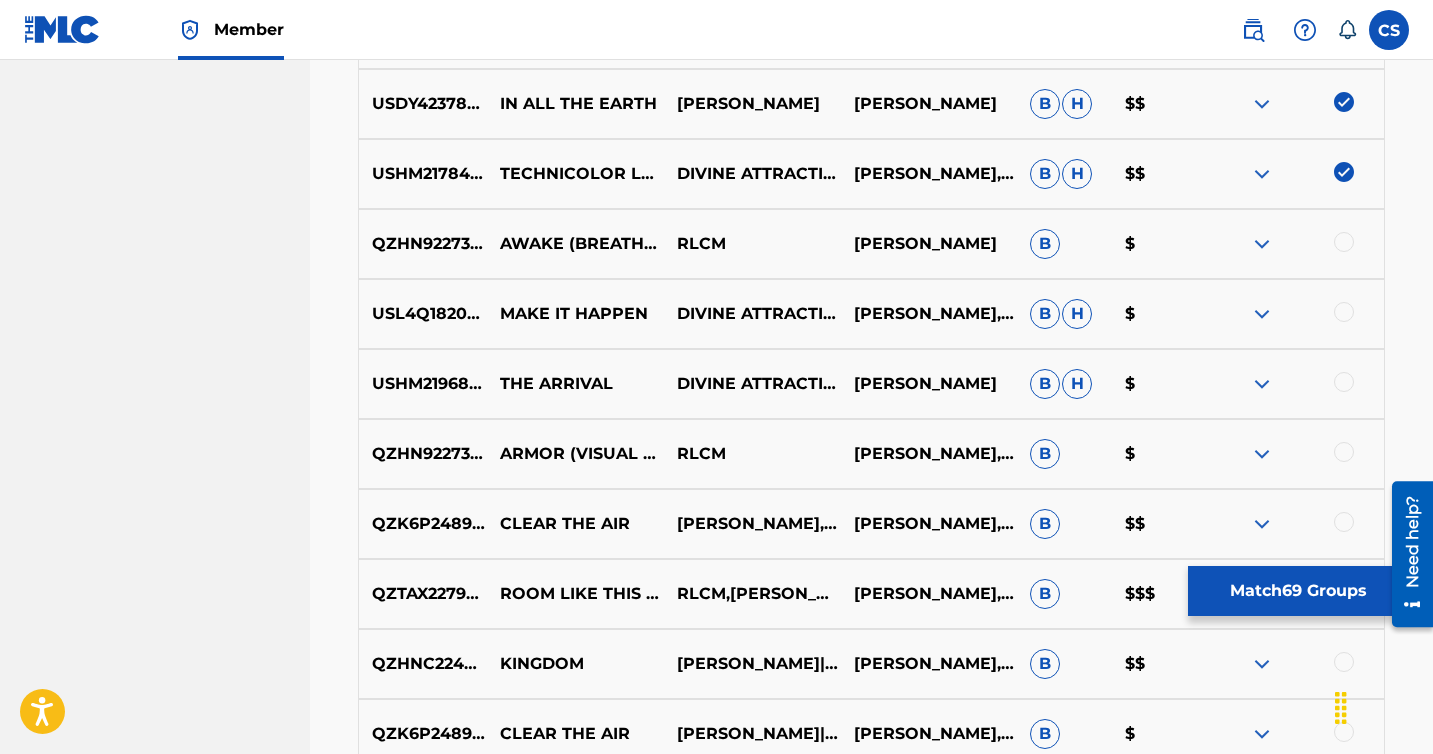 click at bounding box center (1344, 242) 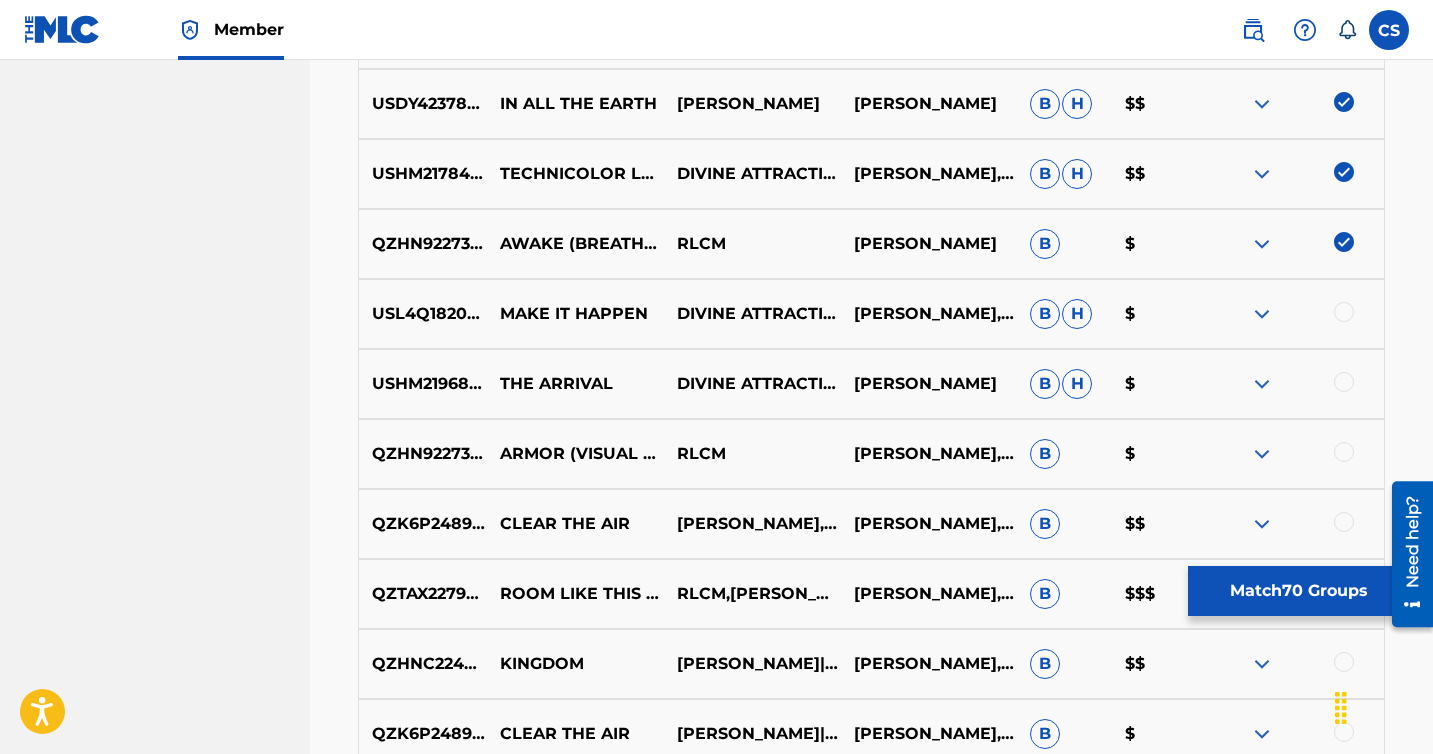 click at bounding box center (1344, 312) 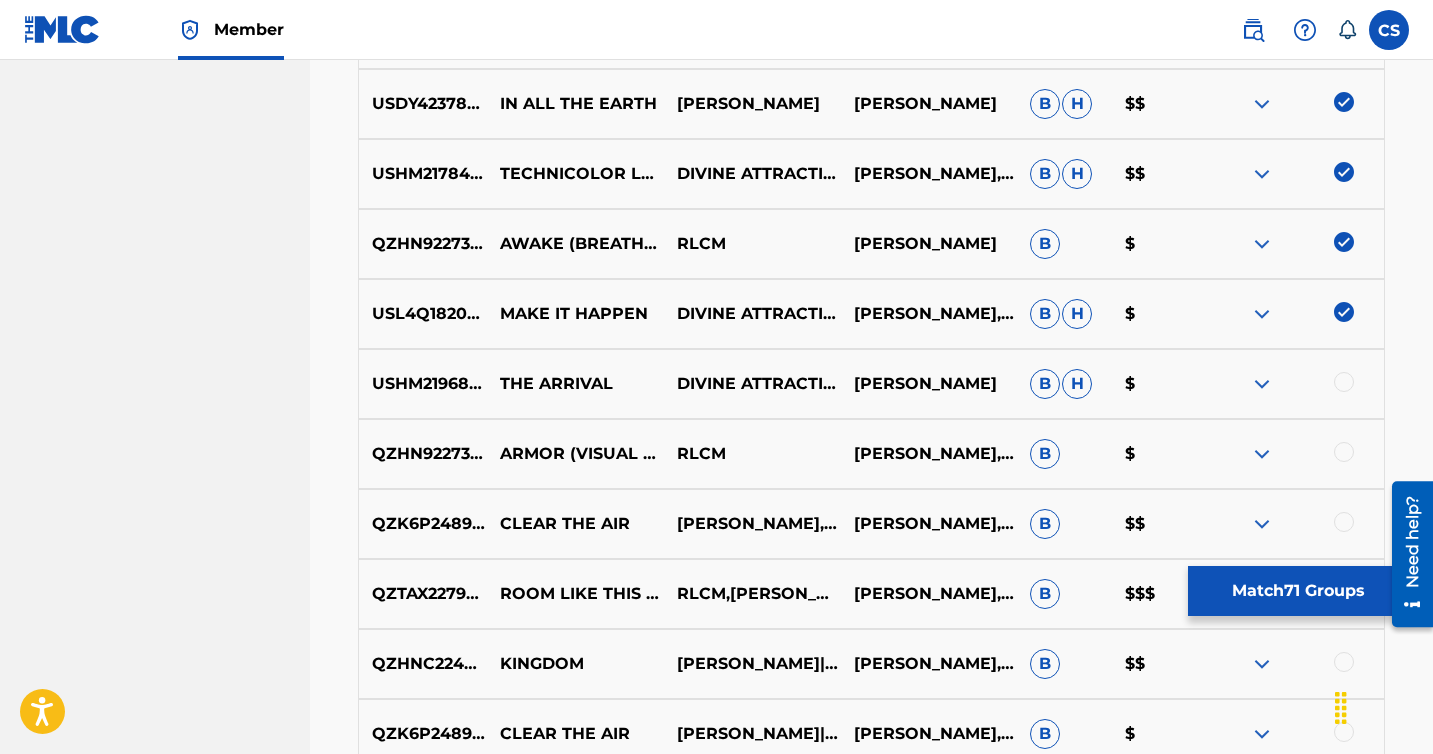 click at bounding box center (1344, 382) 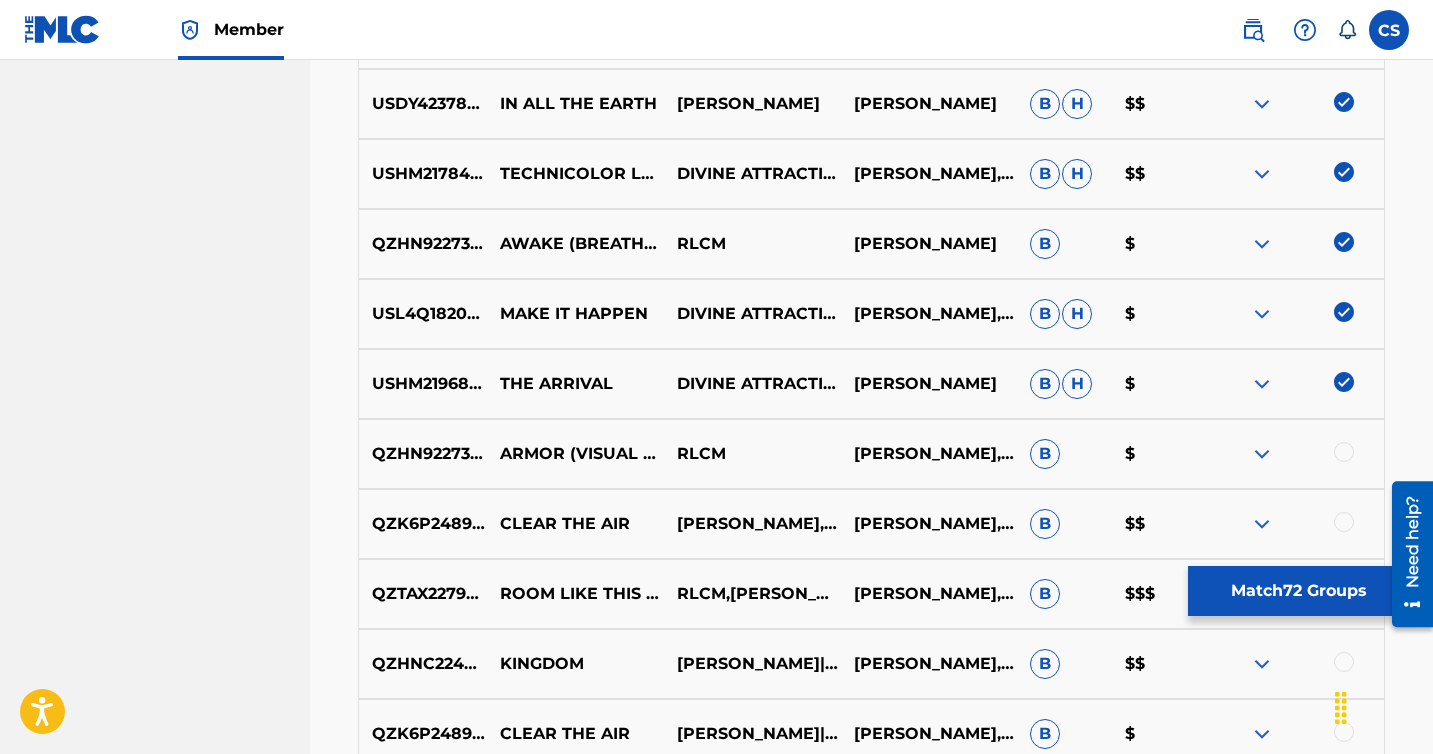 click at bounding box center (1344, 452) 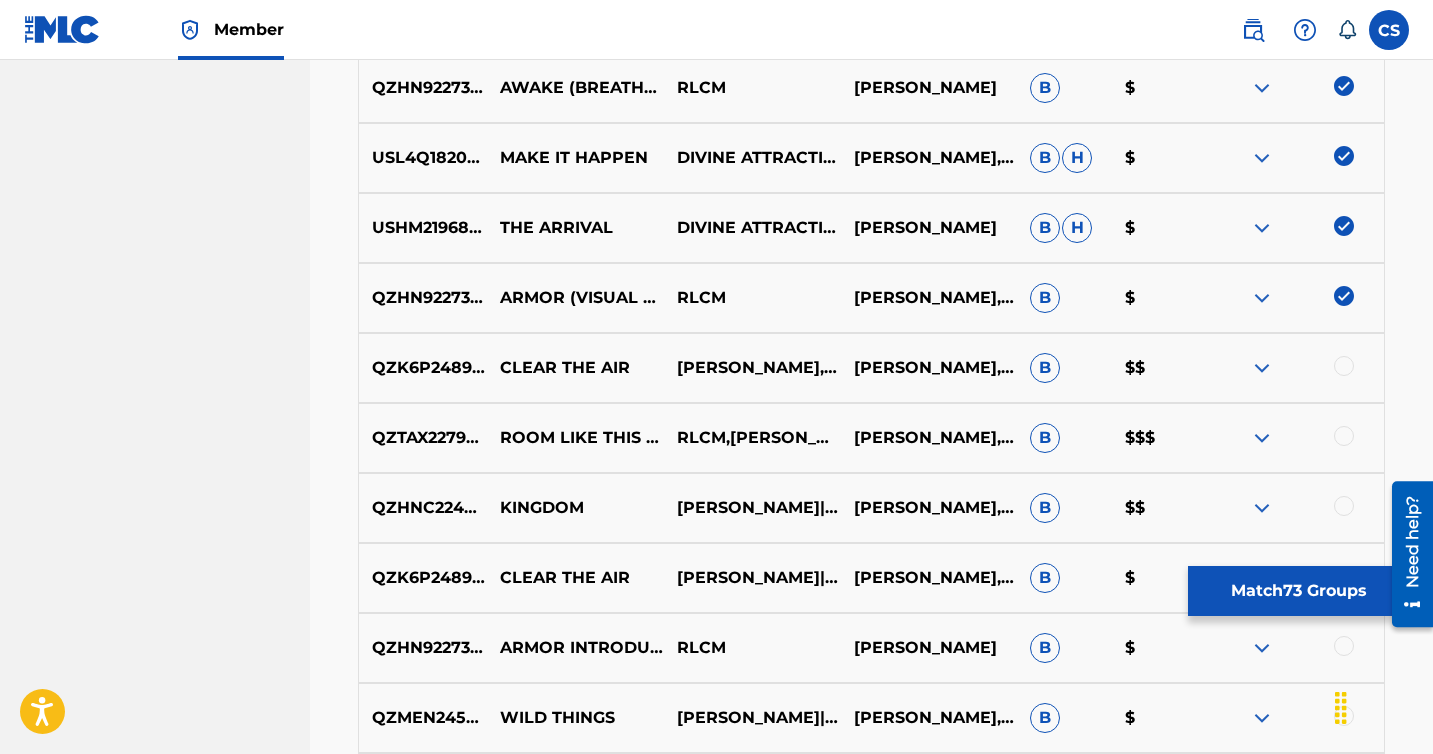scroll, scrollTop: 5693, scrollLeft: 0, axis: vertical 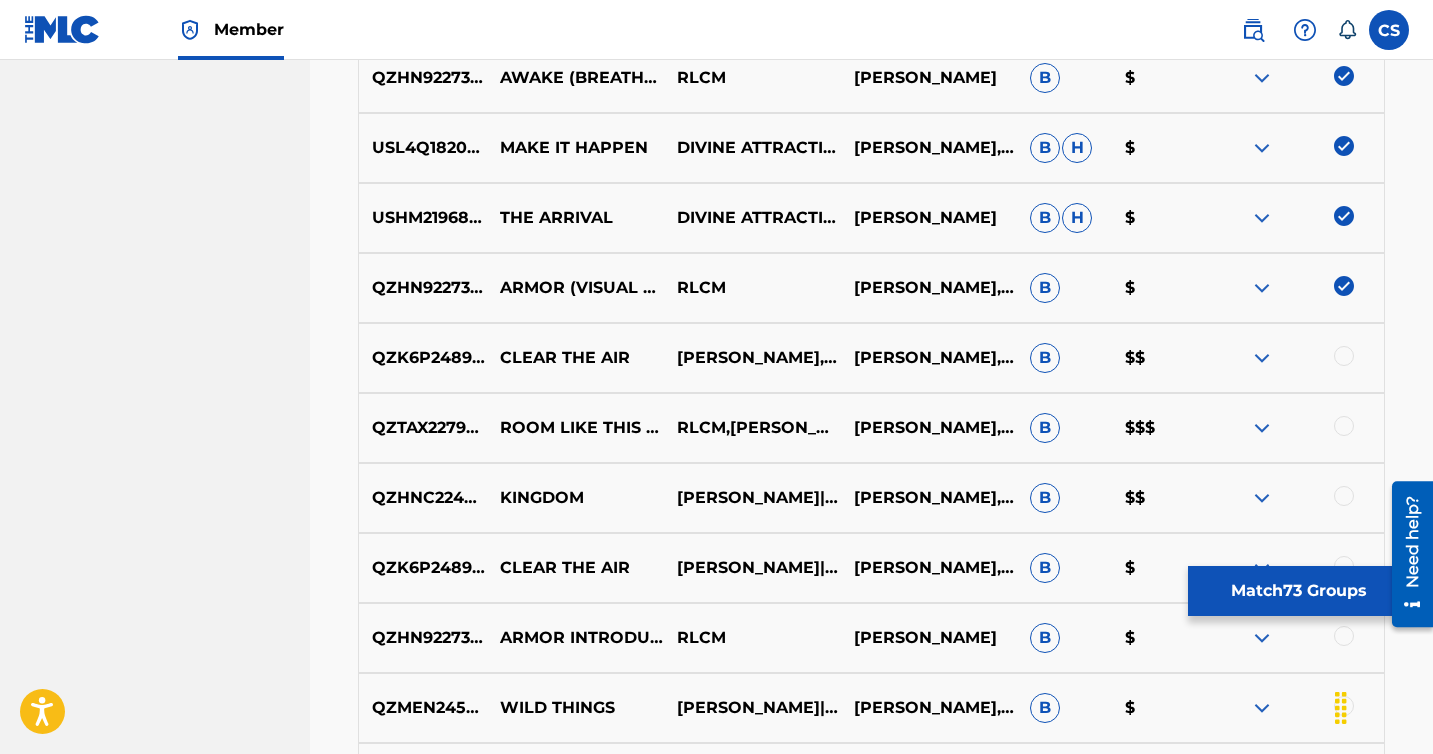 click at bounding box center [1344, 356] 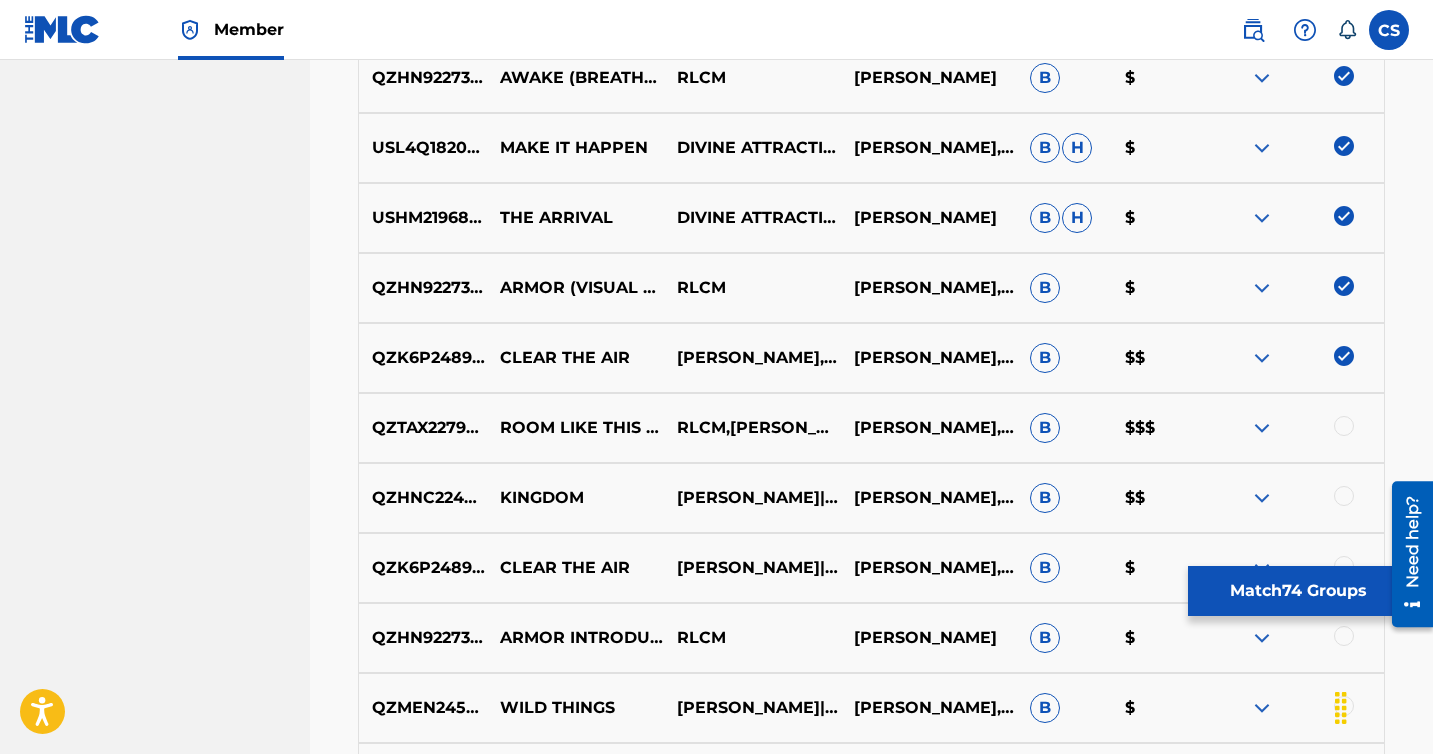click at bounding box center (1344, 426) 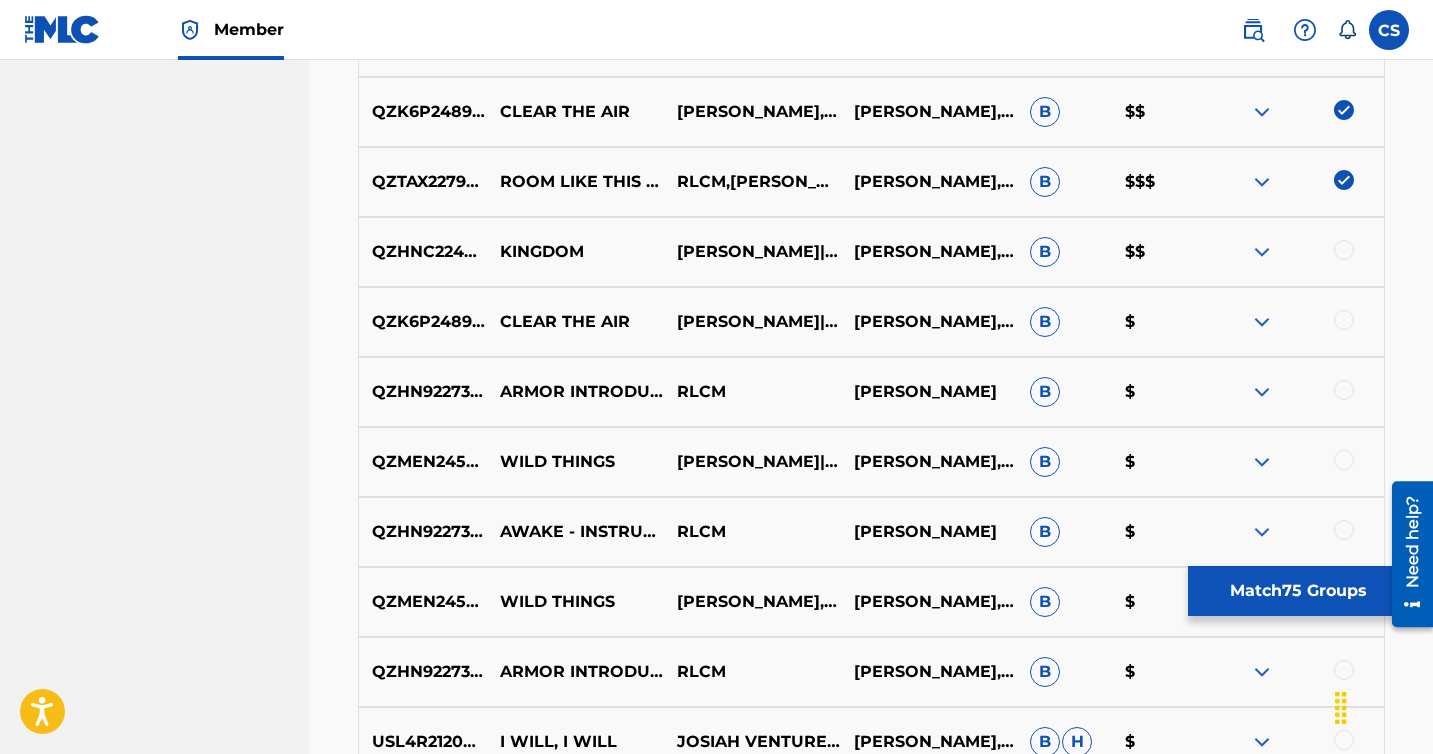 scroll, scrollTop: 5949, scrollLeft: 0, axis: vertical 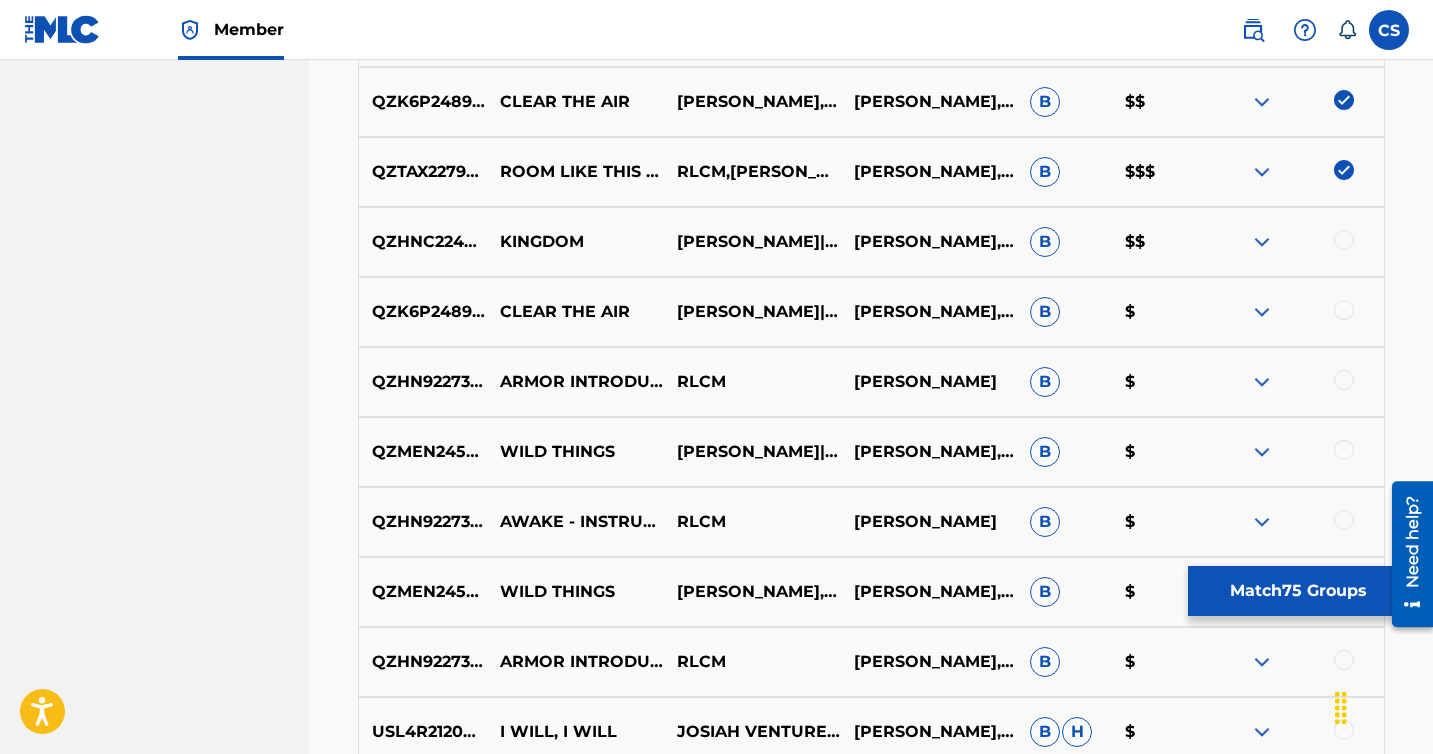click at bounding box center [1344, 240] 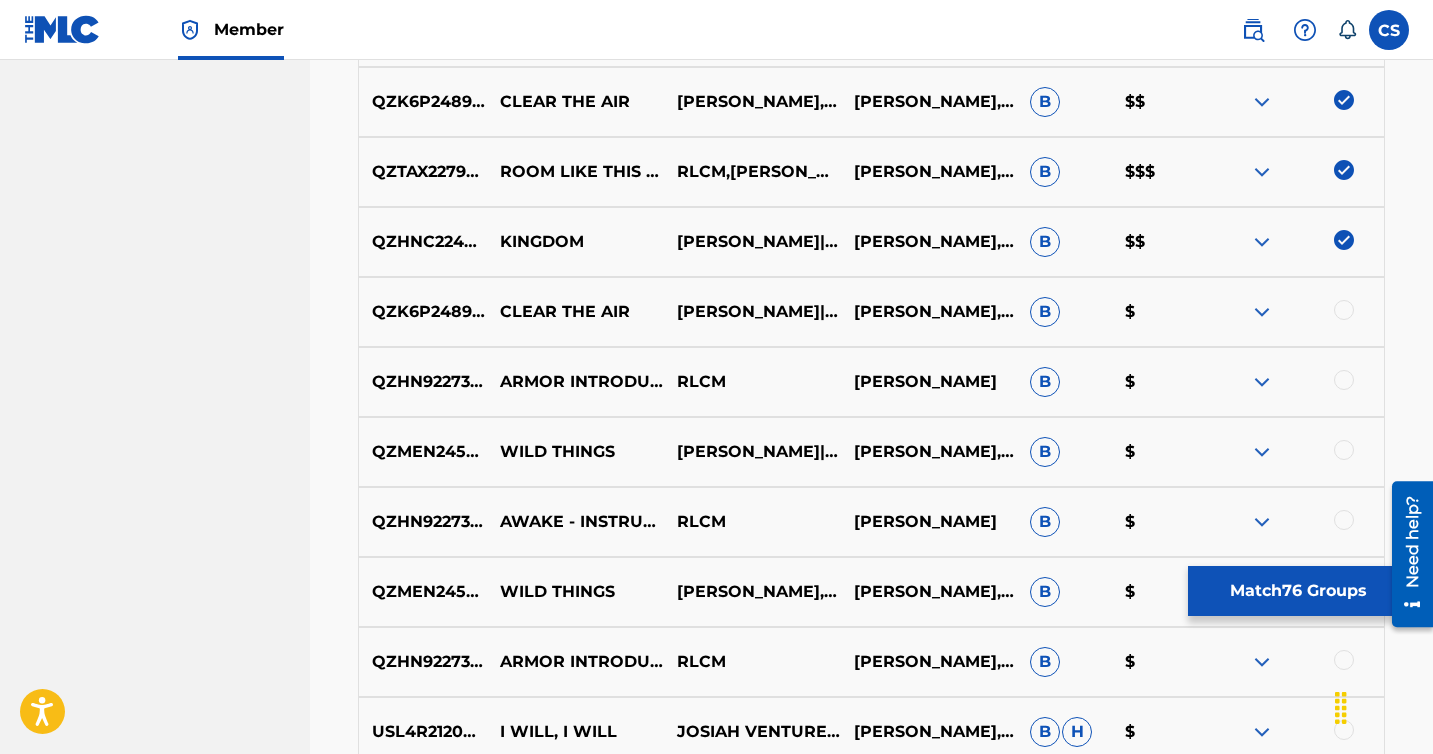 click at bounding box center (1344, 310) 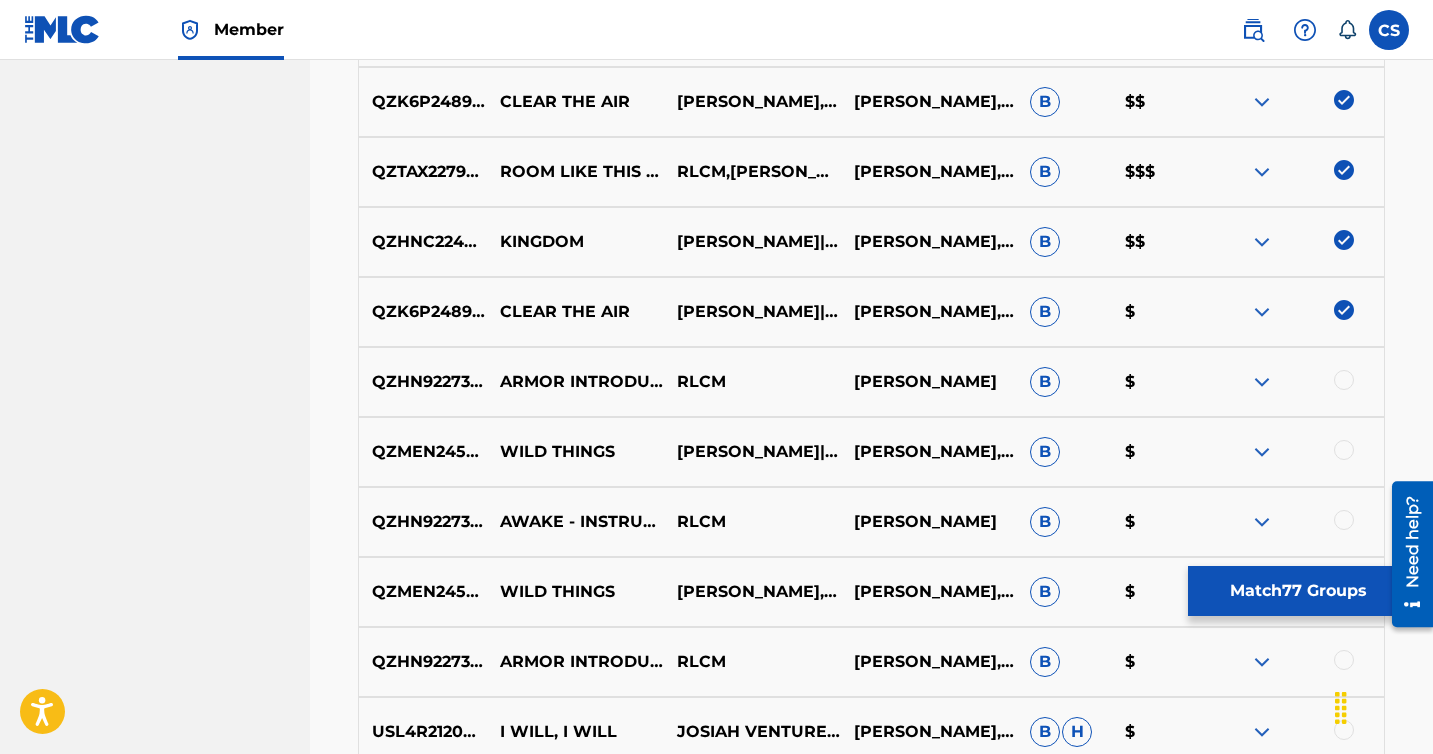 click at bounding box center [1344, 380] 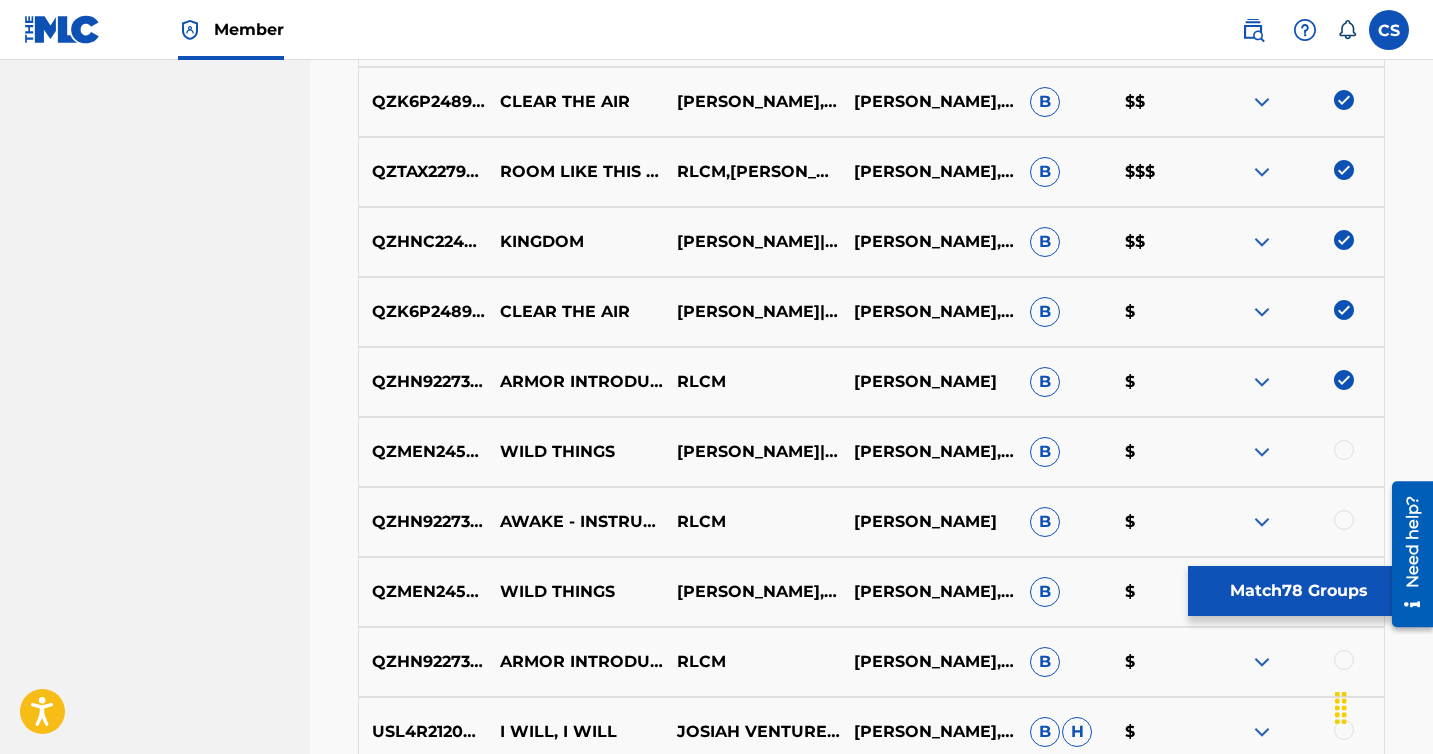 click at bounding box center [1344, 450] 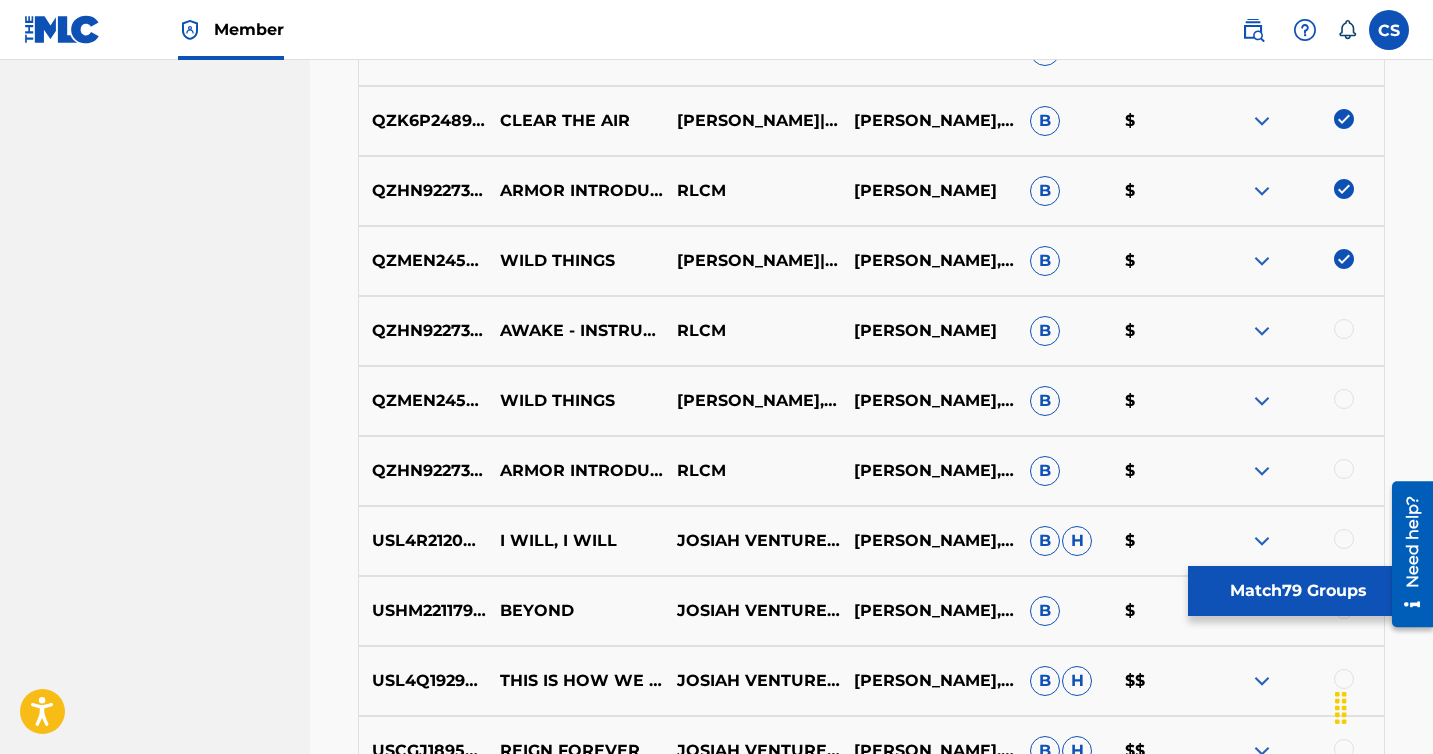 scroll, scrollTop: 6169, scrollLeft: 0, axis: vertical 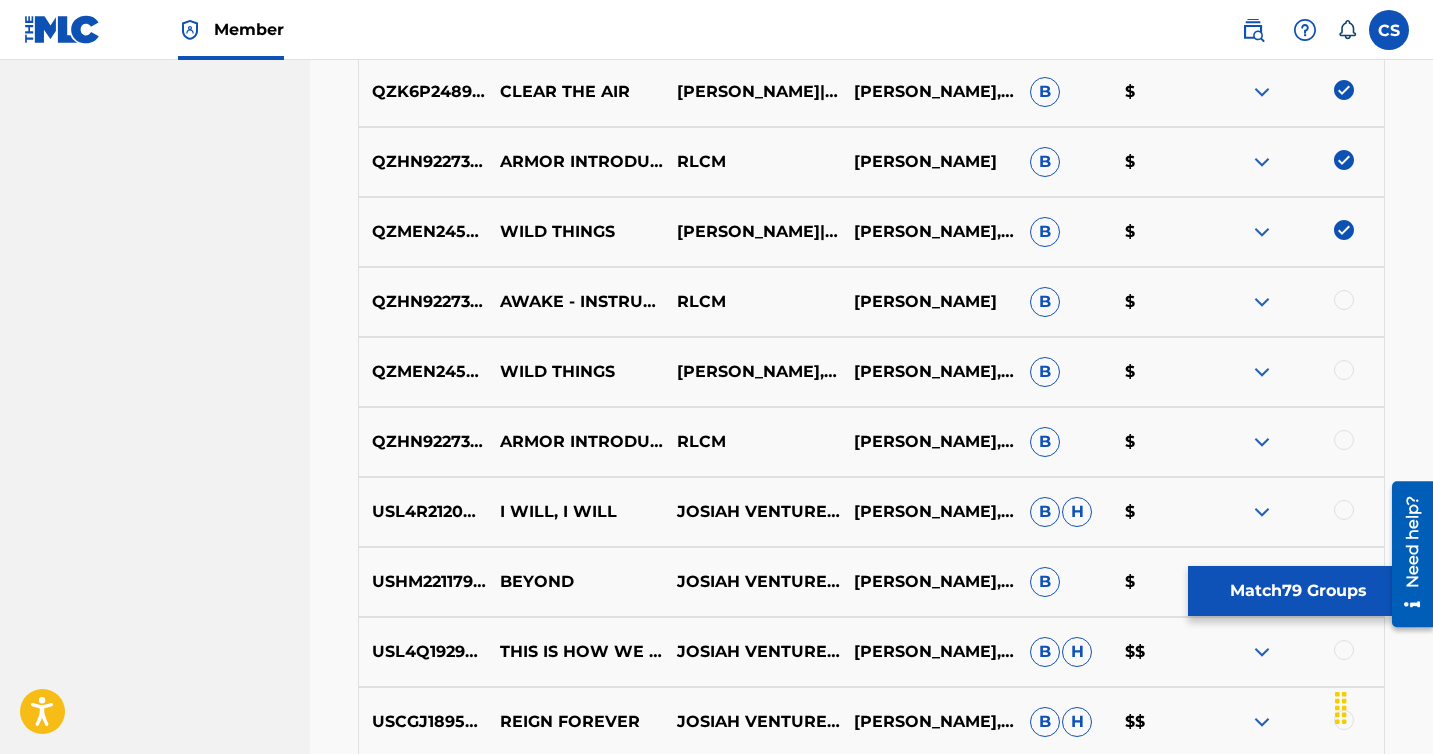 click at bounding box center [1344, 300] 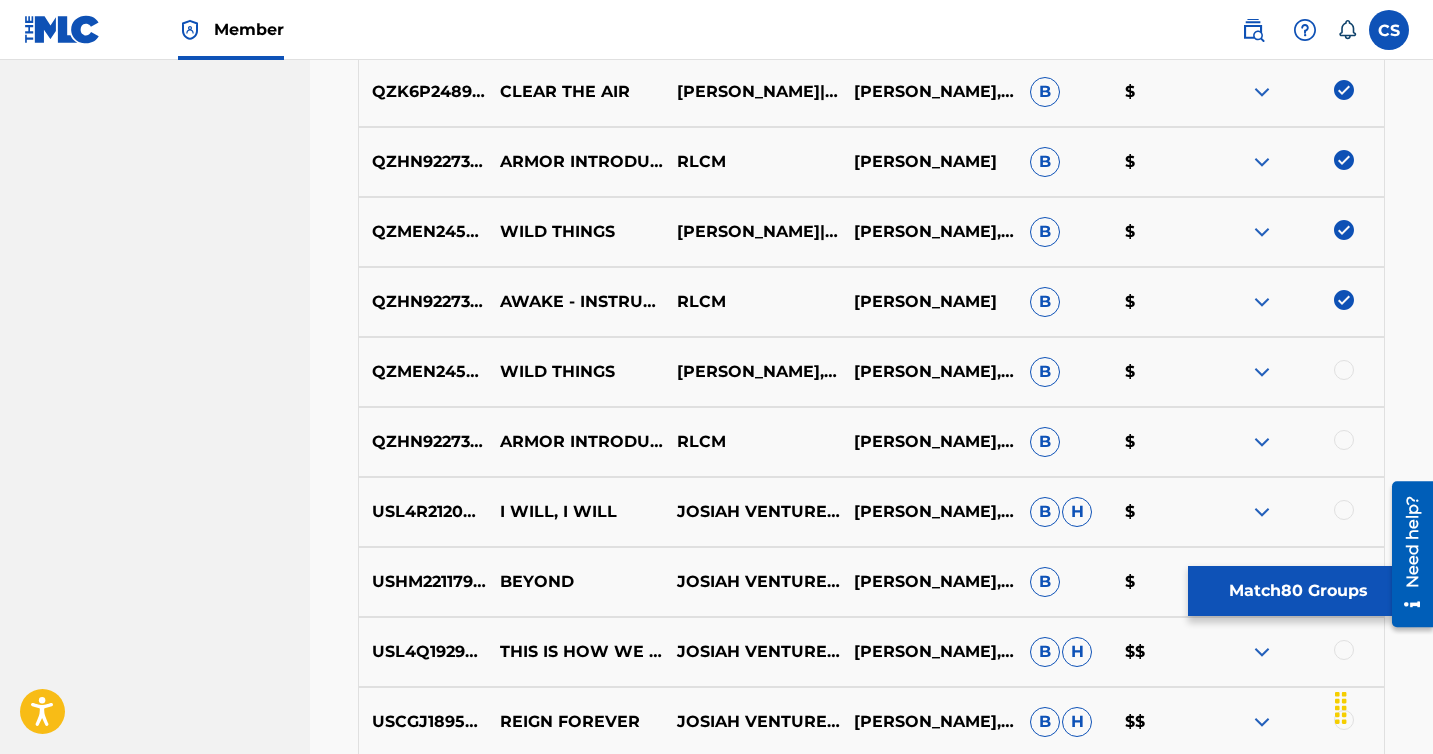 click at bounding box center (1344, 370) 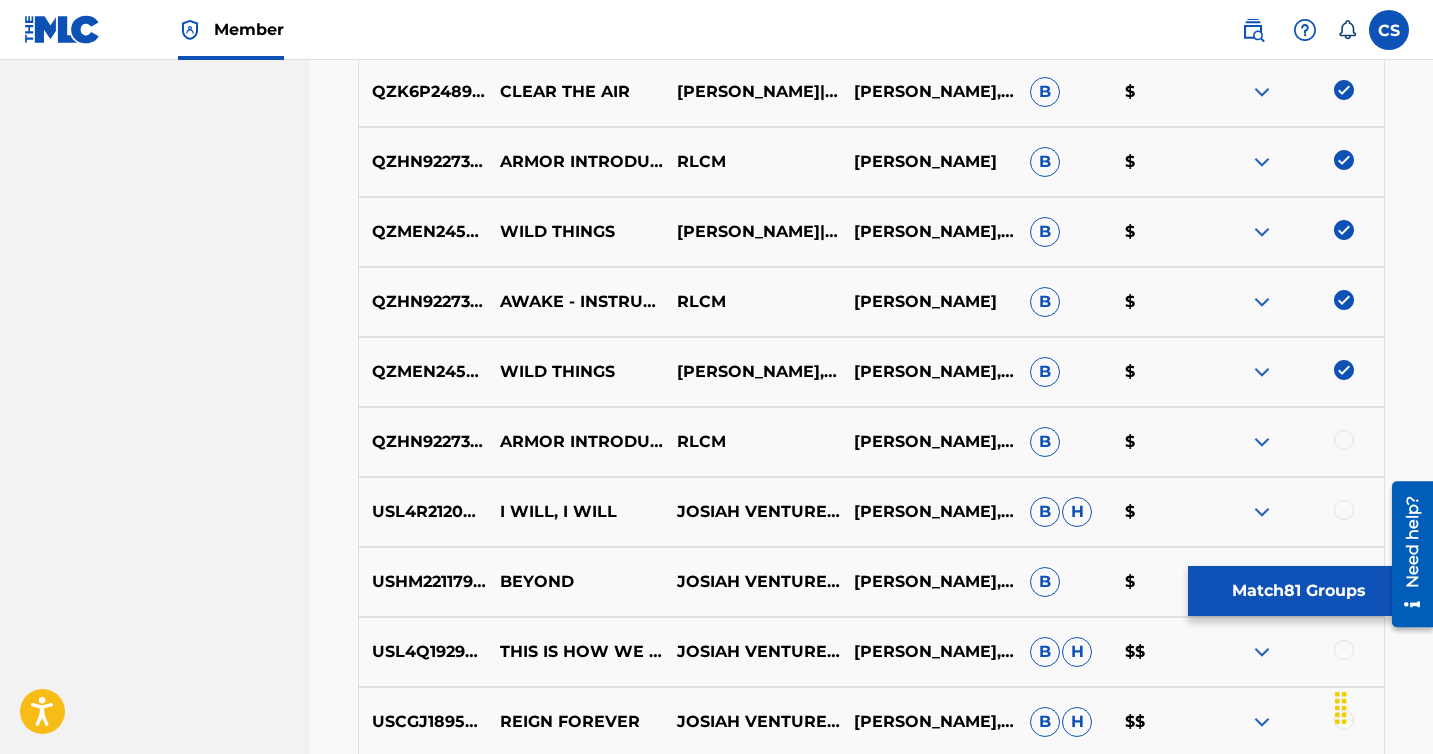click at bounding box center [1344, 440] 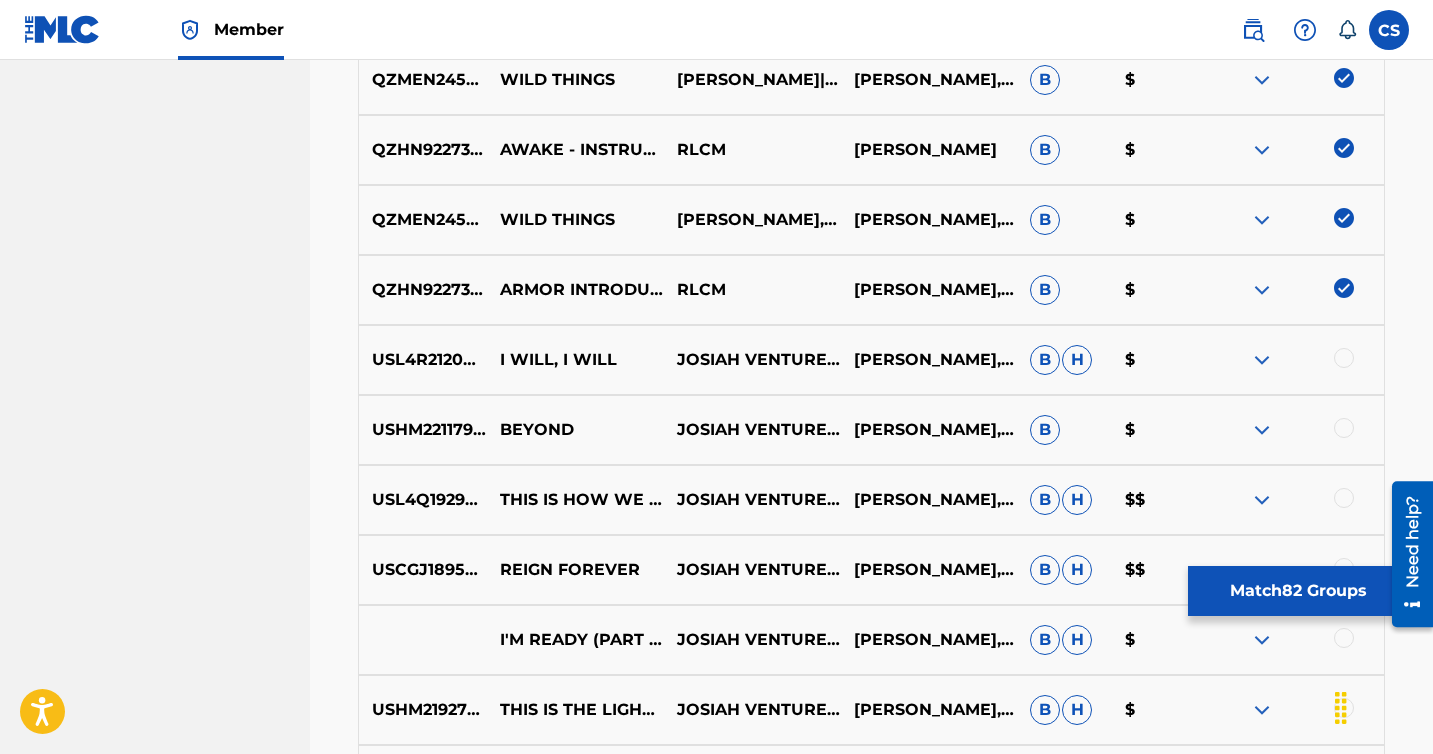 scroll, scrollTop: 6419, scrollLeft: 0, axis: vertical 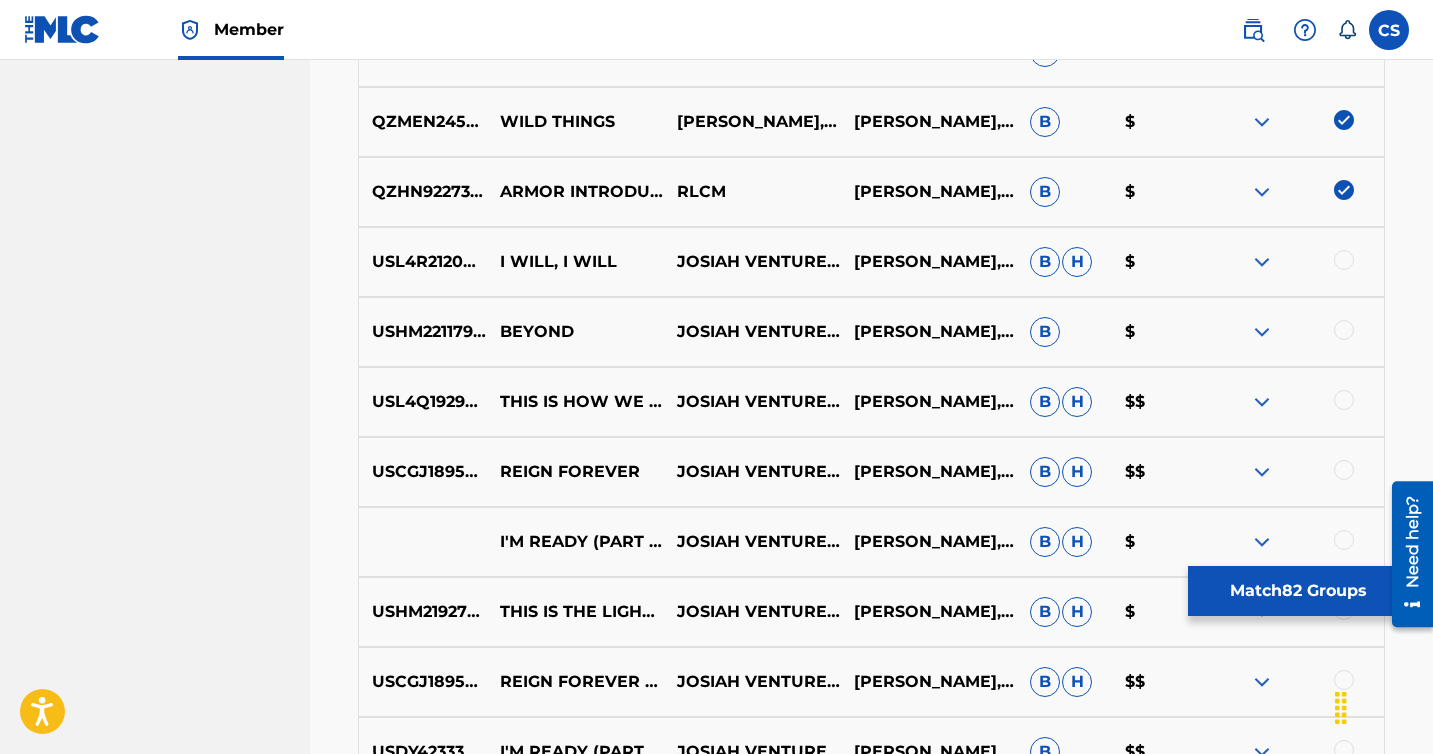 click at bounding box center (1344, 260) 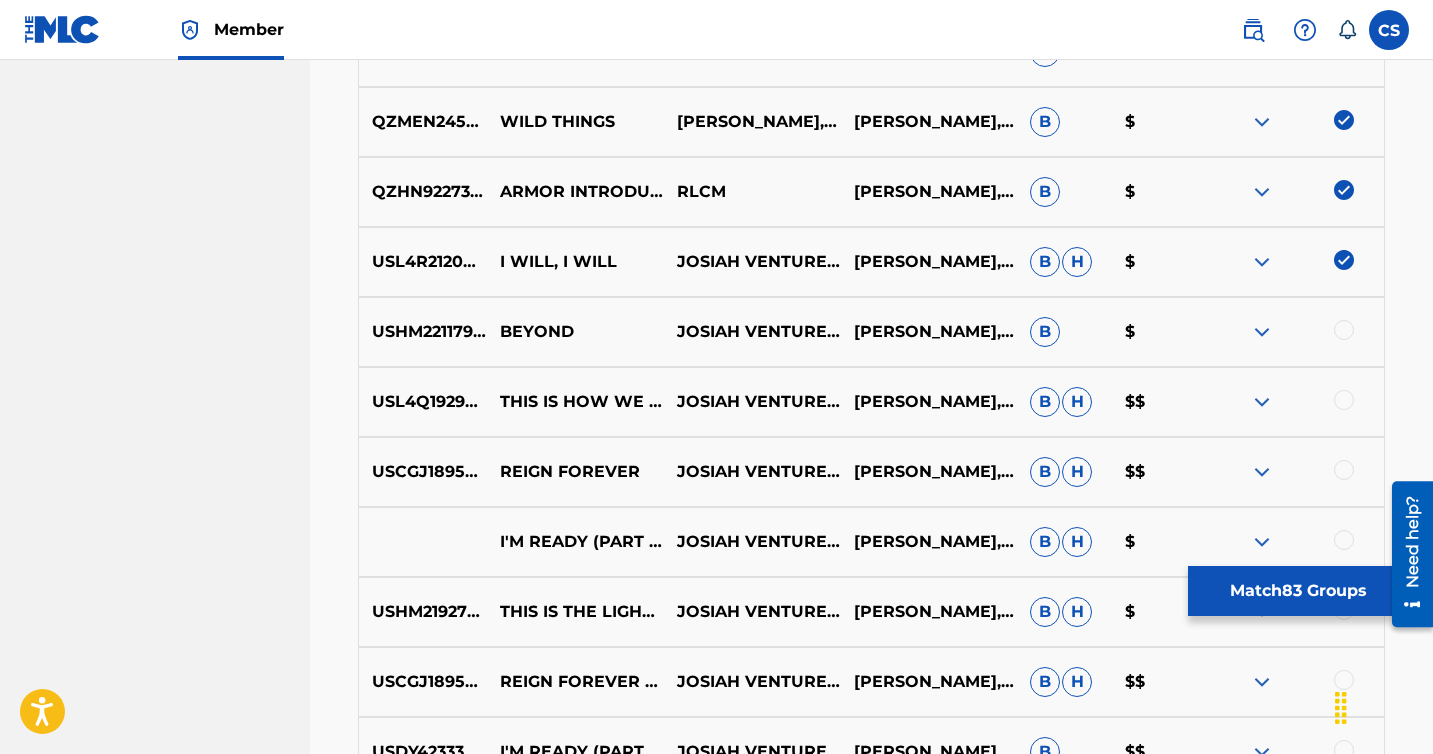 click at bounding box center (1344, 330) 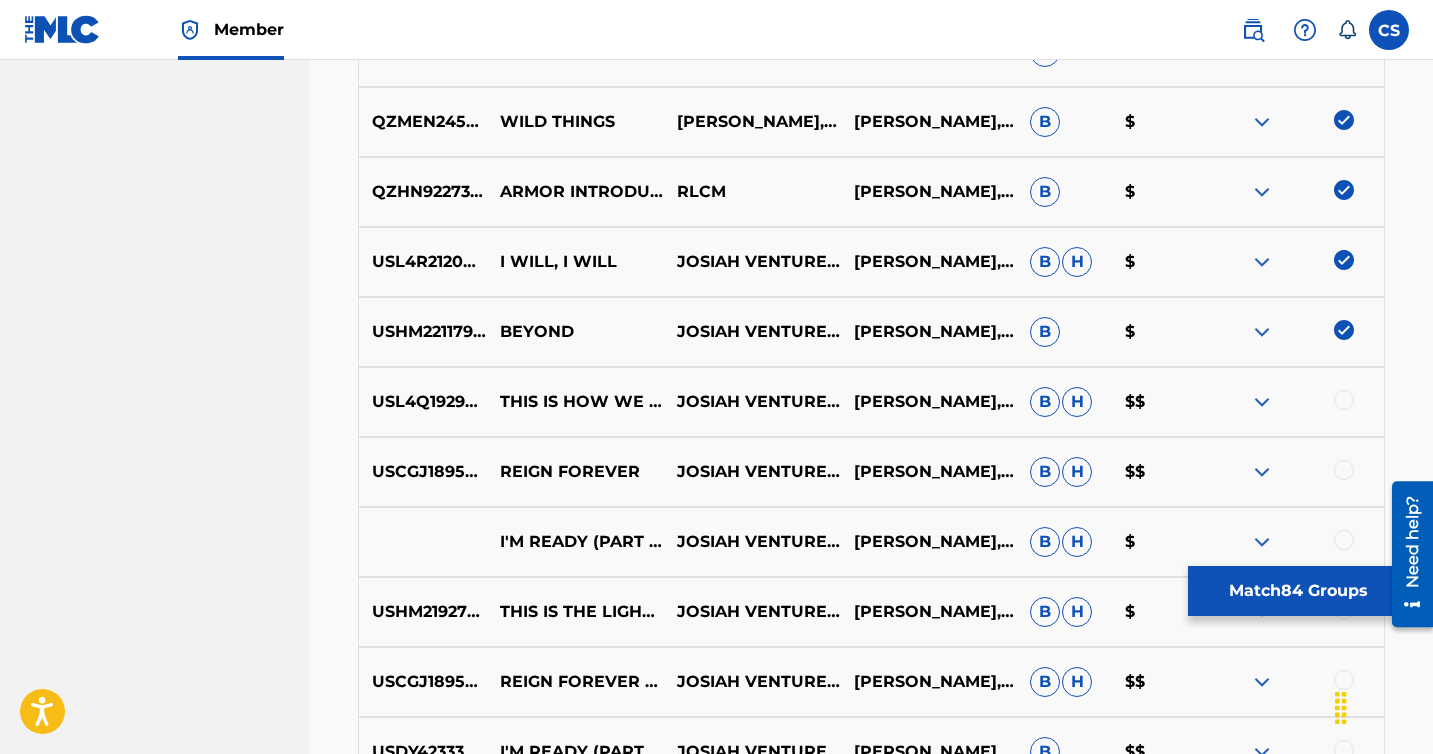 click at bounding box center [1344, 400] 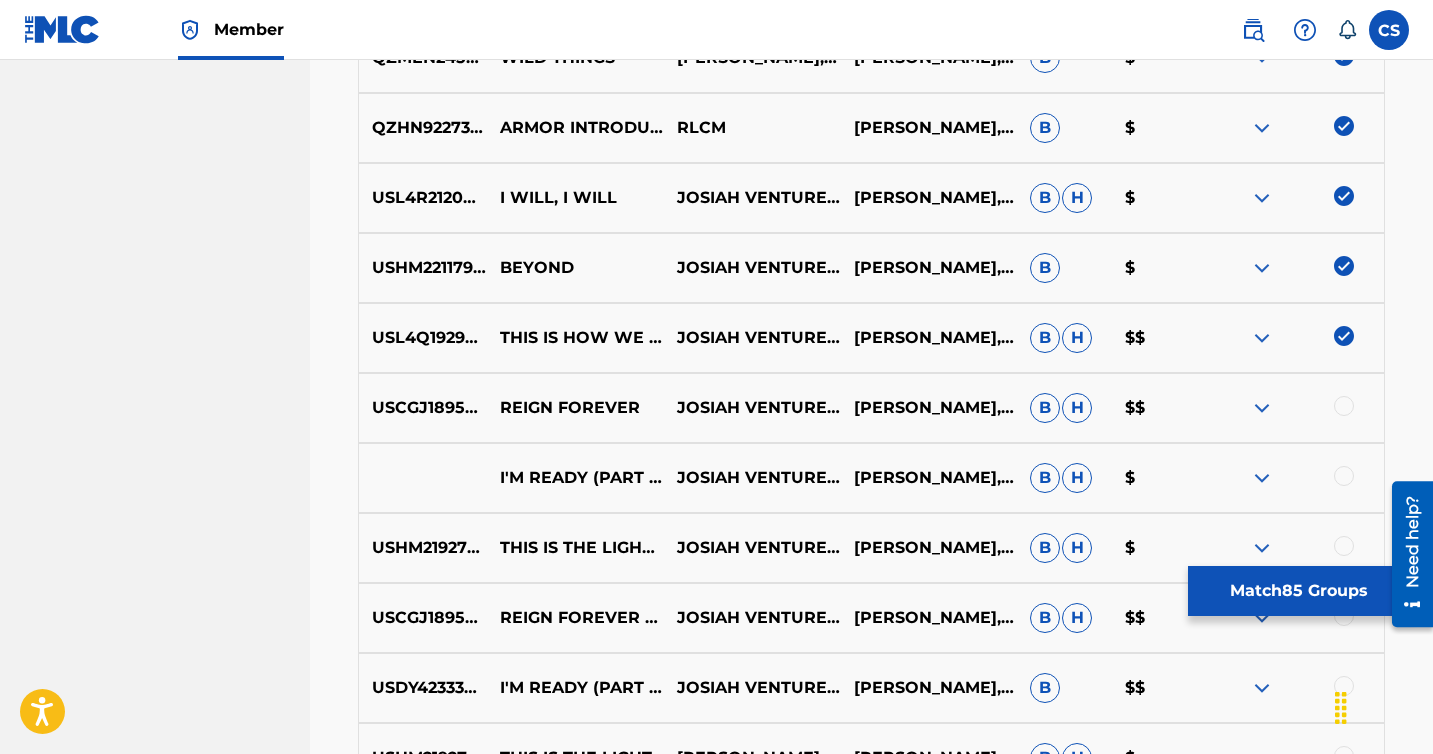 scroll, scrollTop: 6491, scrollLeft: 0, axis: vertical 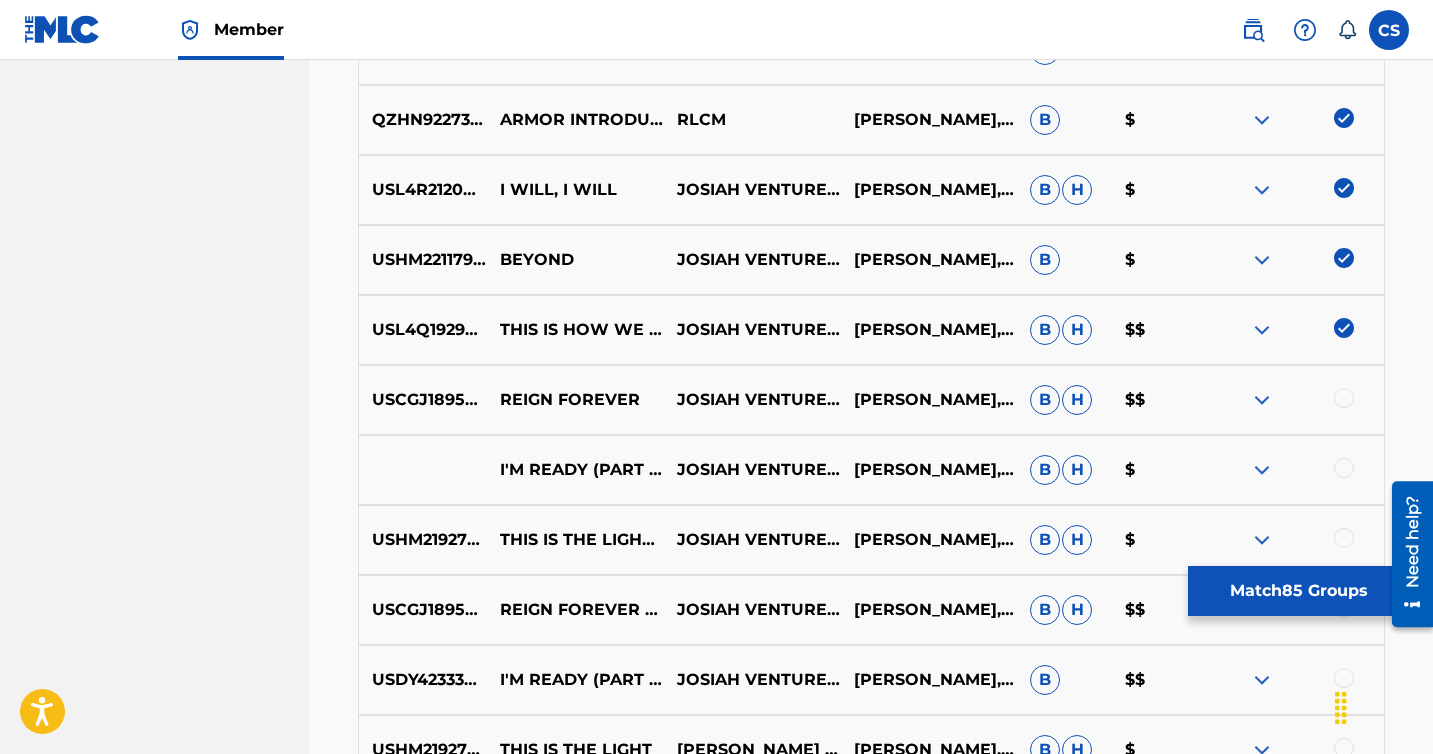 click at bounding box center [1344, 398] 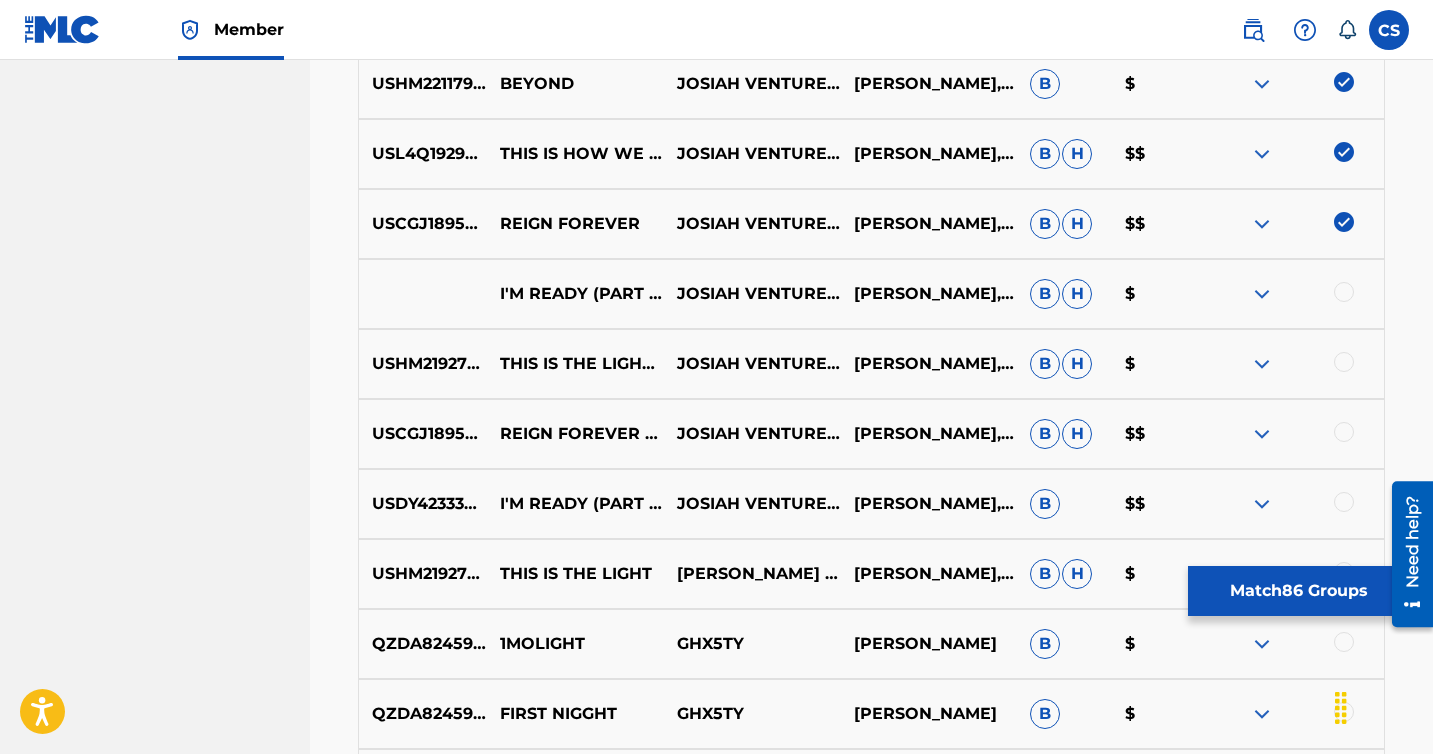 scroll, scrollTop: 6698, scrollLeft: 0, axis: vertical 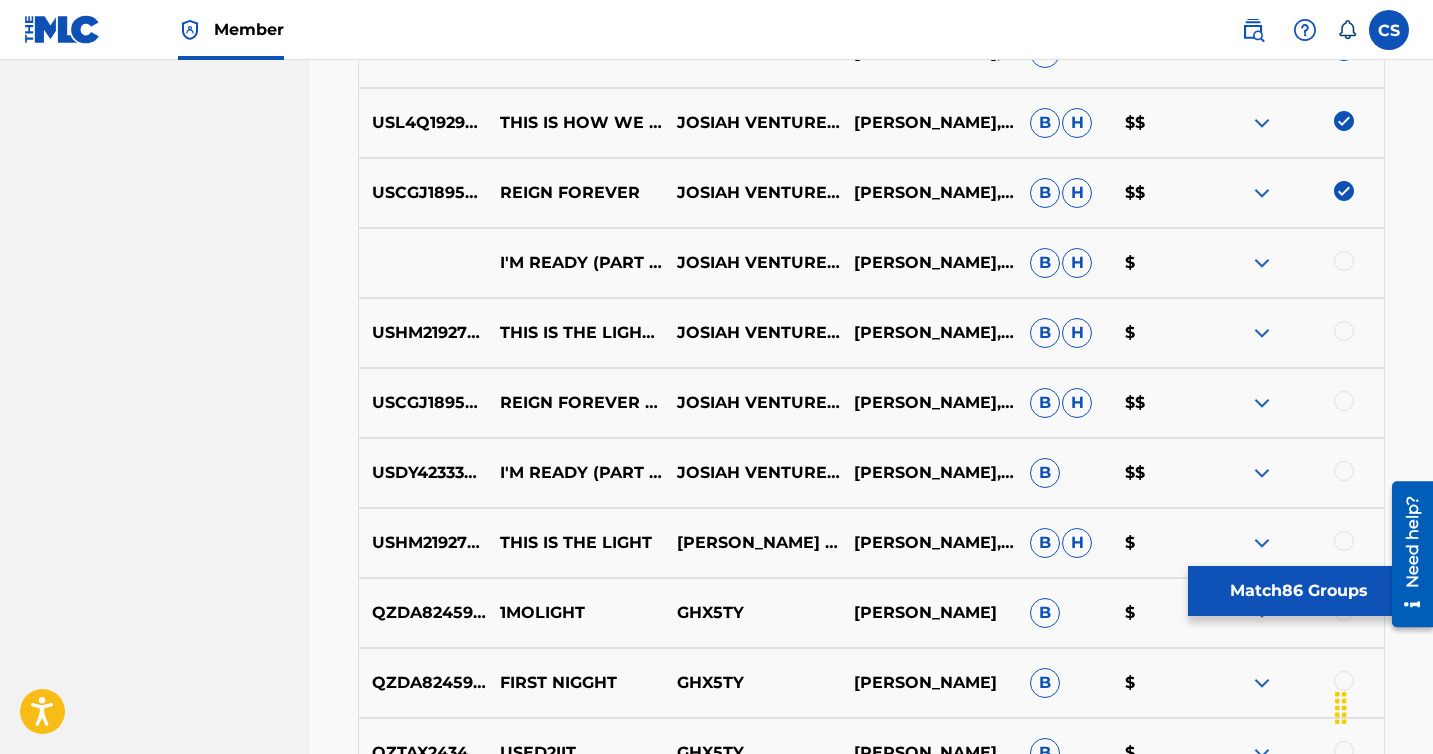 click at bounding box center [1344, 261] 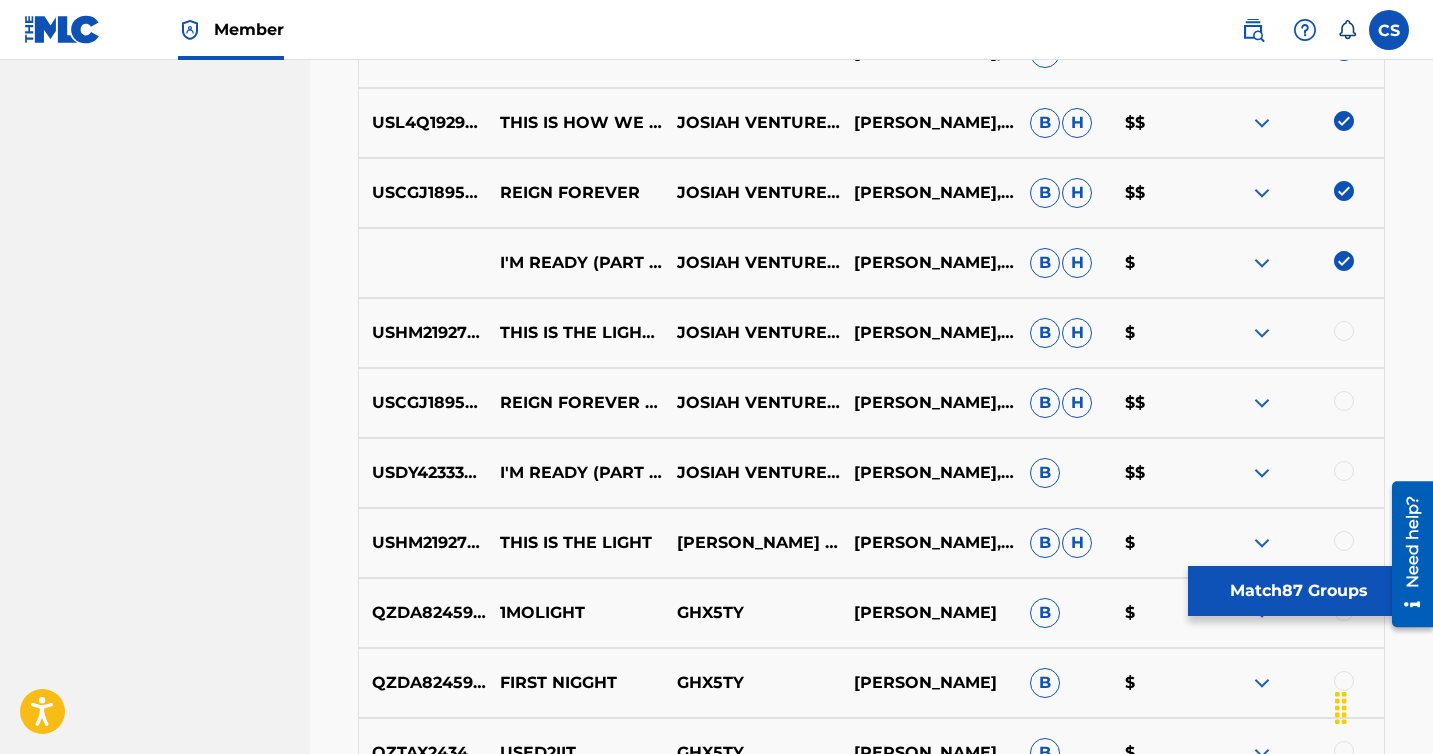 click at bounding box center (1344, 331) 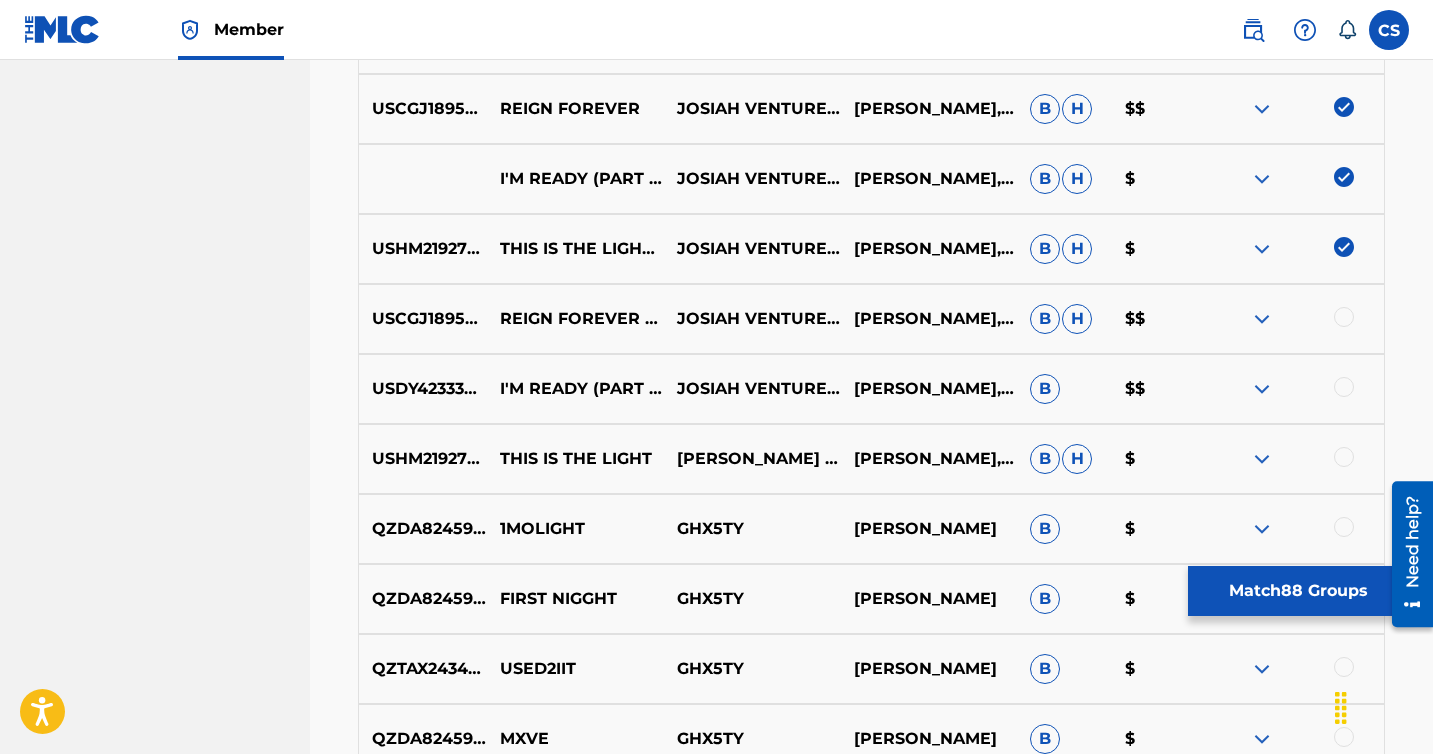 scroll, scrollTop: 6796, scrollLeft: 0, axis: vertical 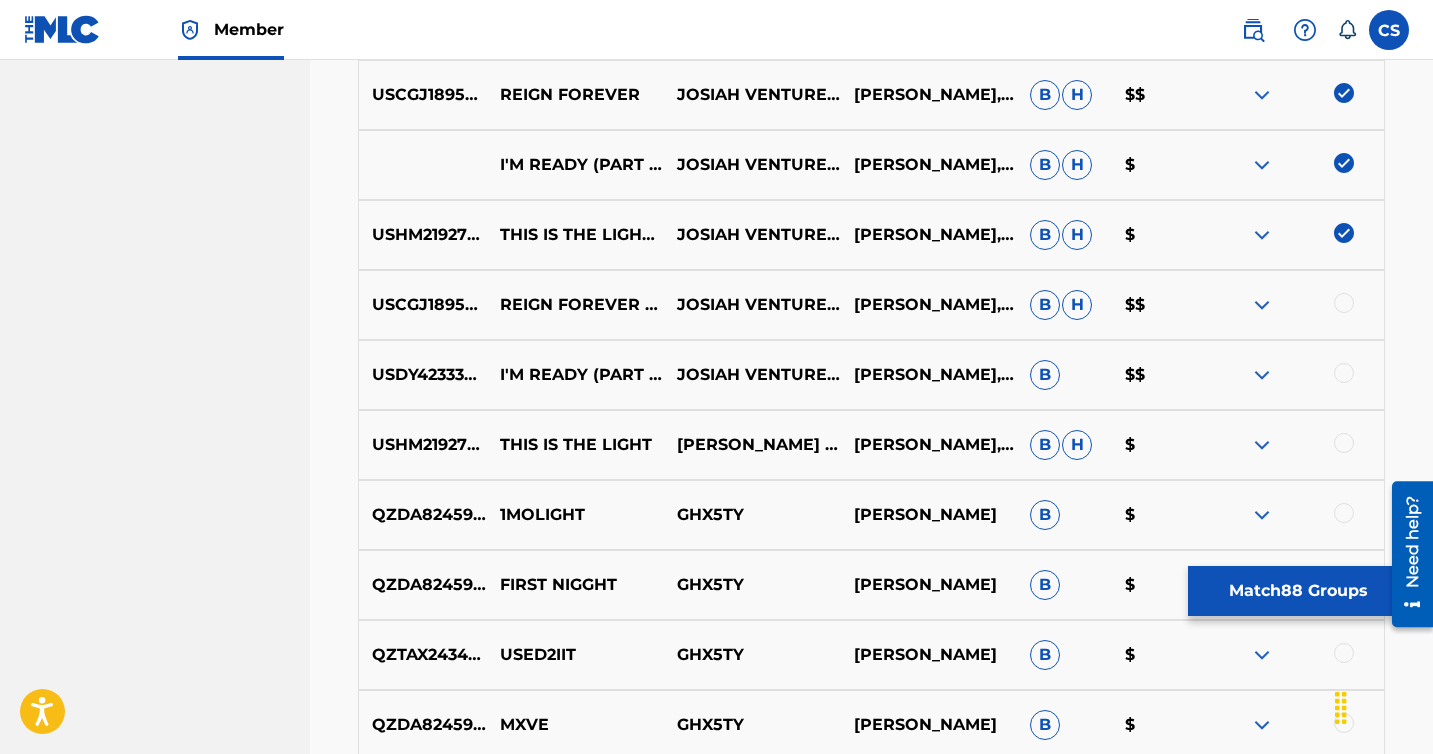 click at bounding box center (1344, 303) 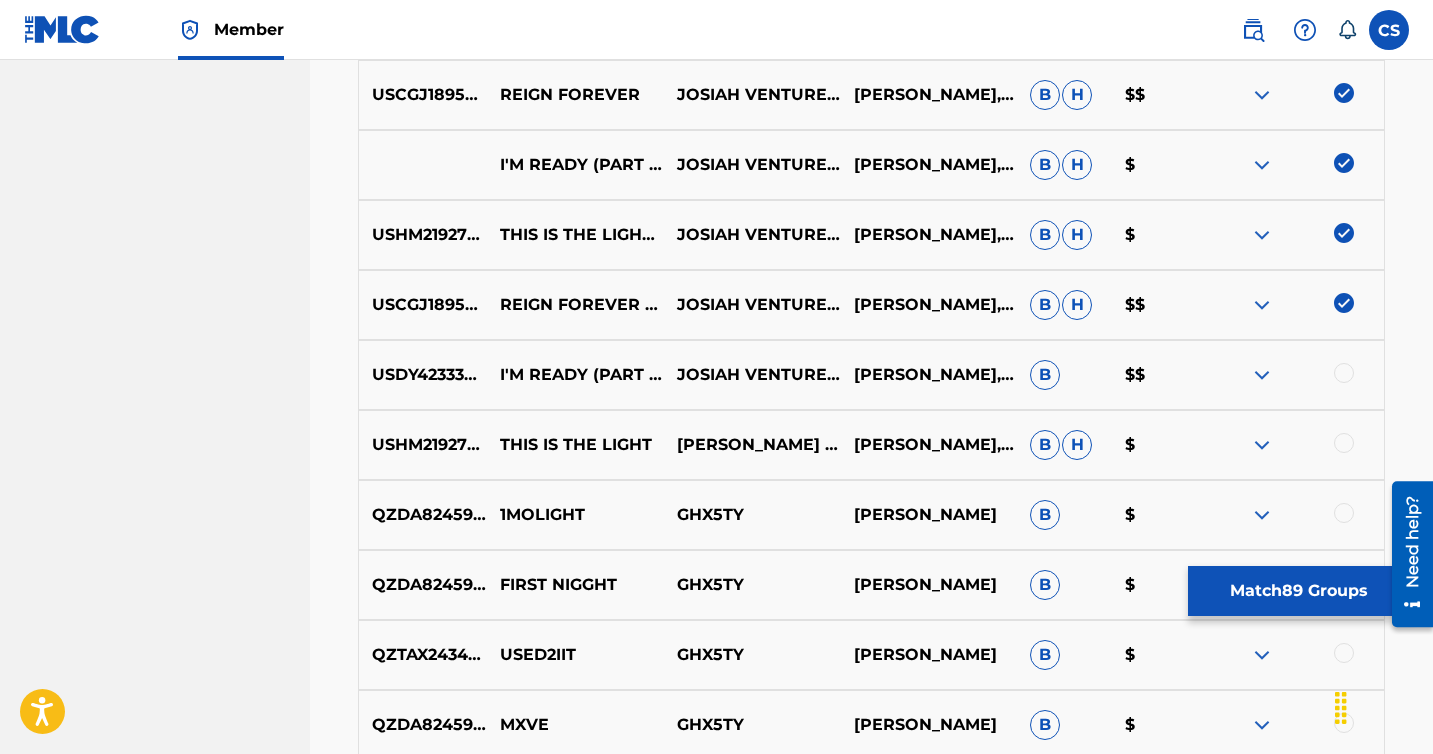 click at bounding box center (1344, 373) 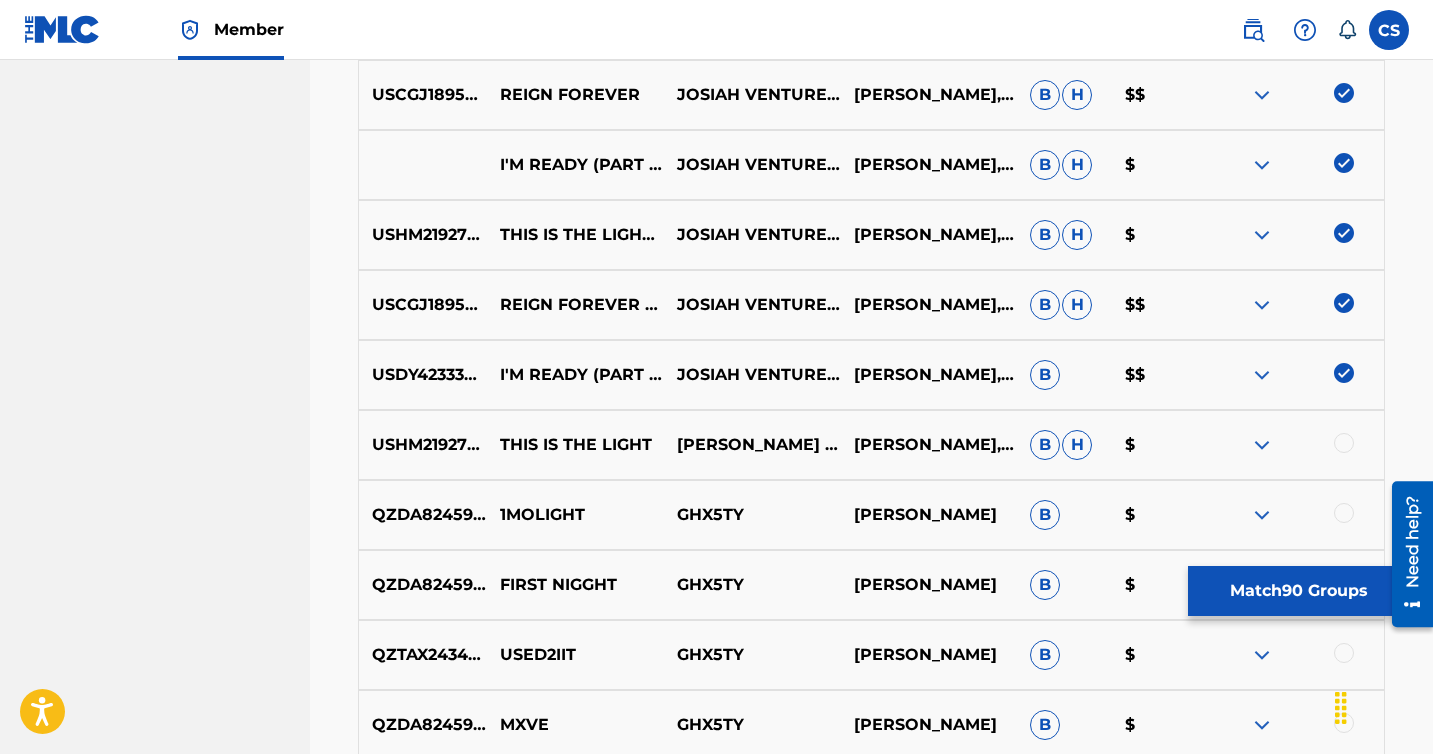 click at bounding box center (1344, 443) 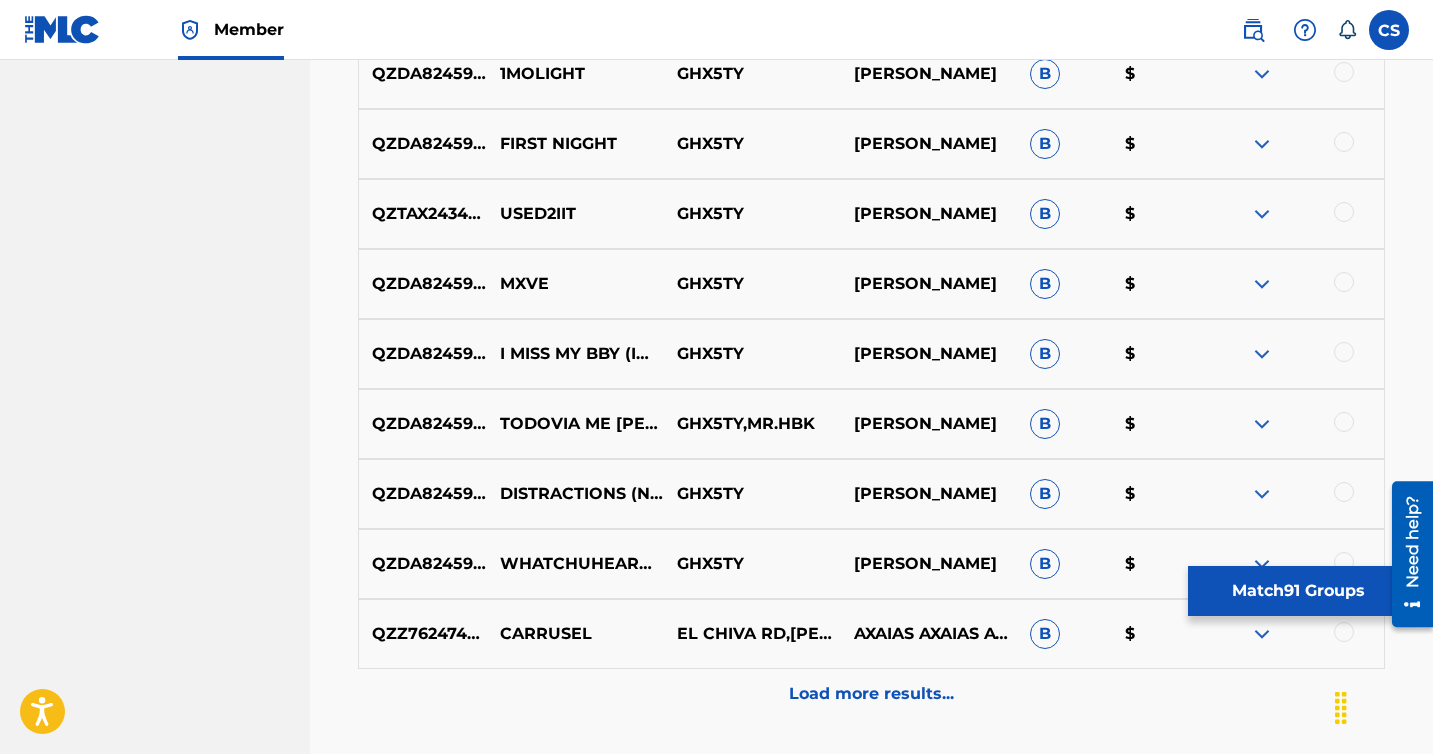 scroll, scrollTop: 7398, scrollLeft: 0, axis: vertical 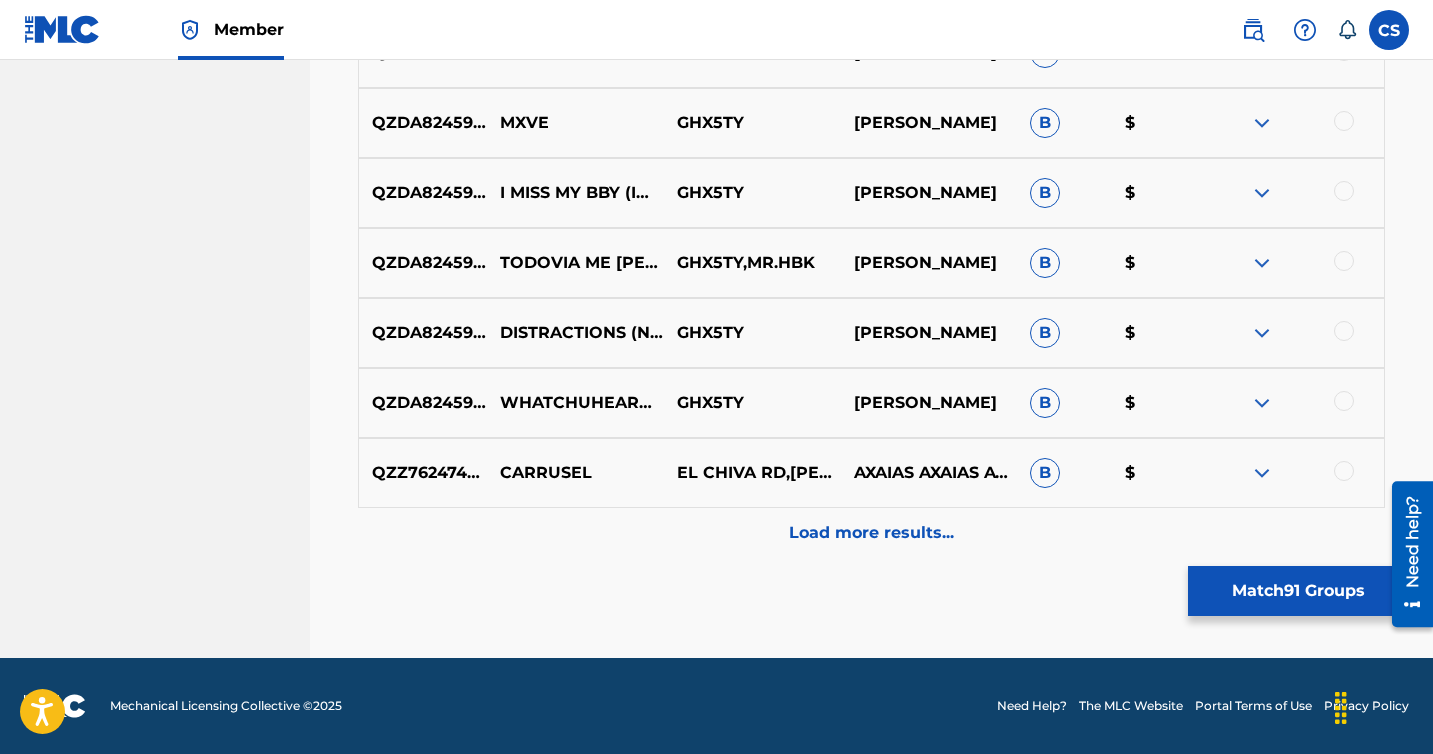 click on "Load more results..." at bounding box center (871, 533) 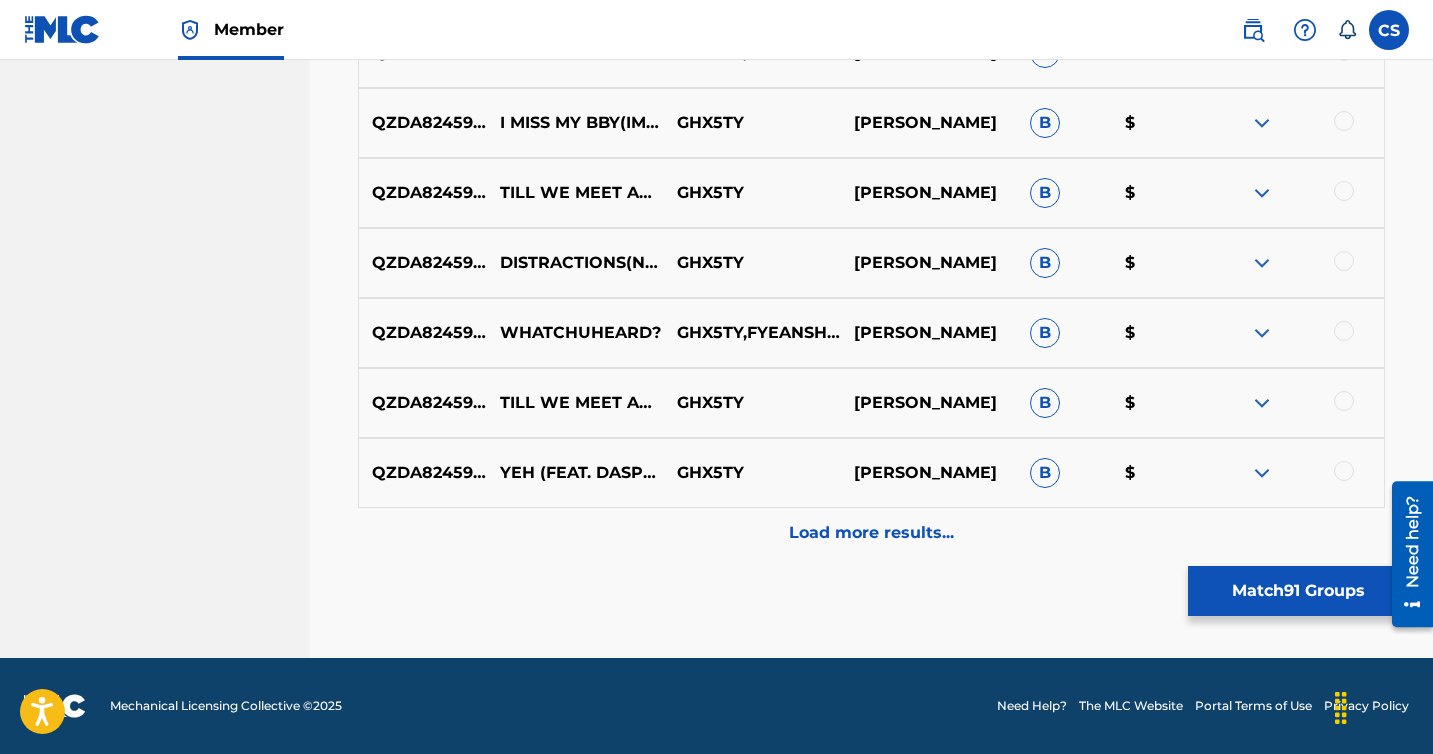 click on "Load more results..." at bounding box center [871, 533] 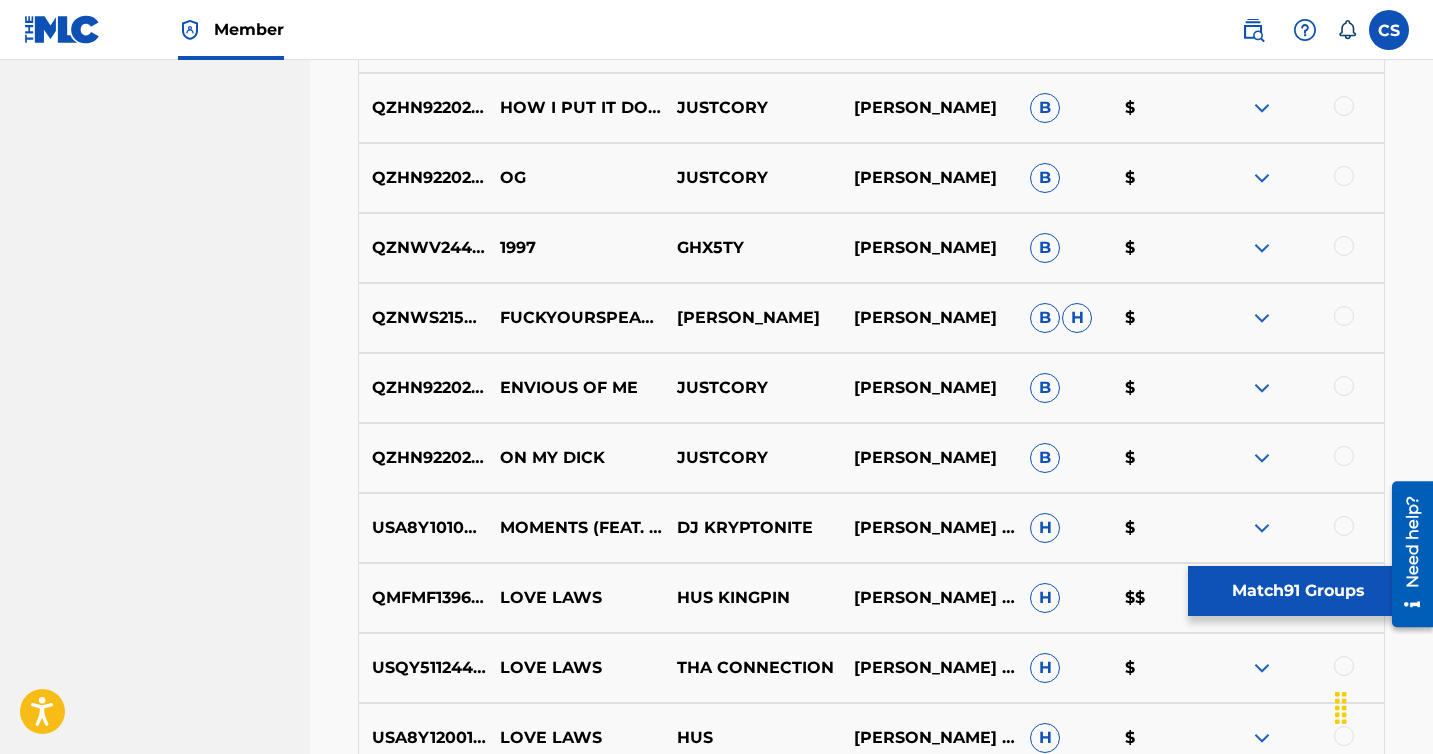 scroll, scrollTop: 8798, scrollLeft: 0, axis: vertical 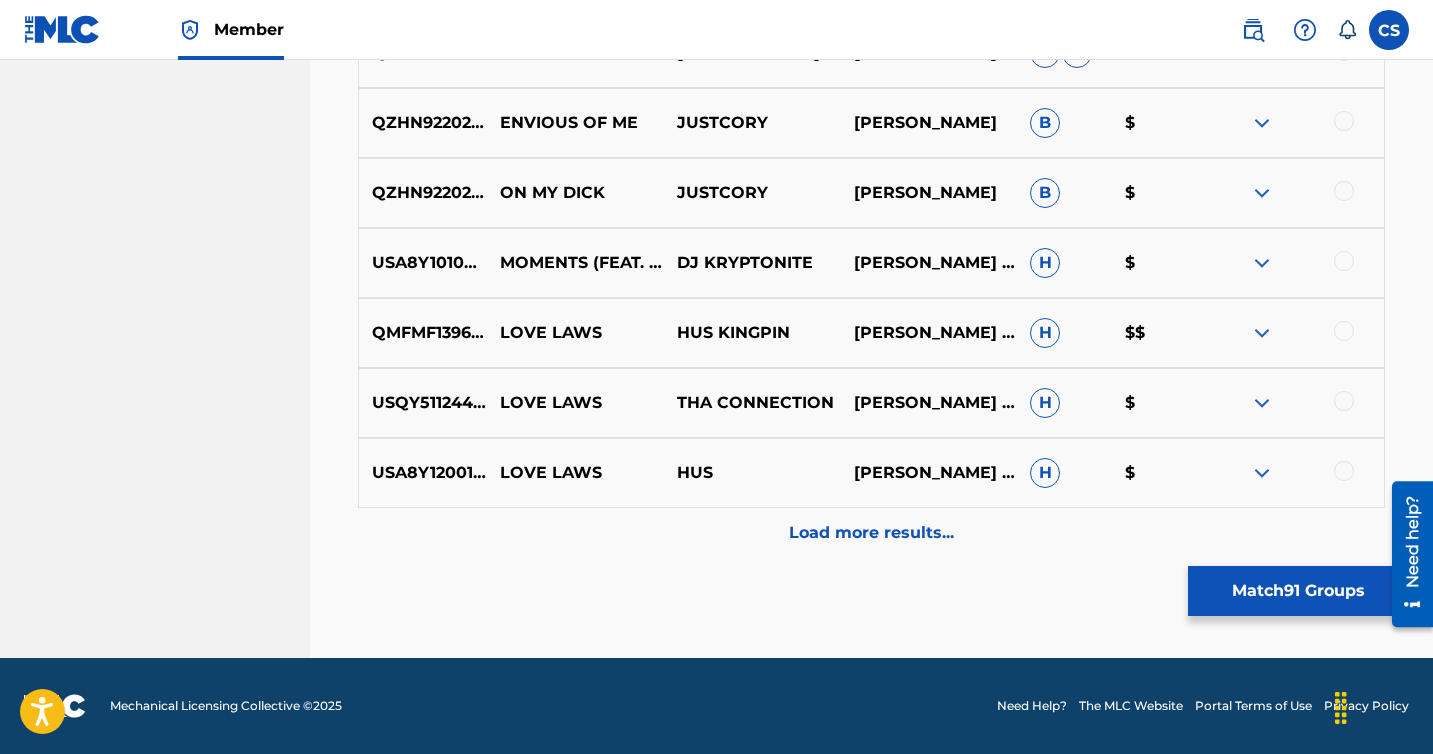 click on "Load more results..." at bounding box center (871, 533) 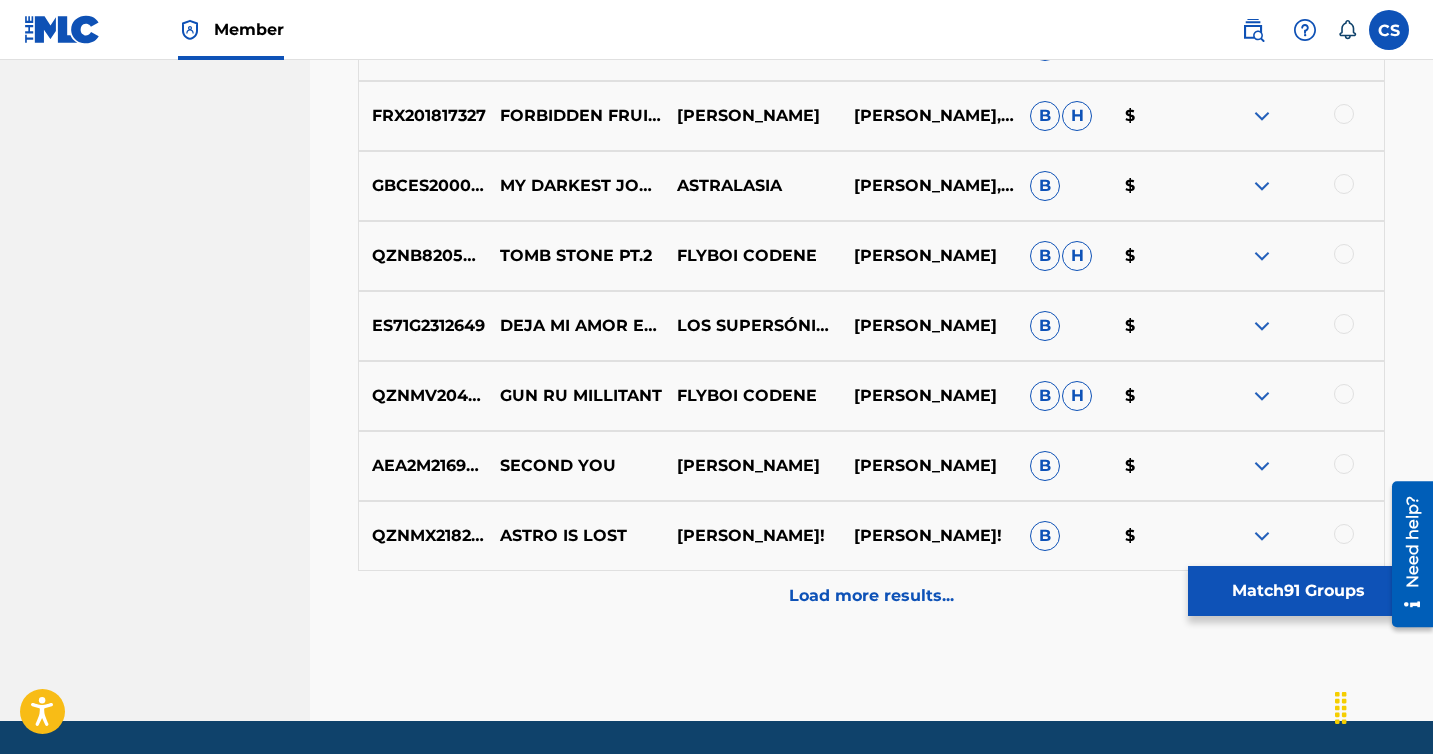 scroll, scrollTop: 9498, scrollLeft: 0, axis: vertical 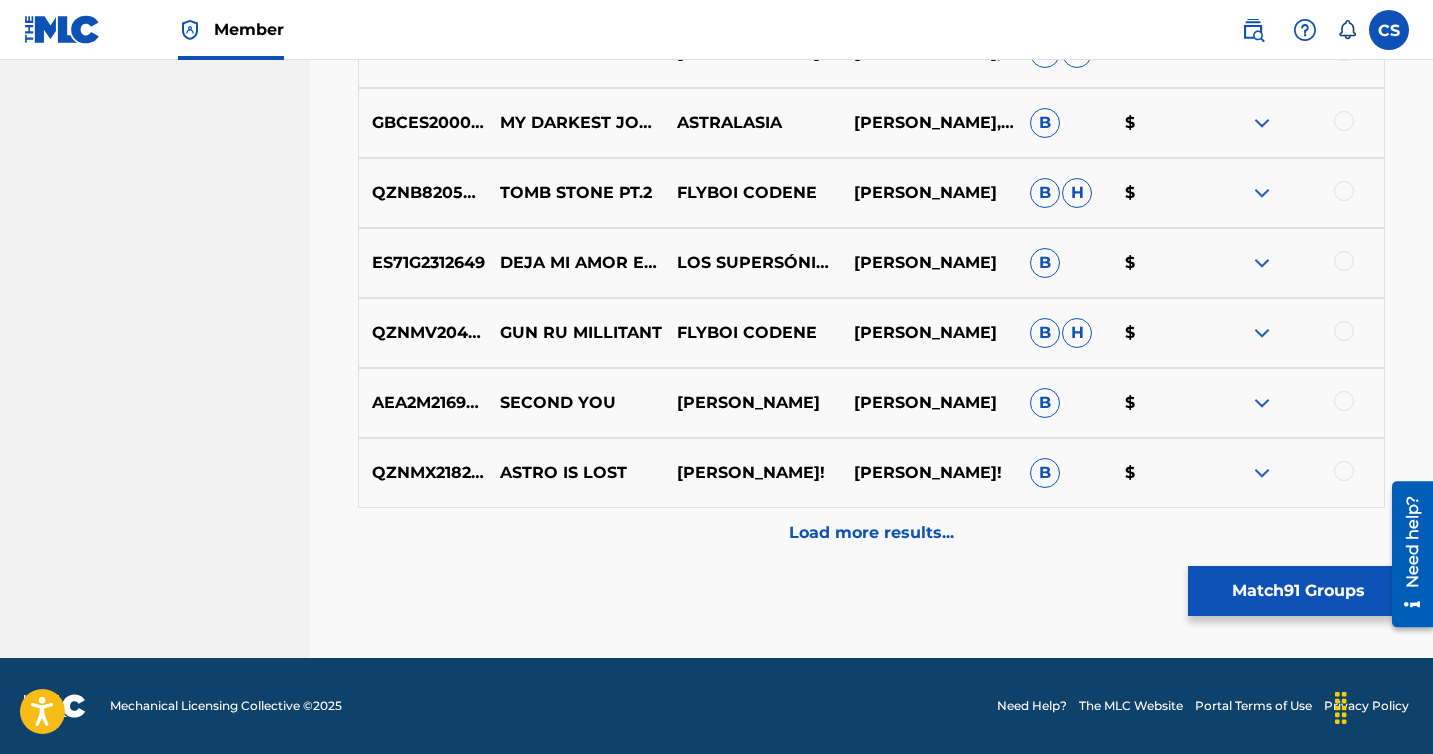 click on "Load more results..." at bounding box center (871, 533) 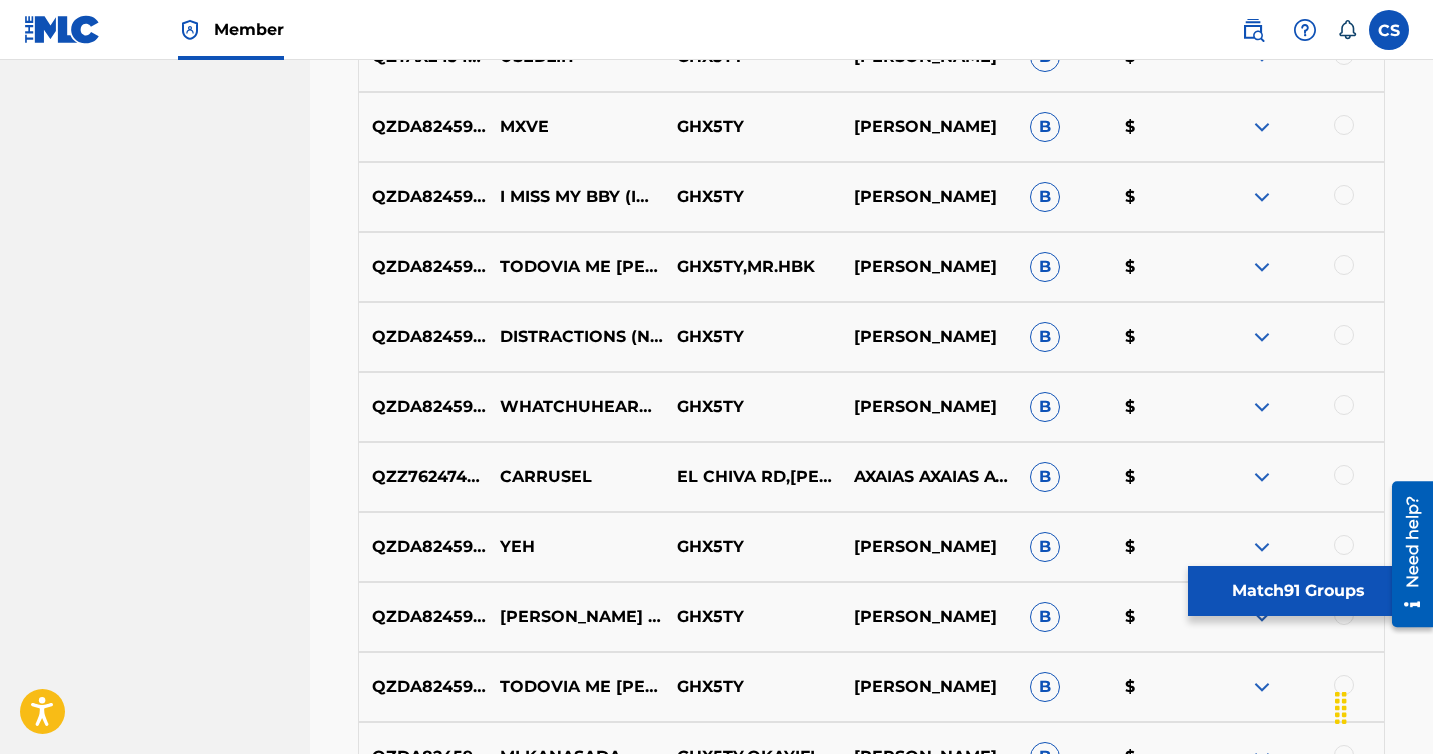 scroll, scrollTop: 7386, scrollLeft: 0, axis: vertical 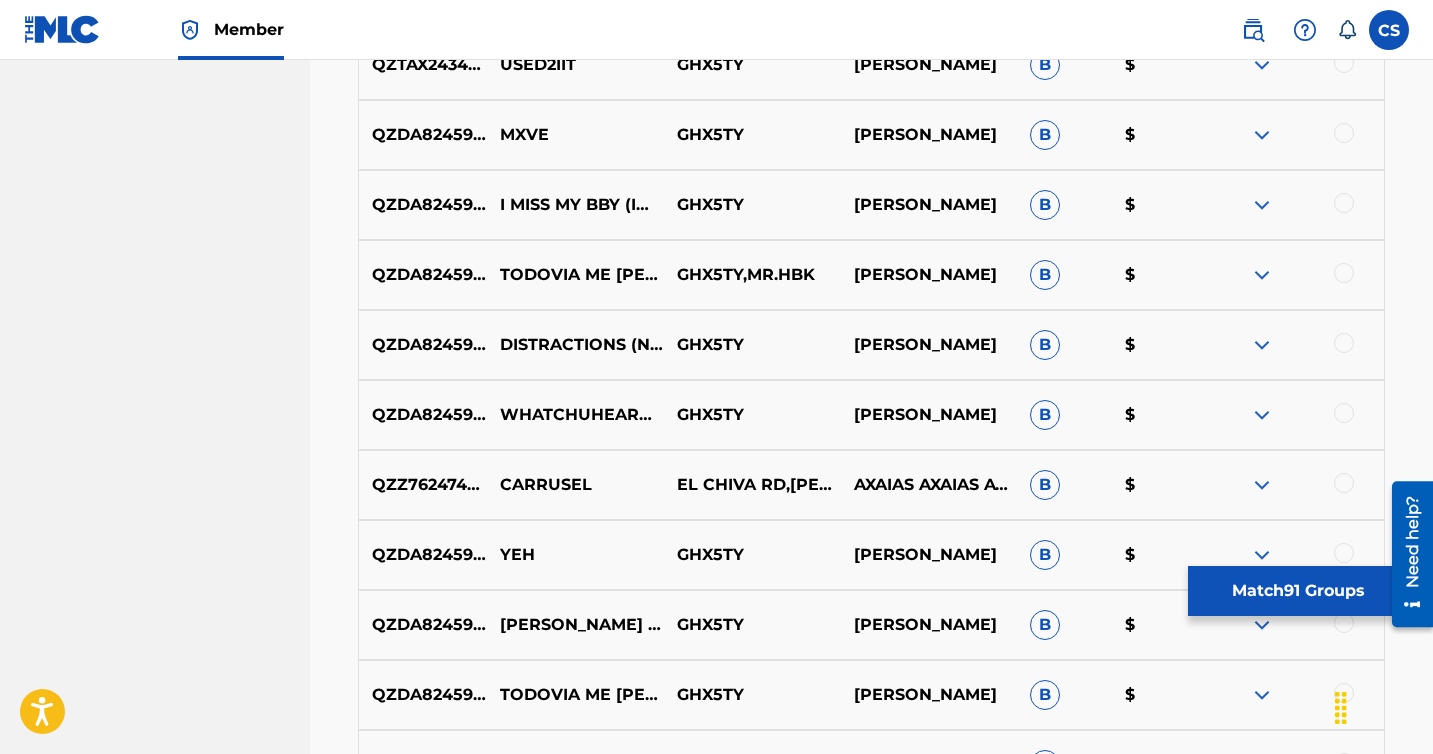 click on "Match  91 Groups" at bounding box center (1298, 591) 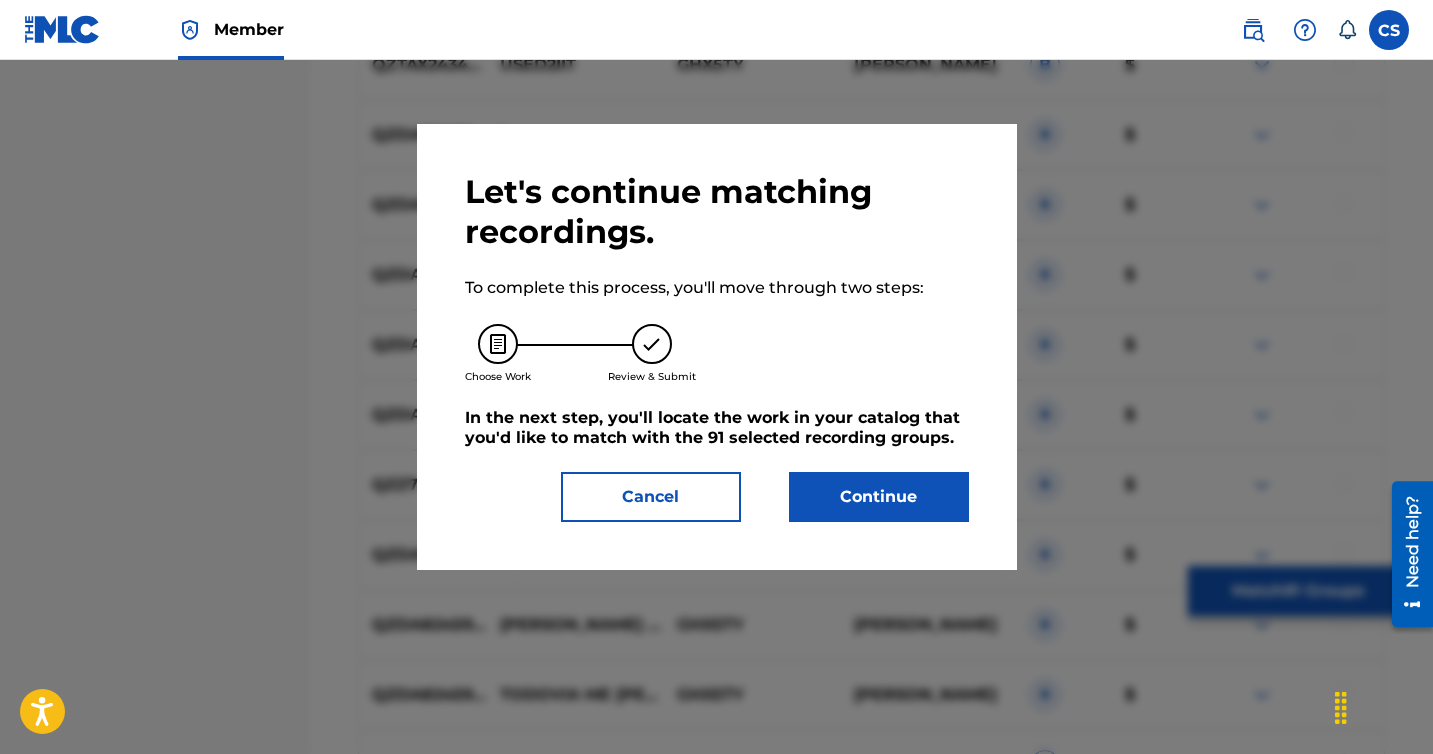 click on "Continue" at bounding box center [879, 497] 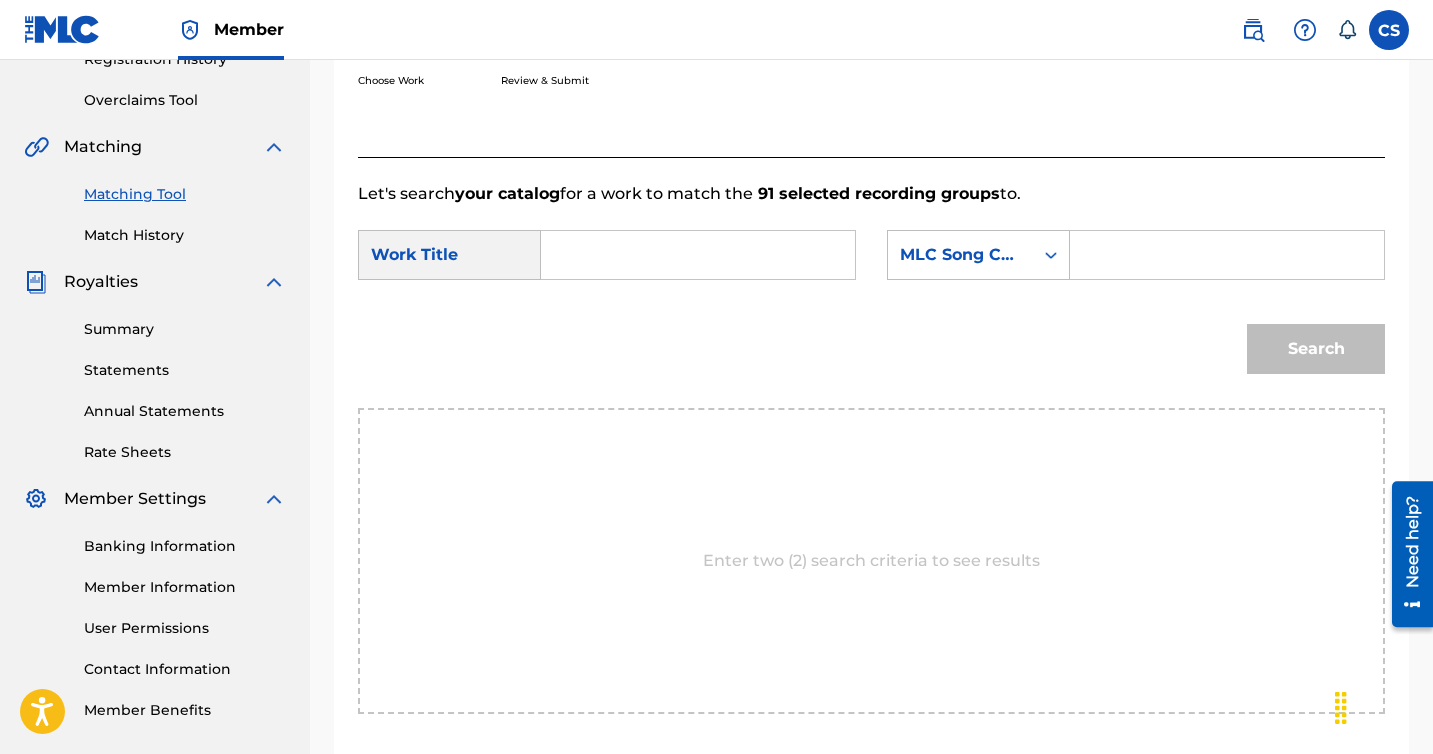 scroll, scrollTop: 424, scrollLeft: 0, axis: vertical 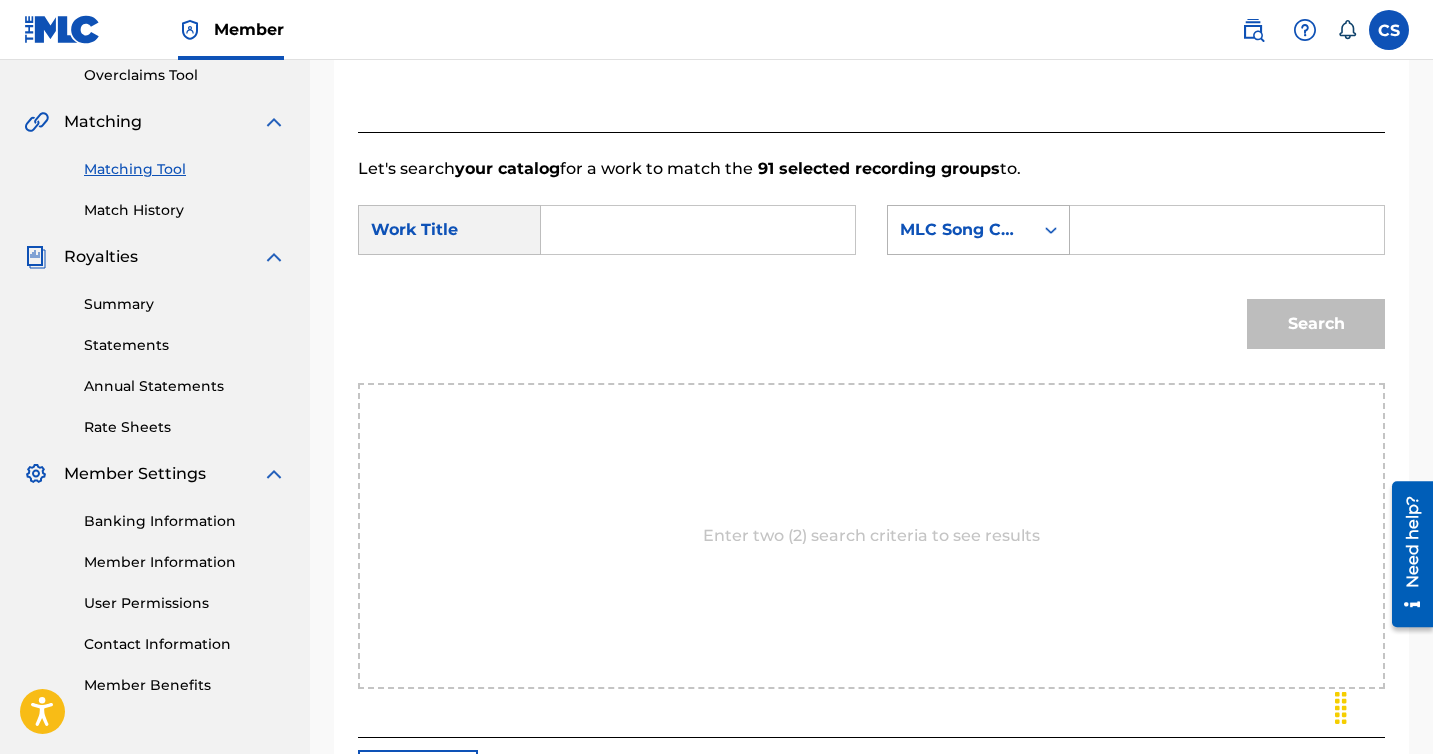 click on "MLC Song Code" at bounding box center [960, 230] 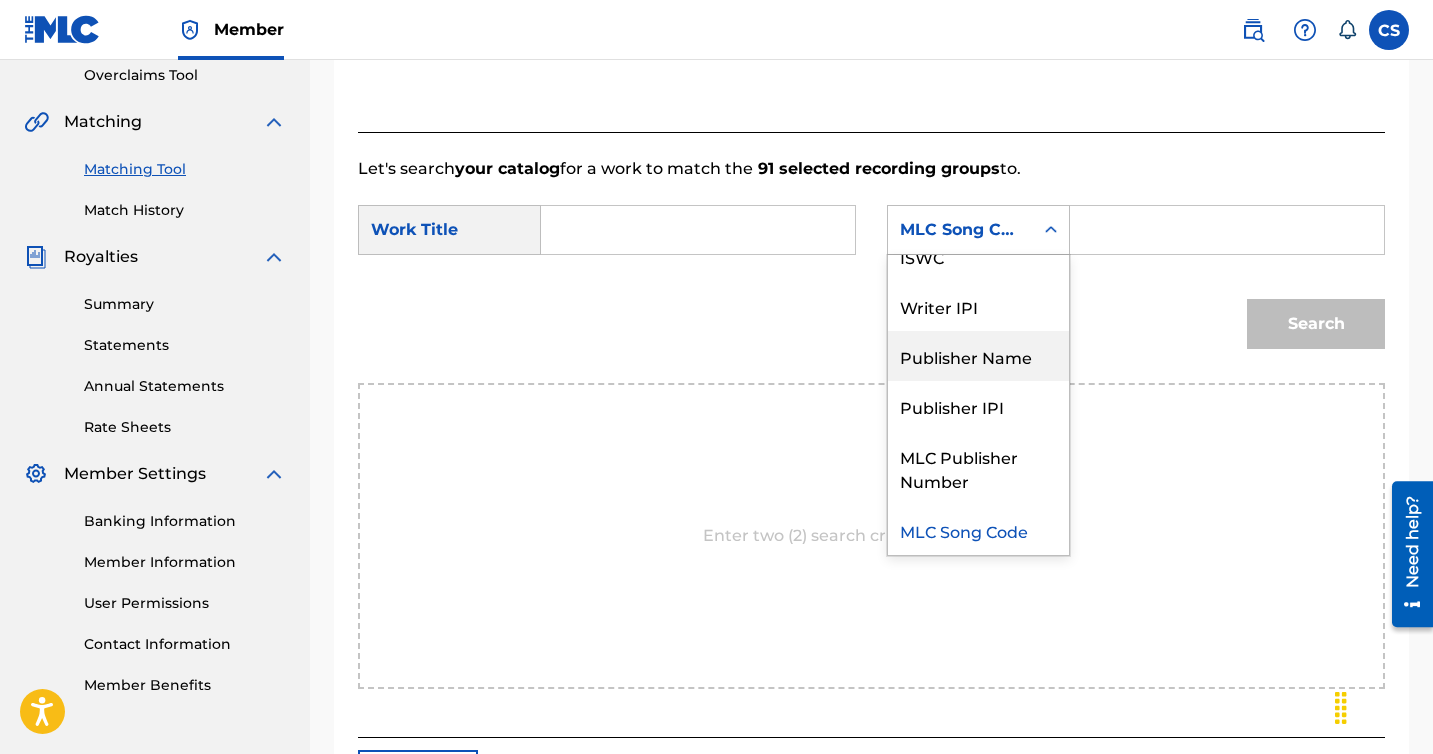 scroll, scrollTop: 0, scrollLeft: 0, axis: both 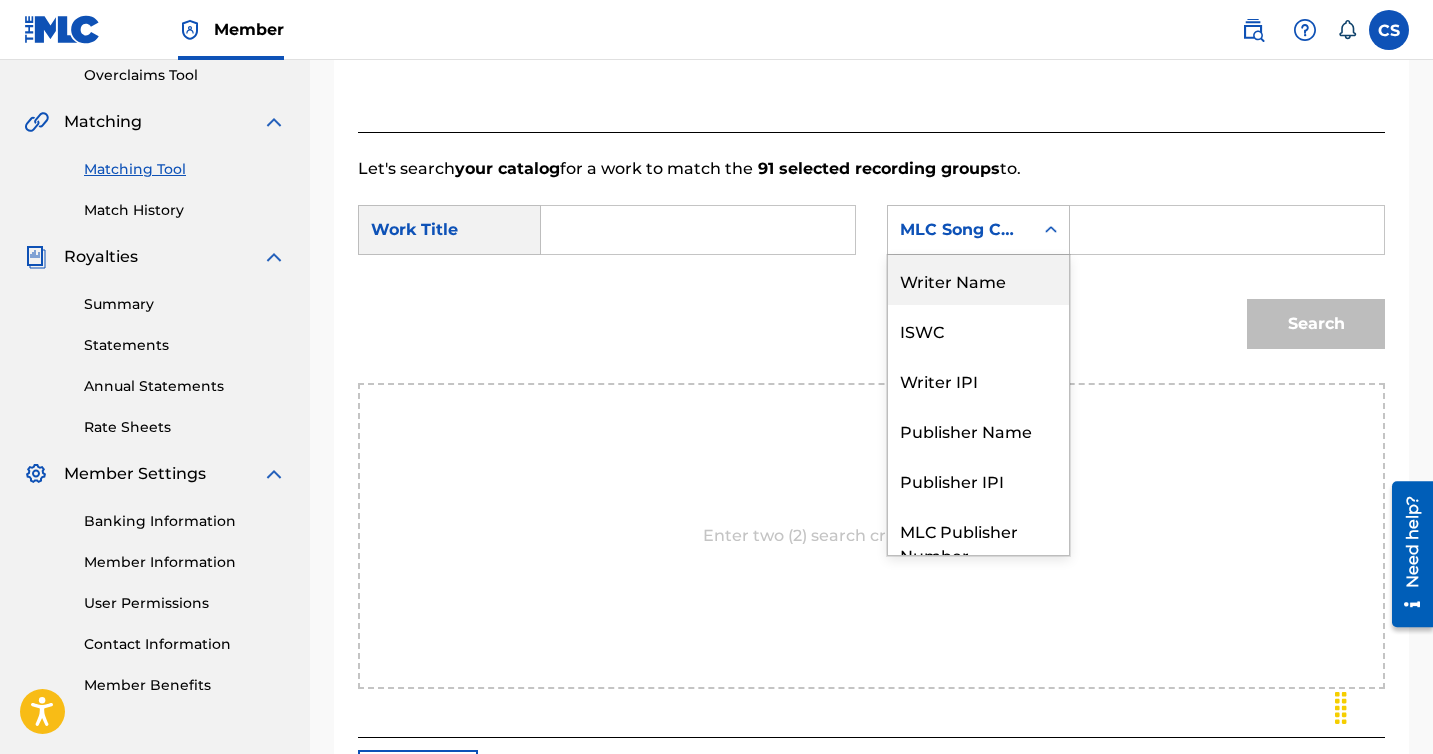click on "Writer Name" at bounding box center [978, 280] 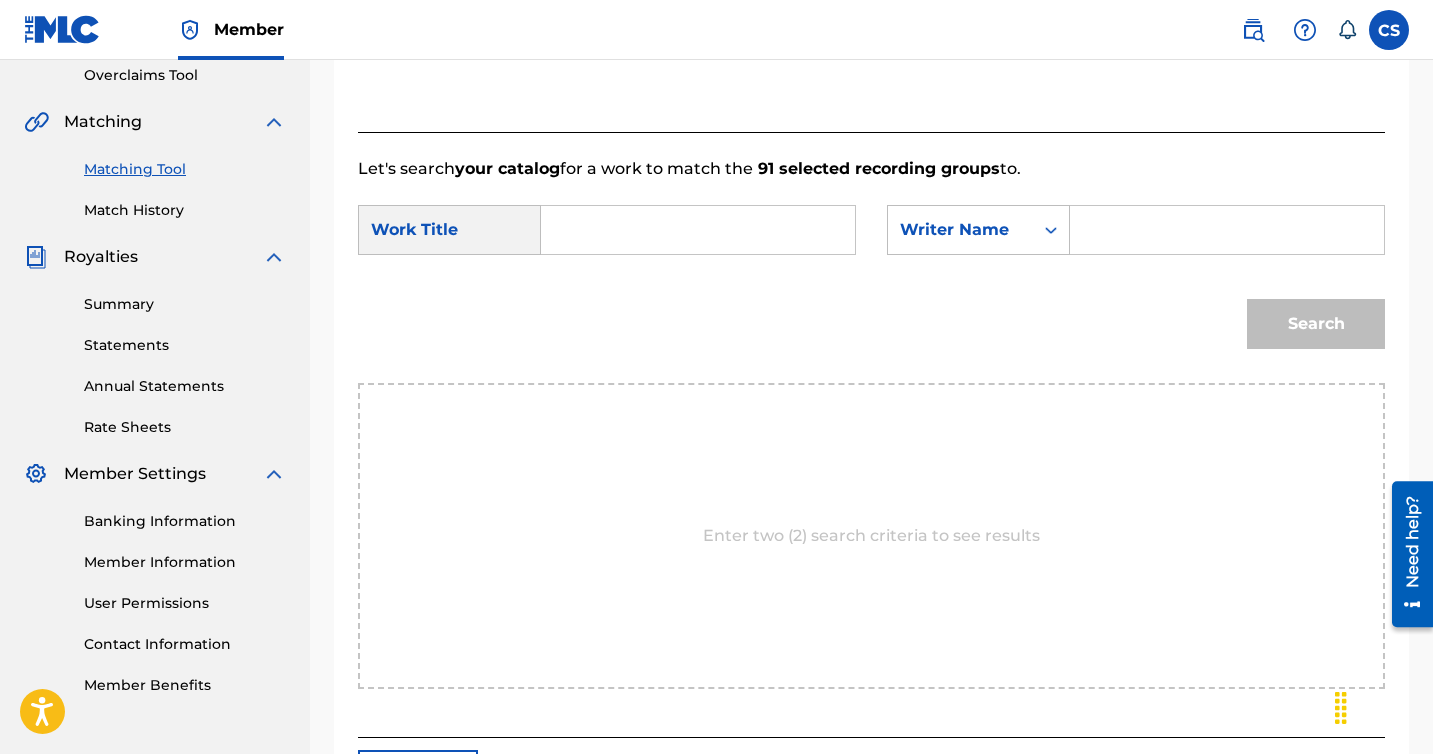 click at bounding box center (1227, 230) 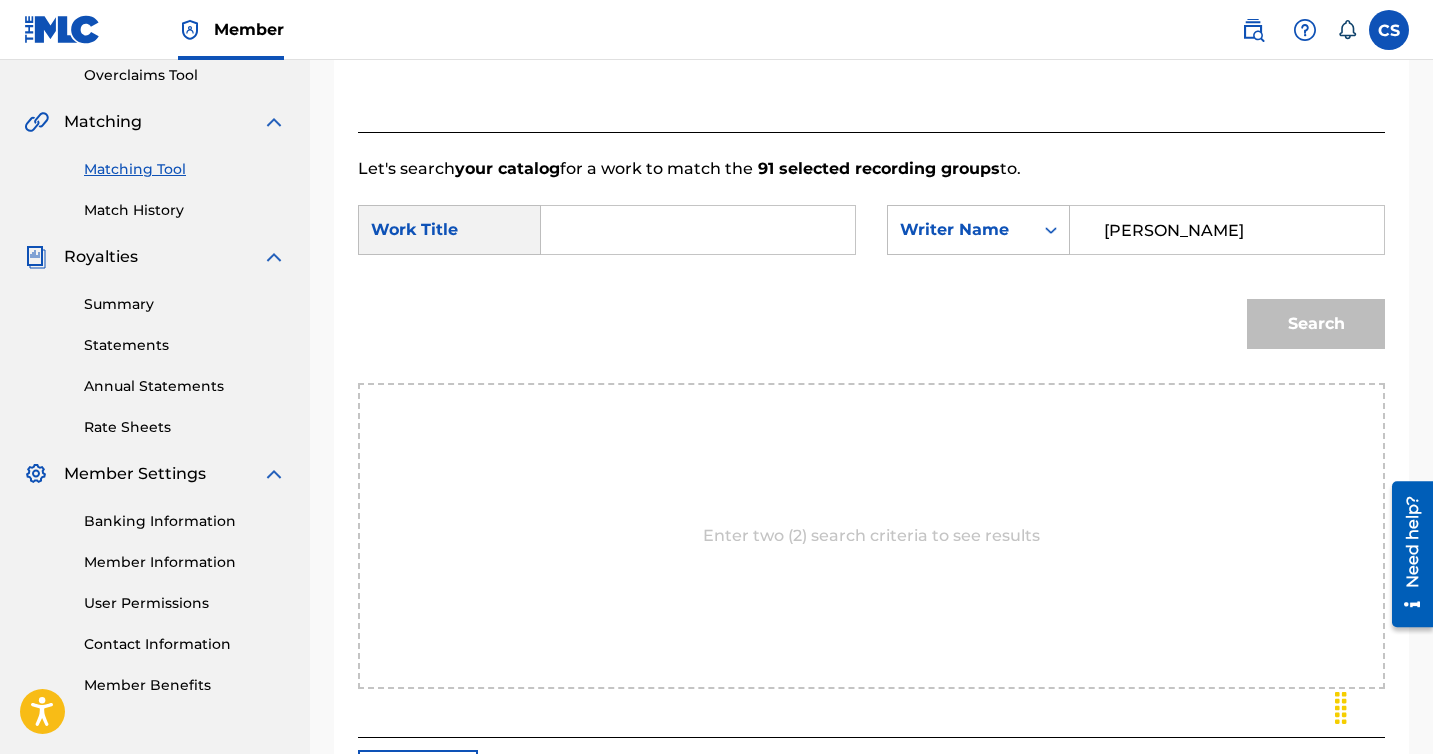 type on "cory simon" 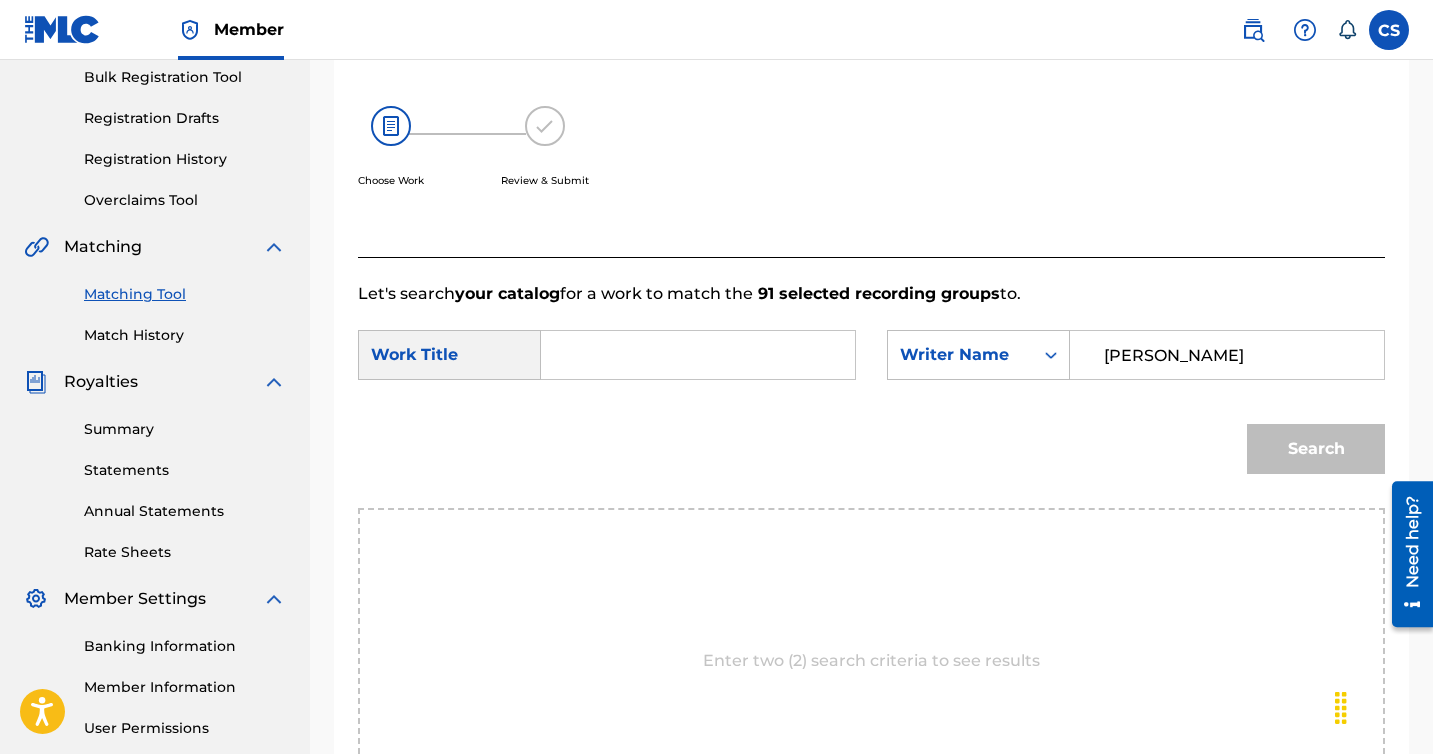 scroll, scrollTop: 292, scrollLeft: 0, axis: vertical 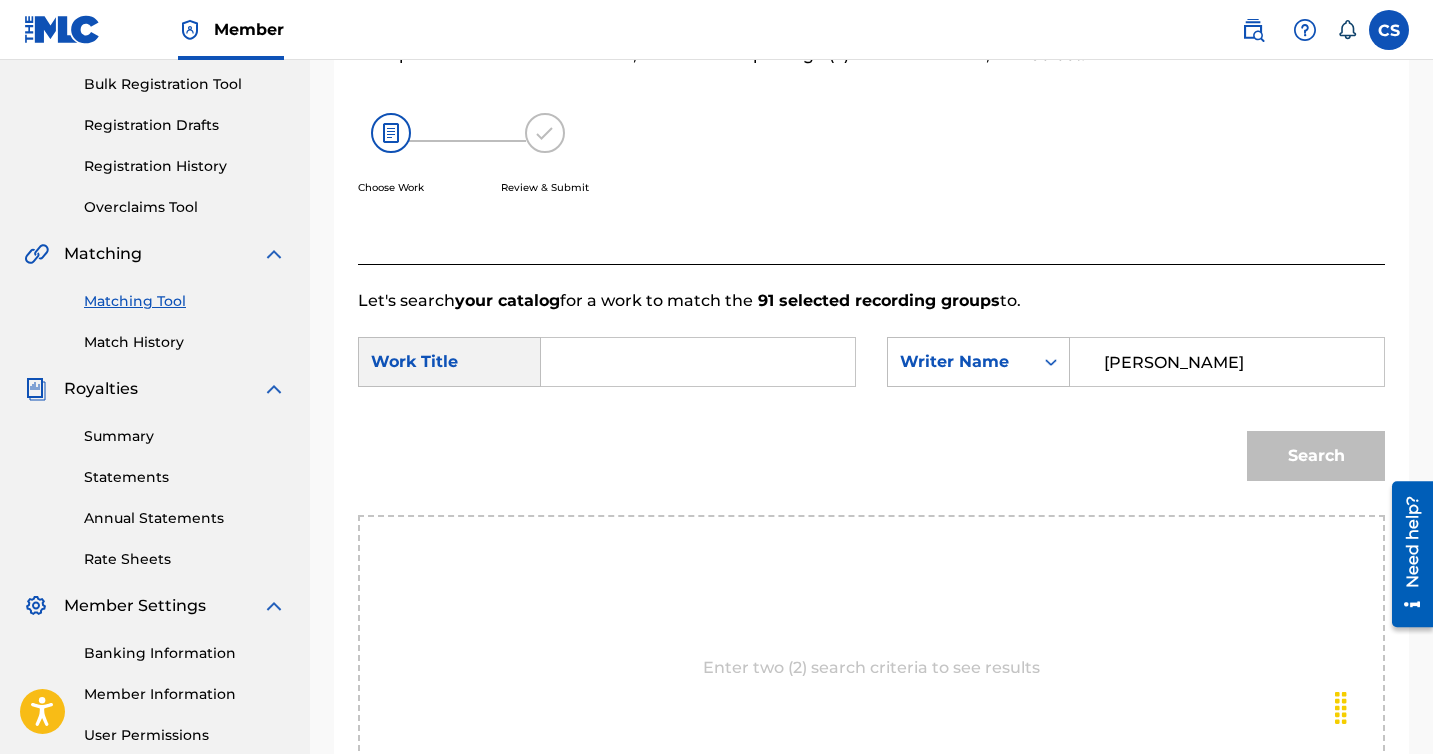 click at bounding box center [698, 362] 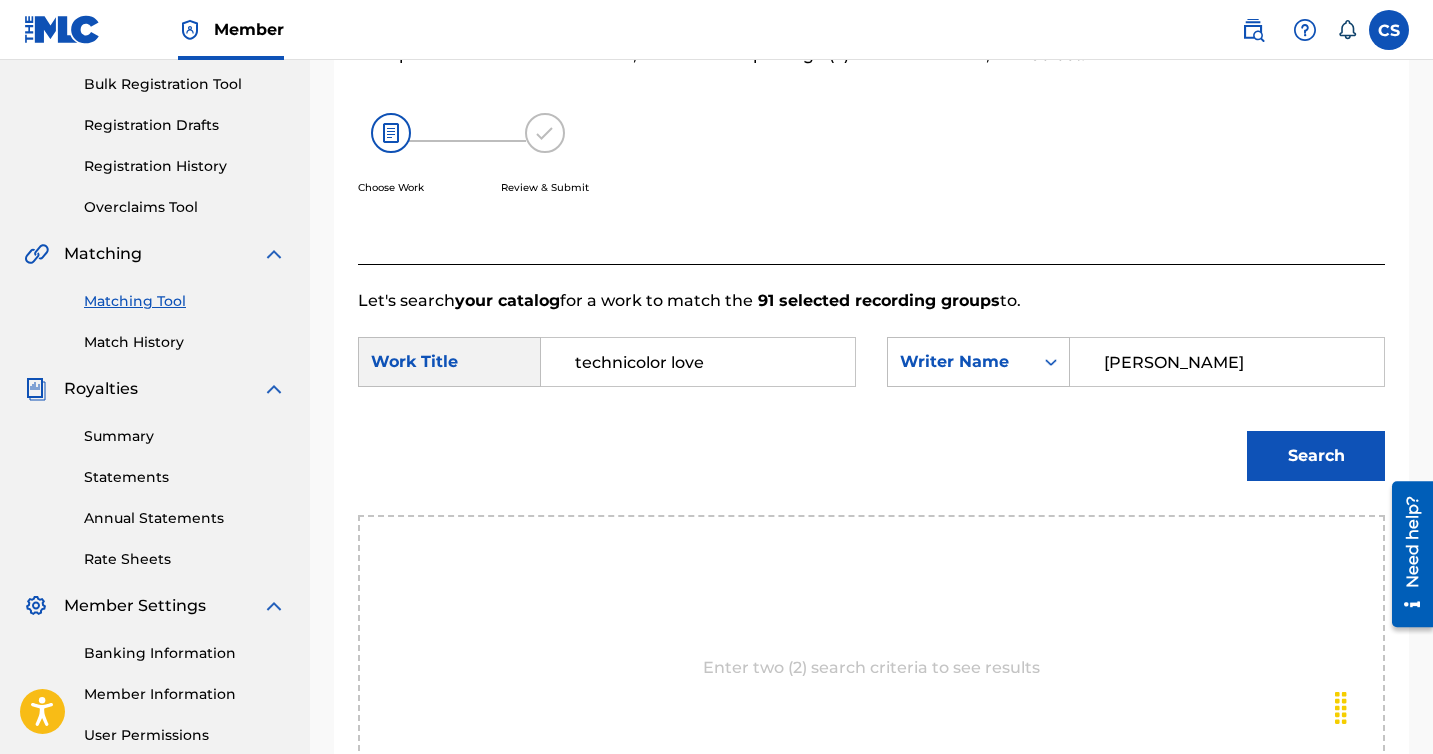 type on "technicolor love" 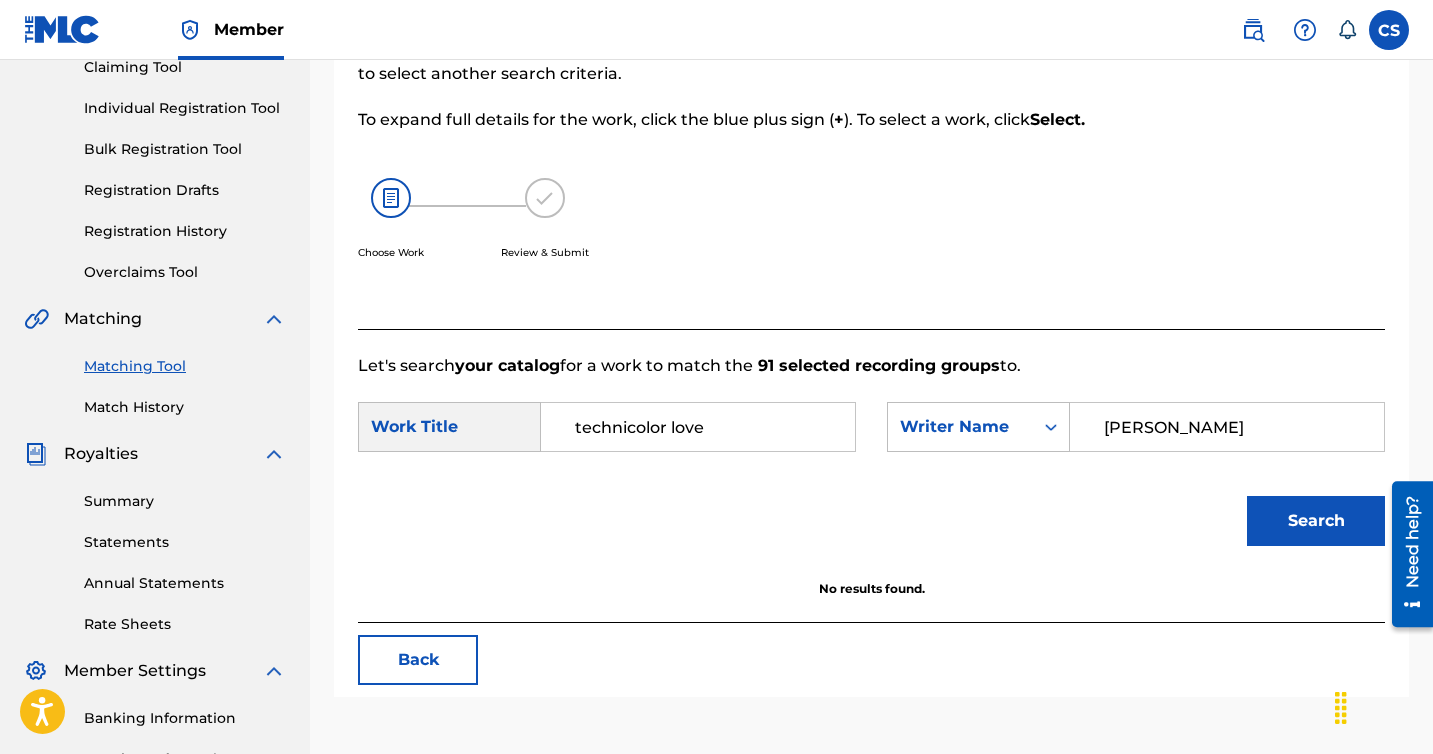 scroll, scrollTop: 298, scrollLeft: 0, axis: vertical 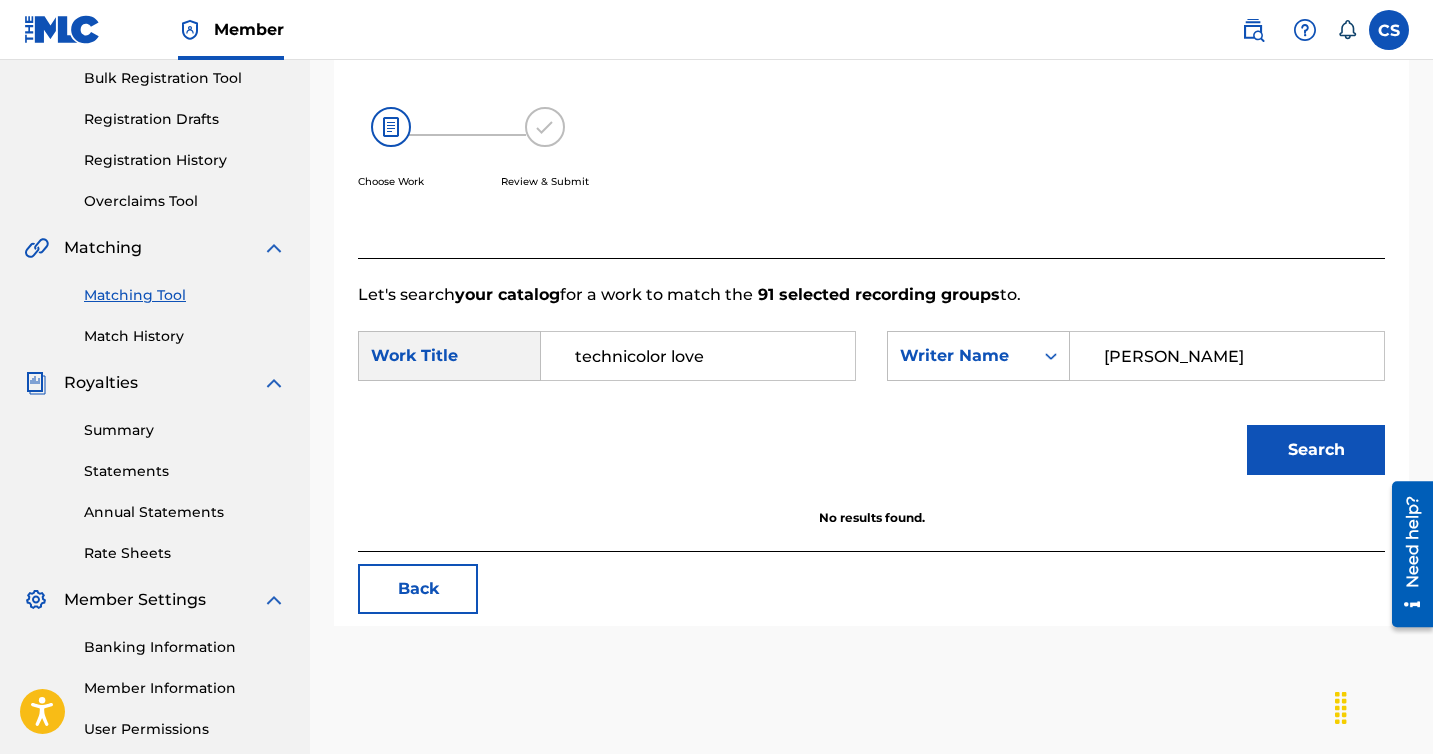 click on "Back" at bounding box center [418, 589] 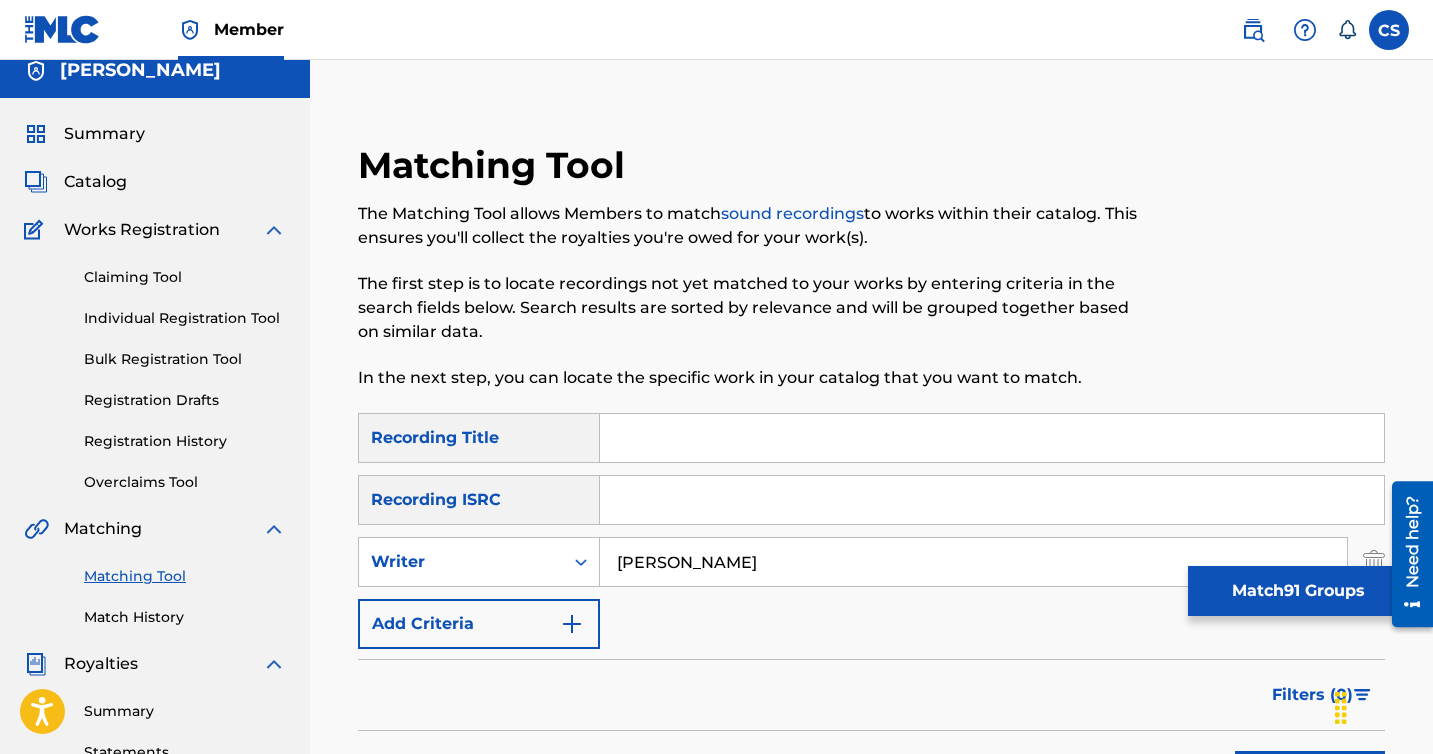scroll, scrollTop: 0, scrollLeft: 0, axis: both 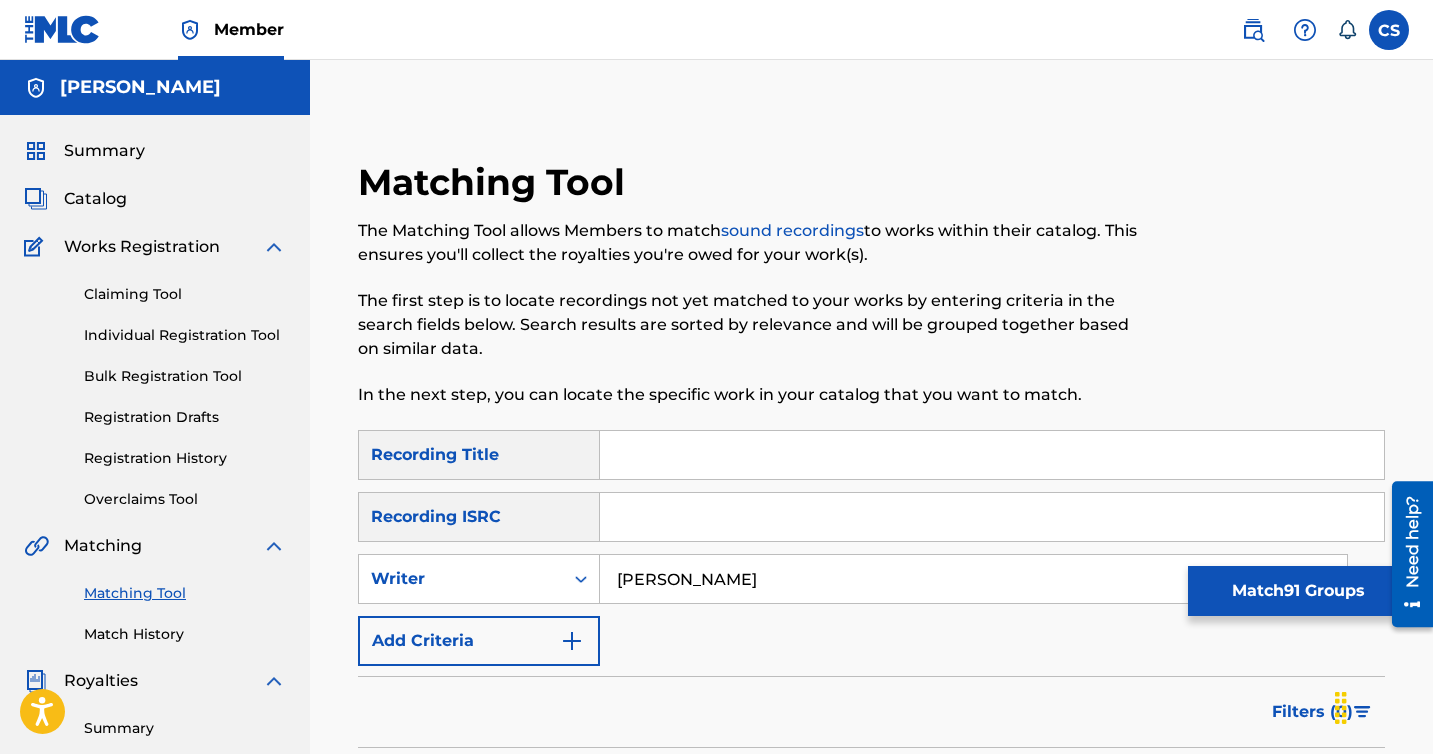 click on "Claiming Tool" at bounding box center (185, 294) 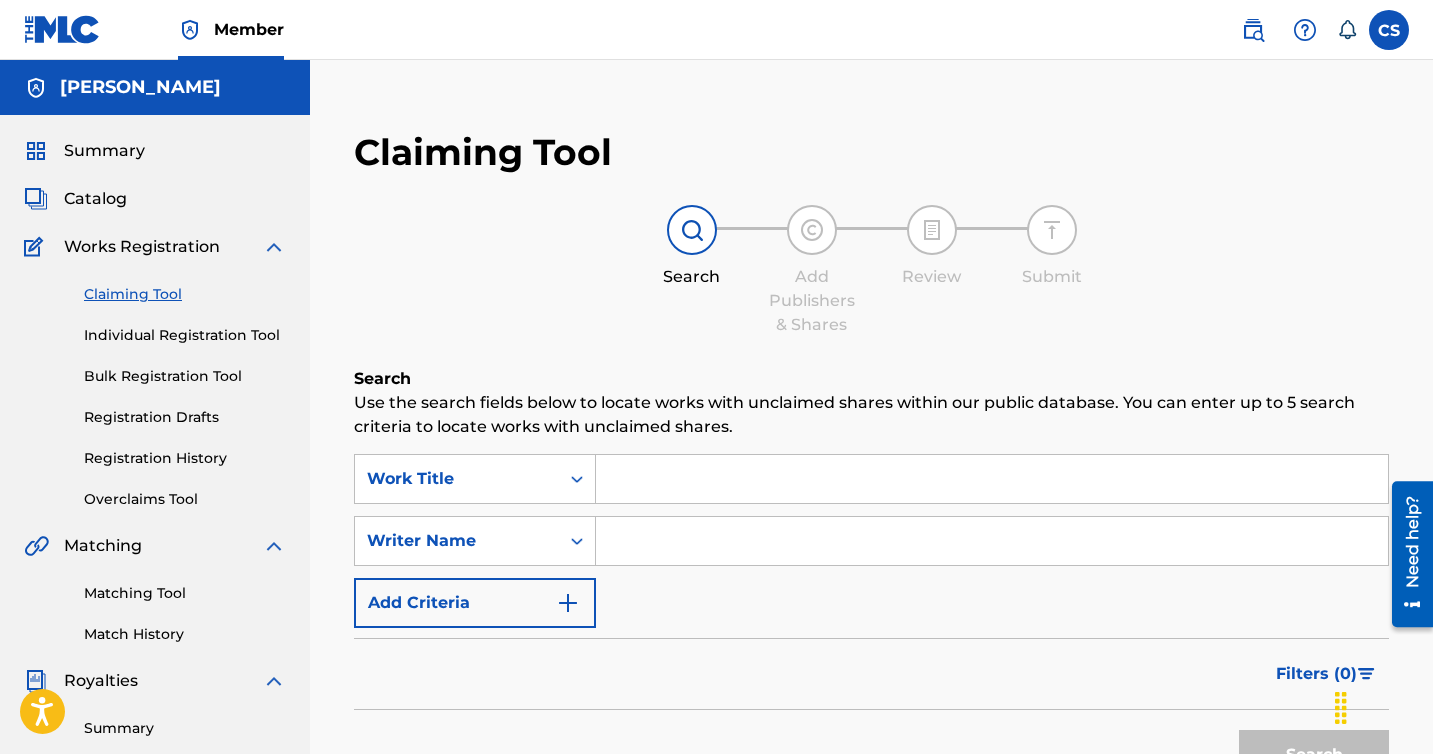 click at bounding box center [992, 541] 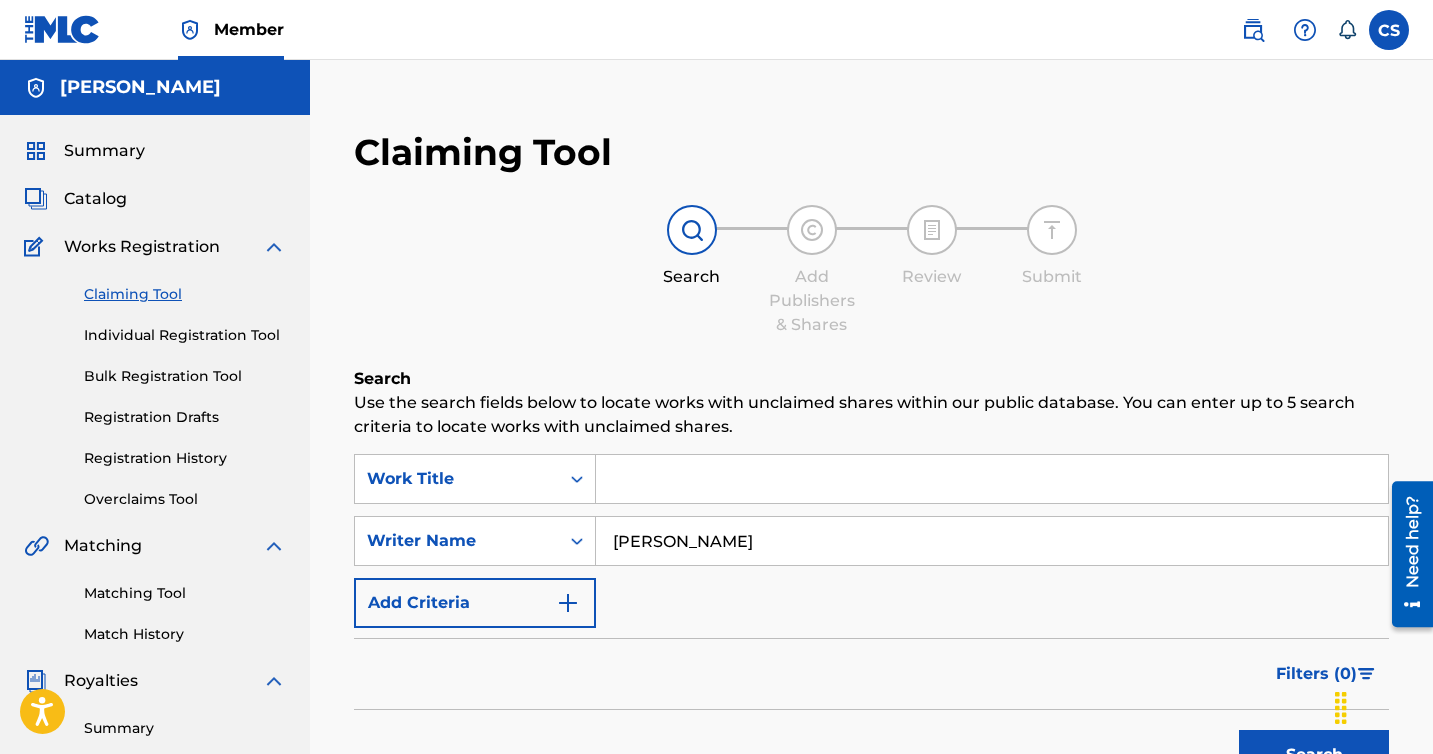 type on "cory simon" 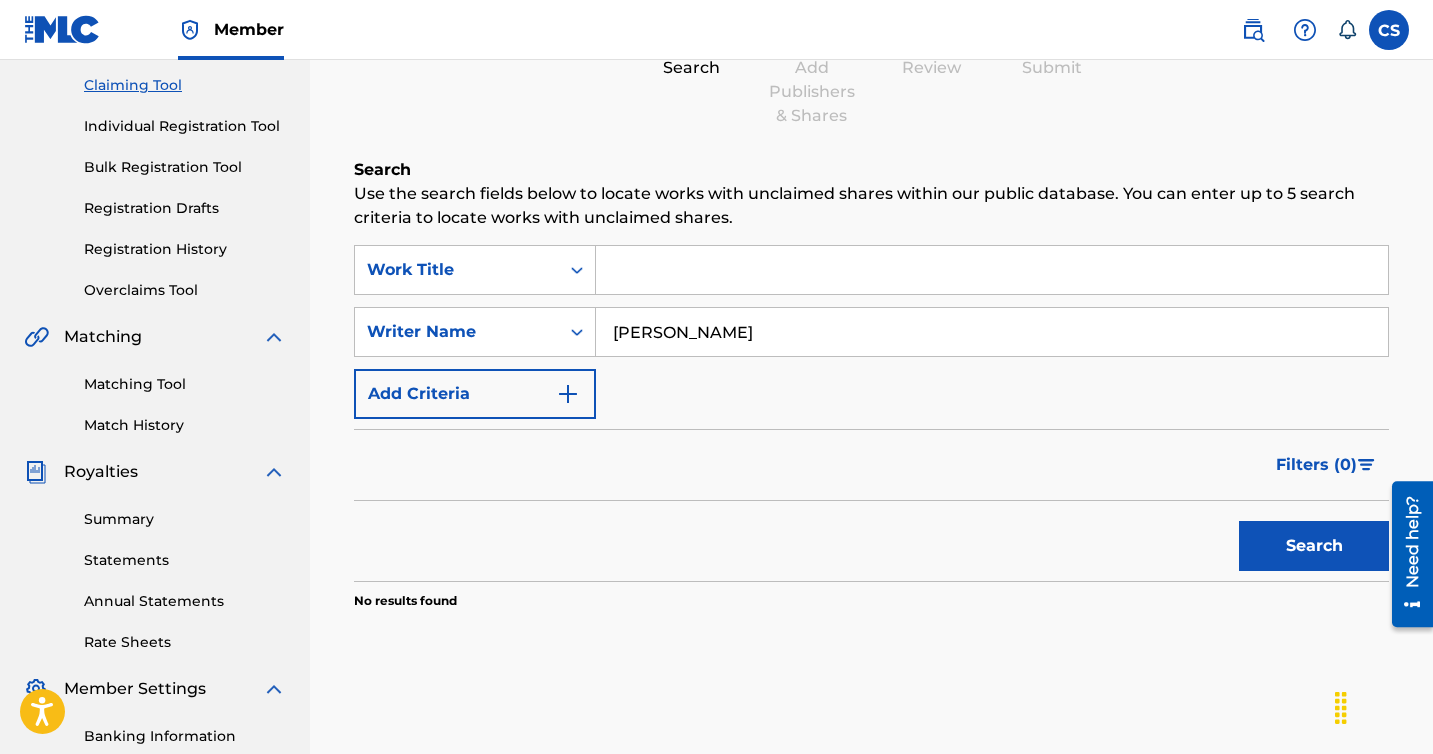 scroll, scrollTop: 228, scrollLeft: 0, axis: vertical 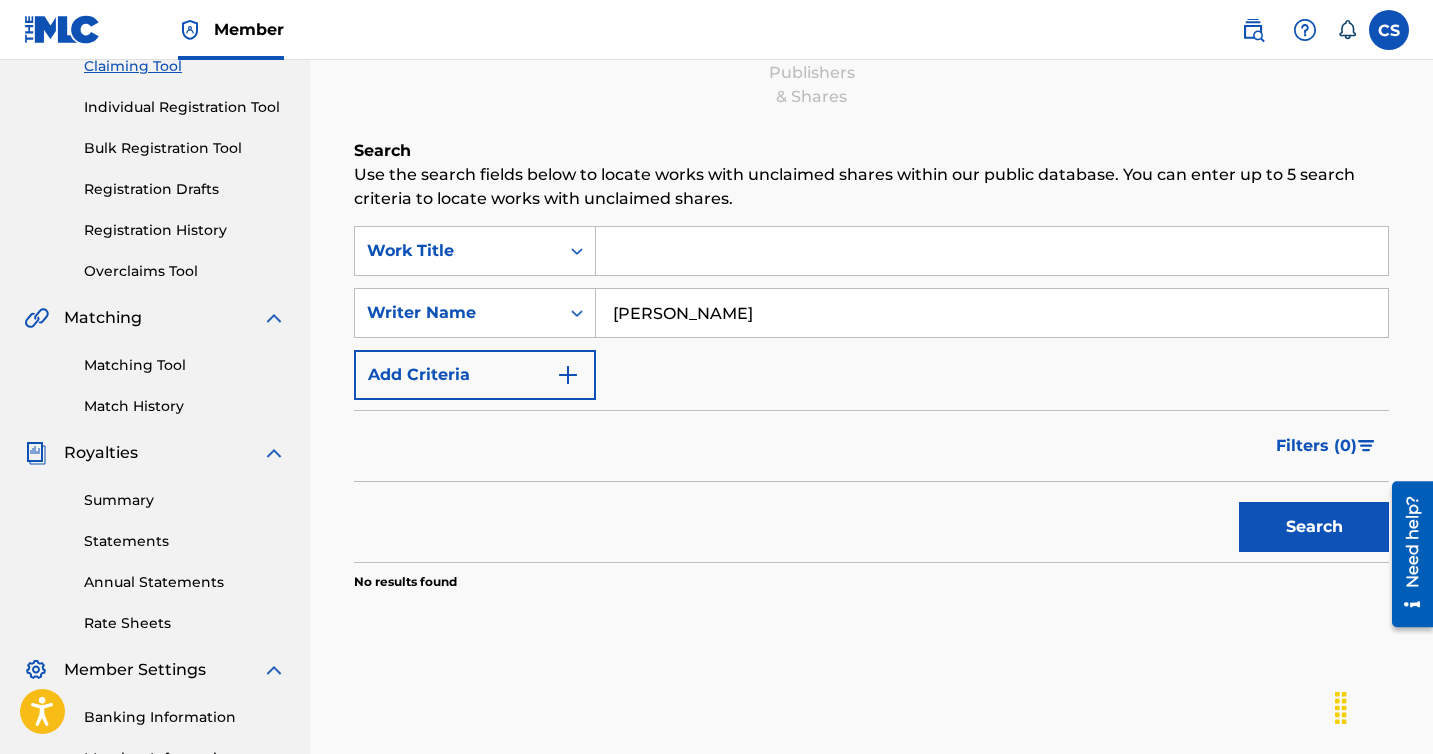 click on "cory simon" at bounding box center [992, 313] 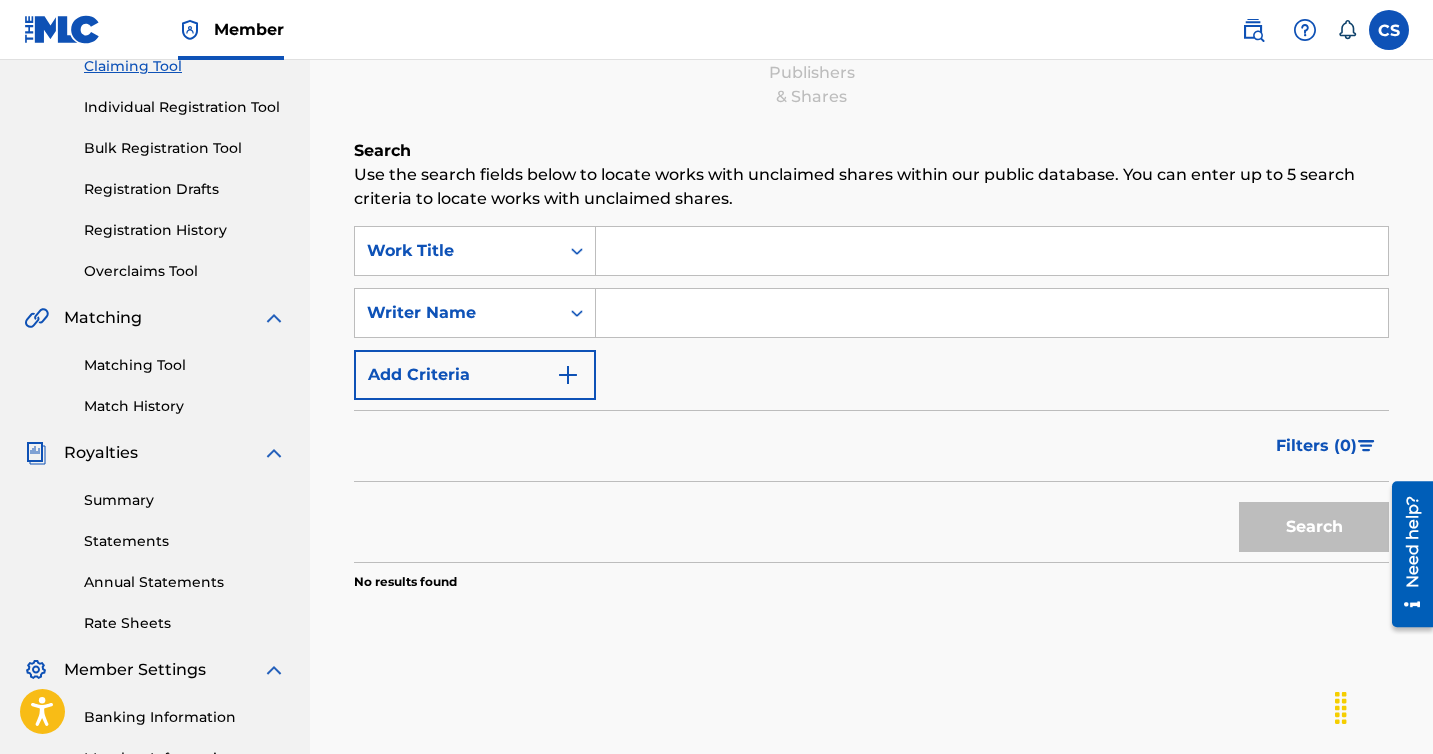 click at bounding box center (992, 251) 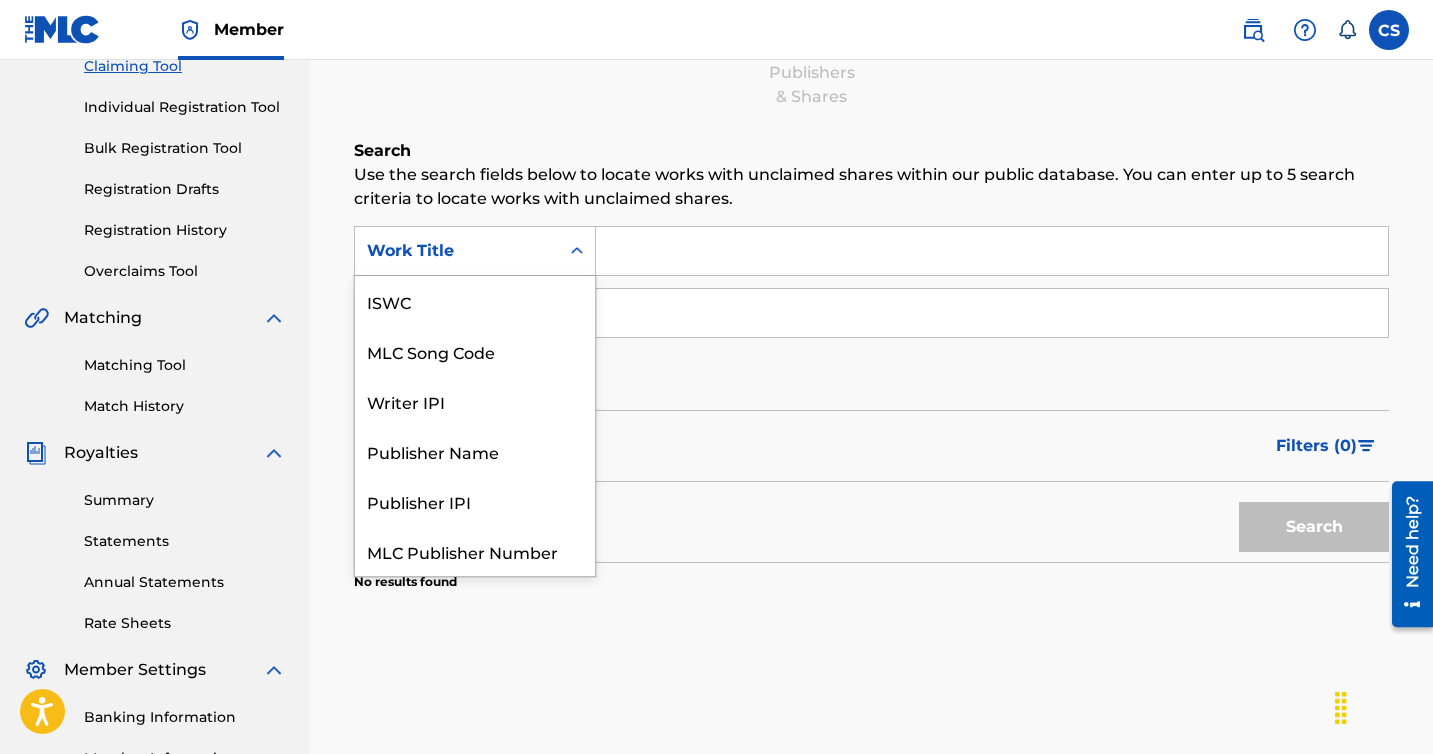 click 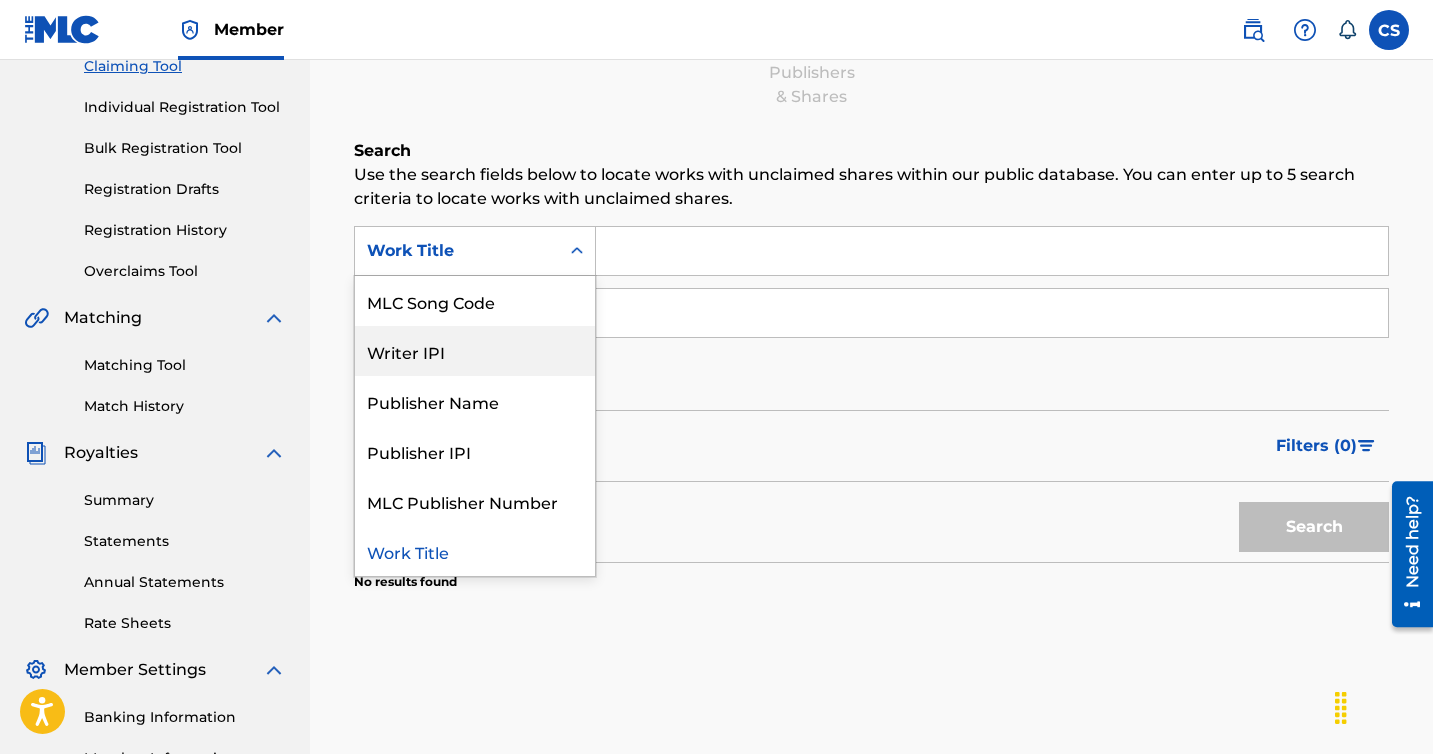 click at bounding box center [992, 313] 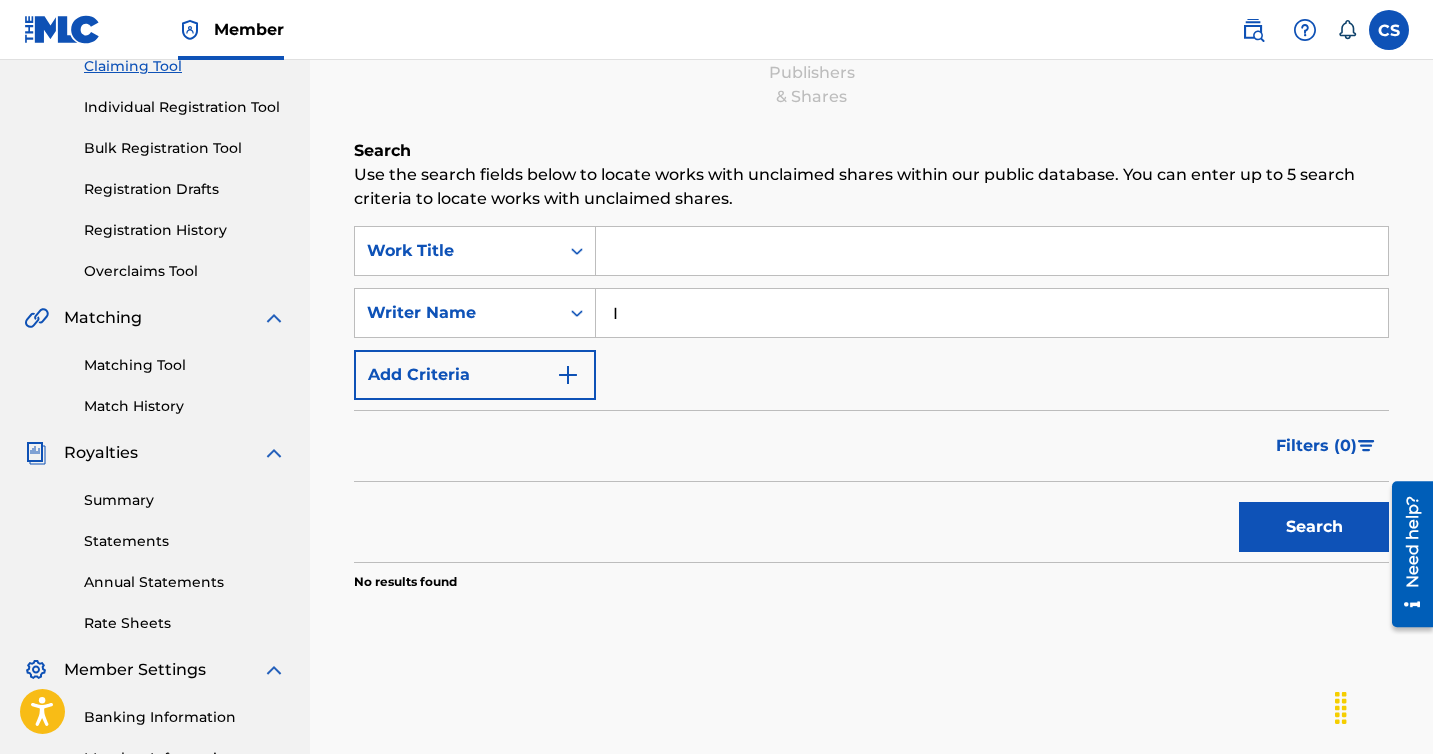 type on "I" 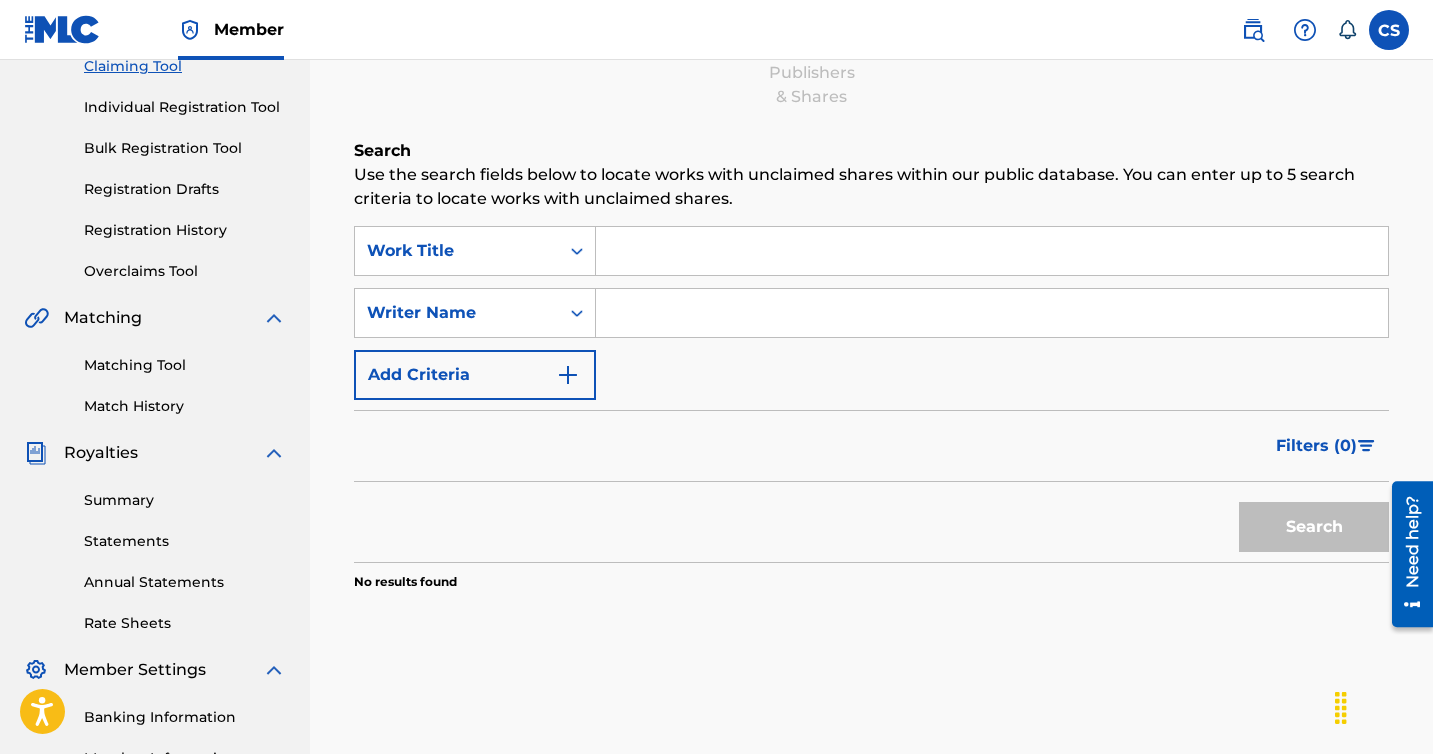 click at bounding box center [992, 251] 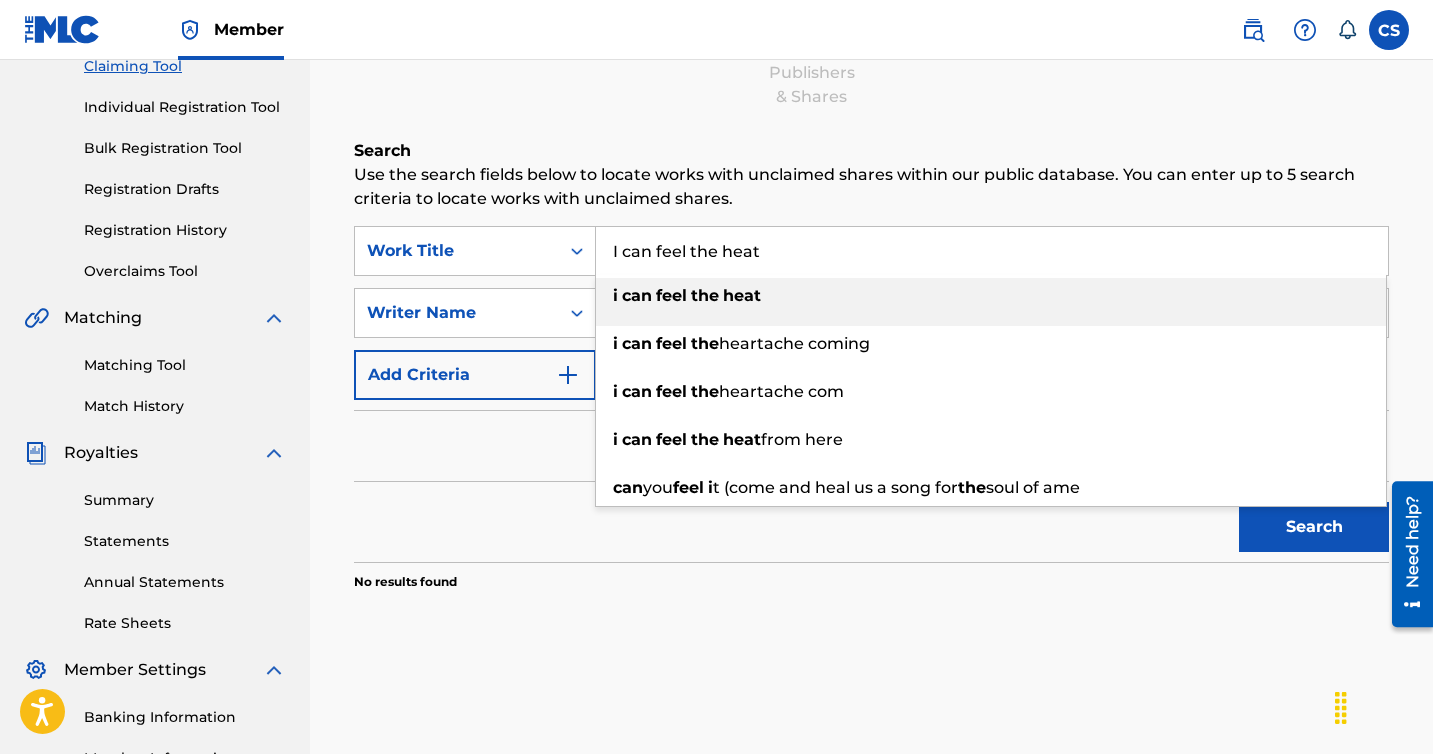 click on "i   can   feel   the   heat" at bounding box center [991, 302] 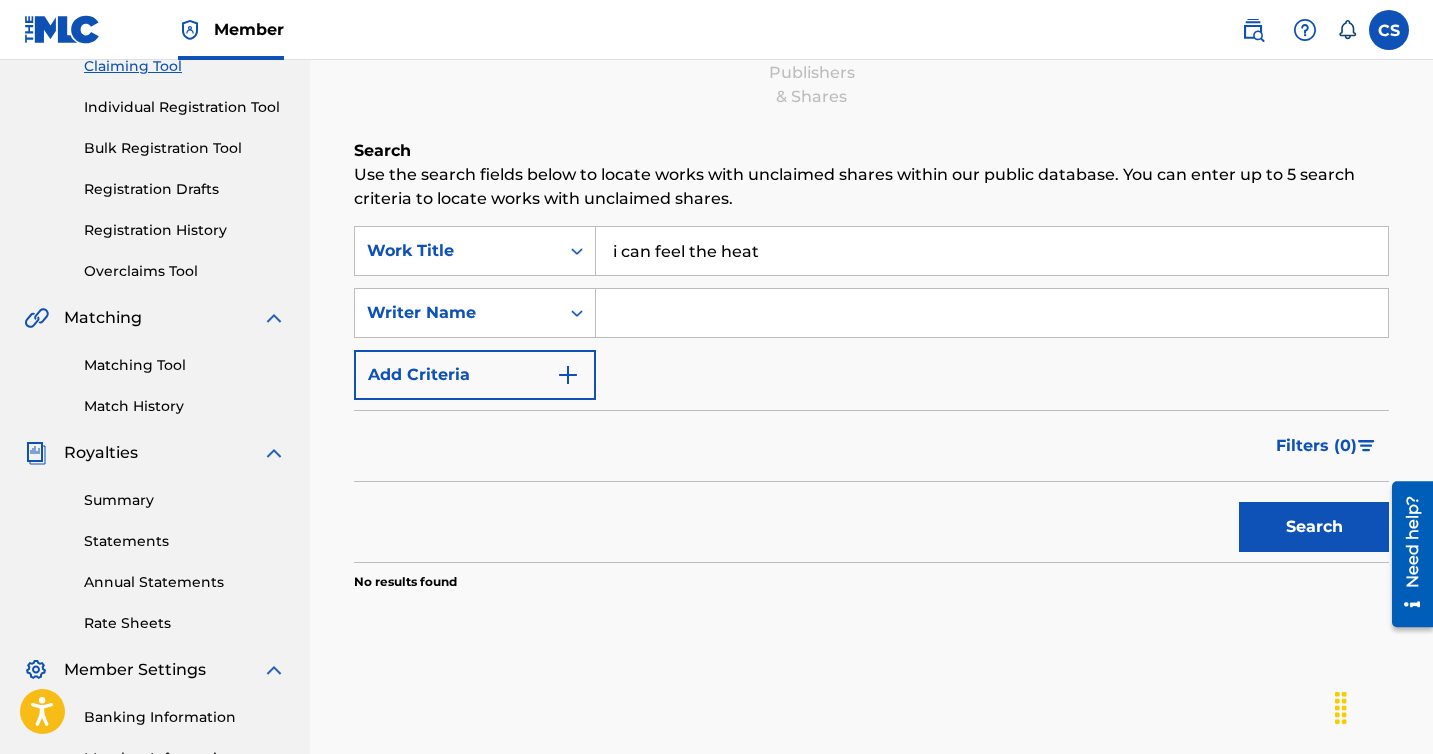 click at bounding box center [992, 313] 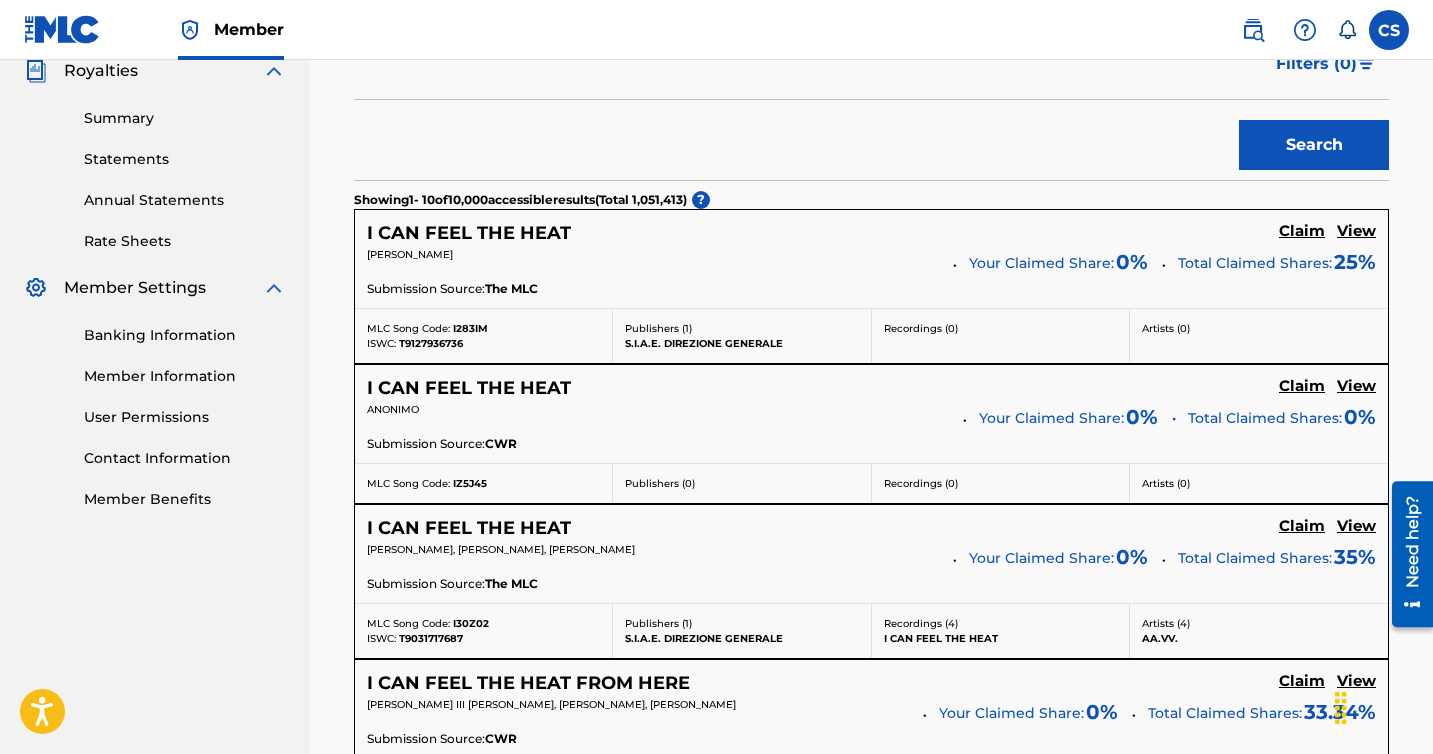 scroll, scrollTop: 0, scrollLeft: 0, axis: both 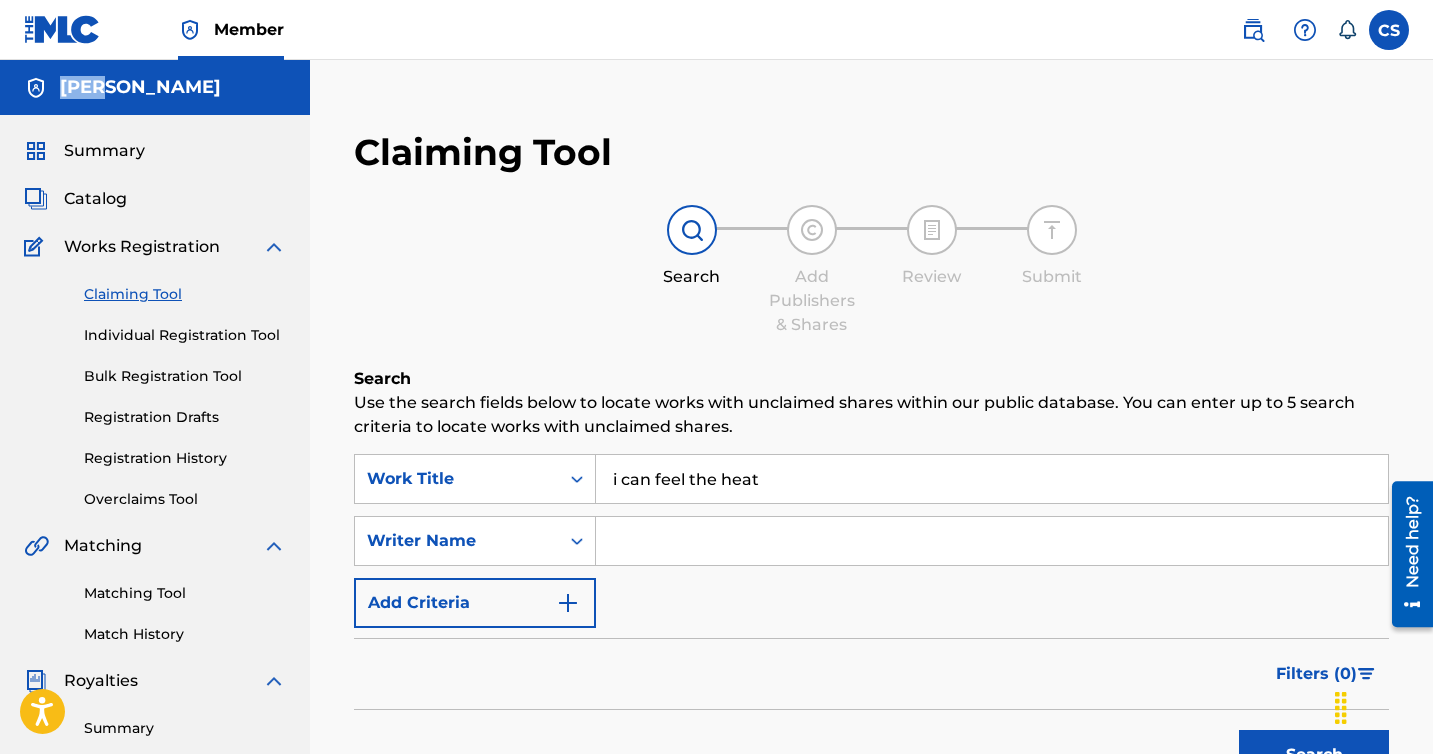 click on "Summary" at bounding box center [104, 151] 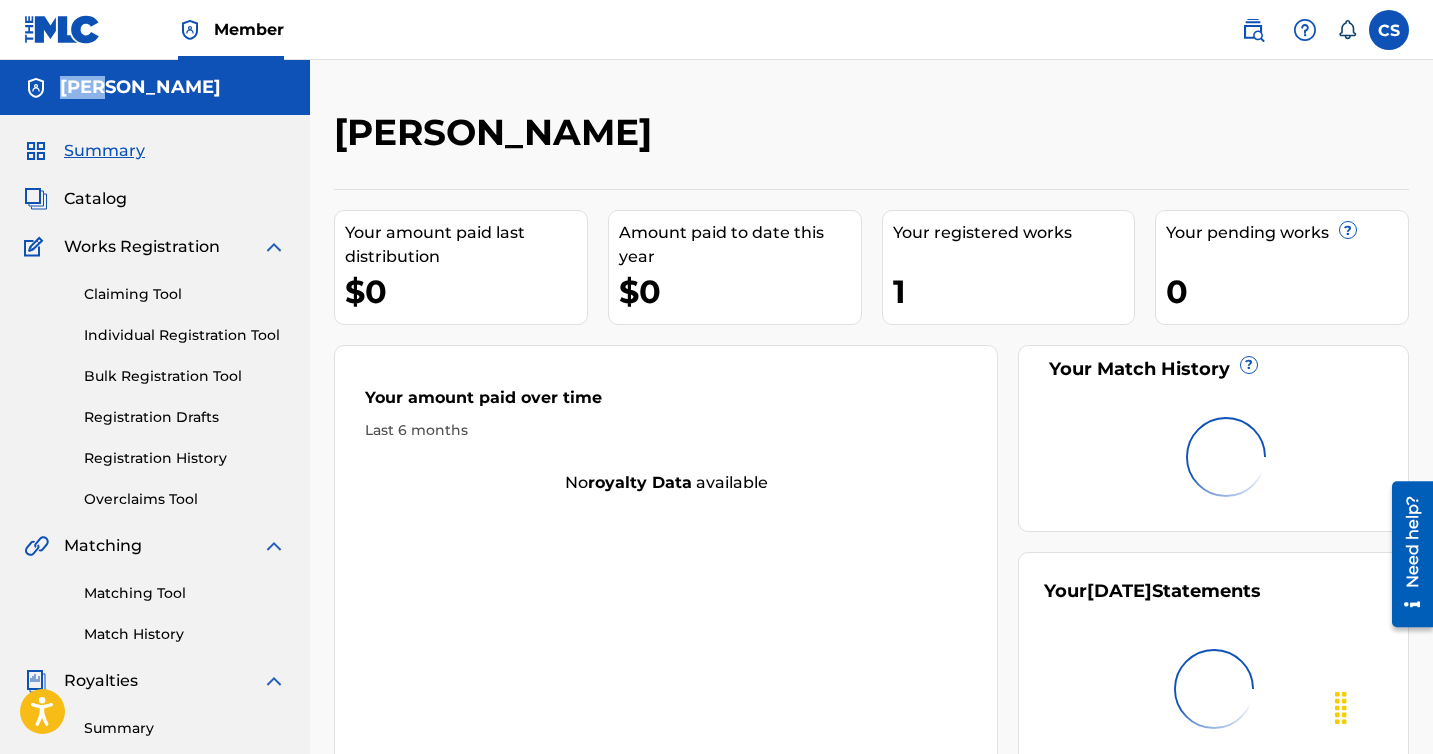 click on "Catalog" at bounding box center (95, 199) 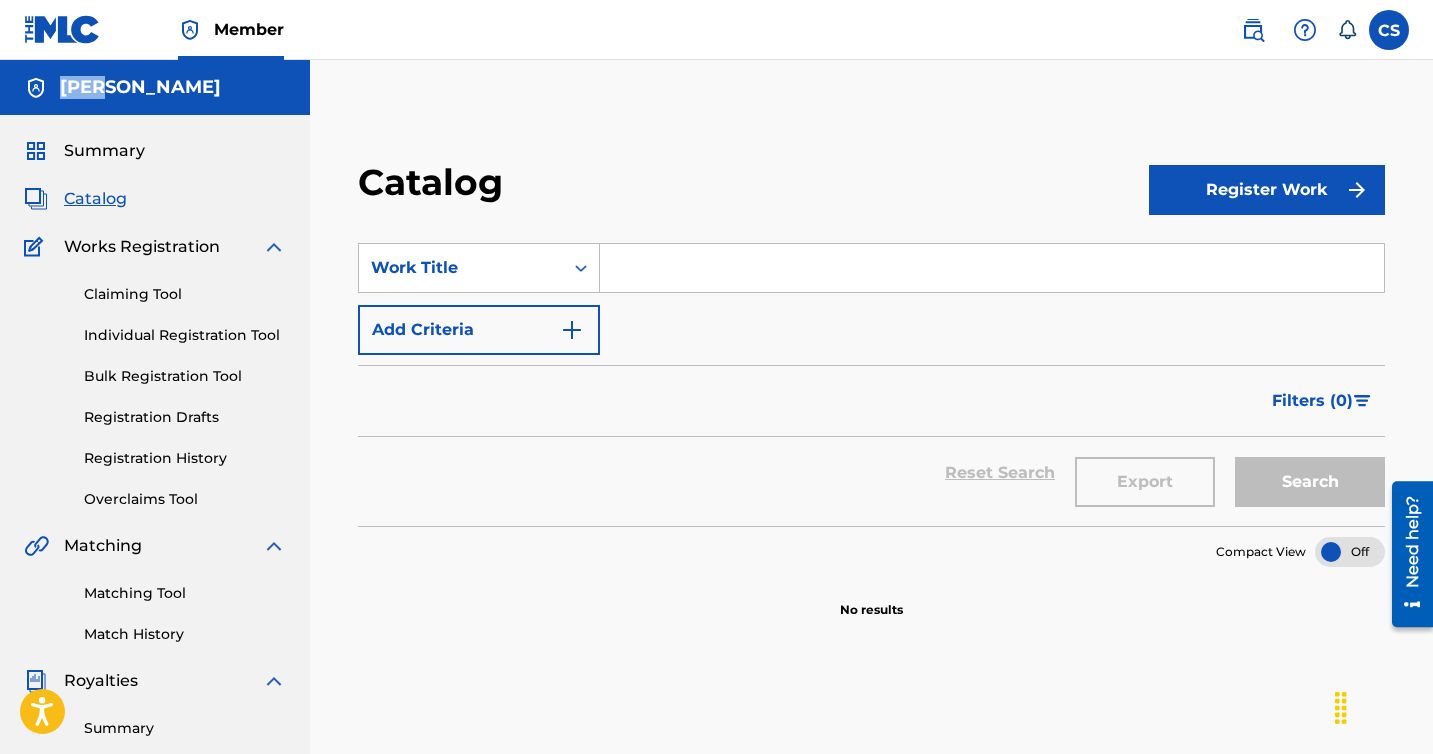 click on "Summary" at bounding box center (104, 151) 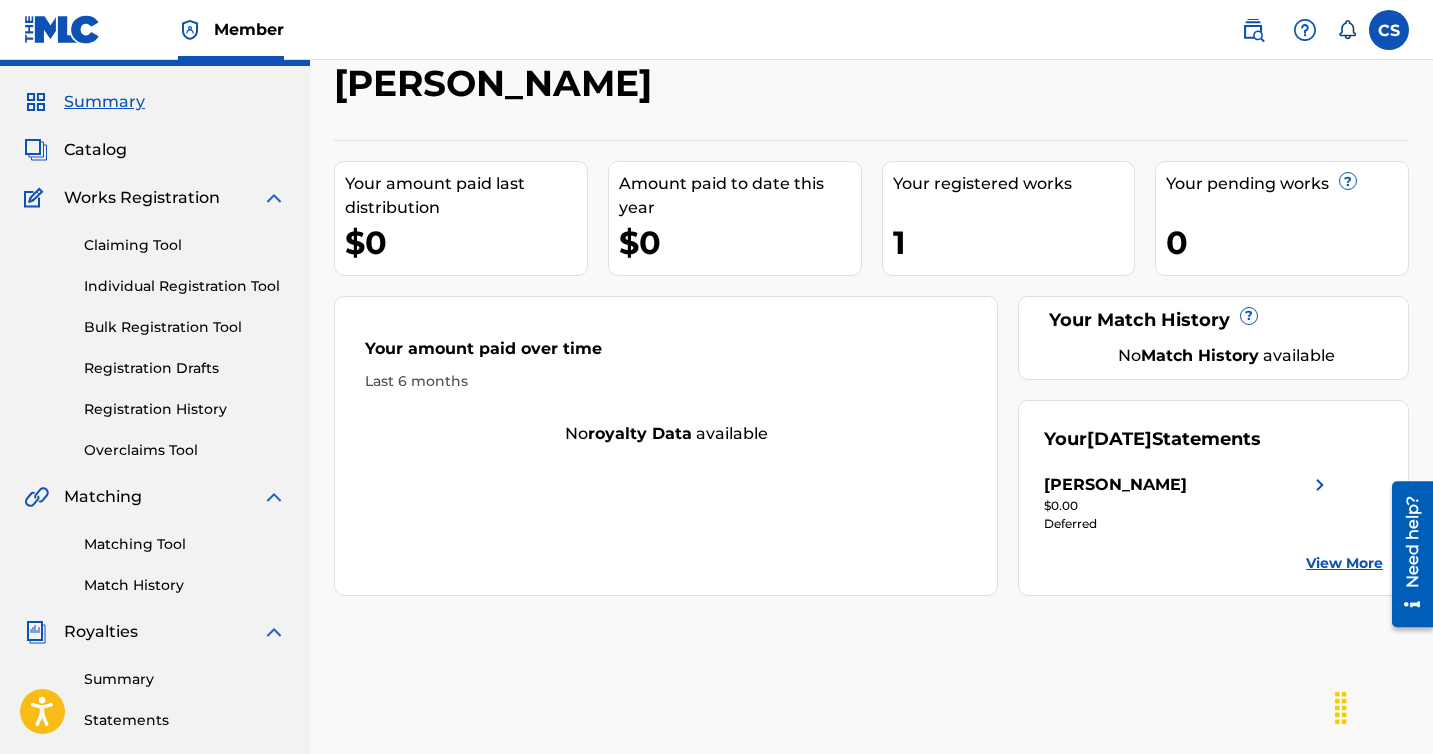 scroll, scrollTop: 0, scrollLeft: 0, axis: both 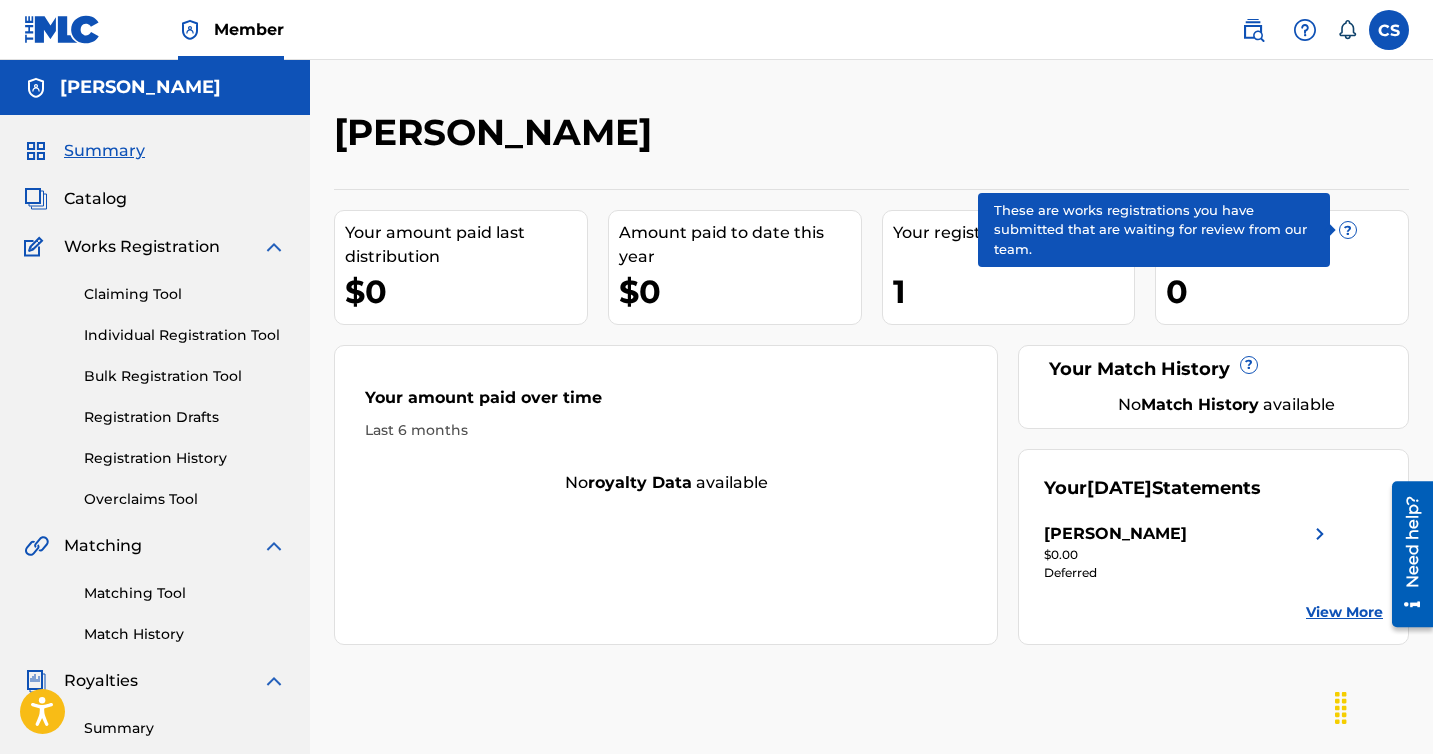 click on "?" at bounding box center (1348, 233) 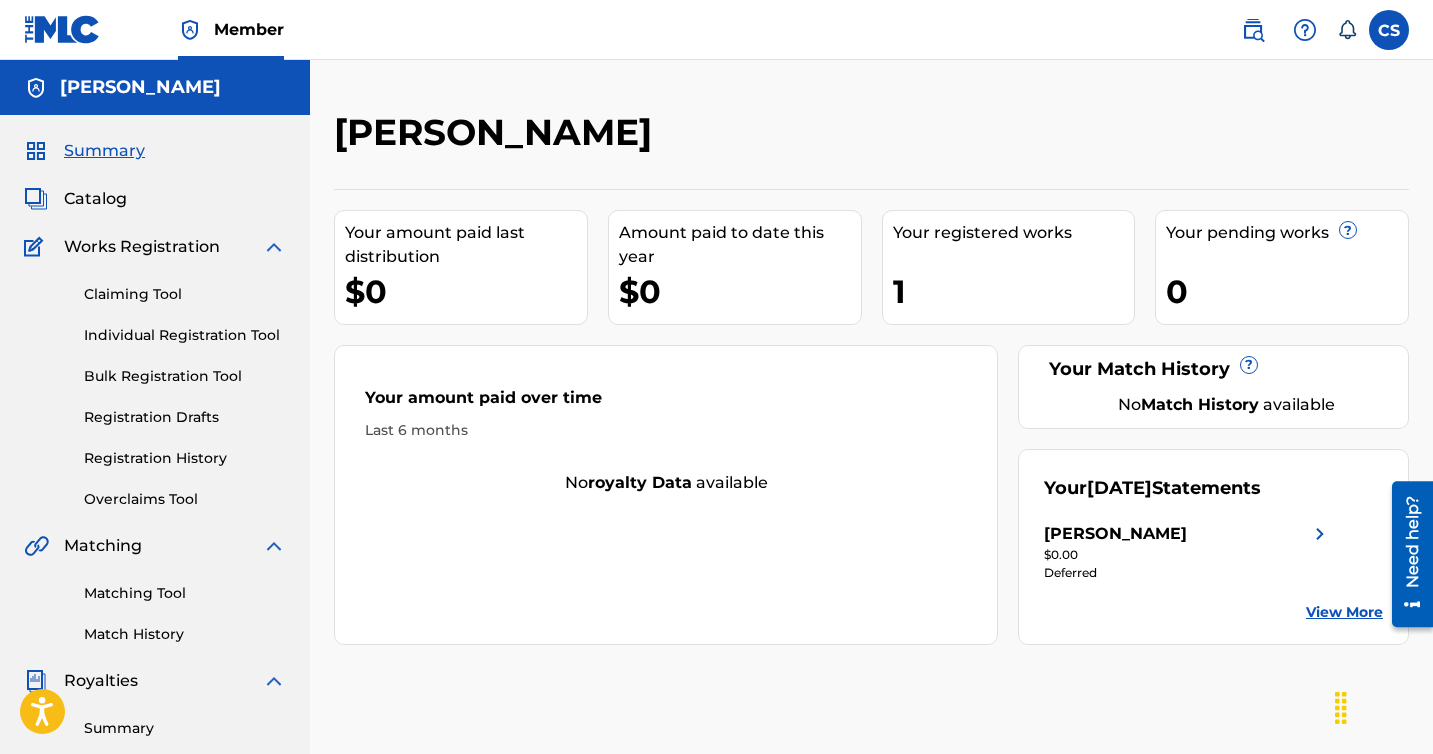 click on "Registration History" at bounding box center (185, 458) 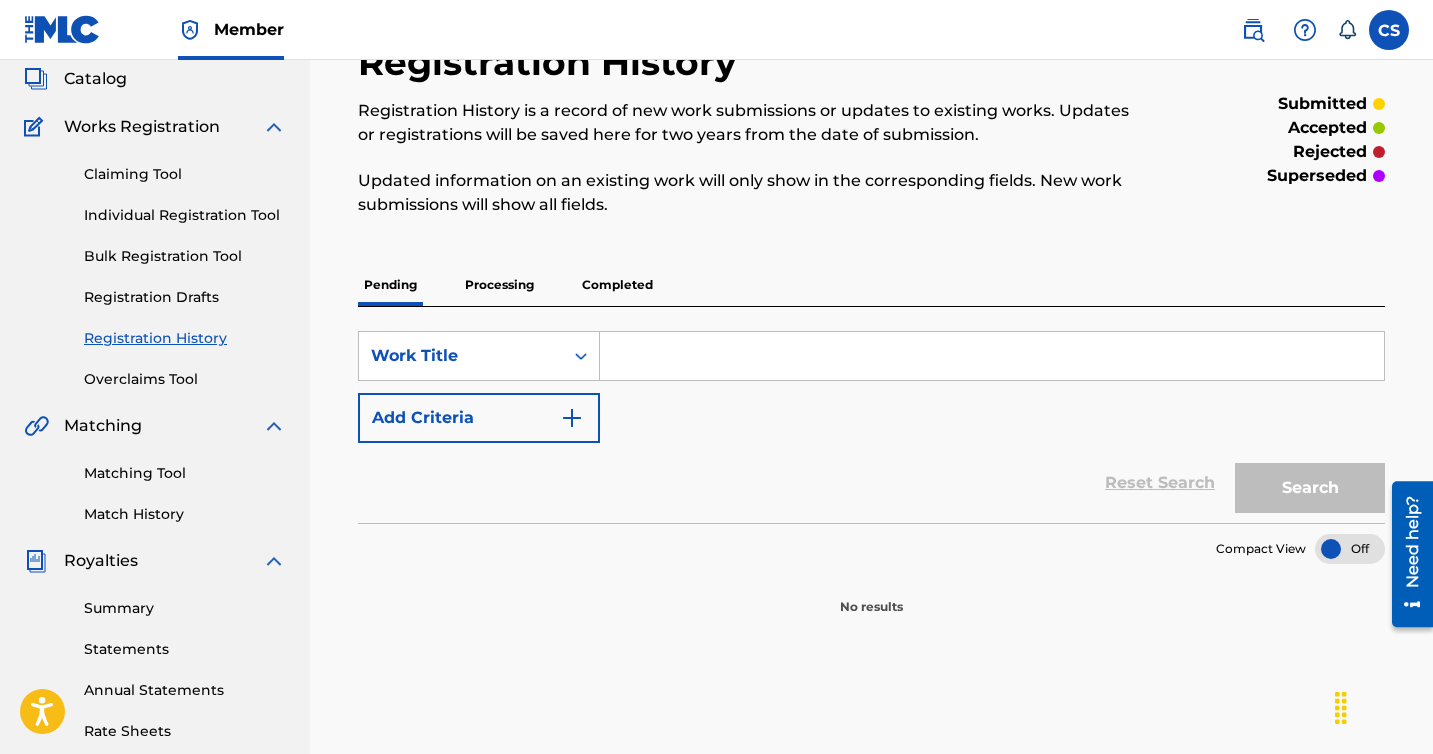 scroll, scrollTop: 101, scrollLeft: 0, axis: vertical 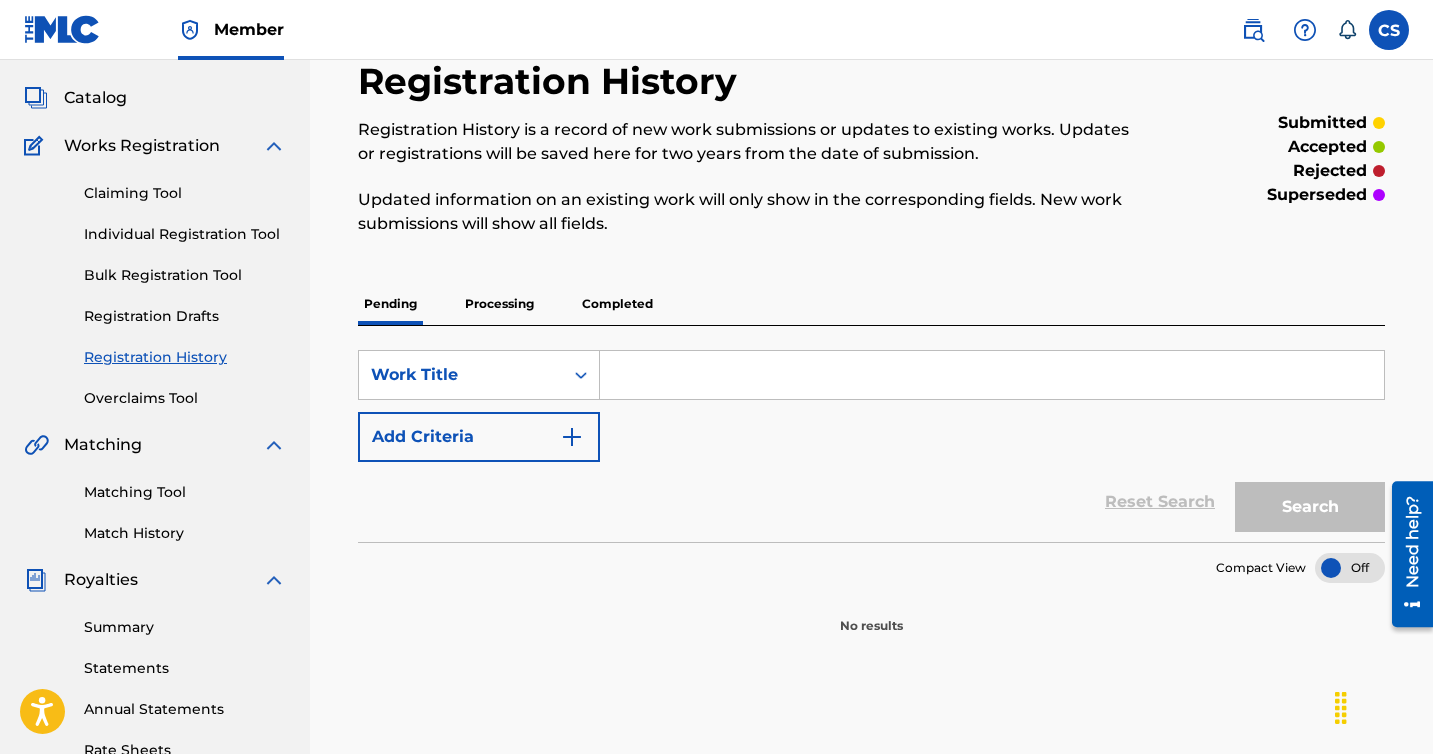 click on "Processing" at bounding box center (499, 304) 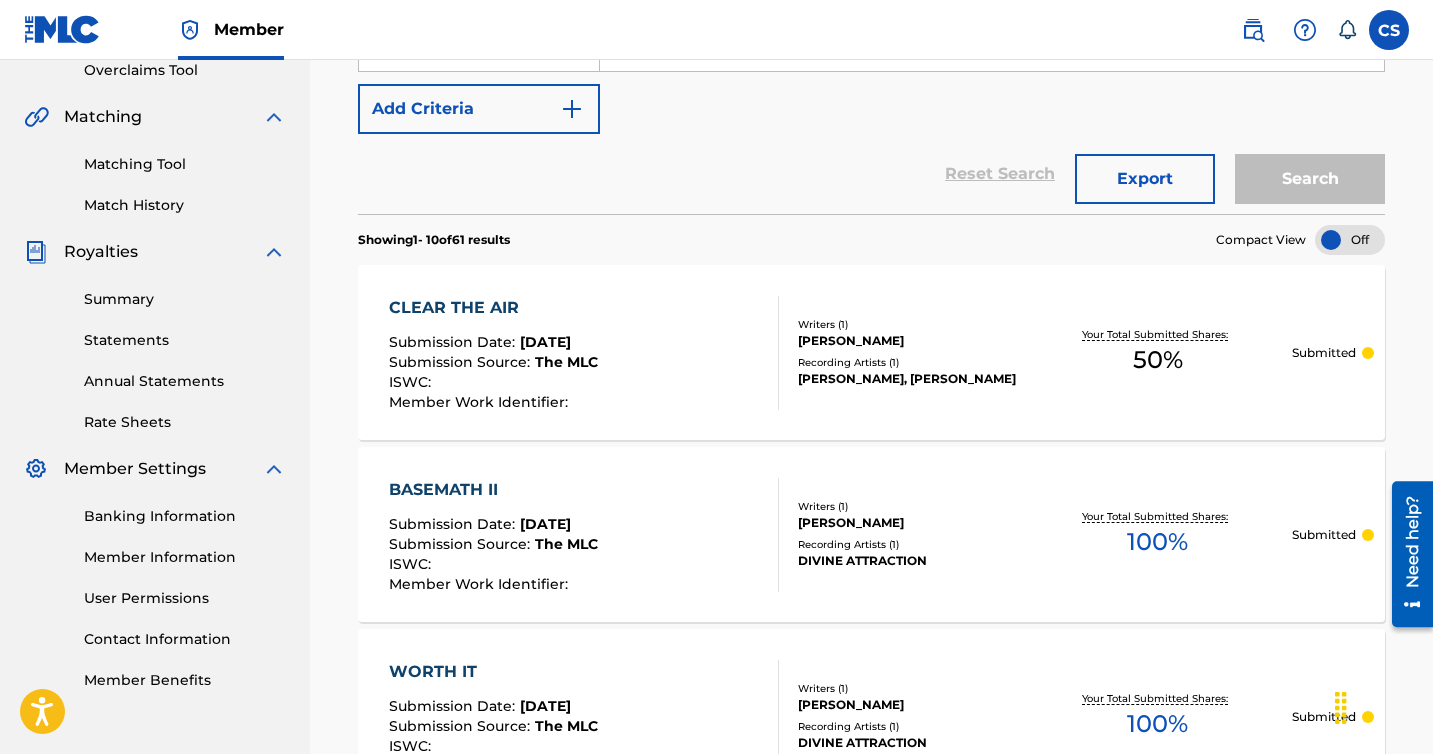 scroll, scrollTop: 0, scrollLeft: 0, axis: both 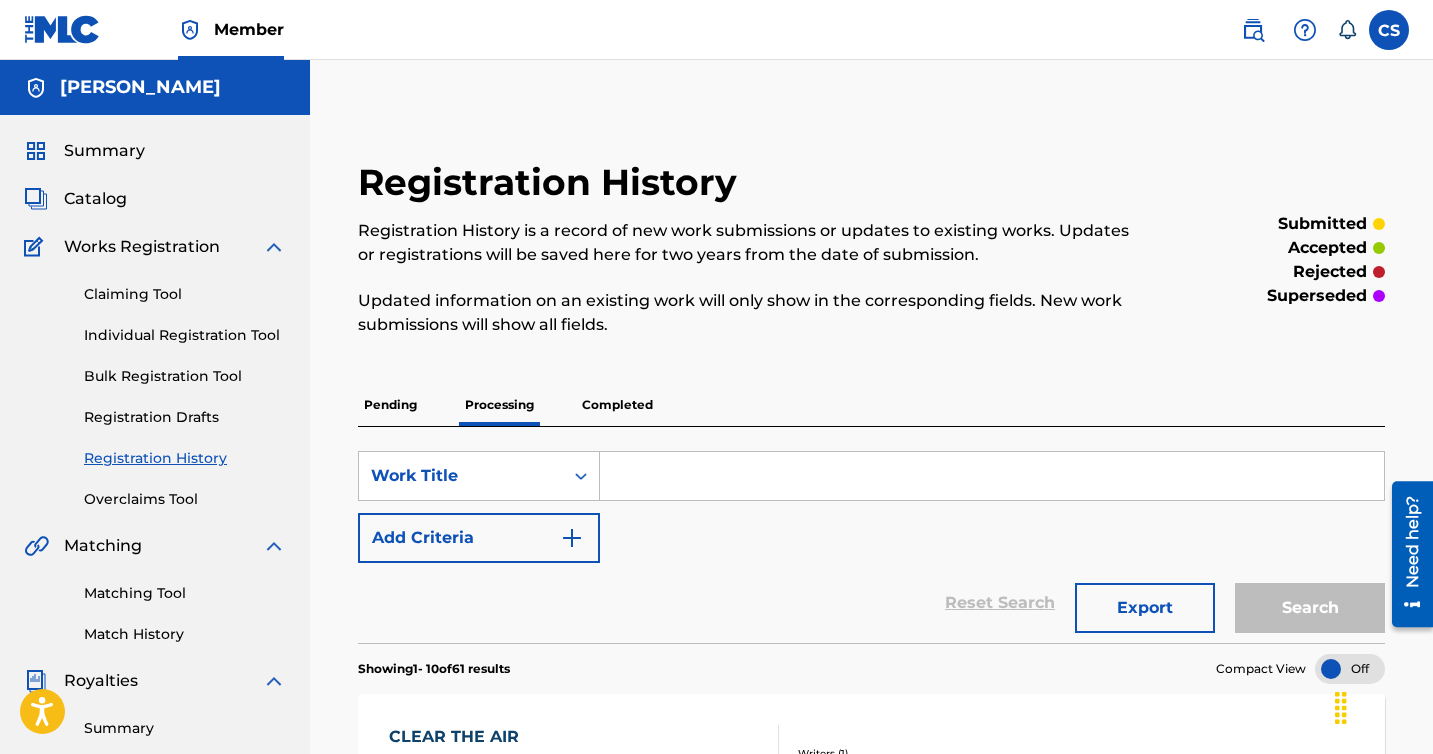 click on "Completed" at bounding box center (617, 405) 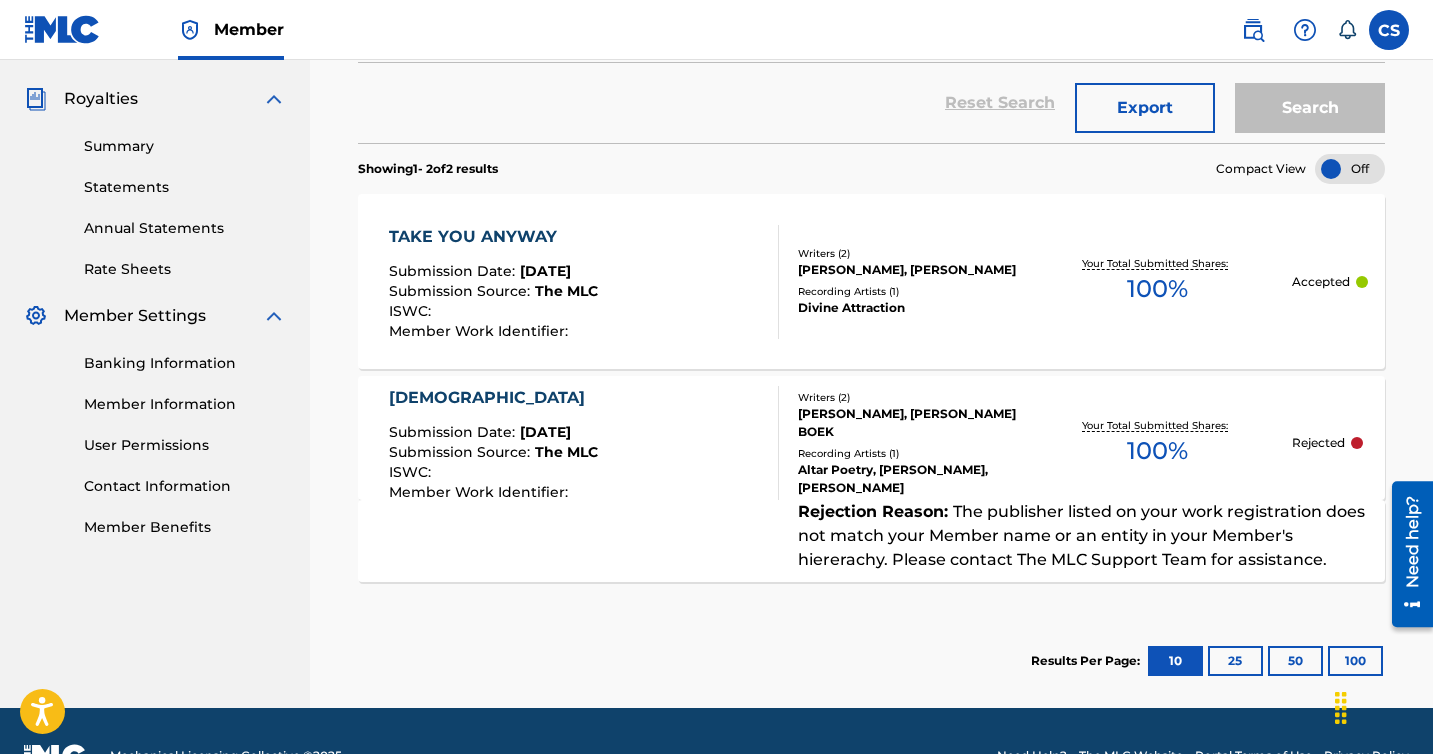scroll, scrollTop: 632, scrollLeft: 0, axis: vertical 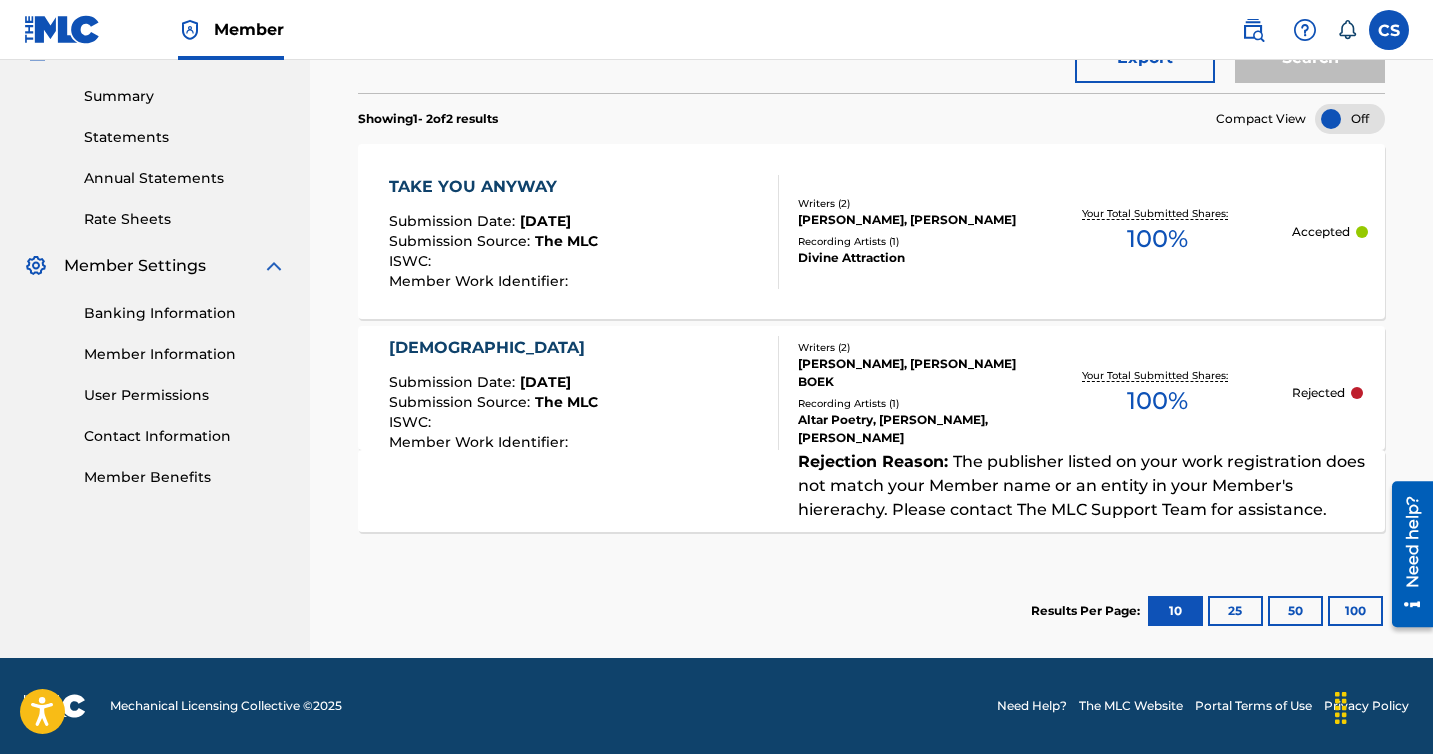 click on "Rejection Reason :" at bounding box center [875, 461] 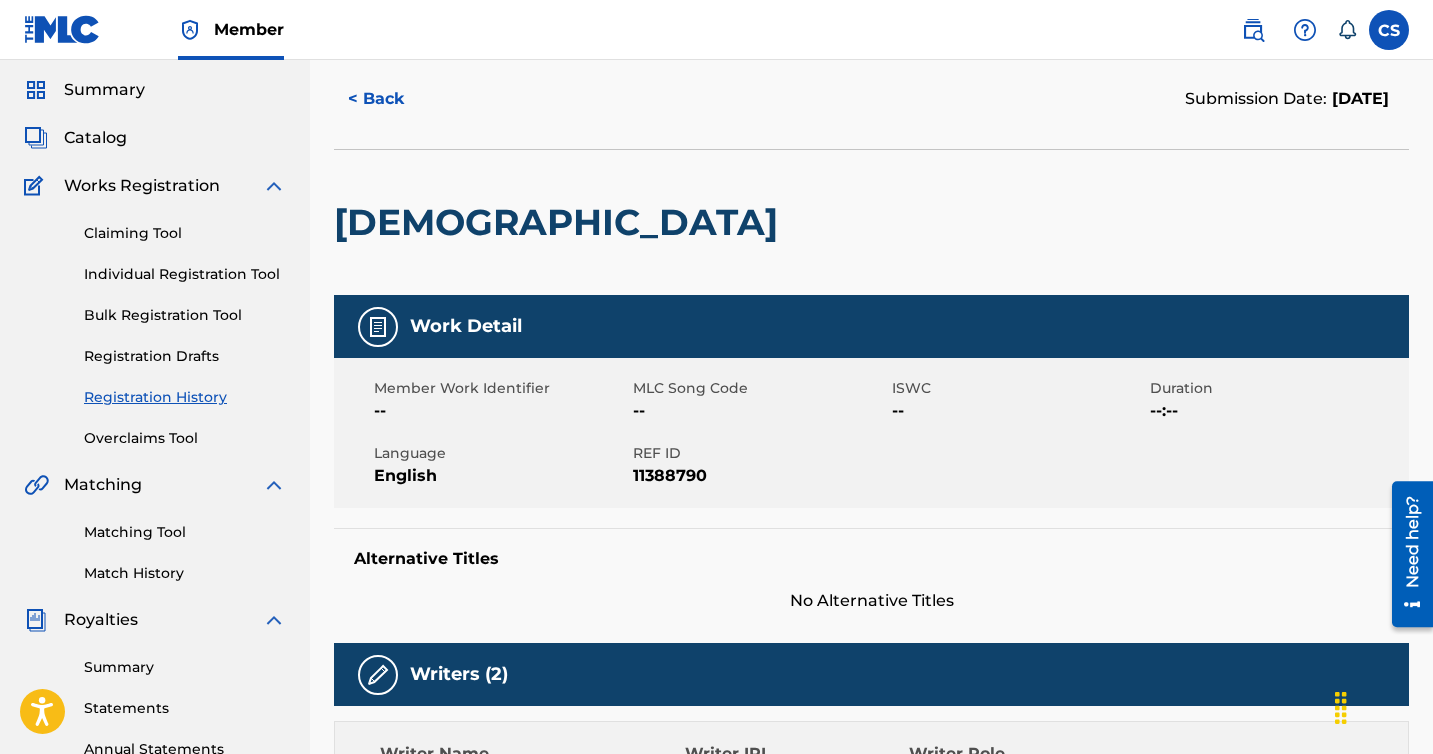 scroll, scrollTop: 0, scrollLeft: 0, axis: both 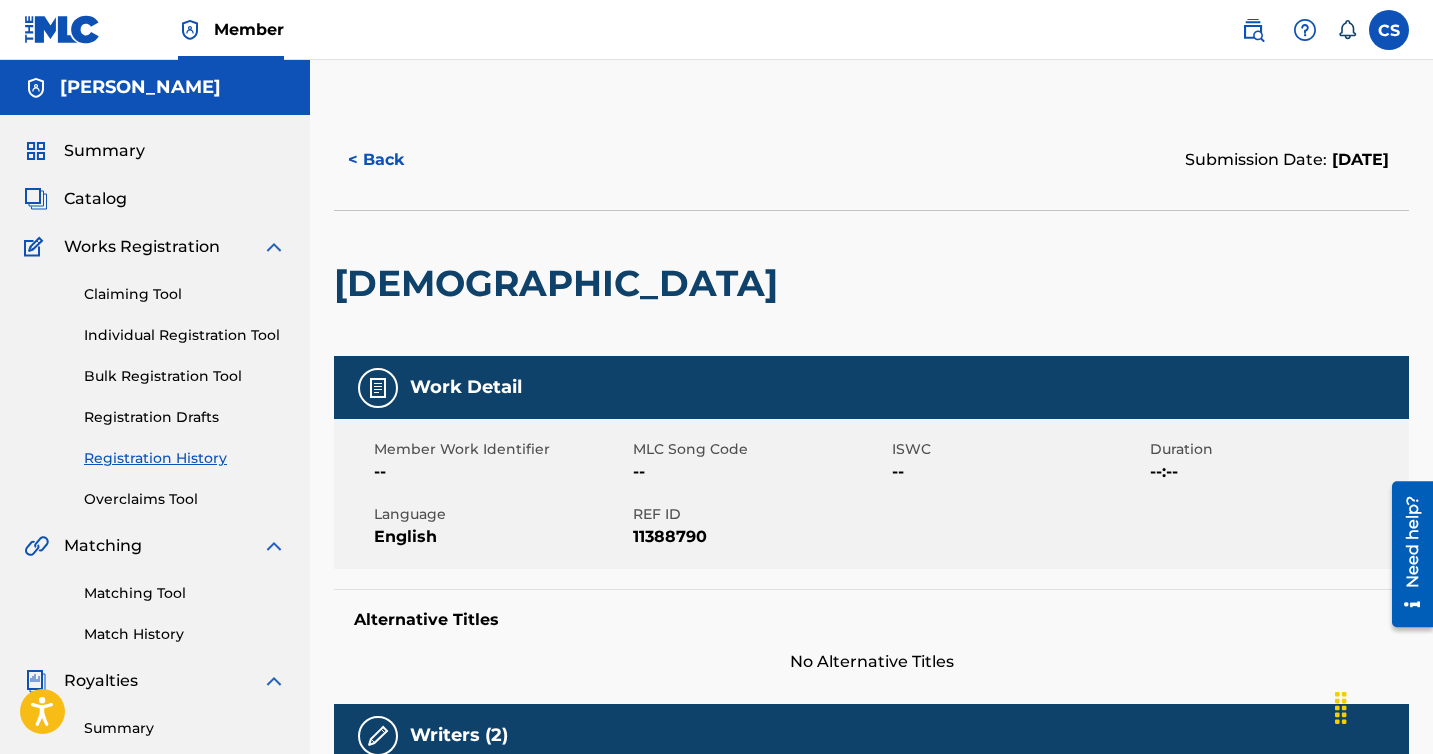 click on "< Back" at bounding box center (394, 160) 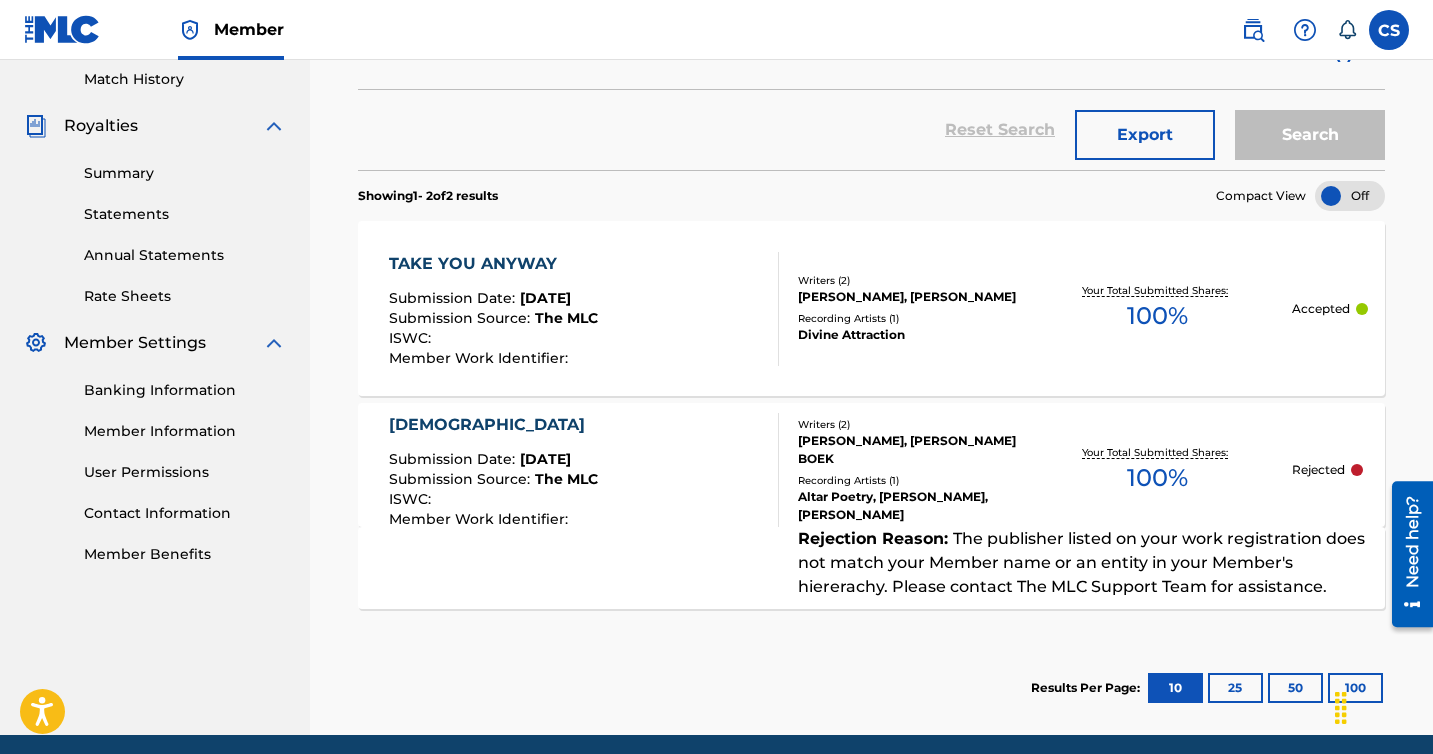 scroll, scrollTop: 632, scrollLeft: 0, axis: vertical 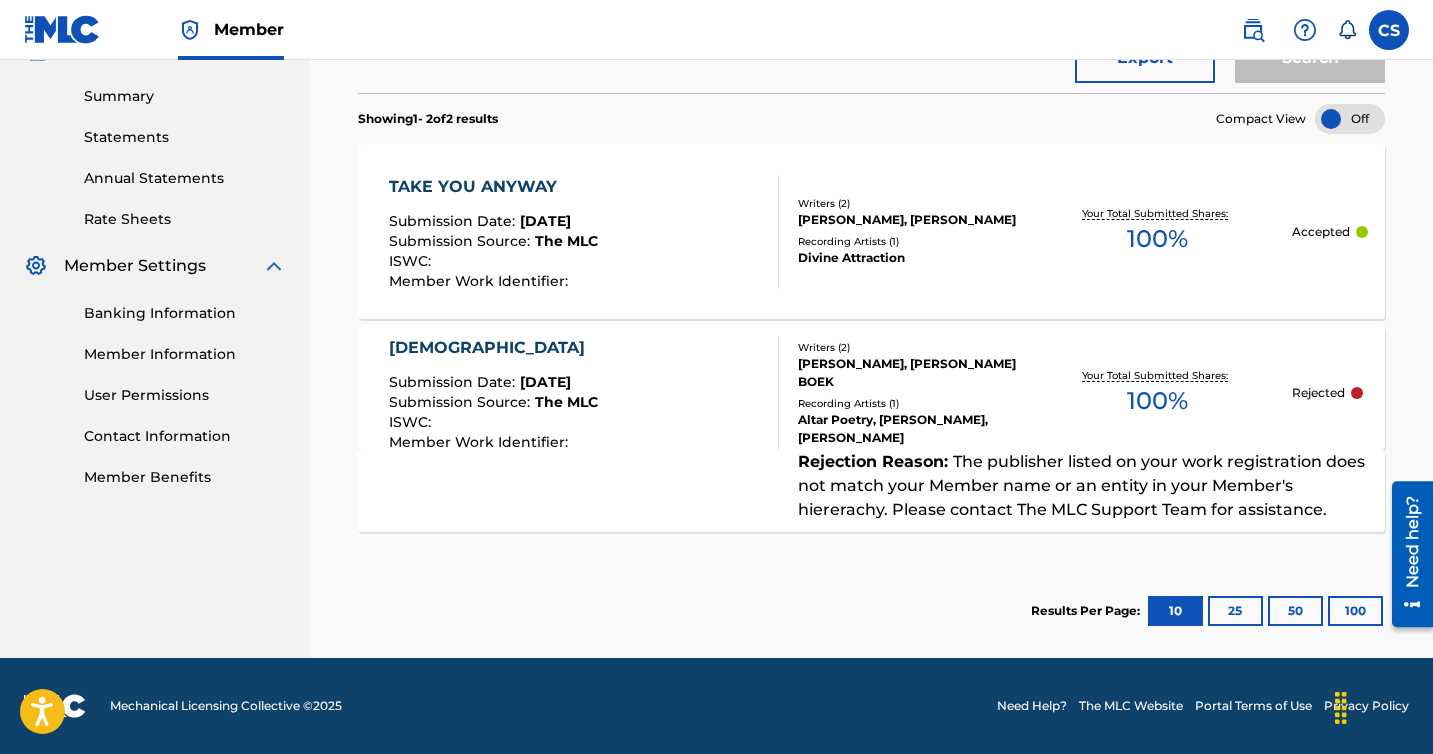 click on "Need help?" at bounding box center [1412, 541] 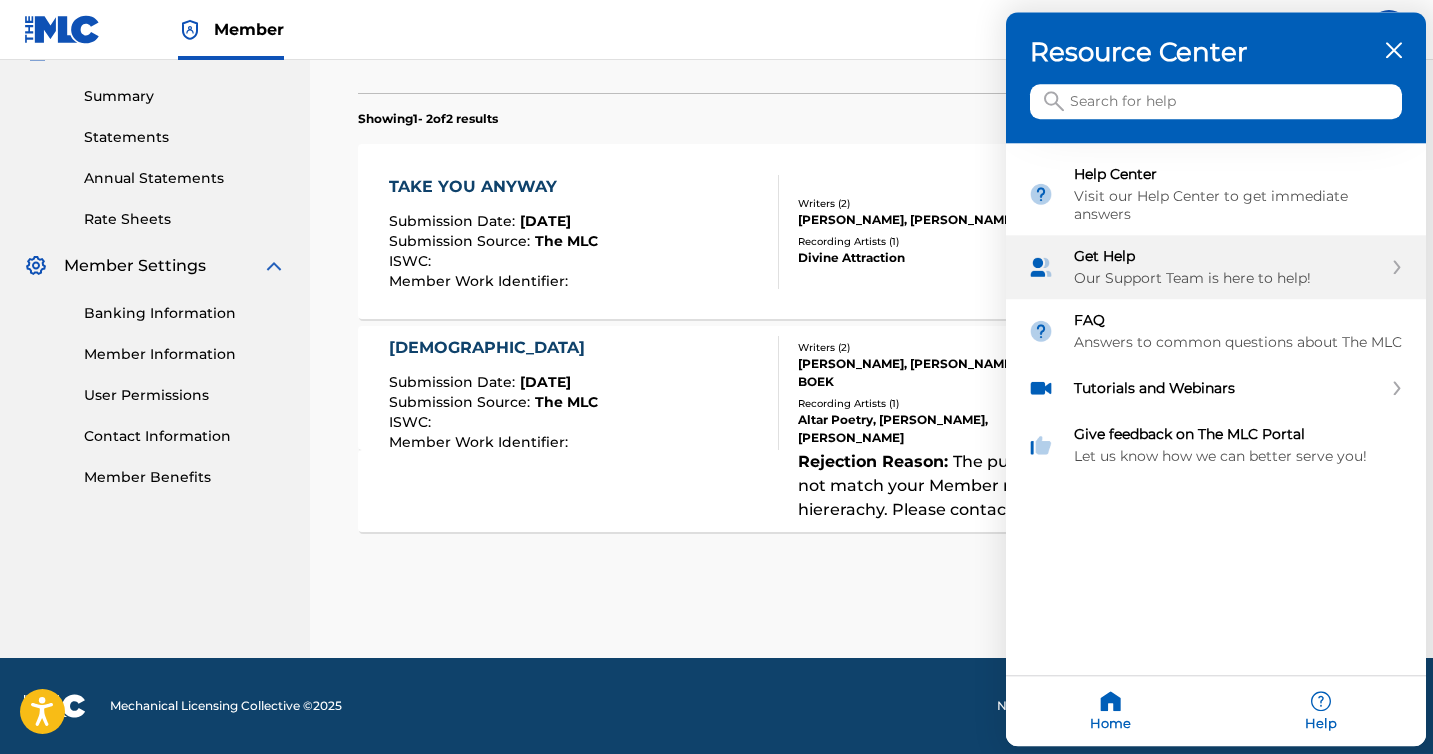 click on "Our Support Team is here to help!" at bounding box center (1228, 279) 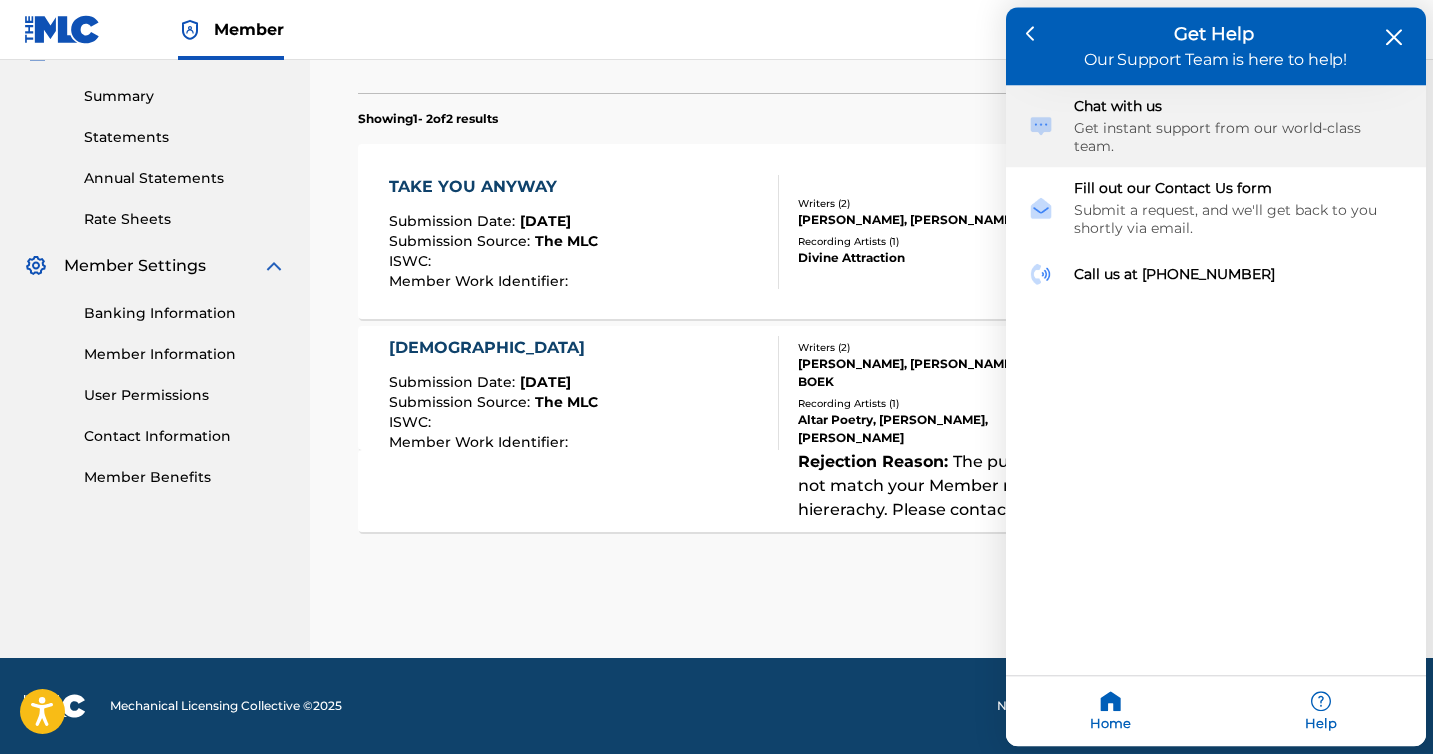 click on "Get instant support from our world-class team." at bounding box center [1239, 138] 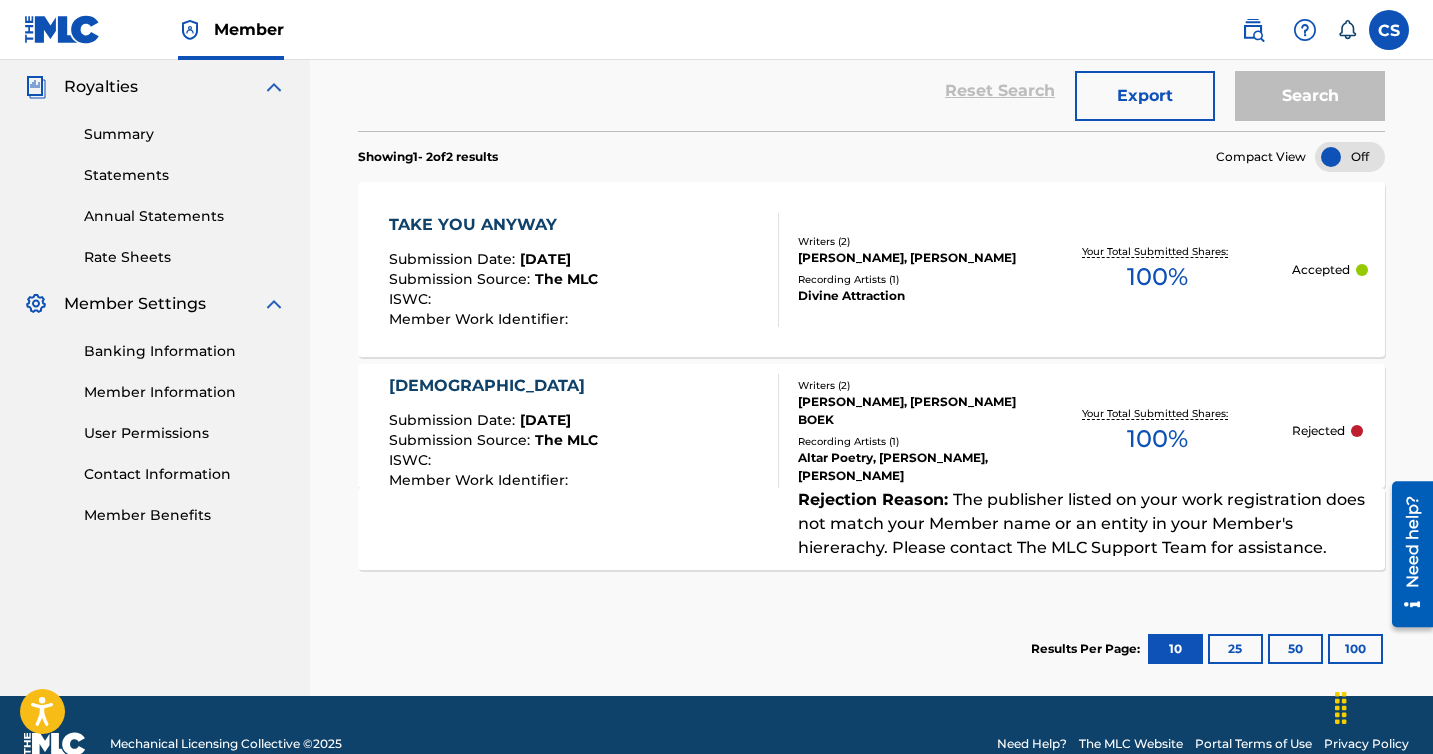 scroll, scrollTop: 632, scrollLeft: 0, axis: vertical 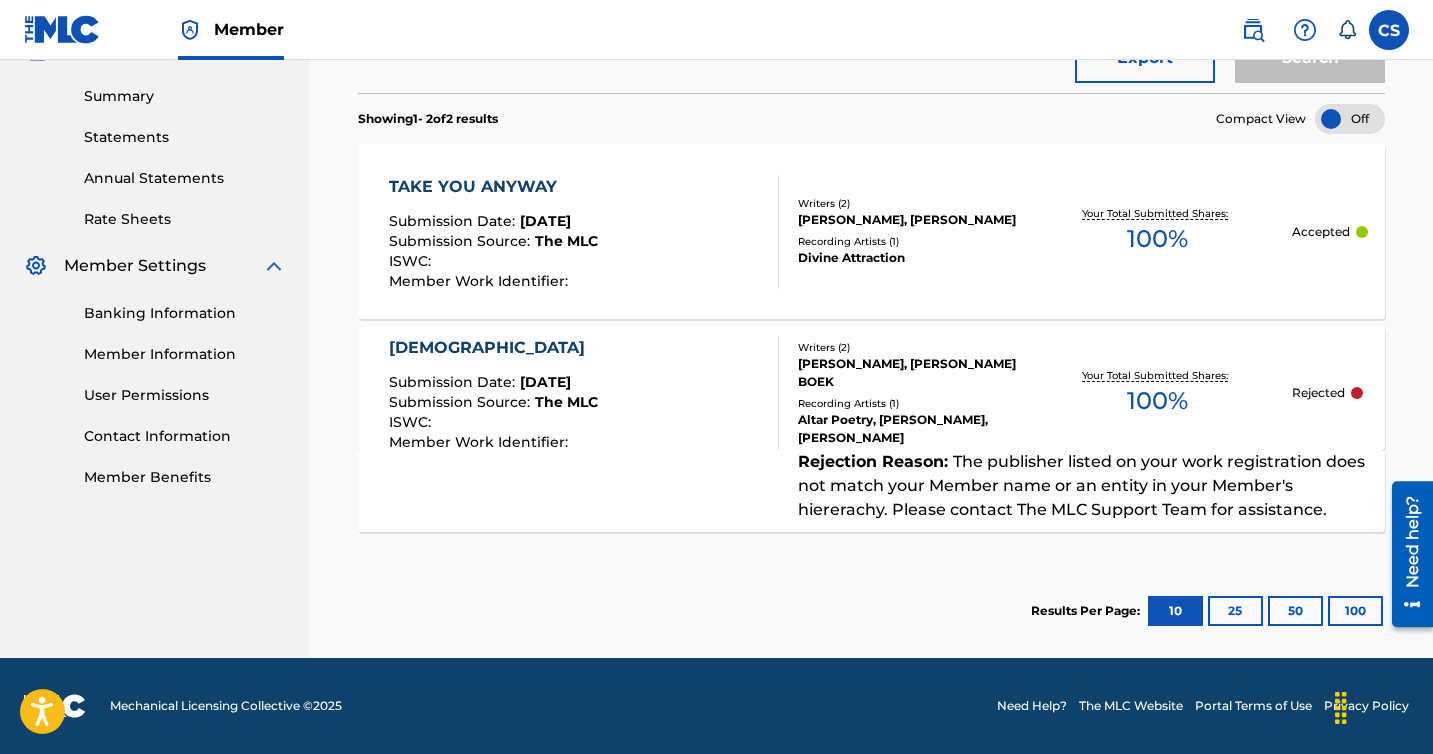 click at bounding box center (1350, 119) 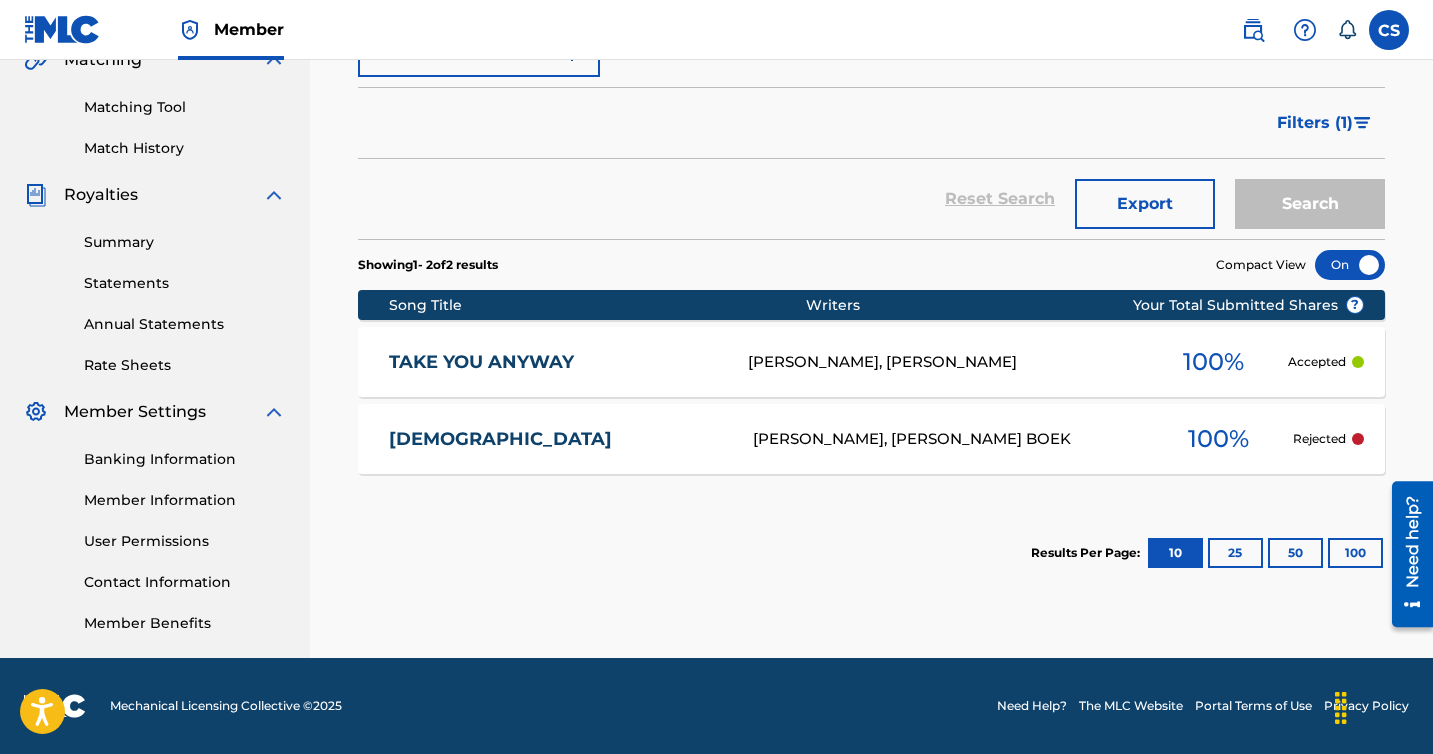 scroll, scrollTop: 486, scrollLeft: 0, axis: vertical 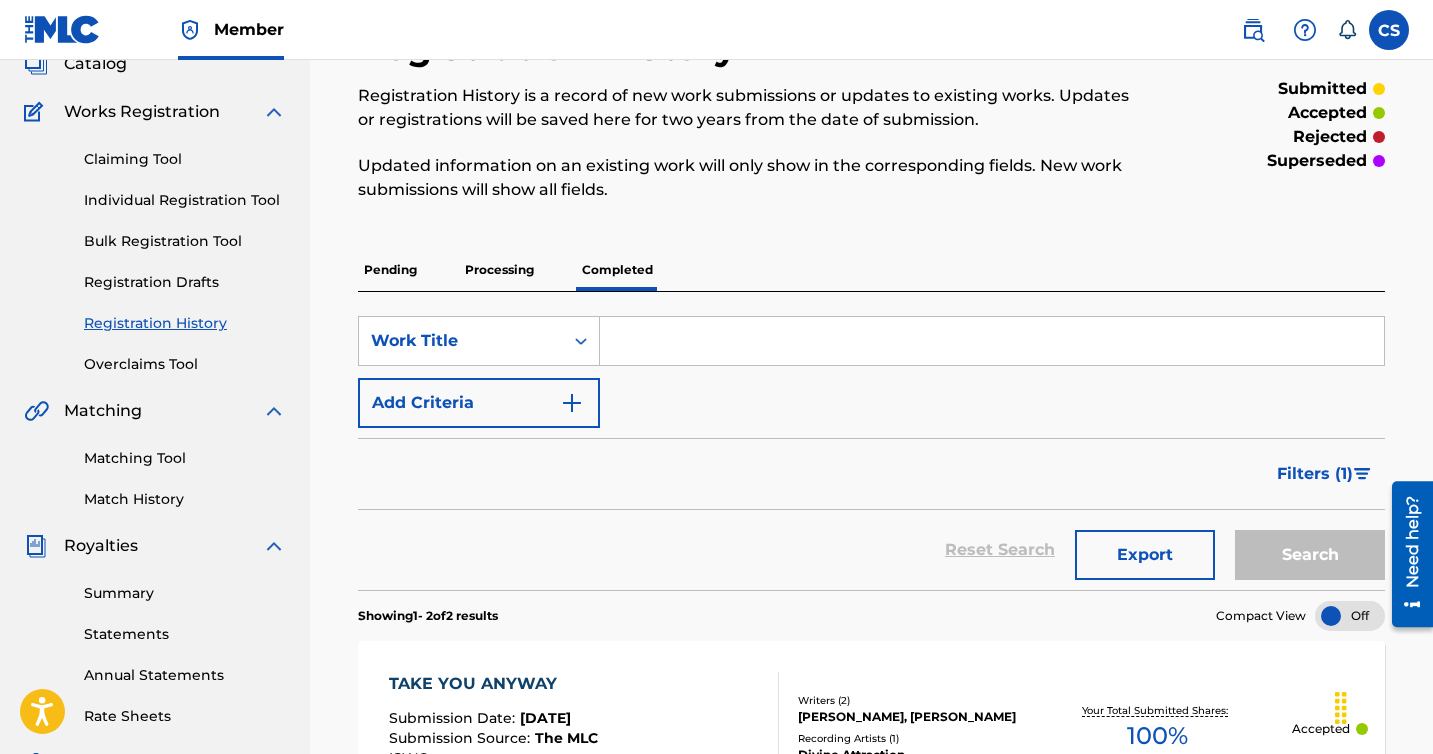 click on "Registration History" at bounding box center (185, 323) 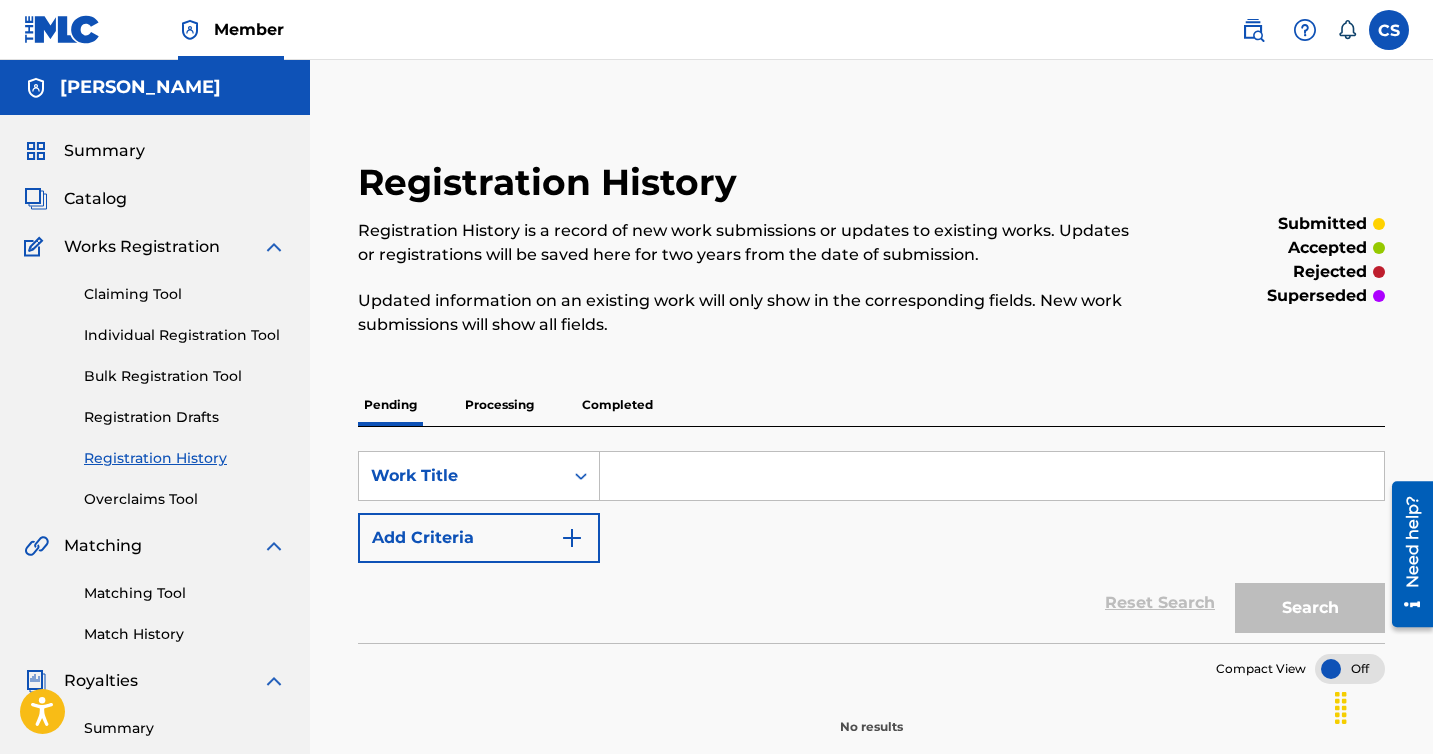scroll, scrollTop: 96, scrollLeft: 0, axis: vertical 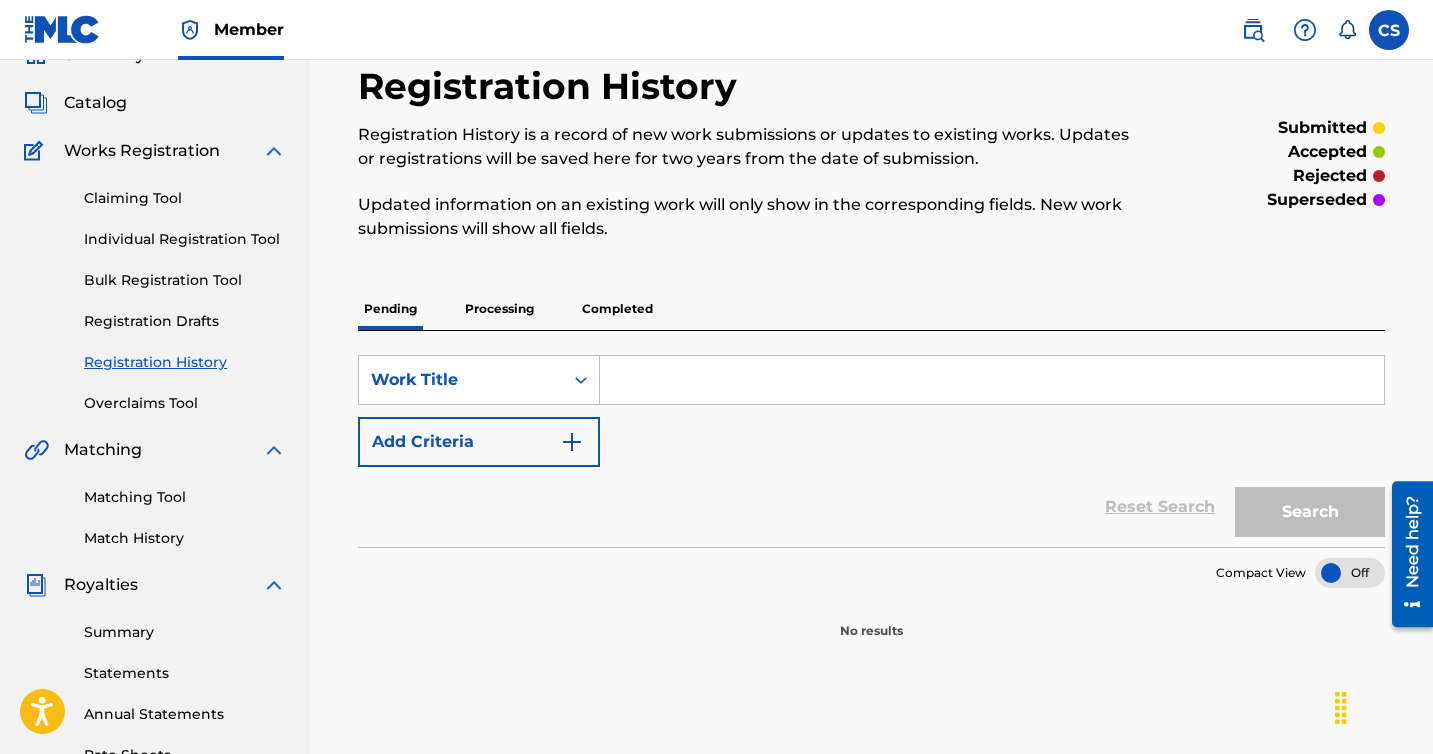 click on "Registration History" at bounding box center [185, 362] 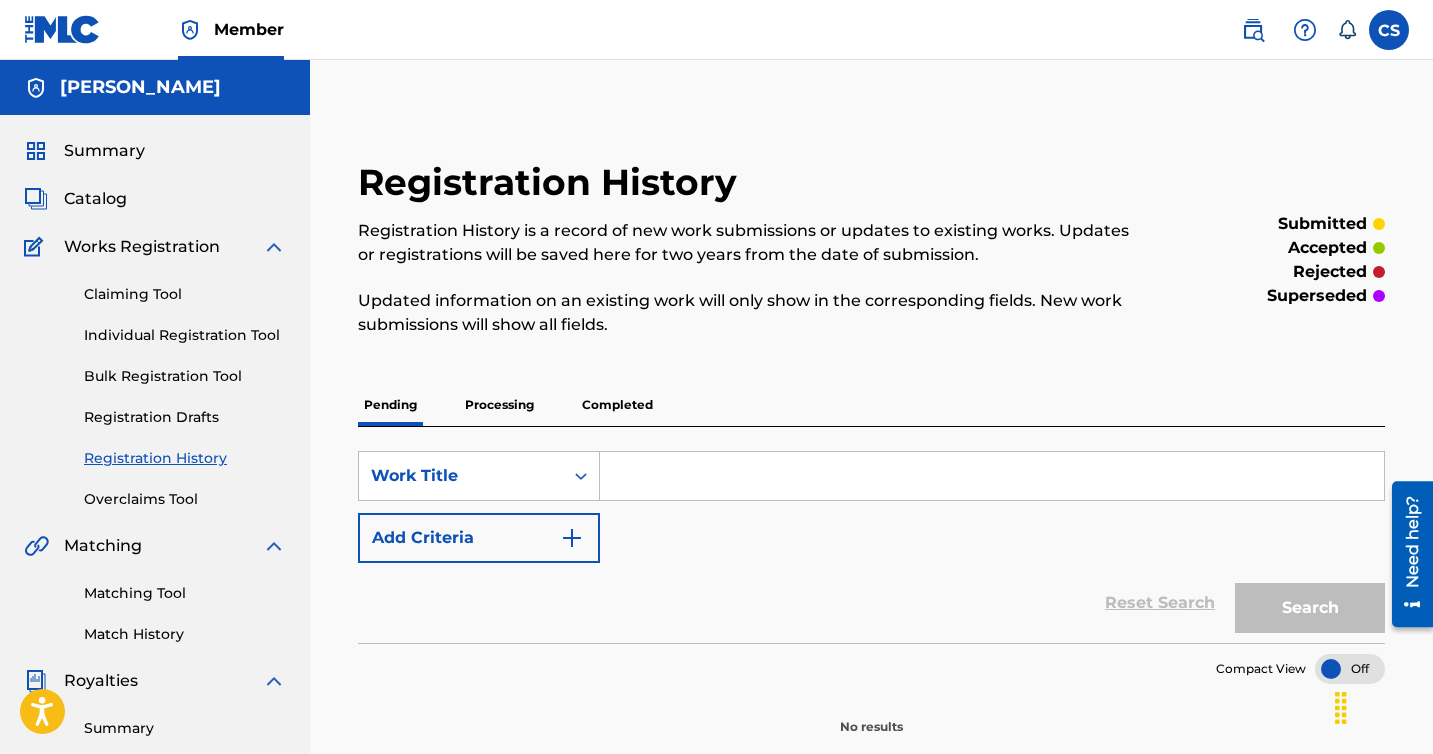 click on "Completed" at bounding box center (617, 405) 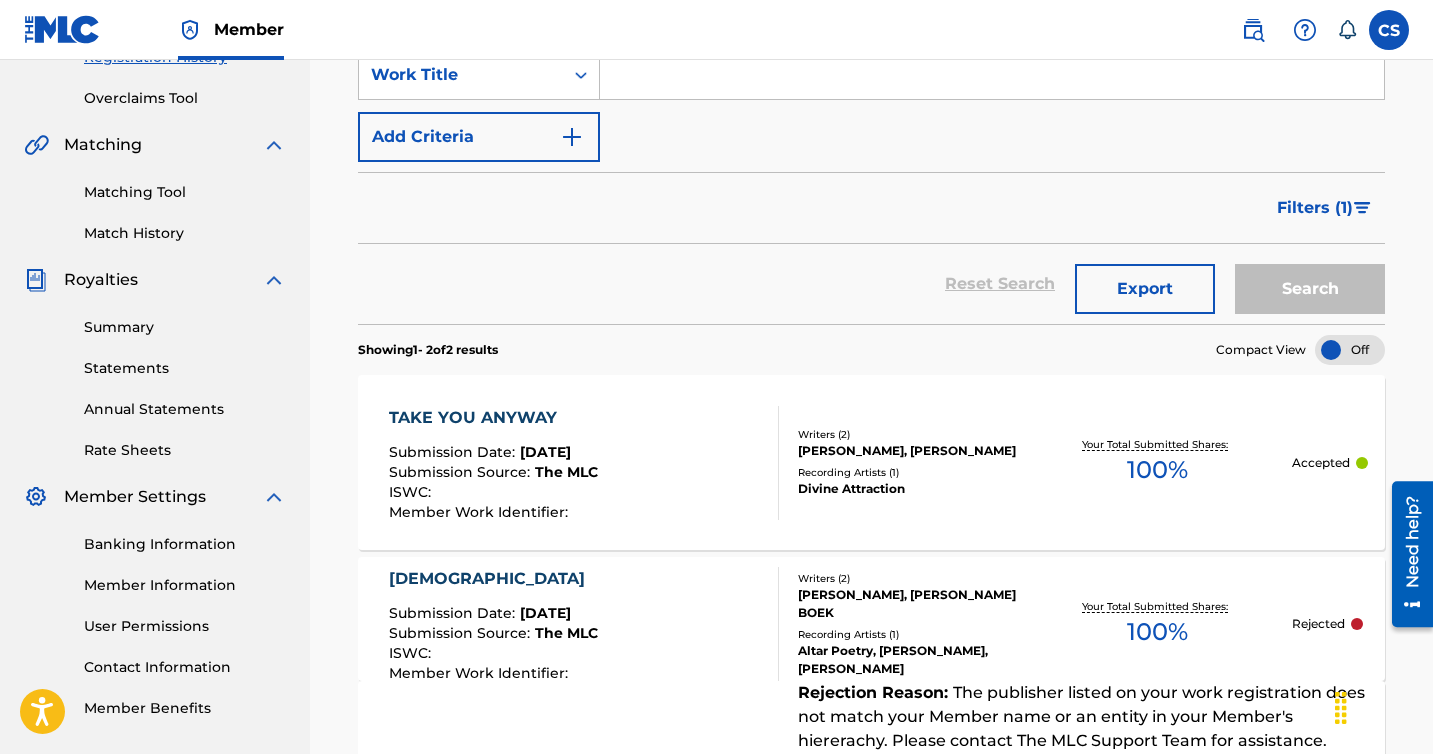 scroll, scrollTop: 231, scrollLeft: 0, axis: vertical 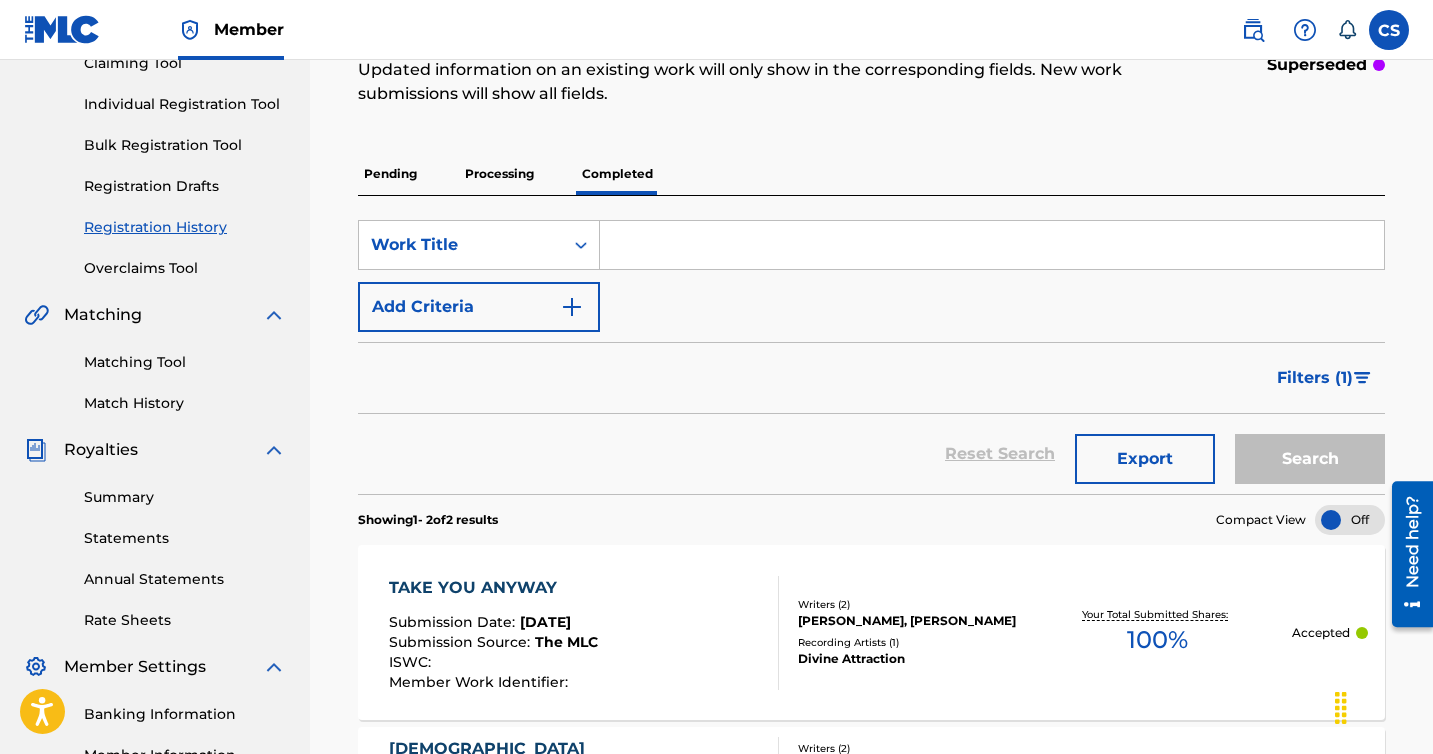 click on "Processing" at bounding box center [499, 174] 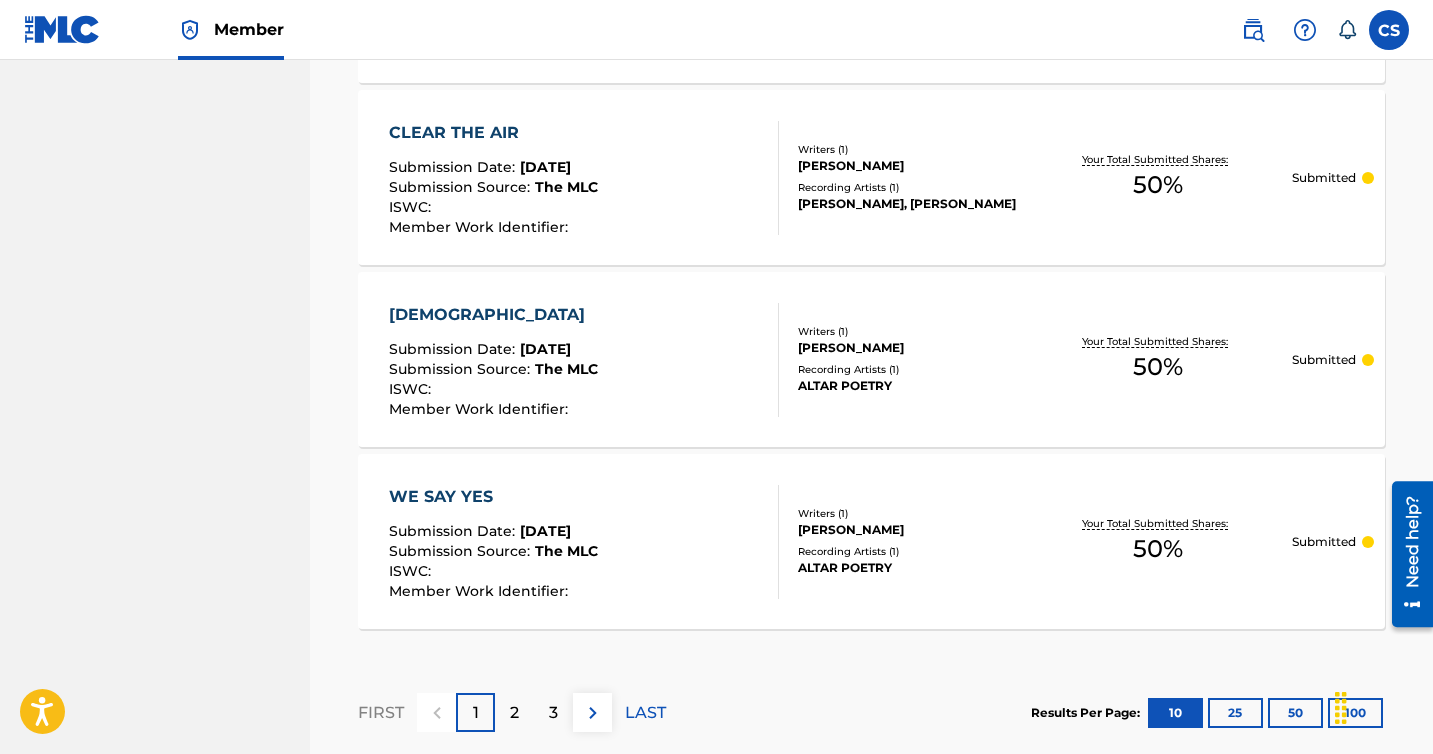 scroll, scrollTop: 1875, scrollLeft: 0, axis: vertical 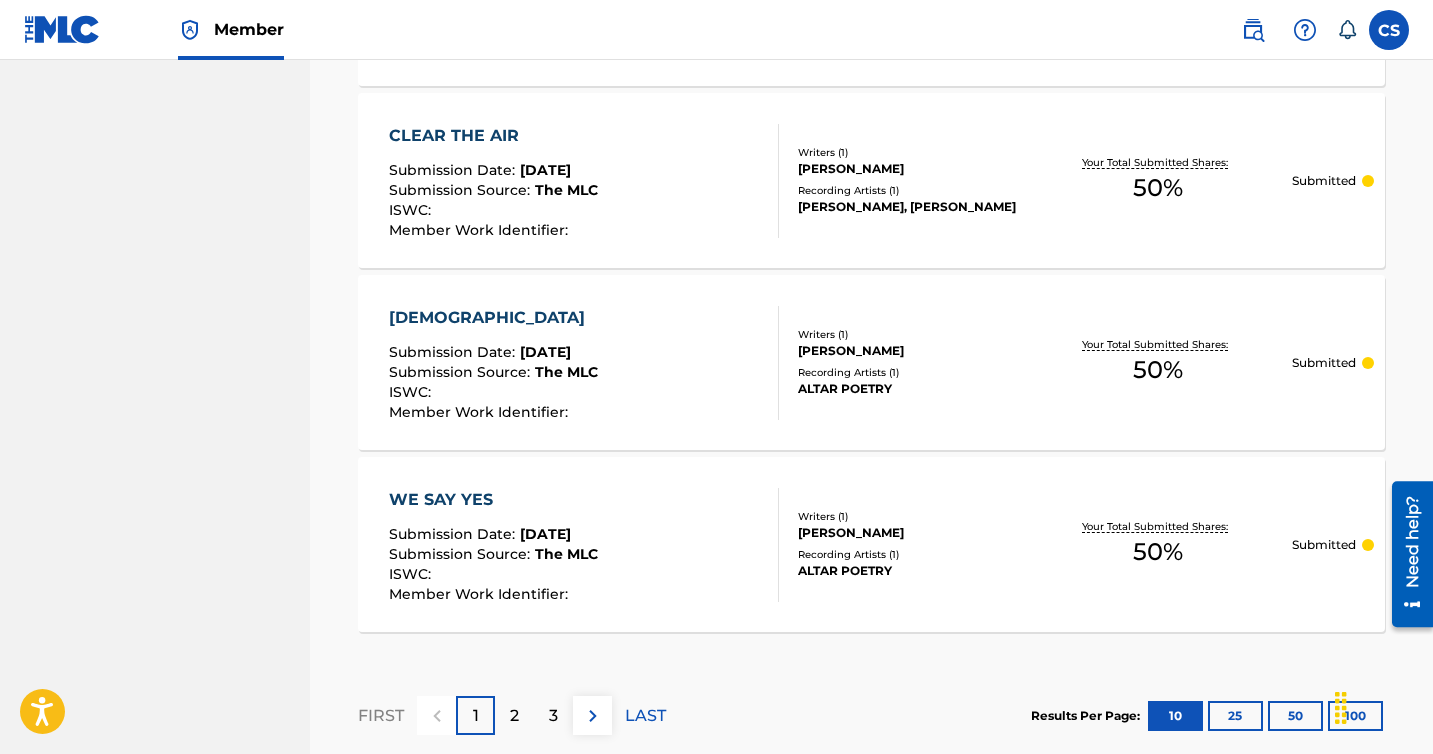 click on "KELLY BOEK" at bounding box center [910, 533] 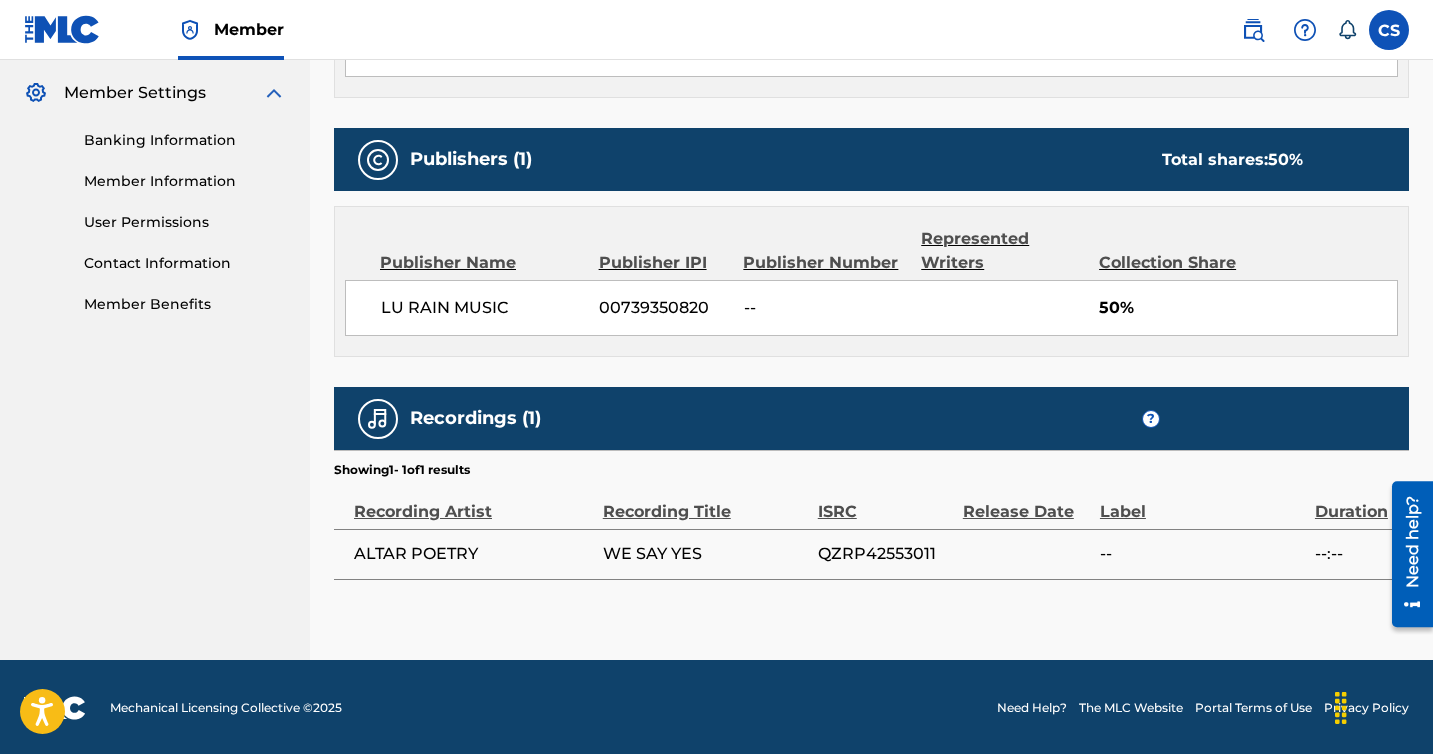 scroll, scrollTop: 0, scrollLeft: 0, axis: both 